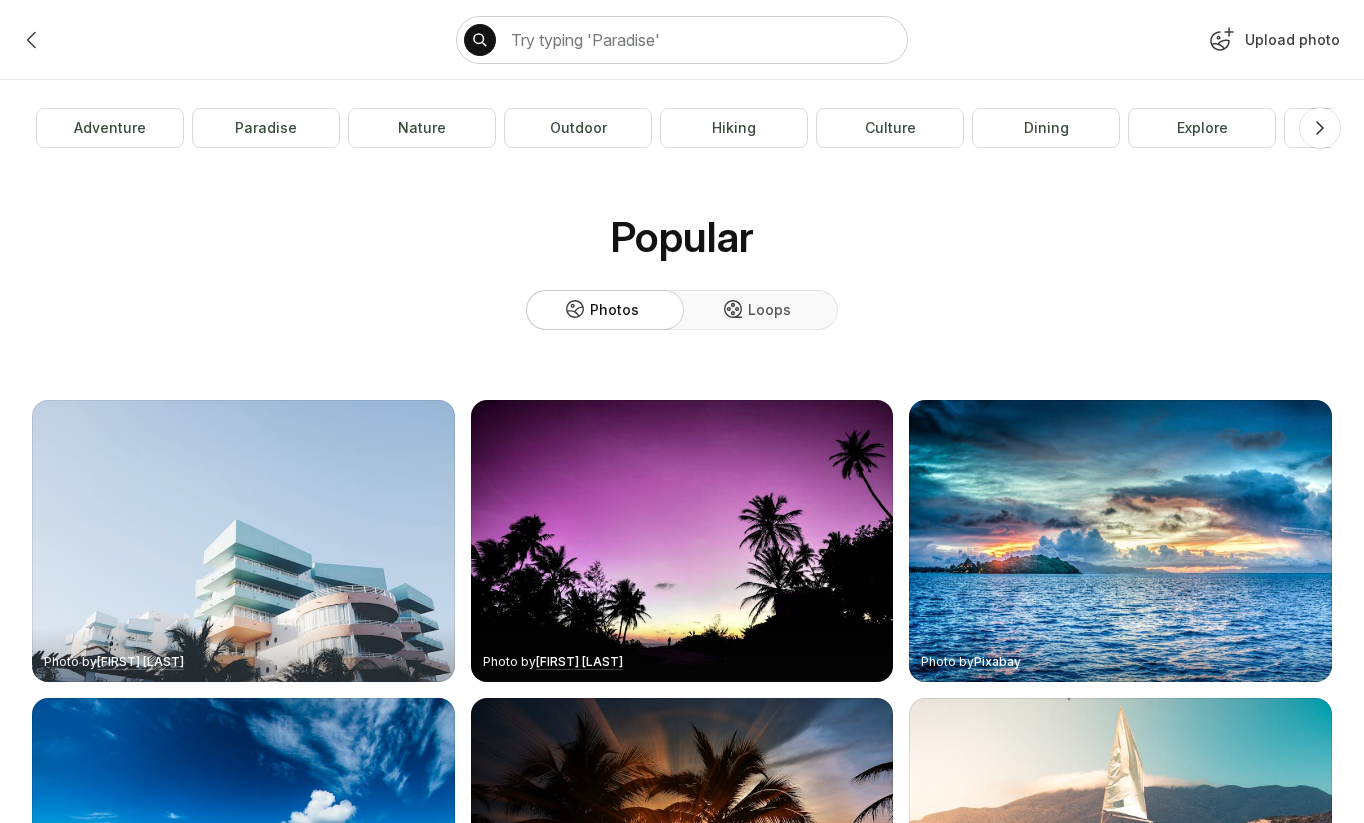 scroll, scrollTop: 0, scrollLeft: 0, axis: both 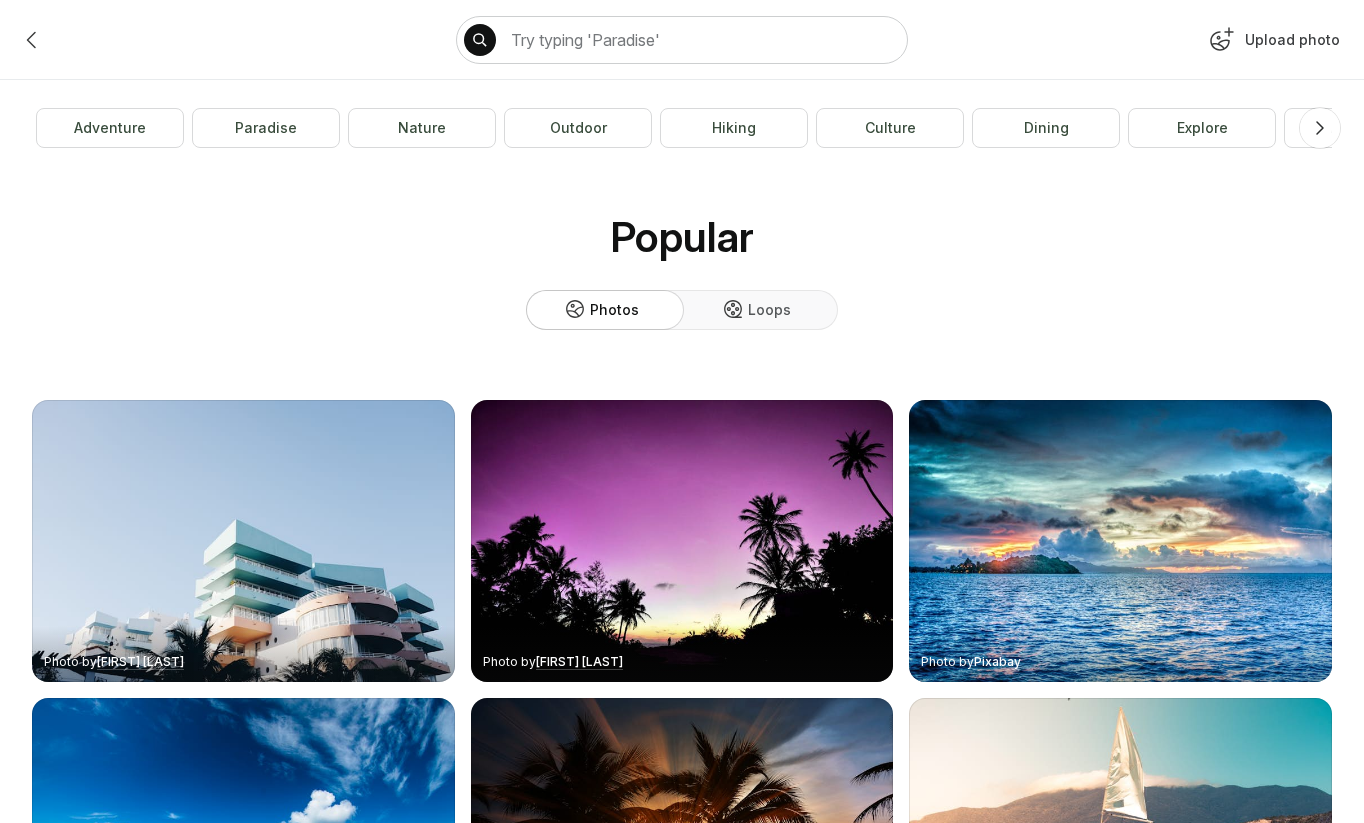 click on "Upload photo" at bounding box center [1272, 44] 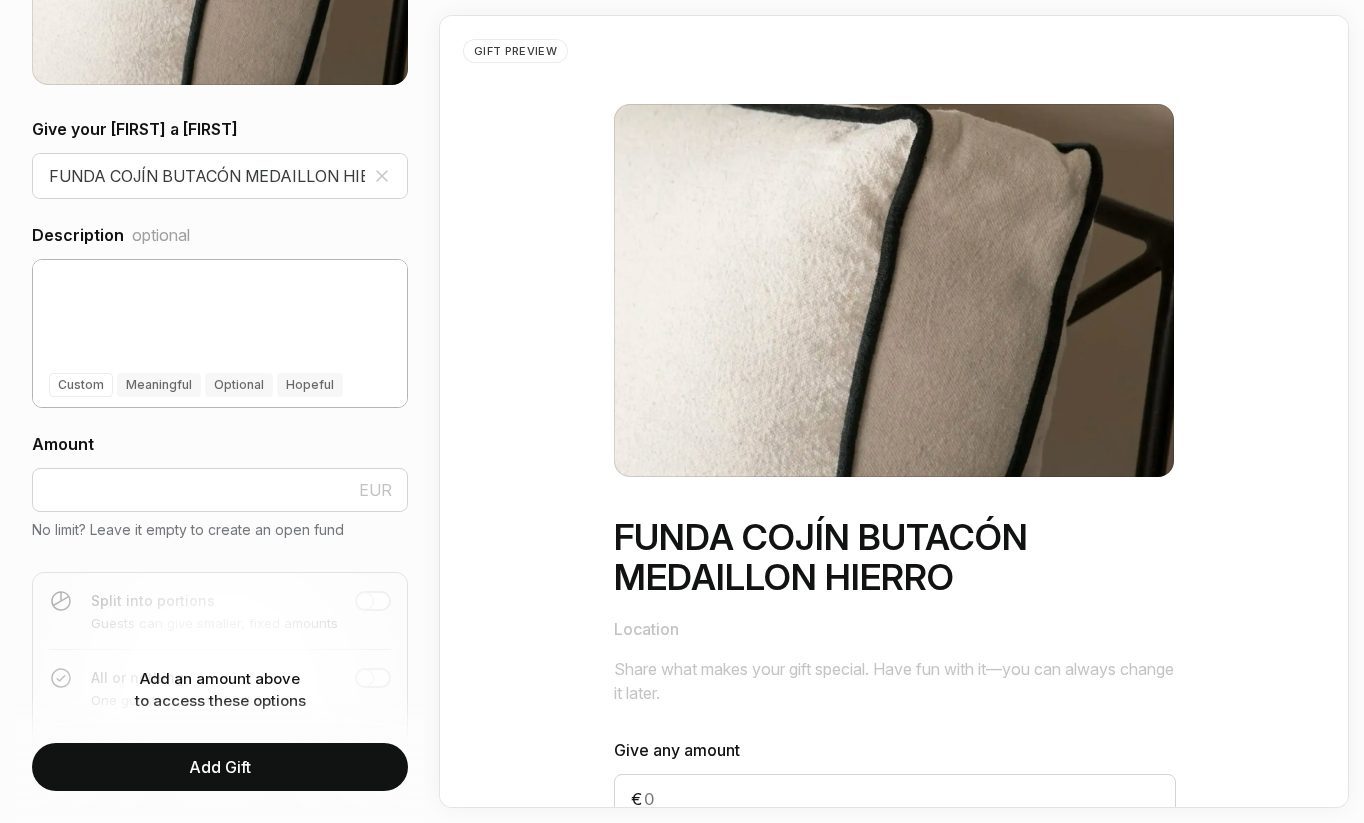 scroll, scrollTop: 362, scrollLeft: 0, axis: vertical 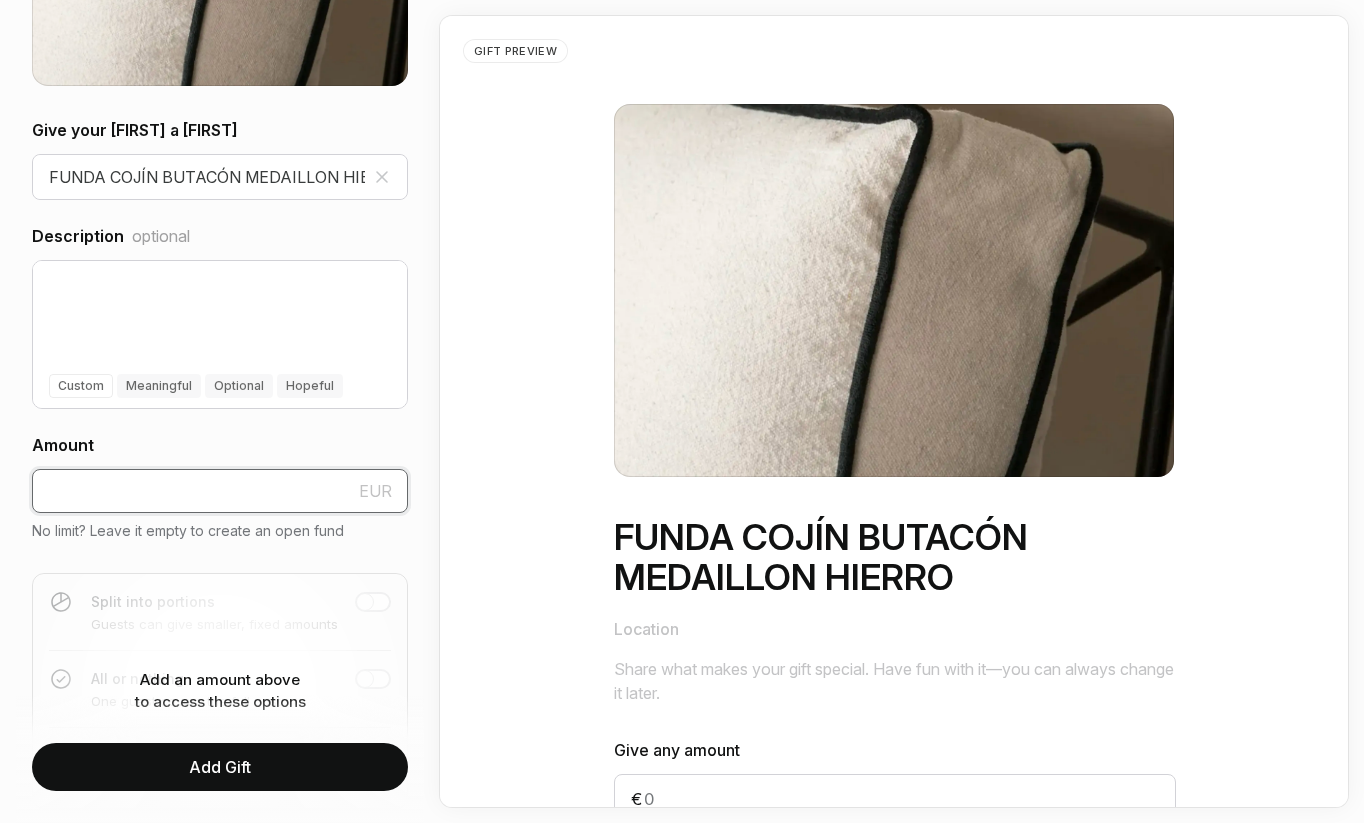 click at bounding box center [220, 491] 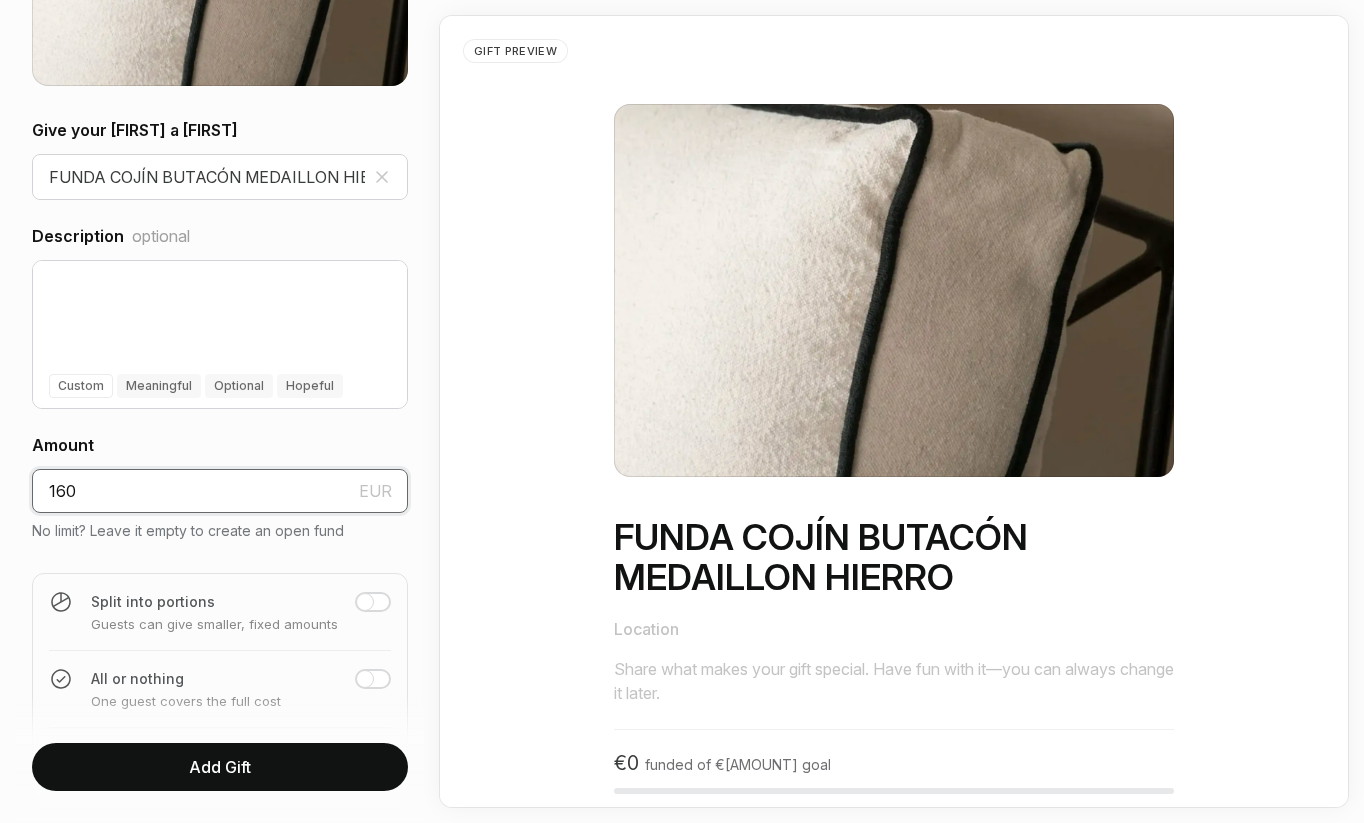 type on "160" 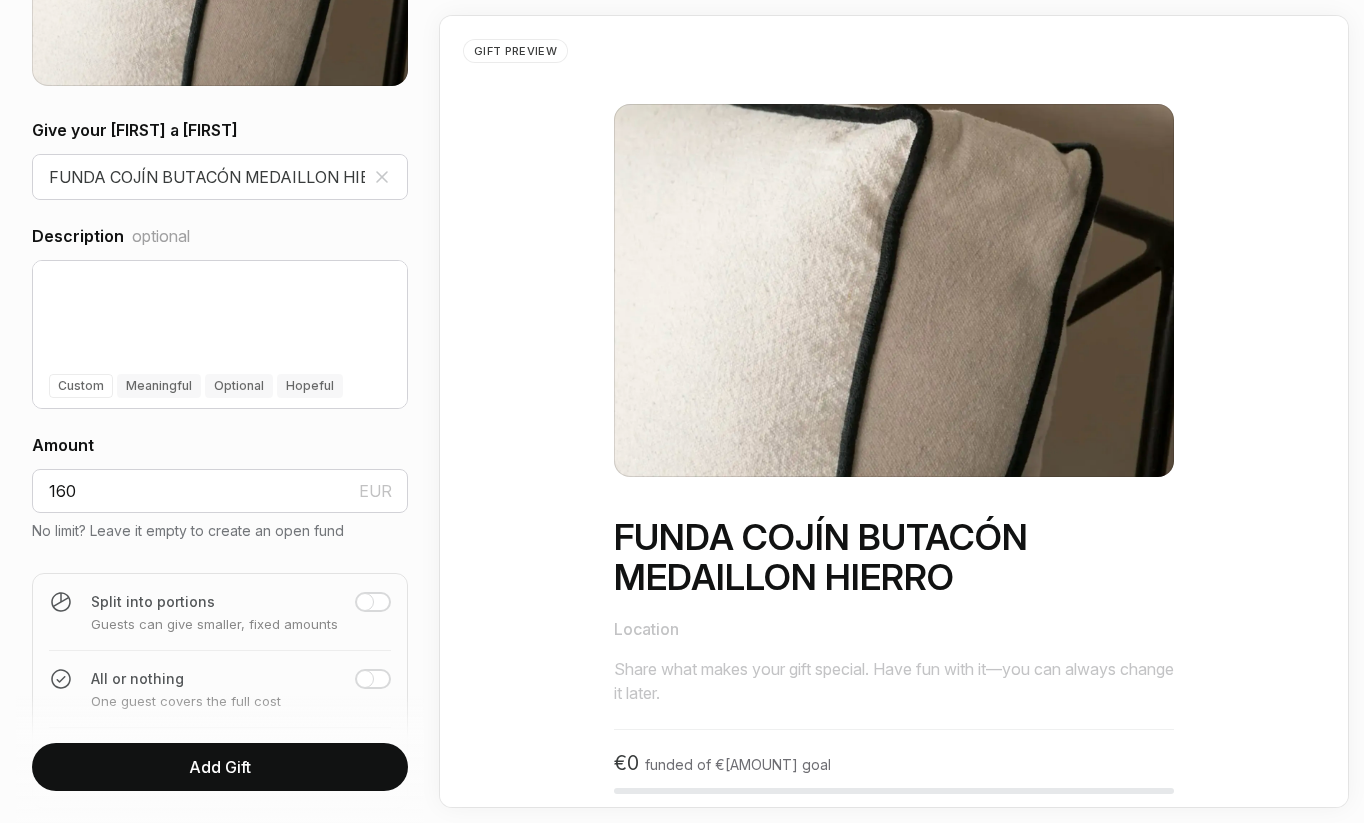 click on "Give your [FIRST] a [FIRST]
[TEXT]
Description" at bounding box center (220, 614) 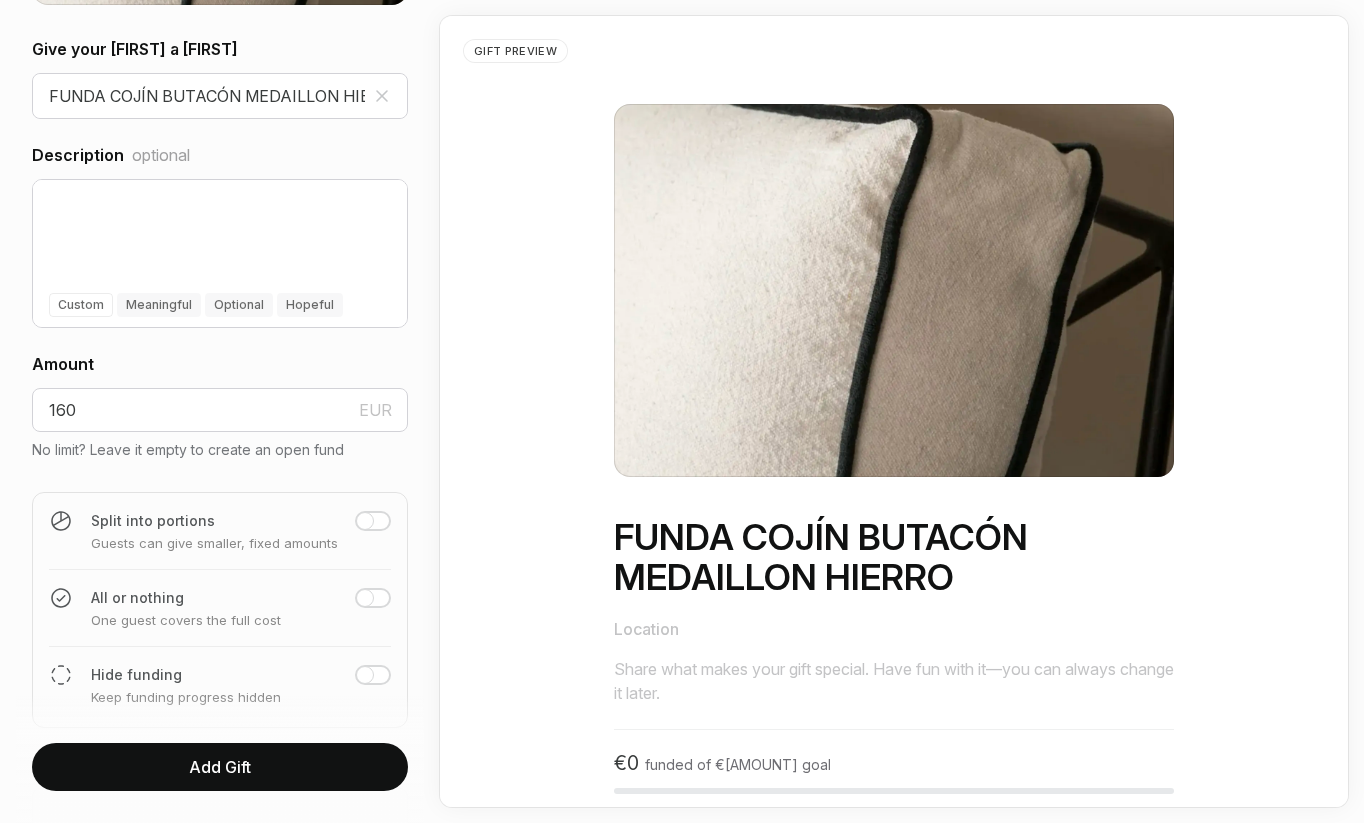 scroll, scrollTop: 488, scrollLeft: 0, axis: vertical 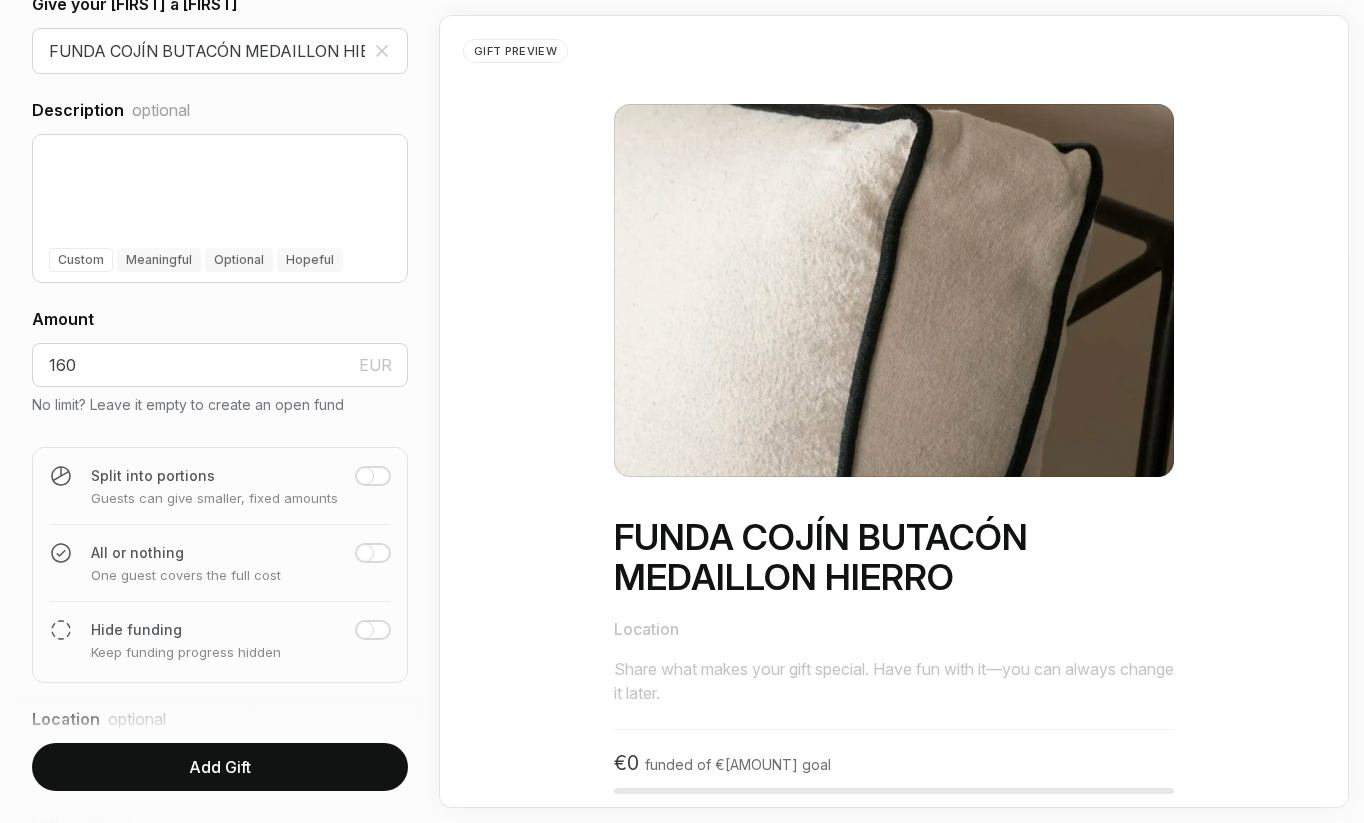 click at bounding box center (365, 476) 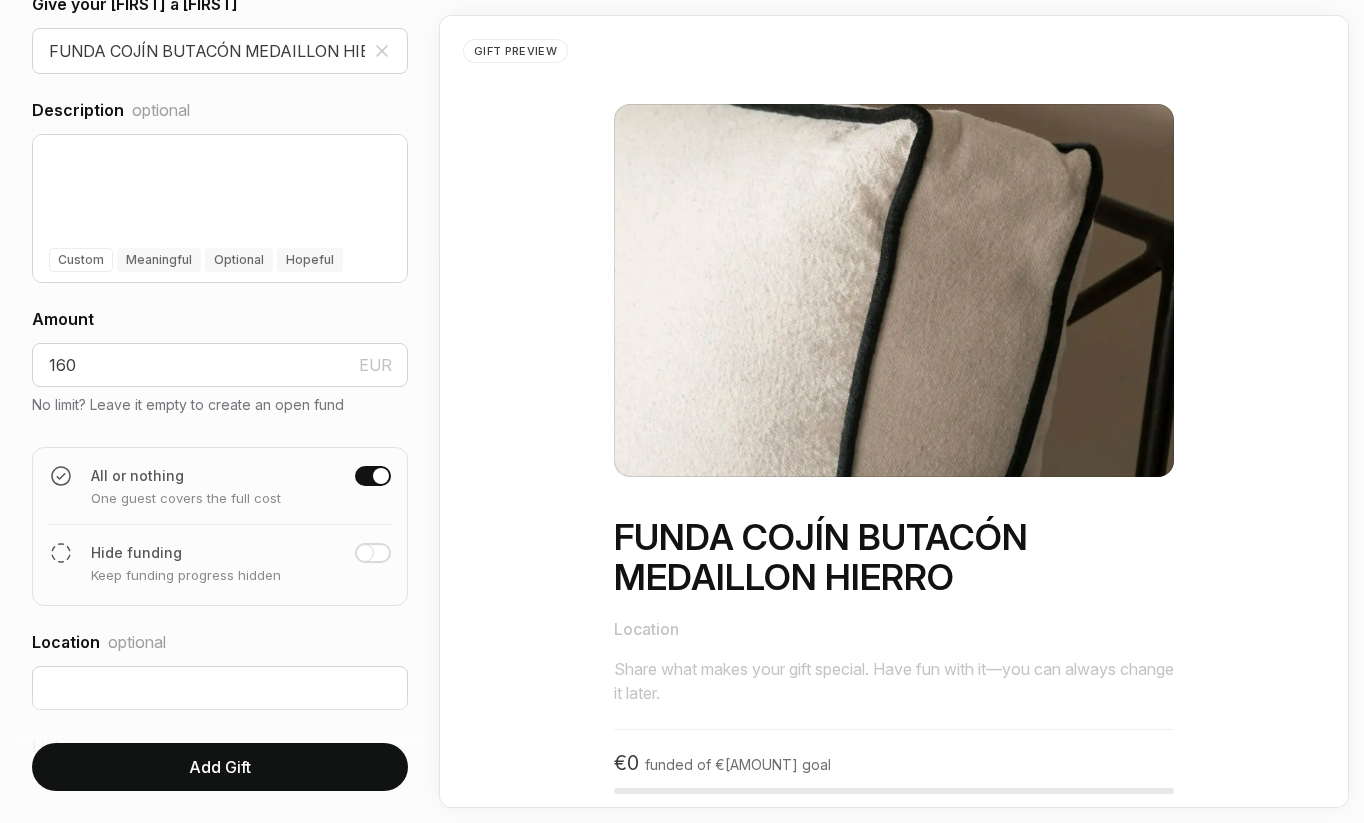 click on "Add Gift" at bounding box center (220, 767) 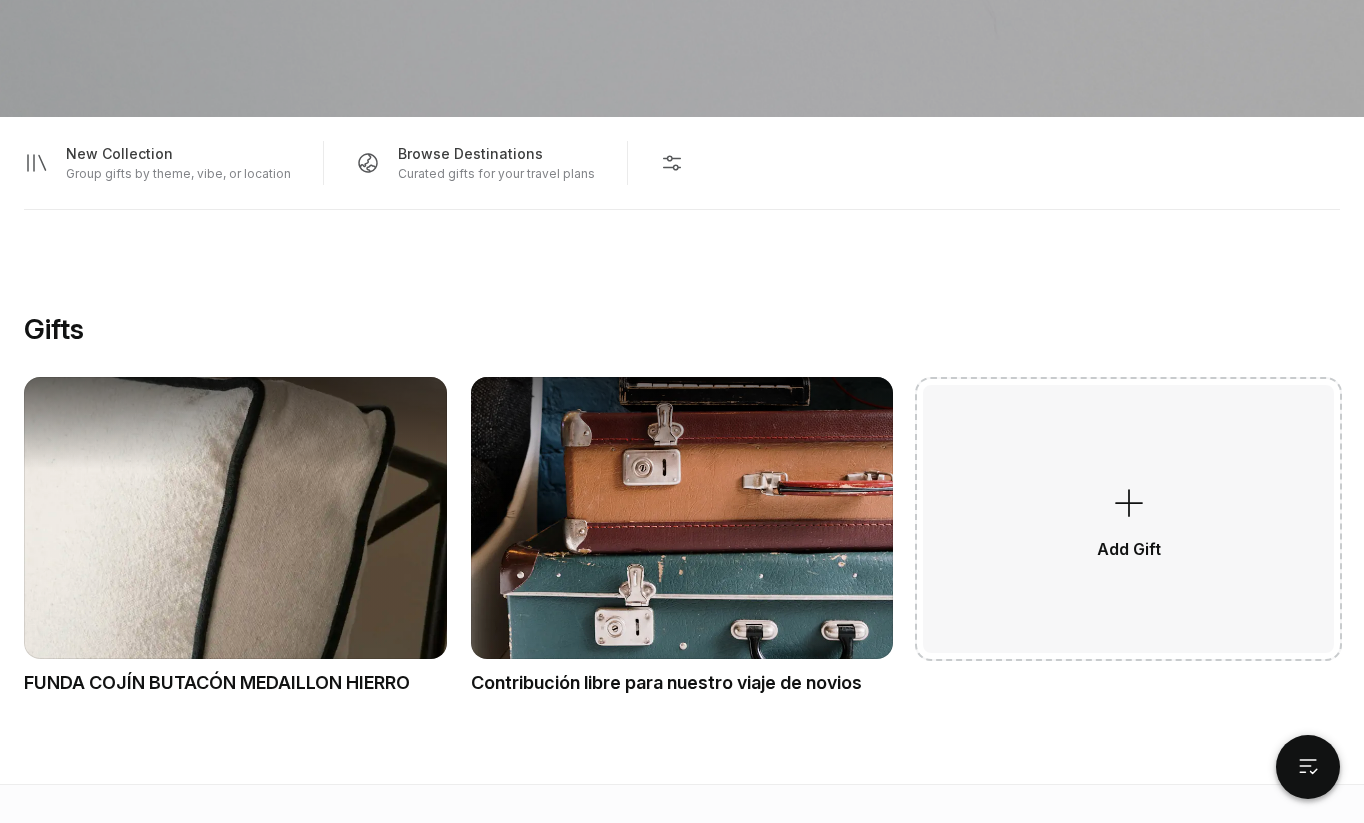 scroll, scrollTop: 875, scrollLeft: 0, axis: vertical 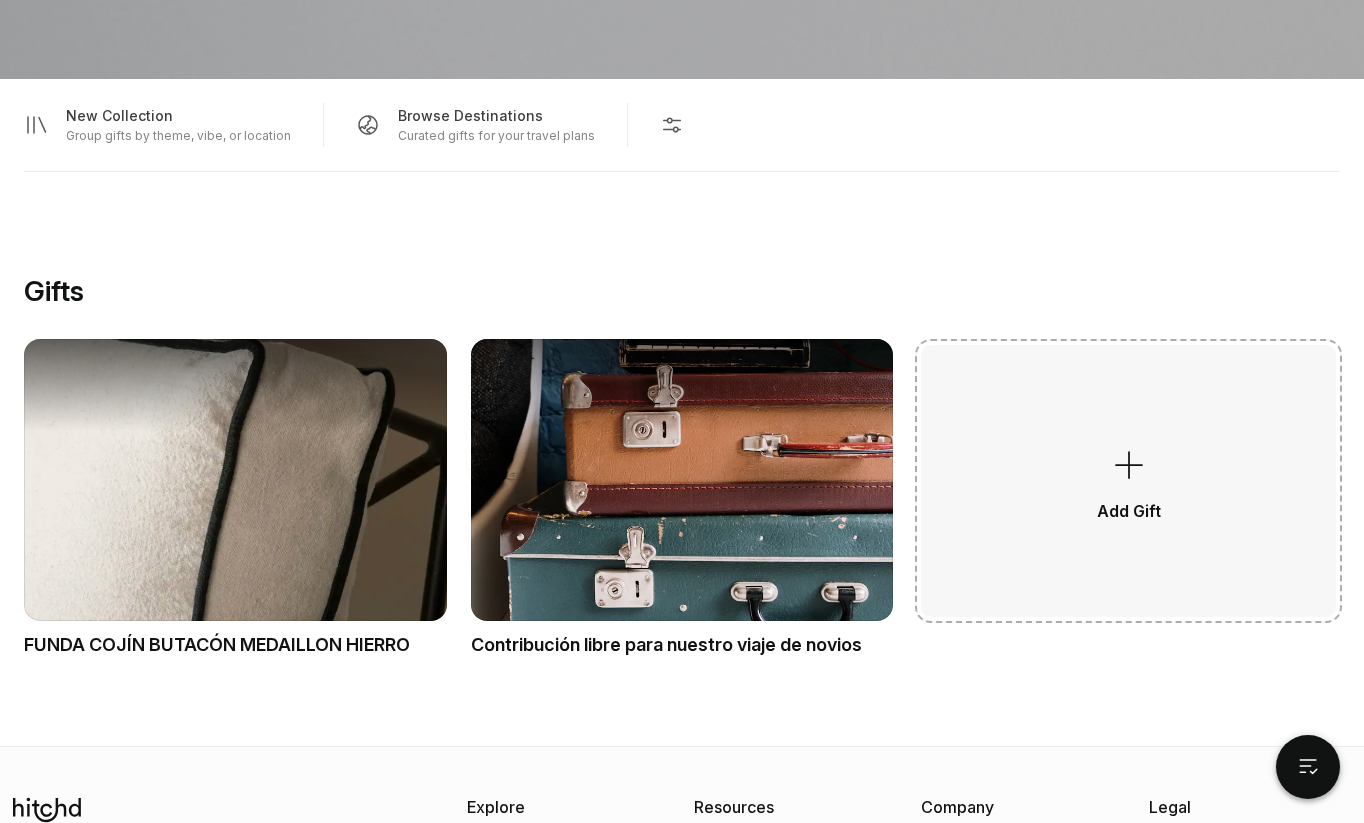 click on "Add Gift" at bounding box center [1128, 481] 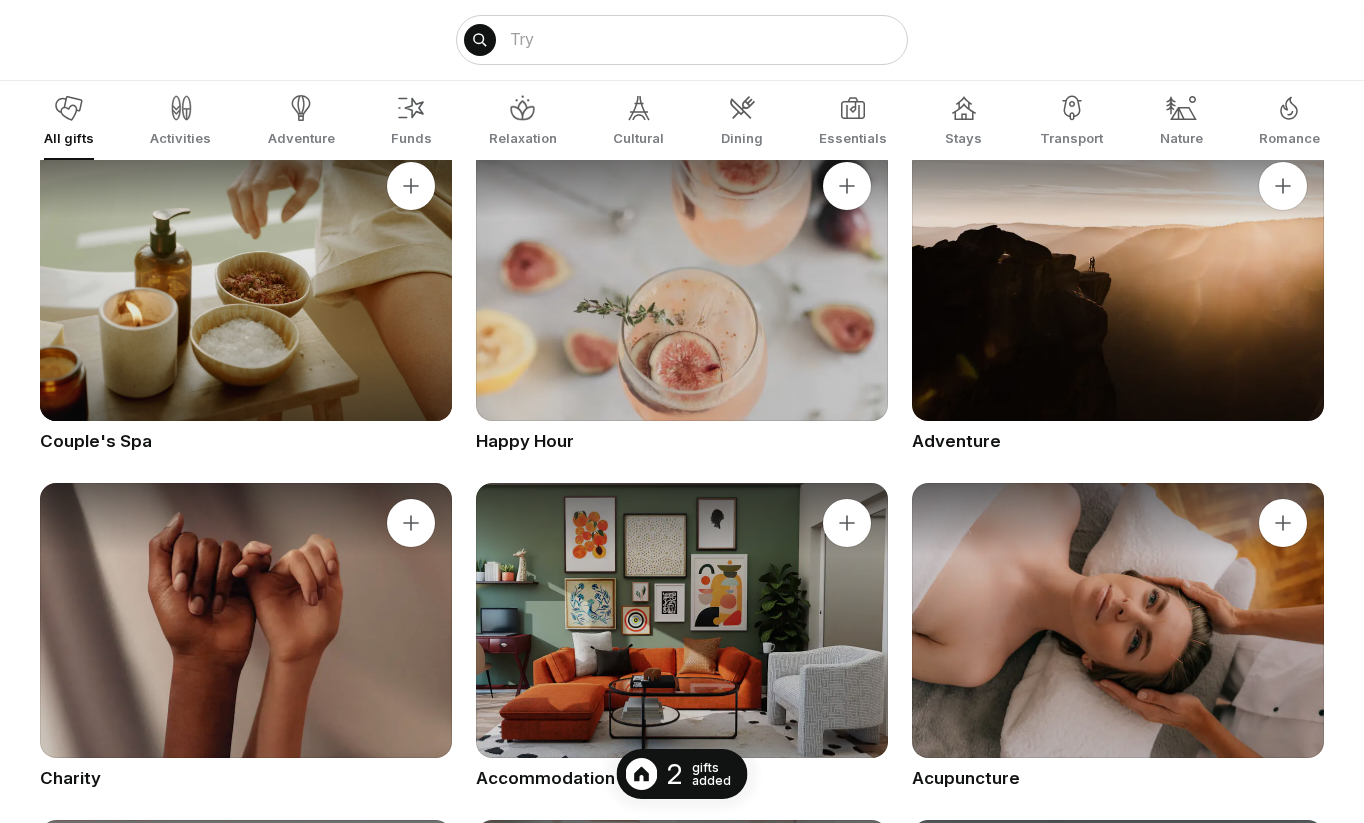 scroll, scrollTop: 0, scrollLeft: 0, axis: both 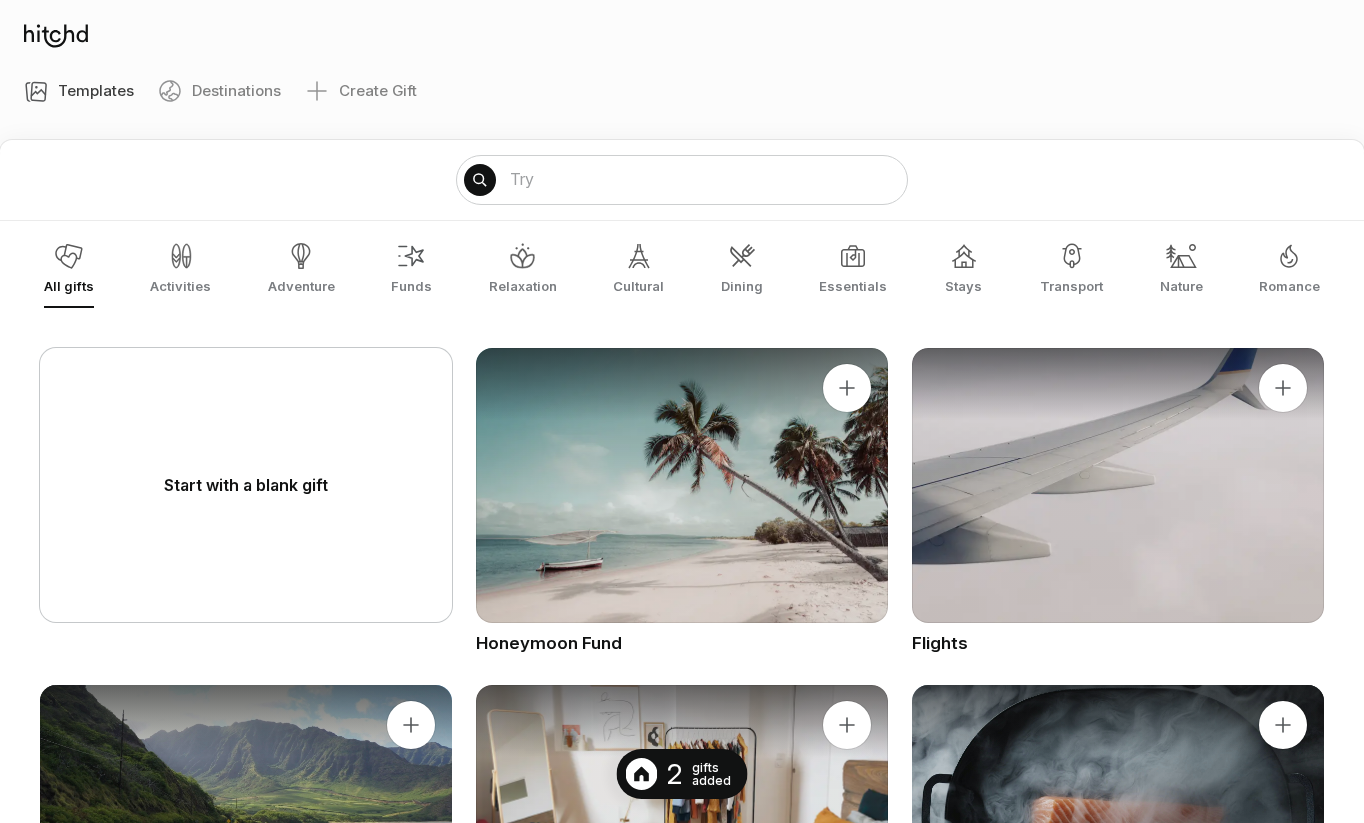 click on "Start with a blank gift" at bounding box center [246, 485] 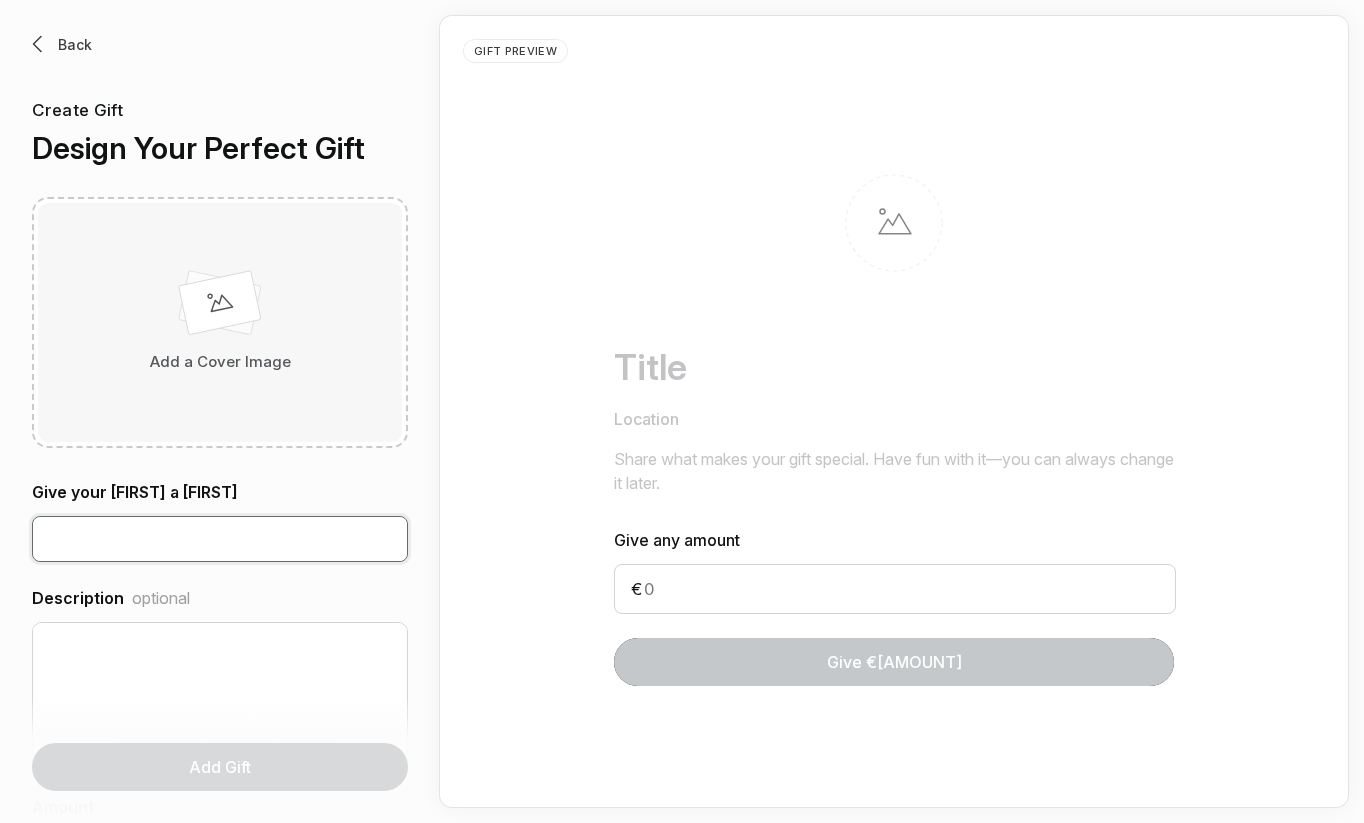 click at bounding box center (220, 539) 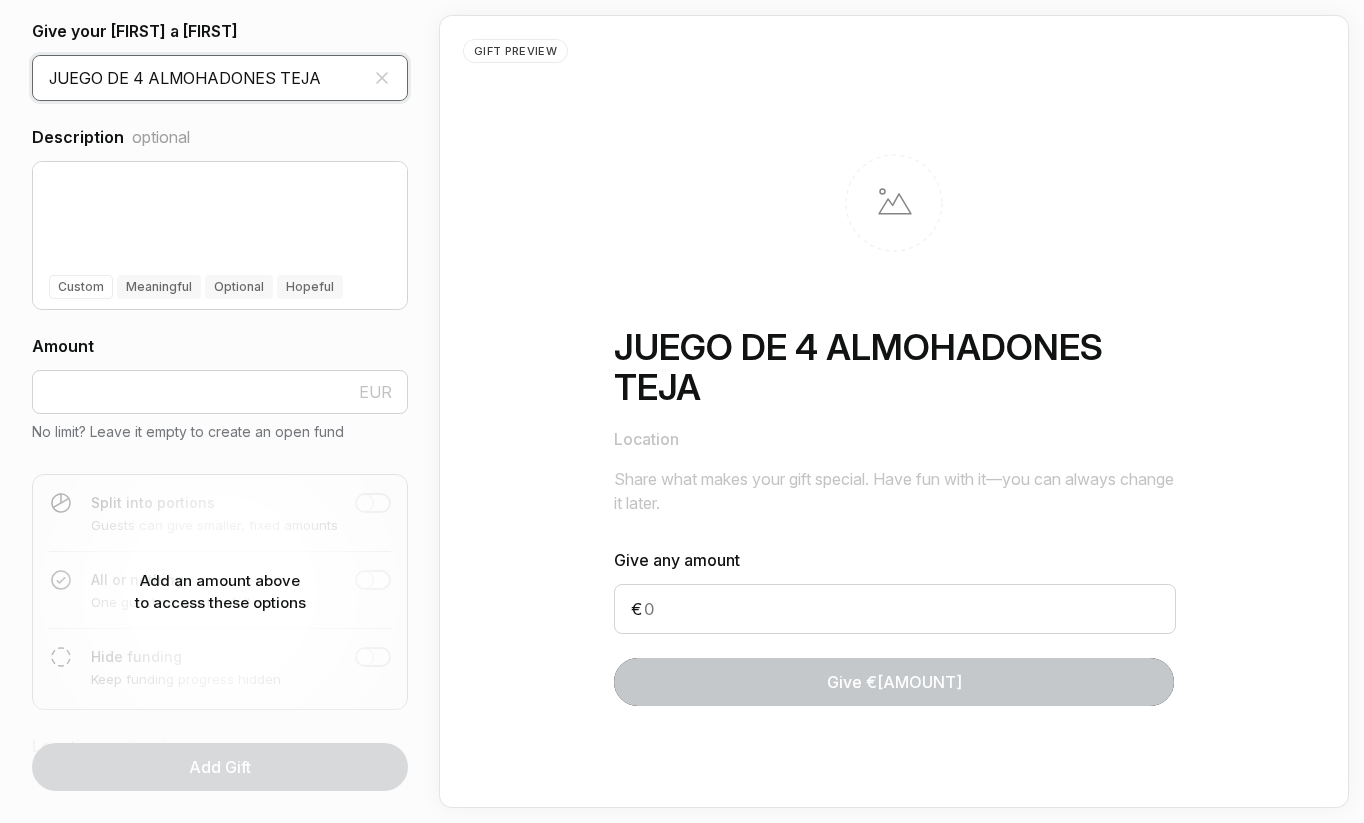 scroll, scrollTop: 466, scrollLeft: 0, axis: vertical 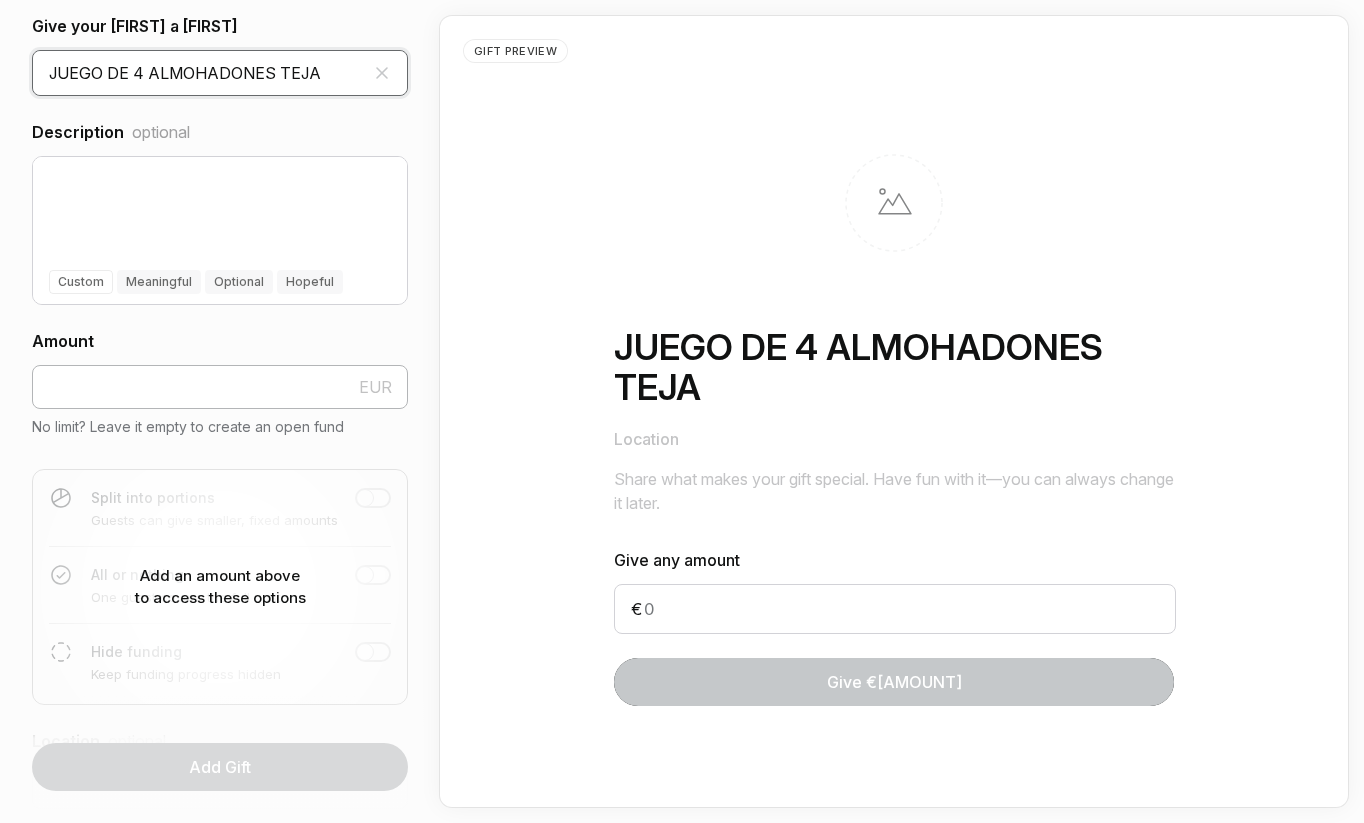 type on "JUEGO DE 4 ALMOHADONES TEJA" 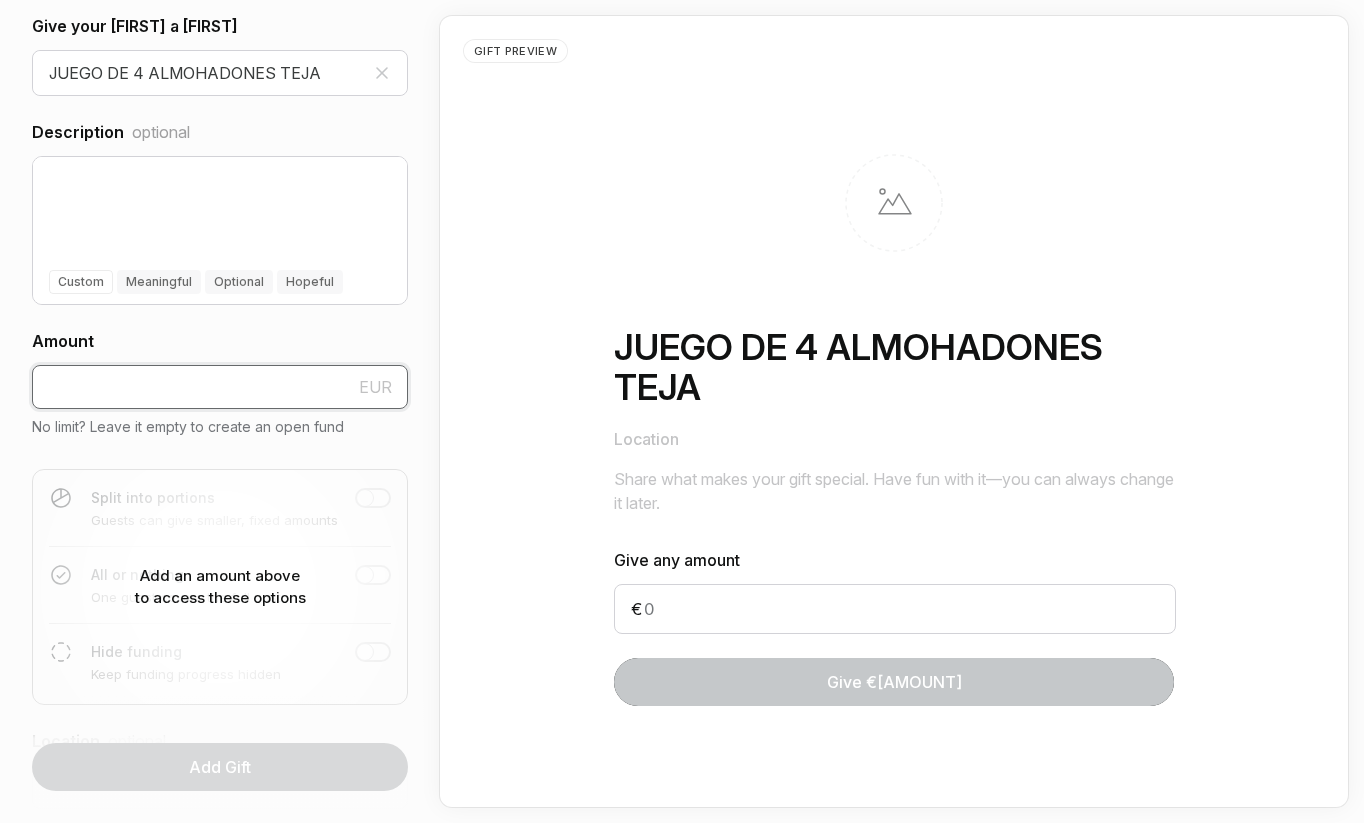 click at bounding box center (220, 387) 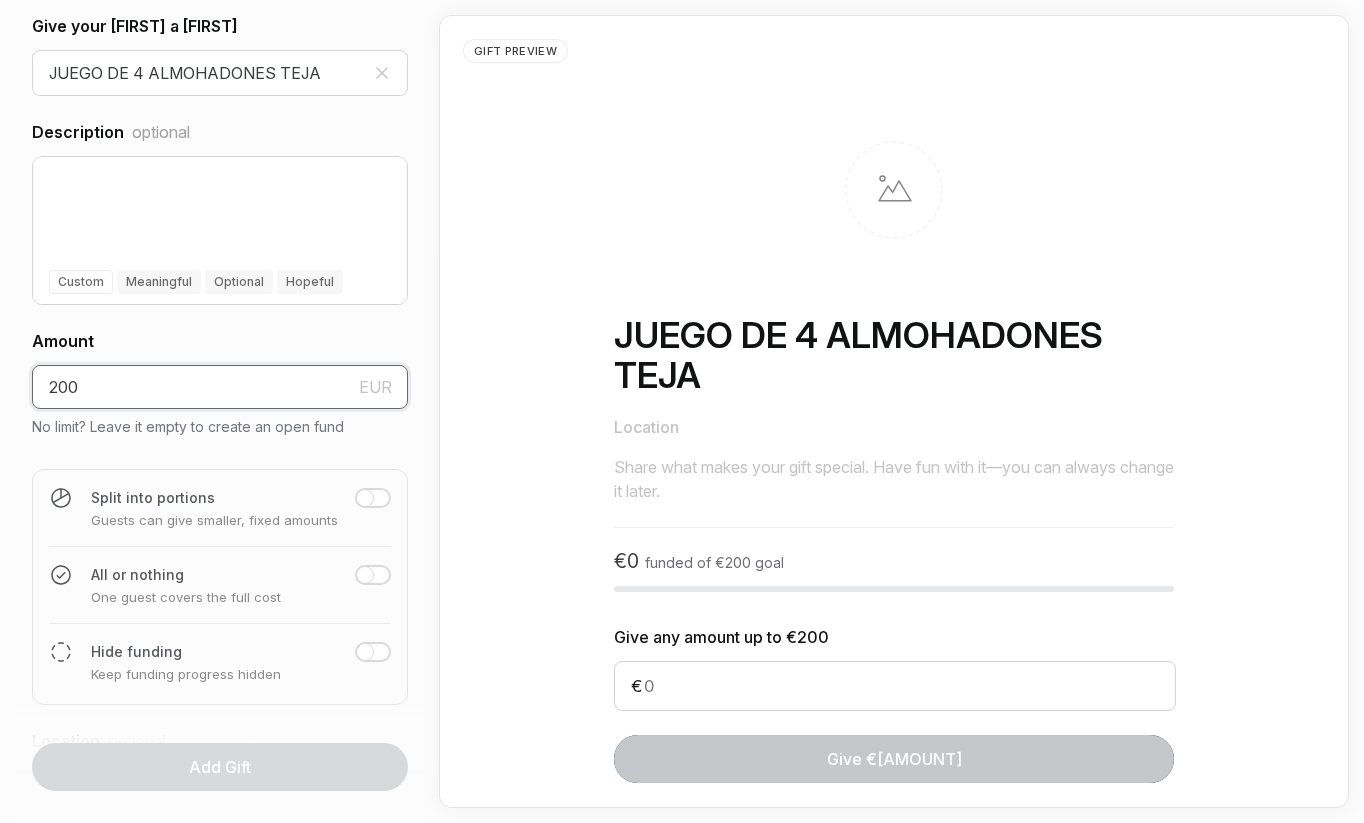 click on "200" at bounding box center [220, 387] 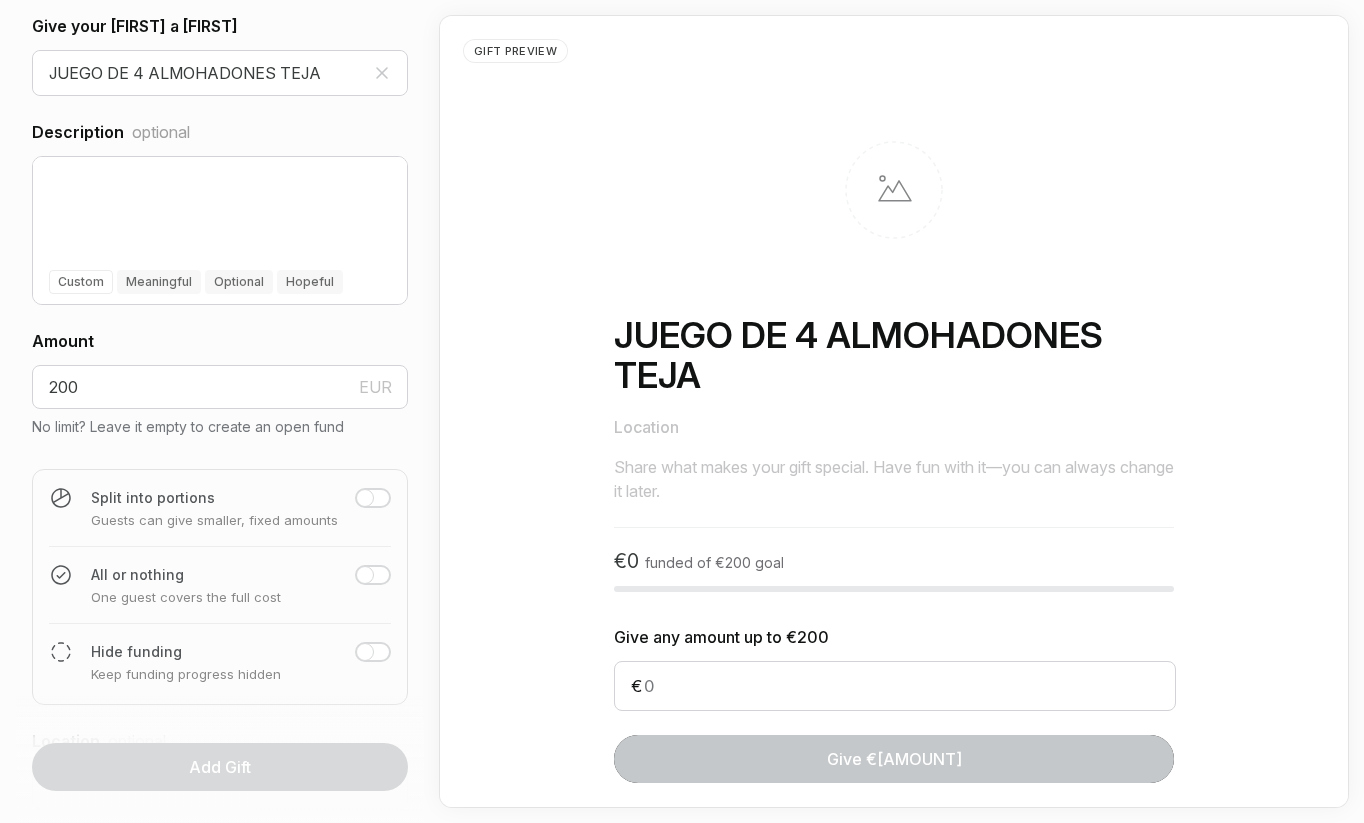 click on "Give your [FIRST] a [FIRST]
[TEXT]
Description optional [AMOUNT]" at bounding box center (220, 510) 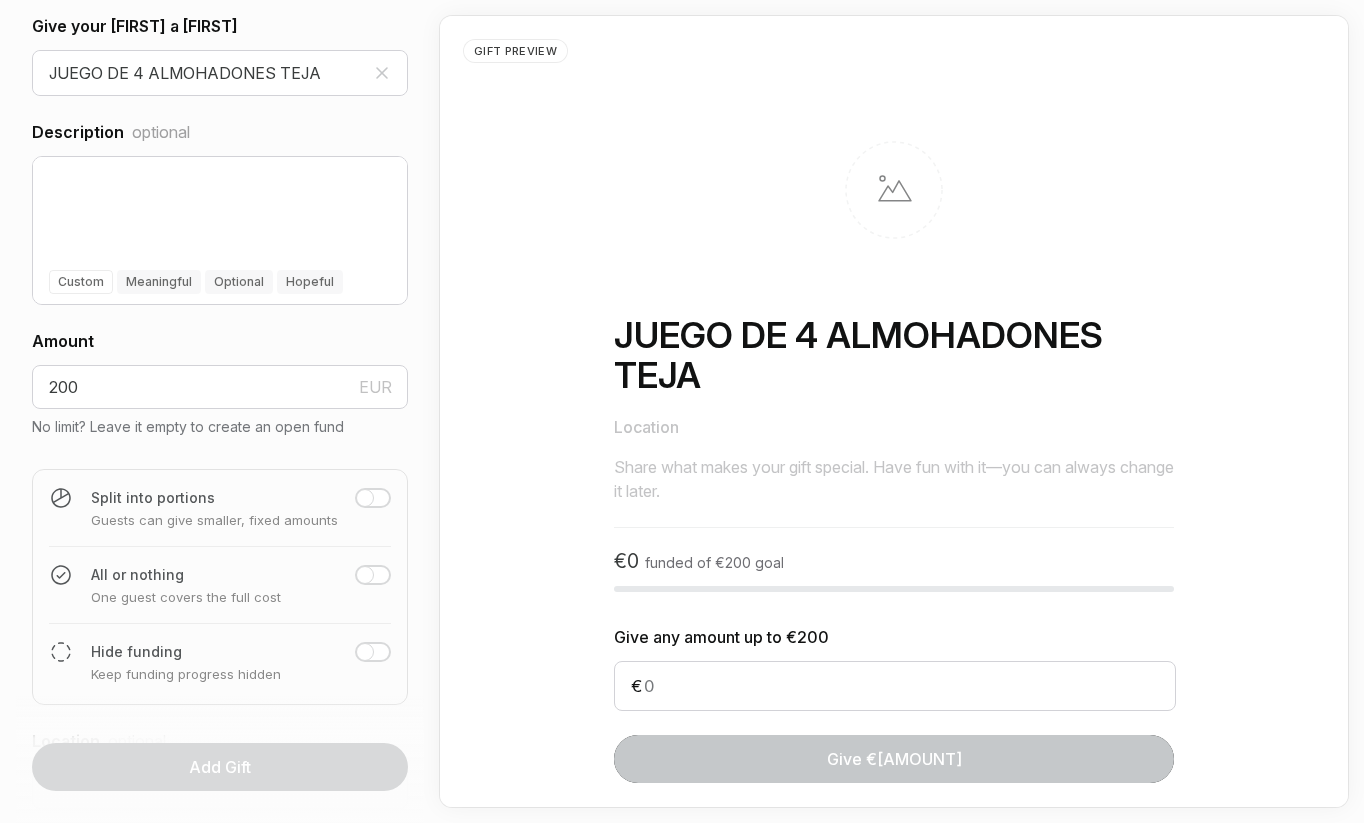 click at bounding box center (365, 498) 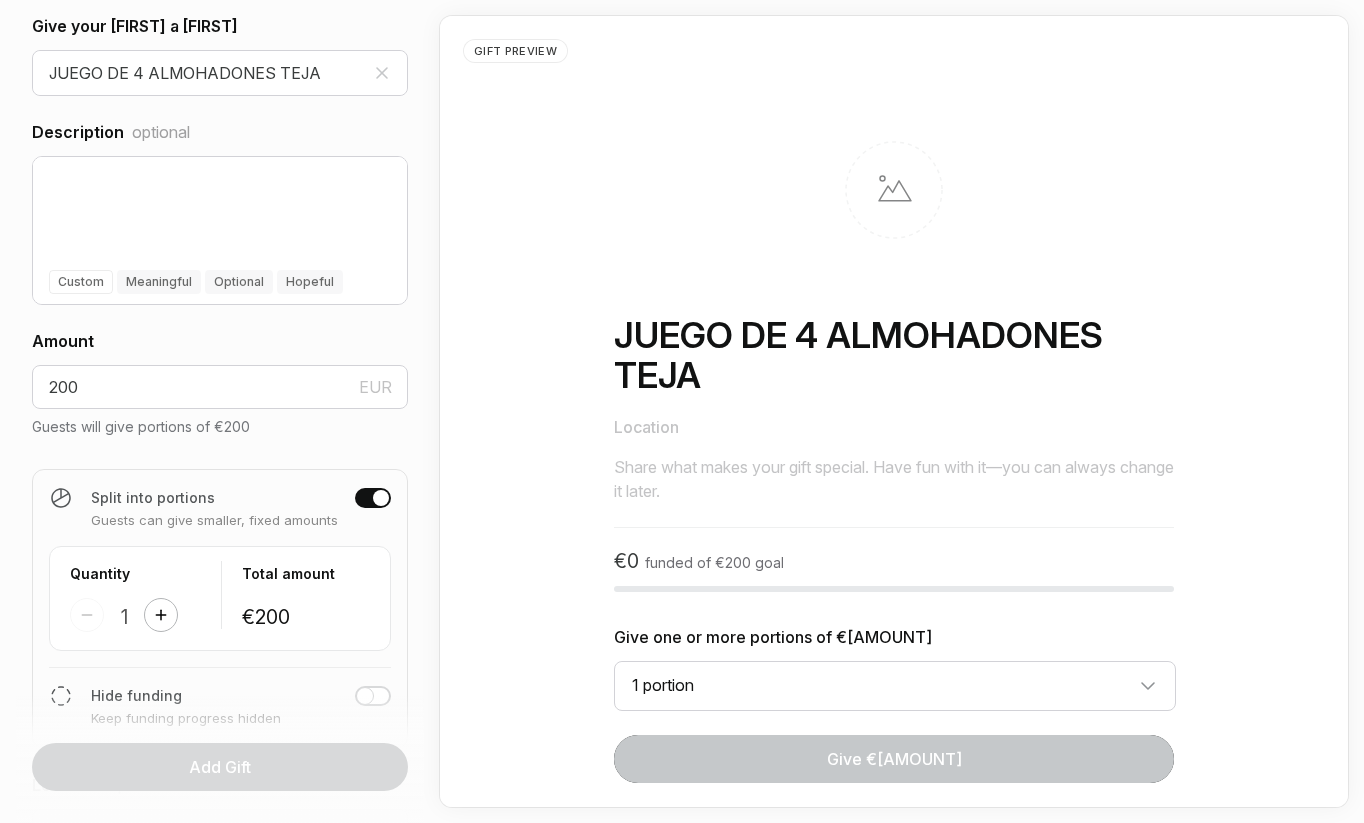 click at bounding box center [161, 615] 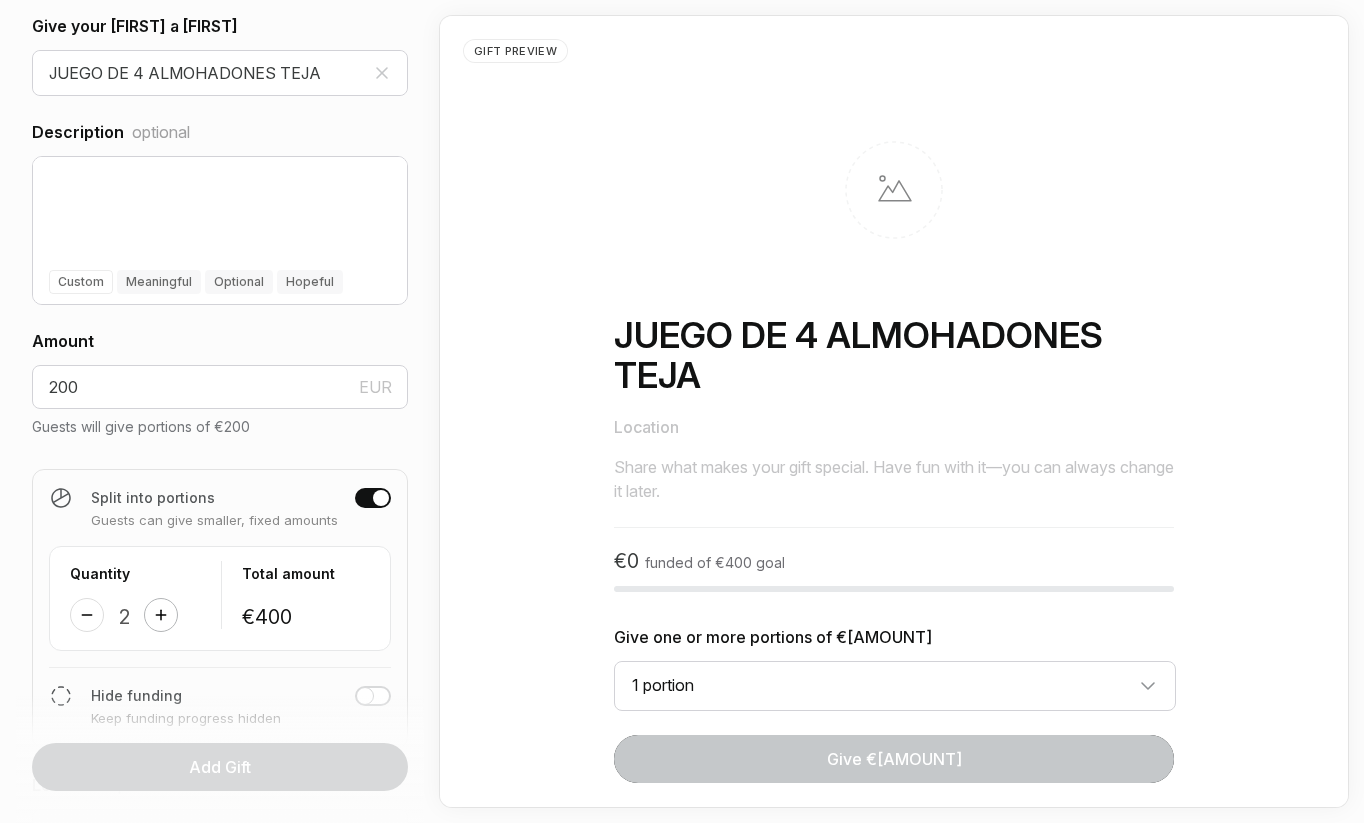click at bounding box center [161, 615] 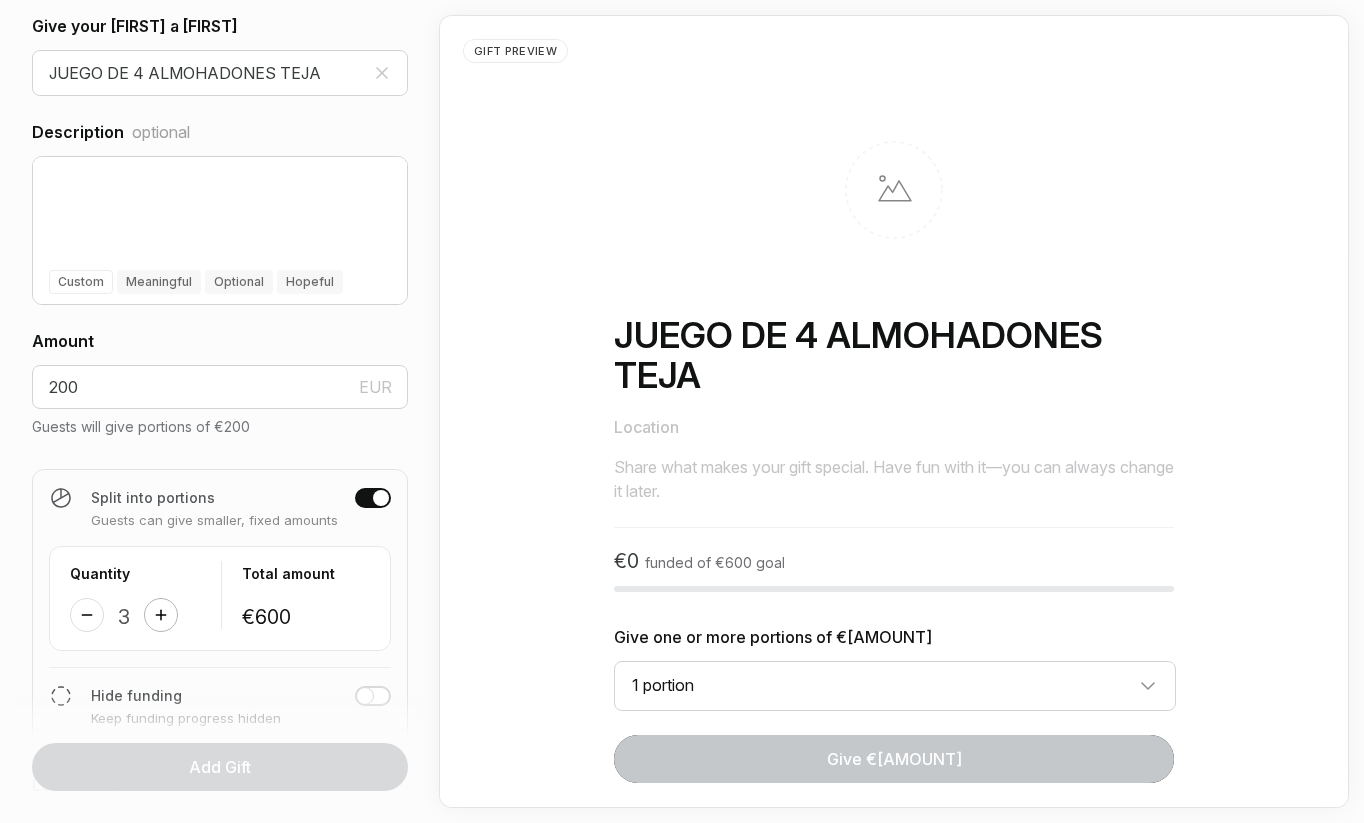 click at bounding box center [161, 615] 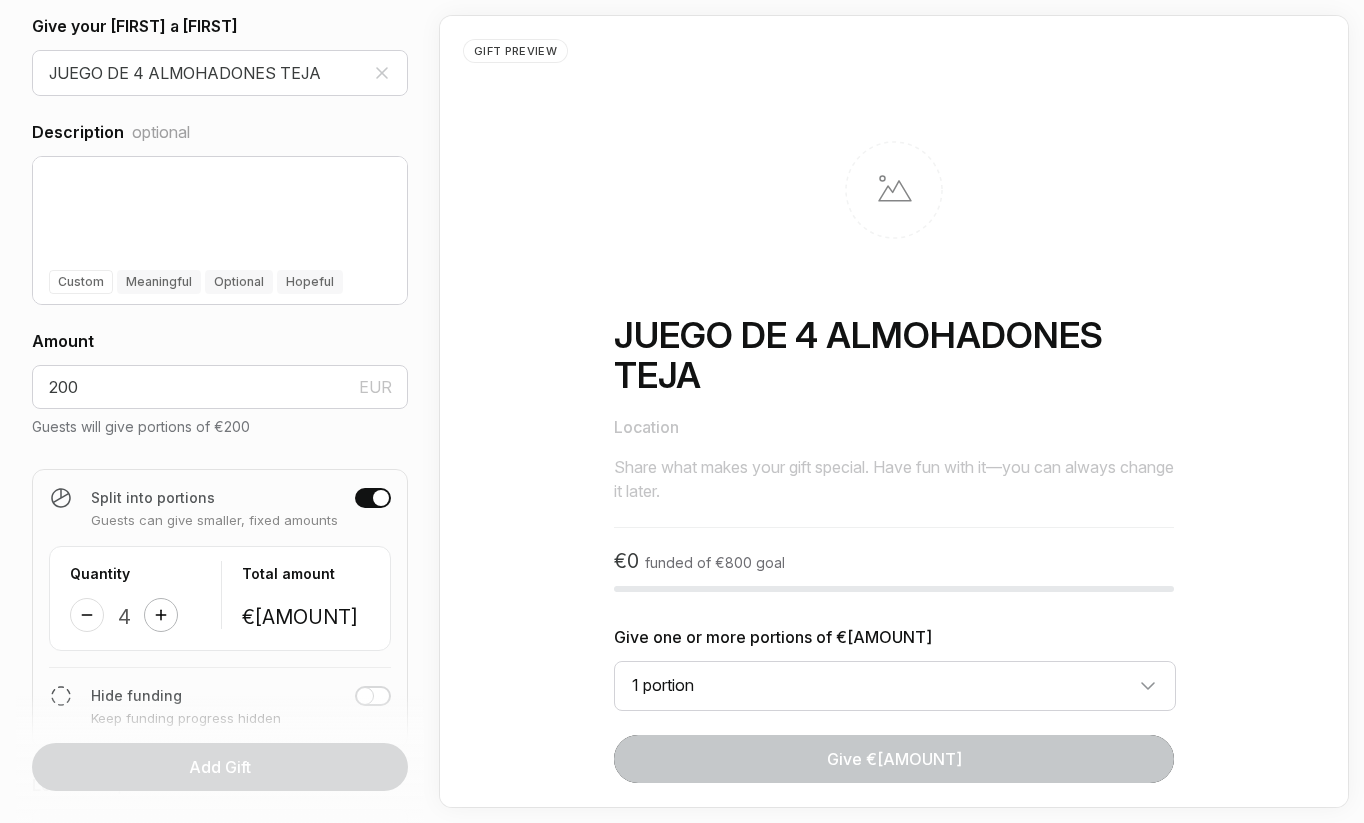 click at bounding box center [161, 615] 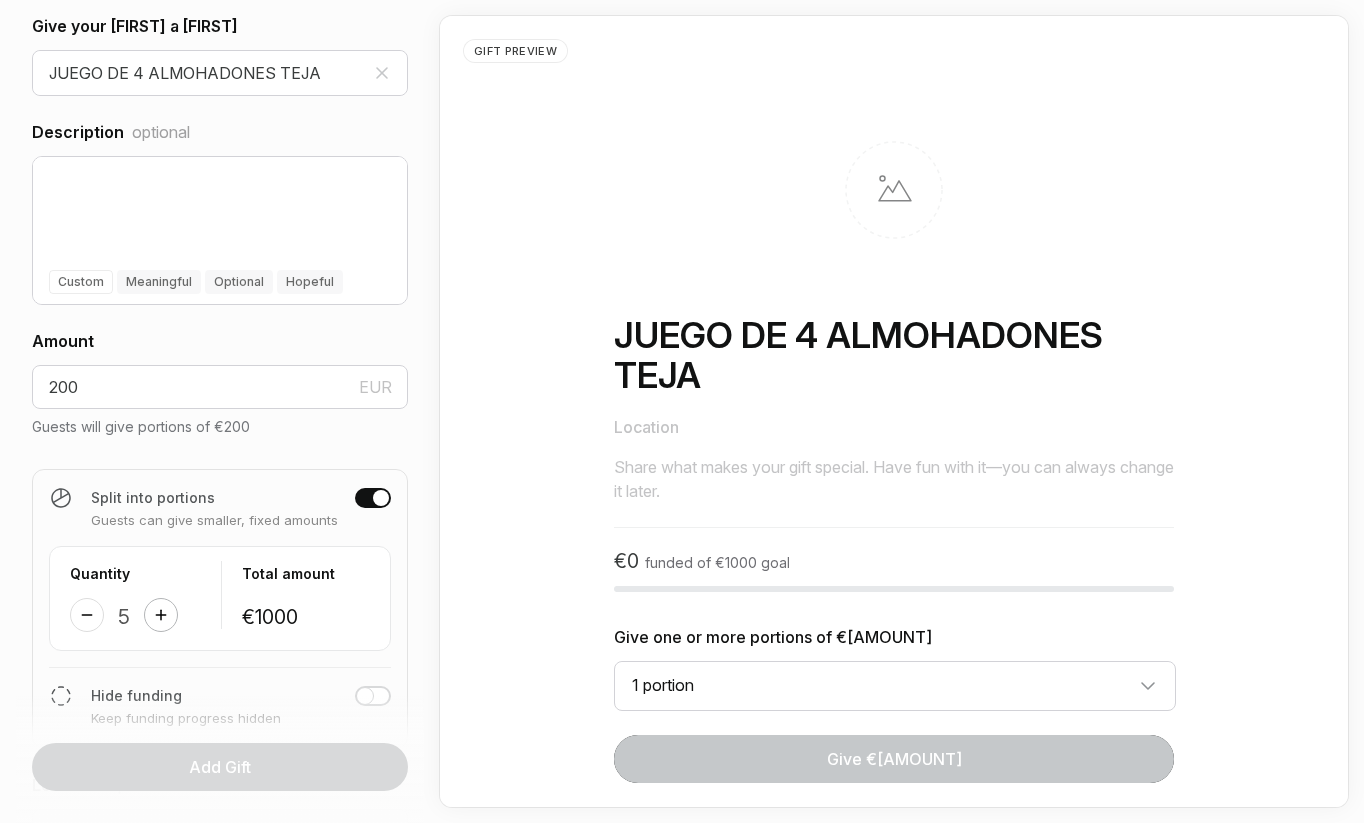 click at bounding box center [161, 615] 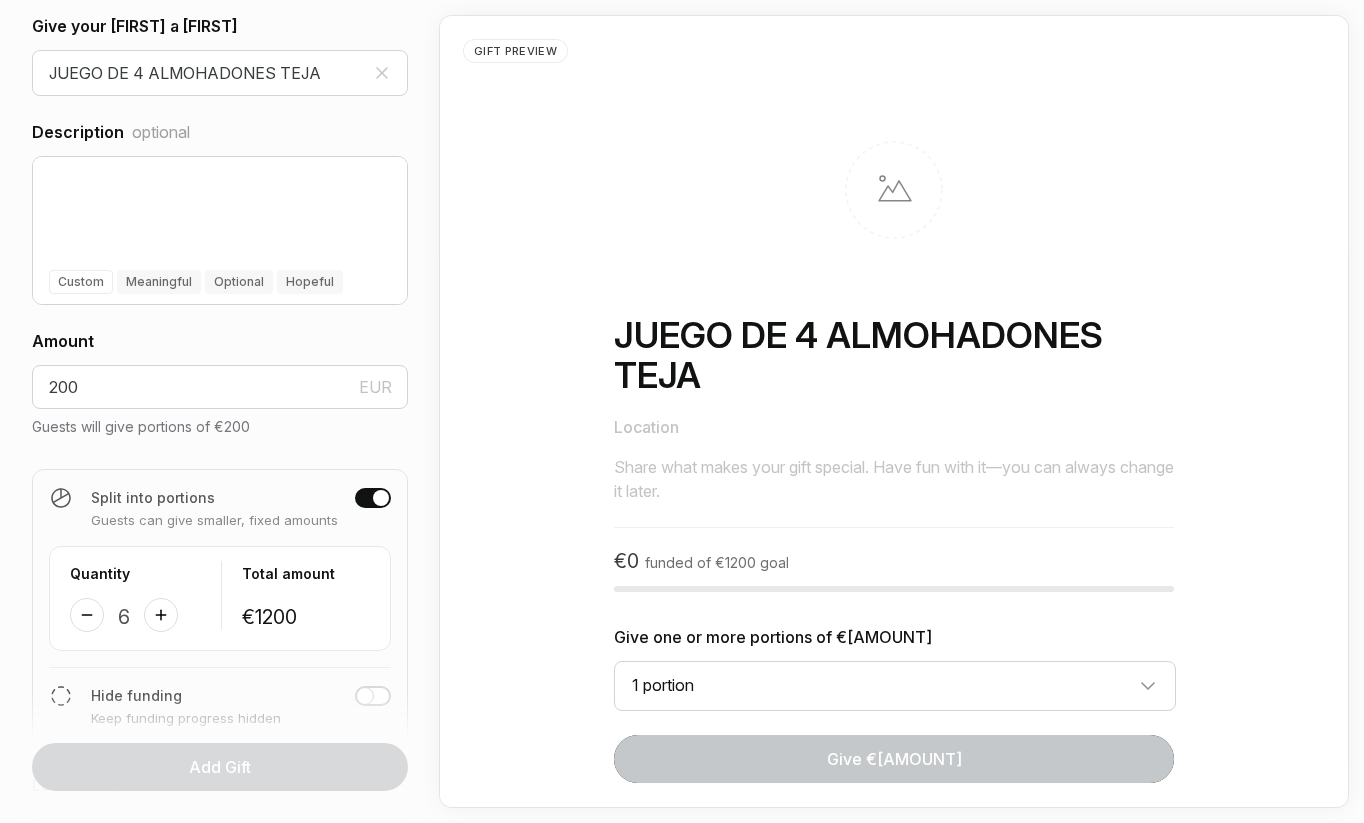 click on "Guests will give portions of
€200" at bounding box center [220, 427] 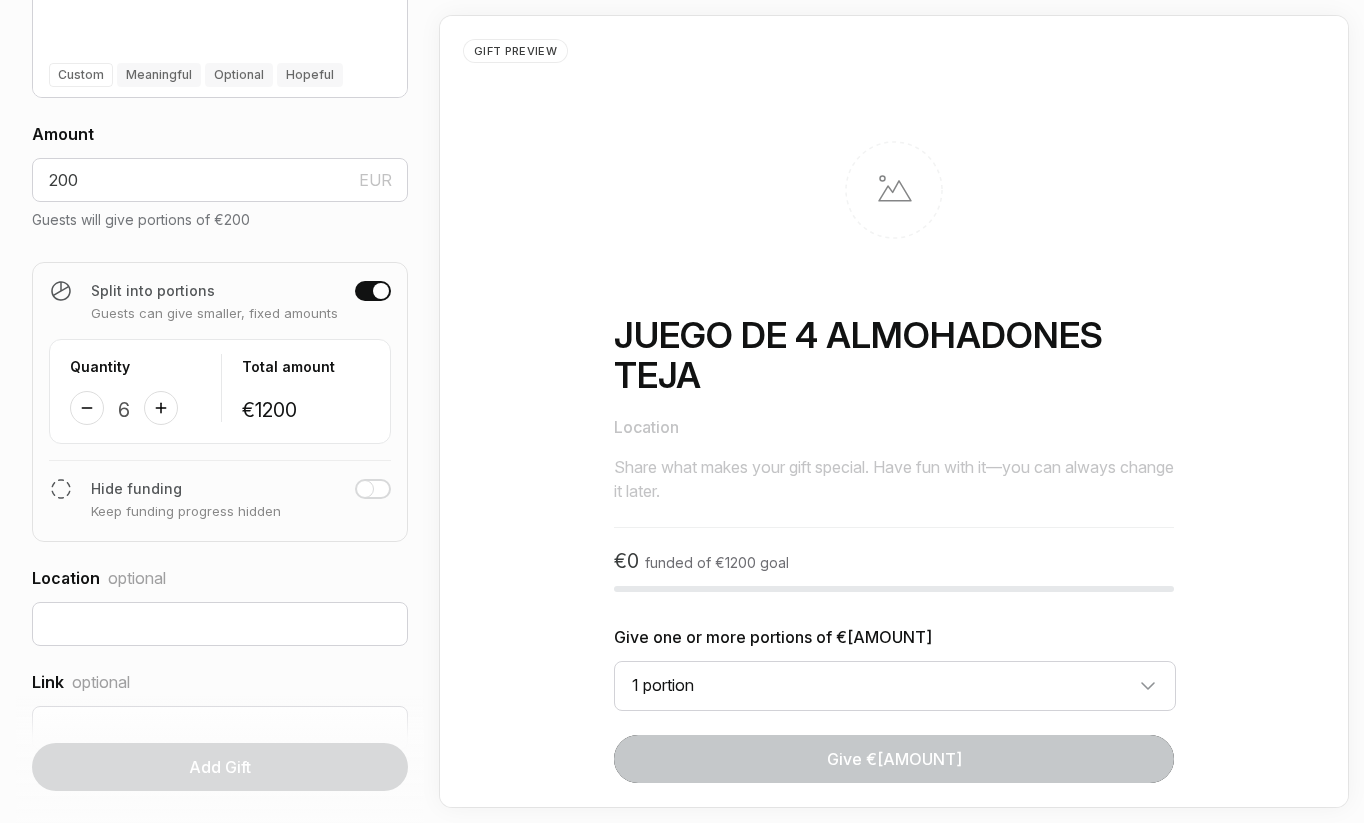 scroll, scrollTop: 740, scrollLeft: 0, axis: vertical 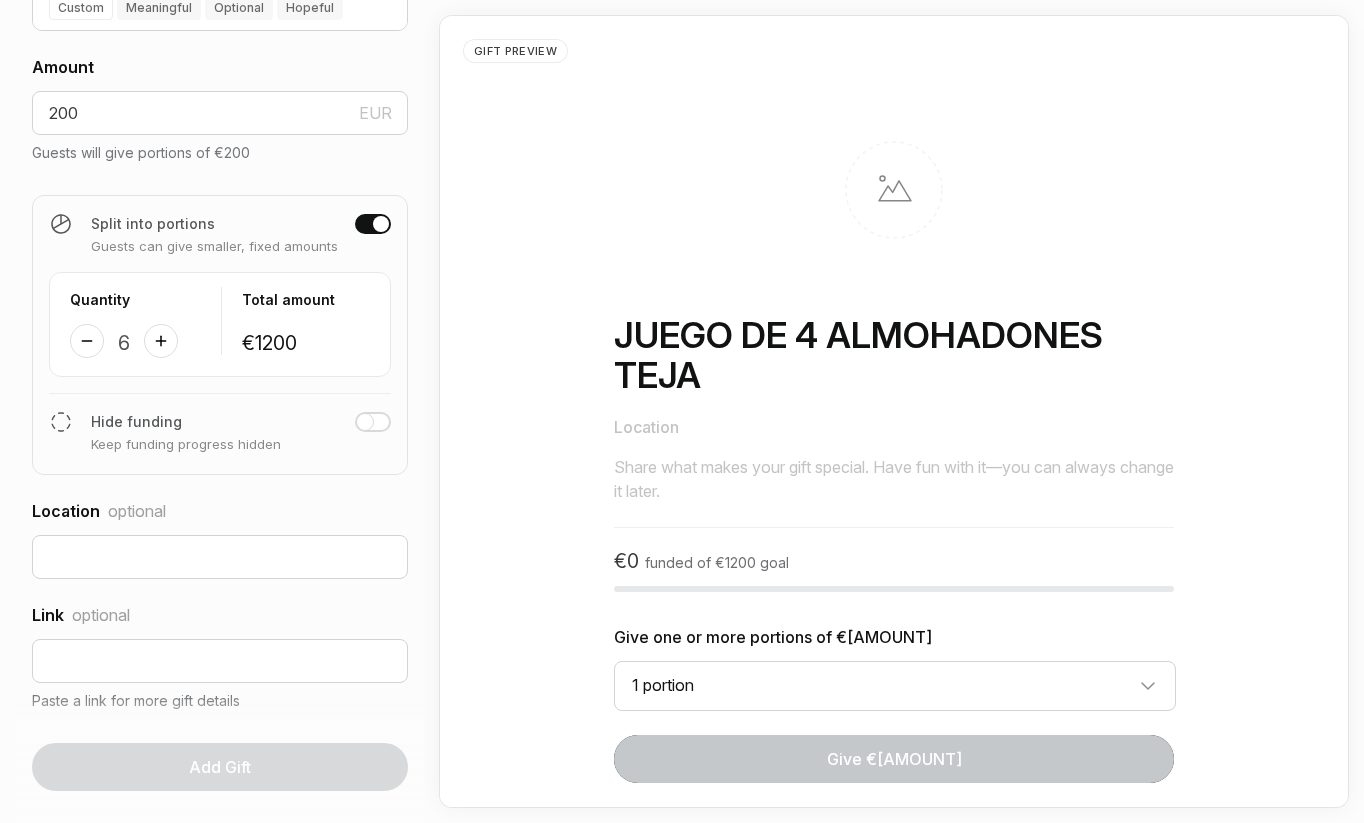 click at bounding box center [365, 422] 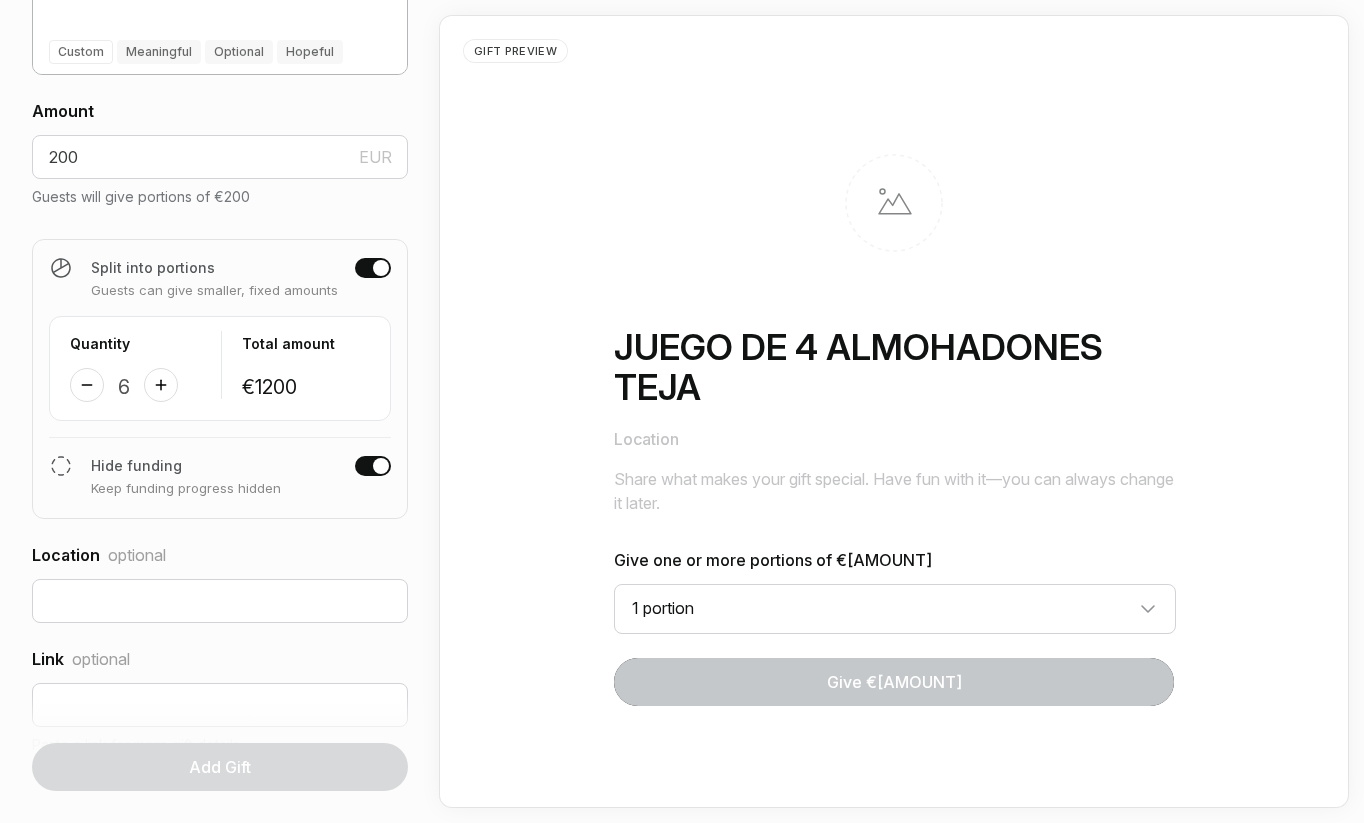 scroll, scrollTop: 740, scrollLeft: 0, axis: vertical 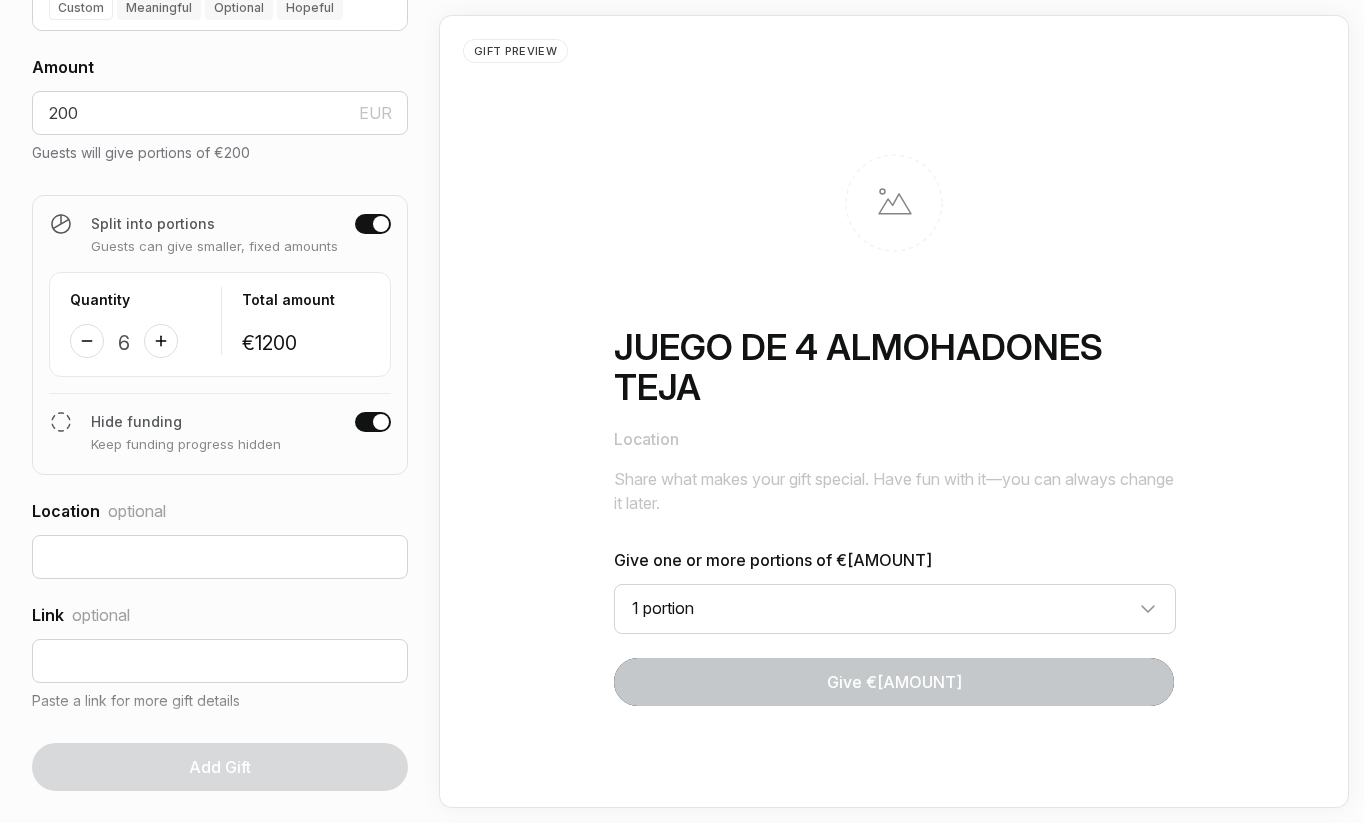 click at bounding box center (373, 422) 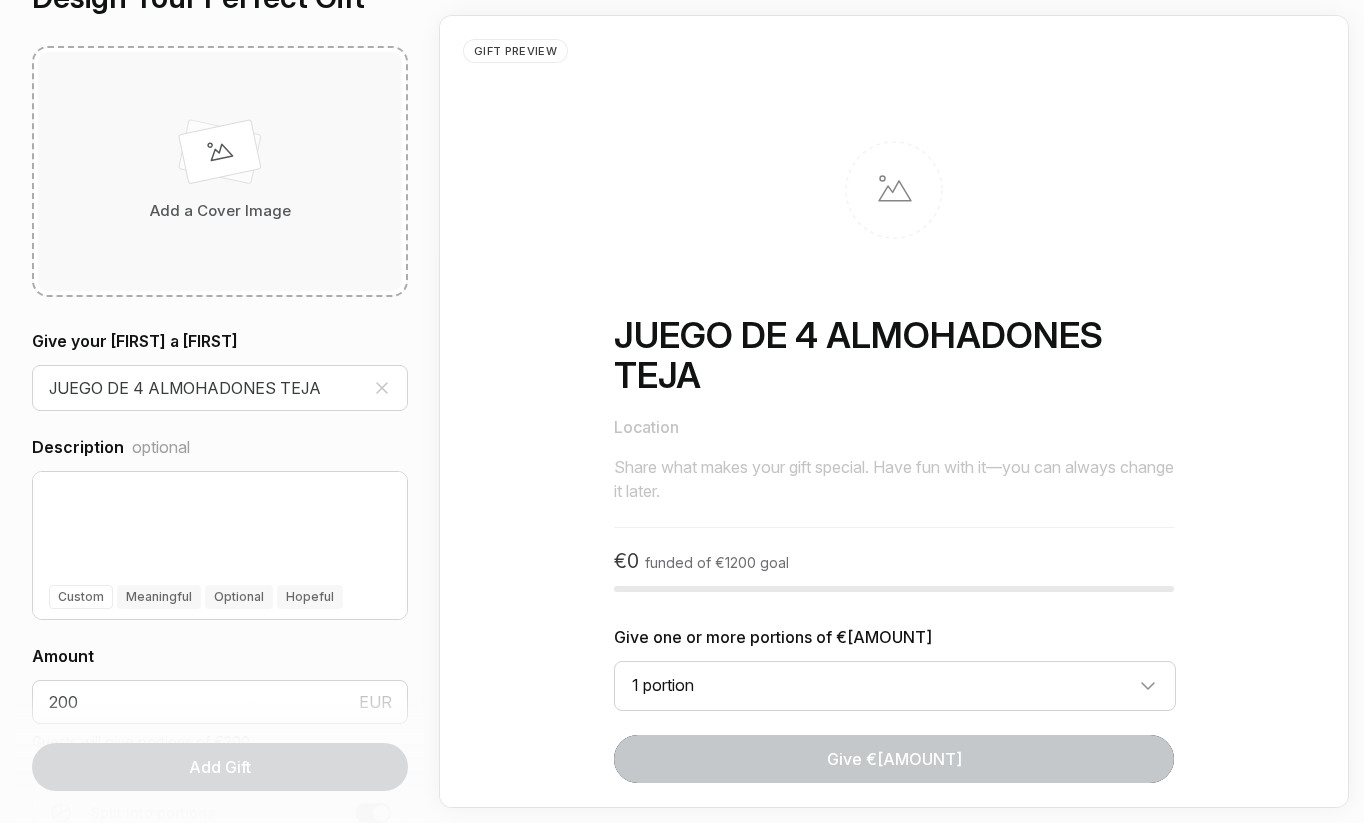 scroll, scrollTop: 156, scrollLeft: 0, axis: vertical 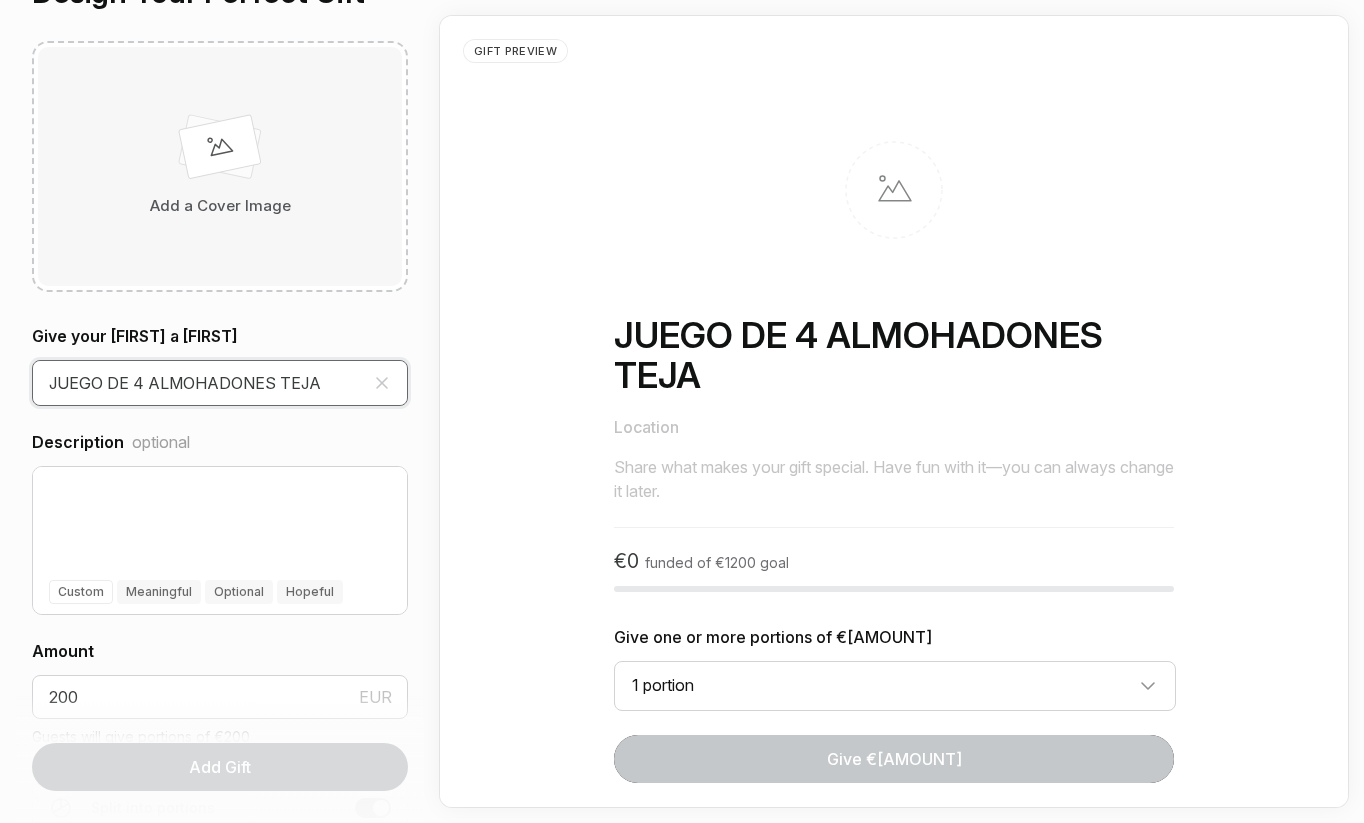 click on "JUEGO DE 4 ALMOHADONES TEJA" at bounding box center [220, 383] 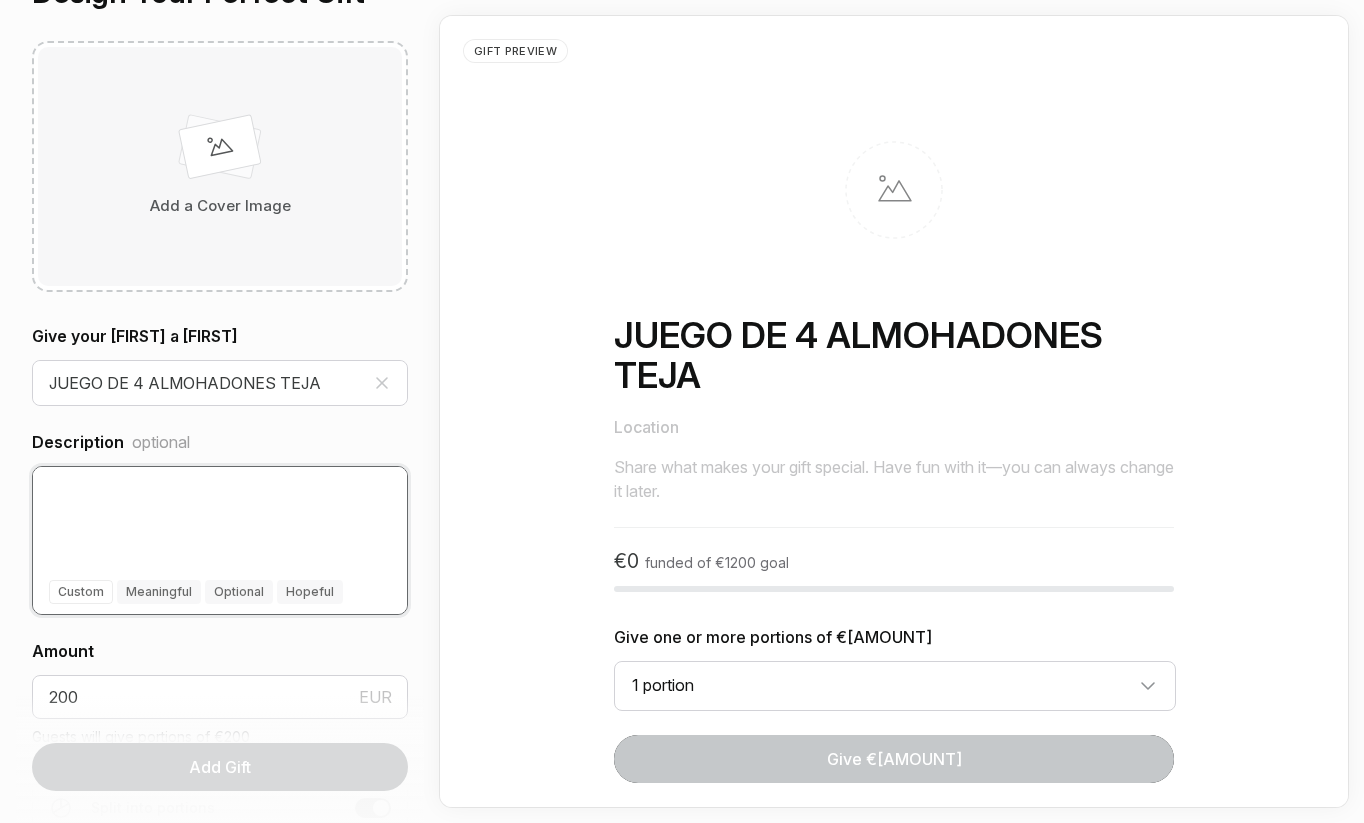 click at bounding box center [220, 511] 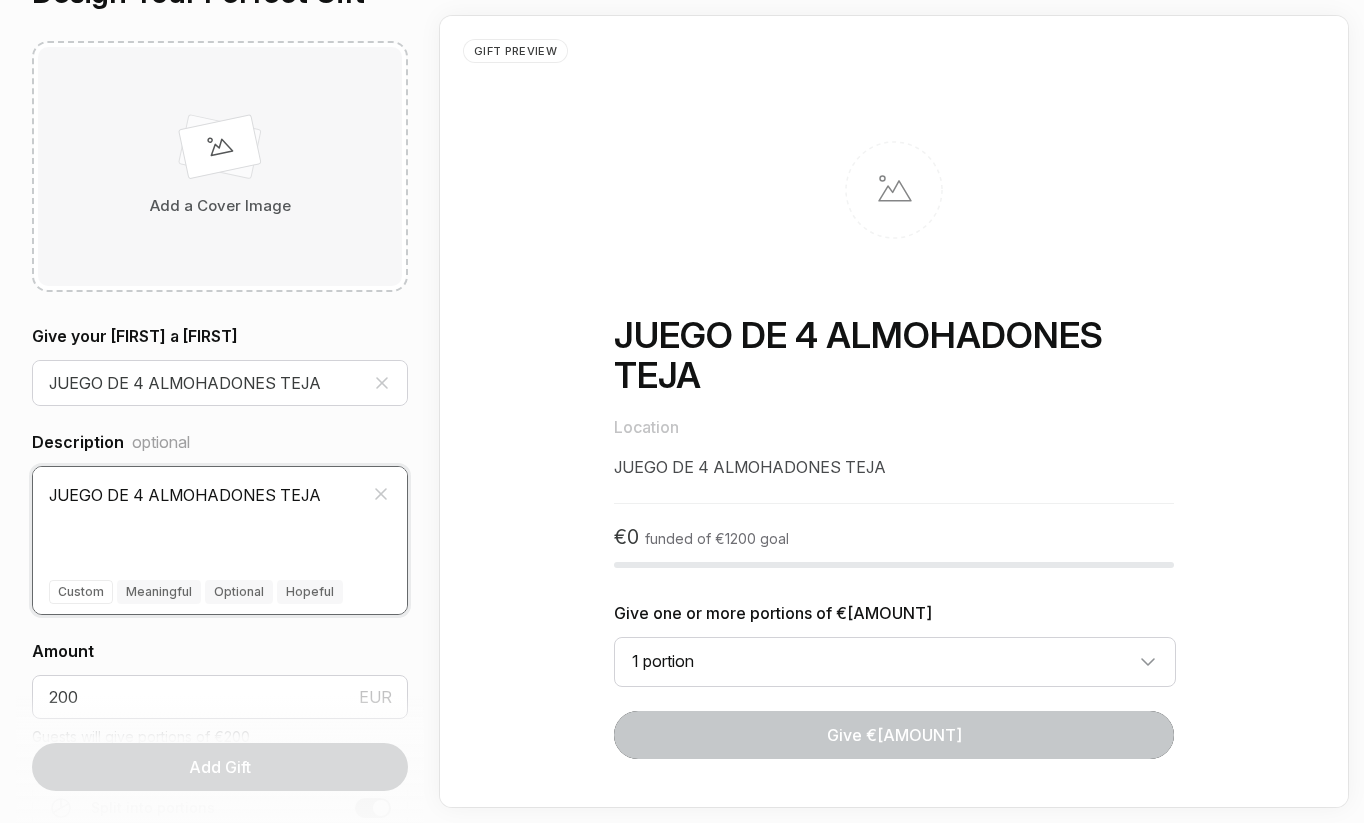 type on "JUEGO DE 4 ALMOHADONES TEJA" 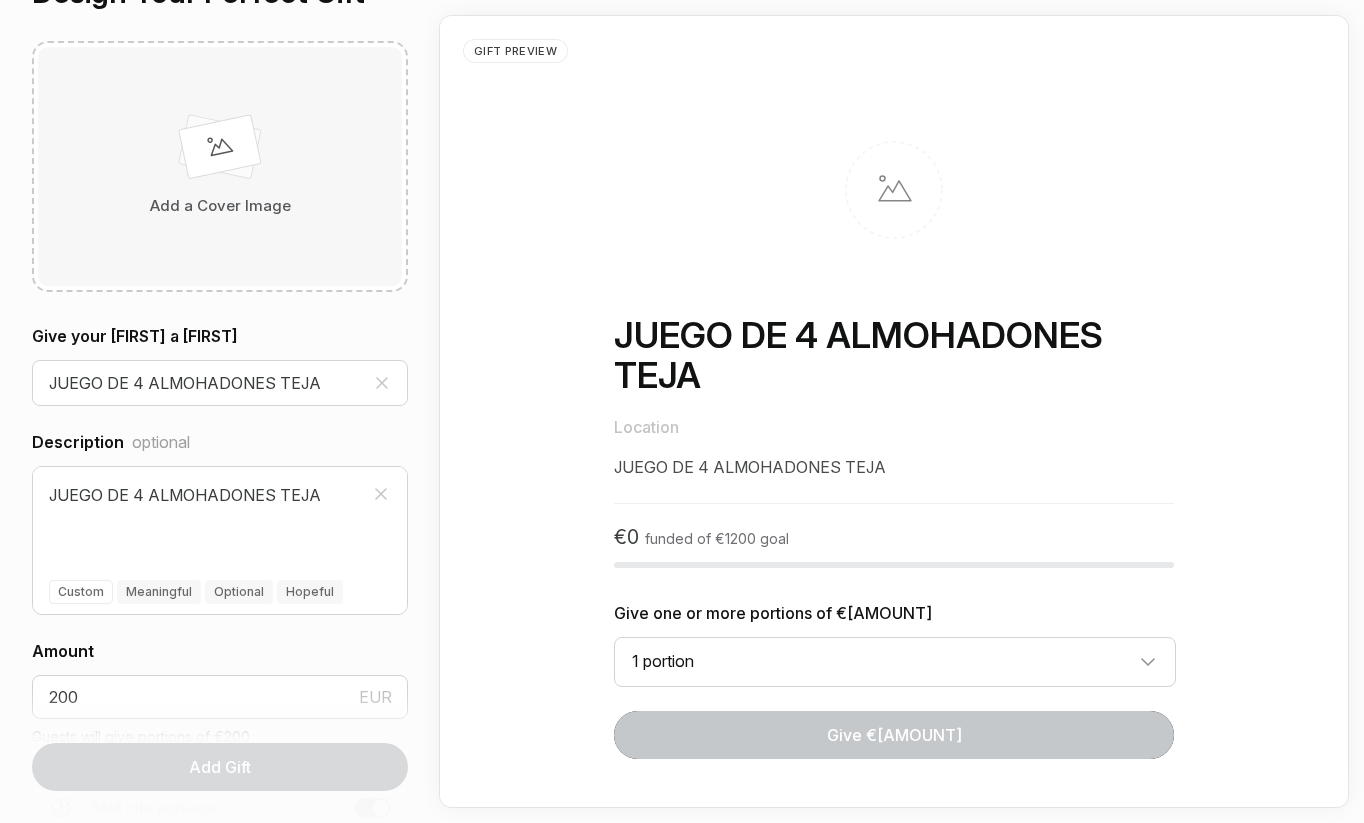 click on "Description optional
JUEGO DE 4 ALMOHADONES TEJA
Custom
Meaningful
Optional
Hopeful" at bounding box center (220, 522) 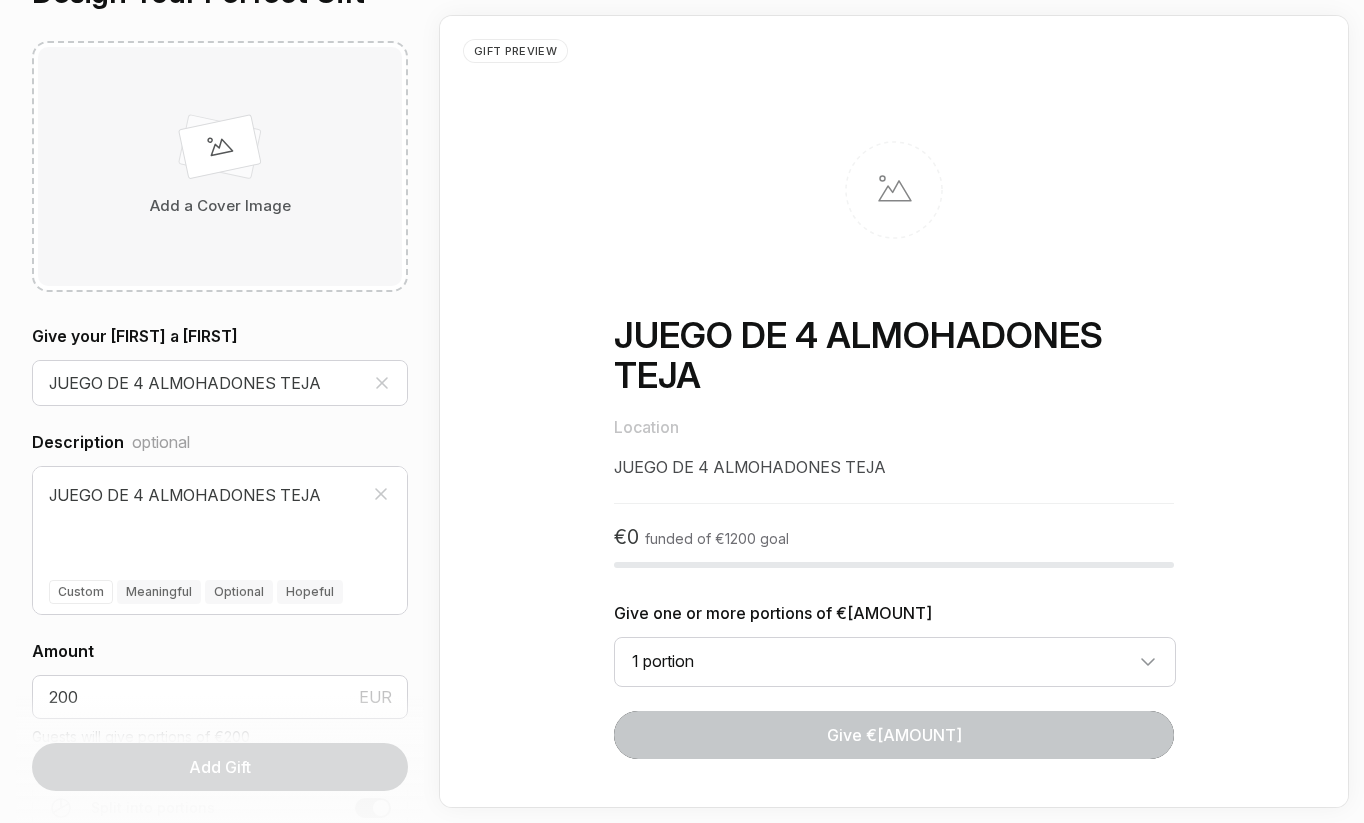 click on "Add Gift" at bounding box center [220, 767] 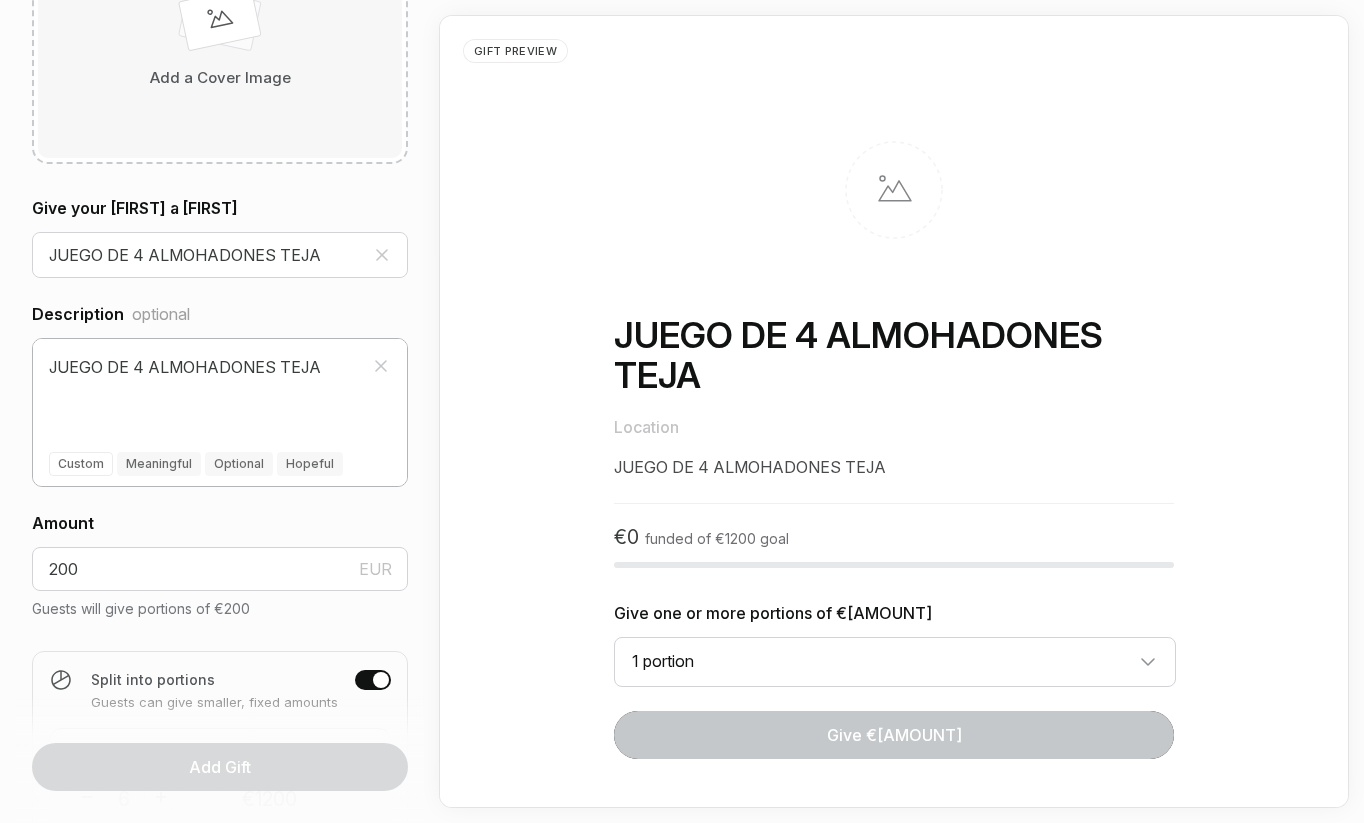 scroll, scrollTop: 322, scrollLeft: 0, axis: vertical 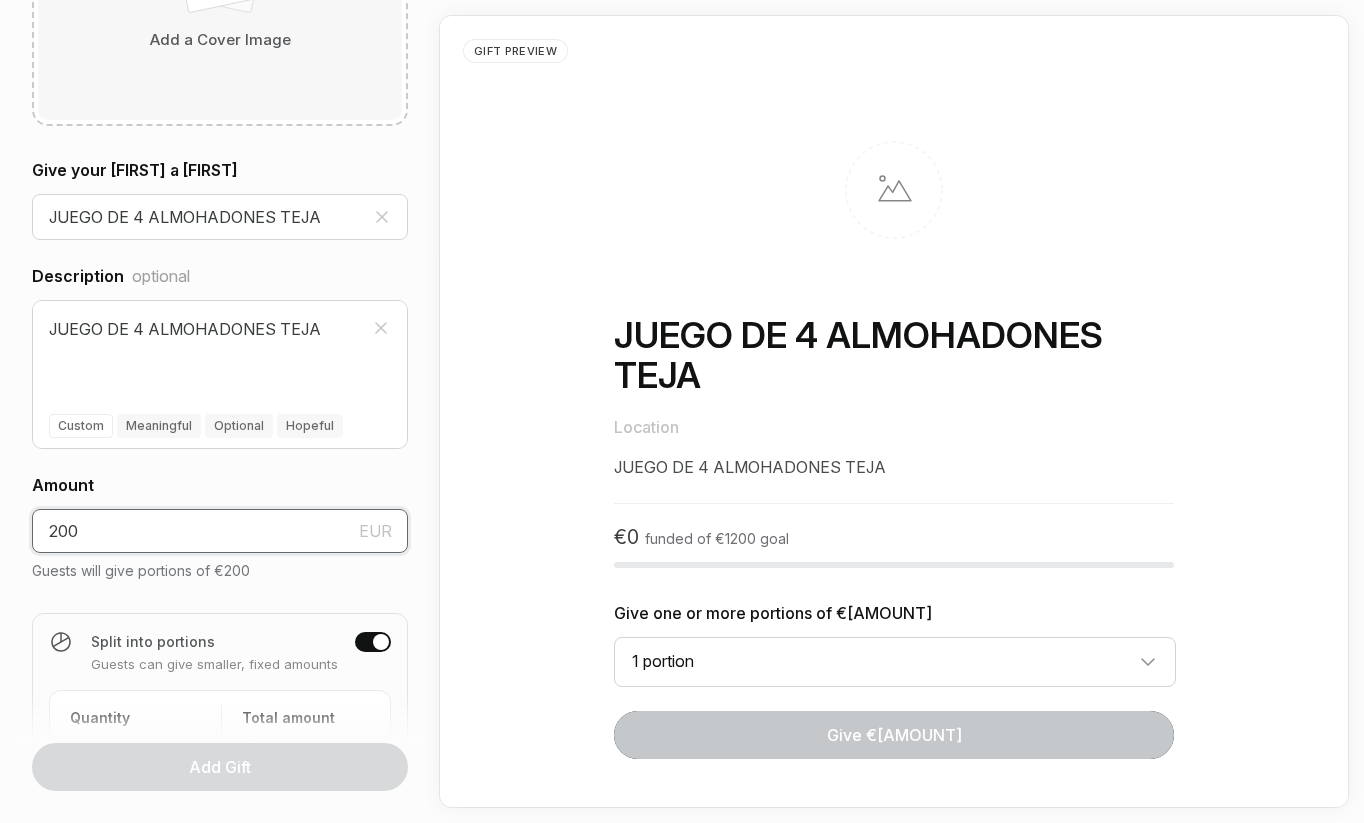 click on "200" at bounding box center (220, 531) 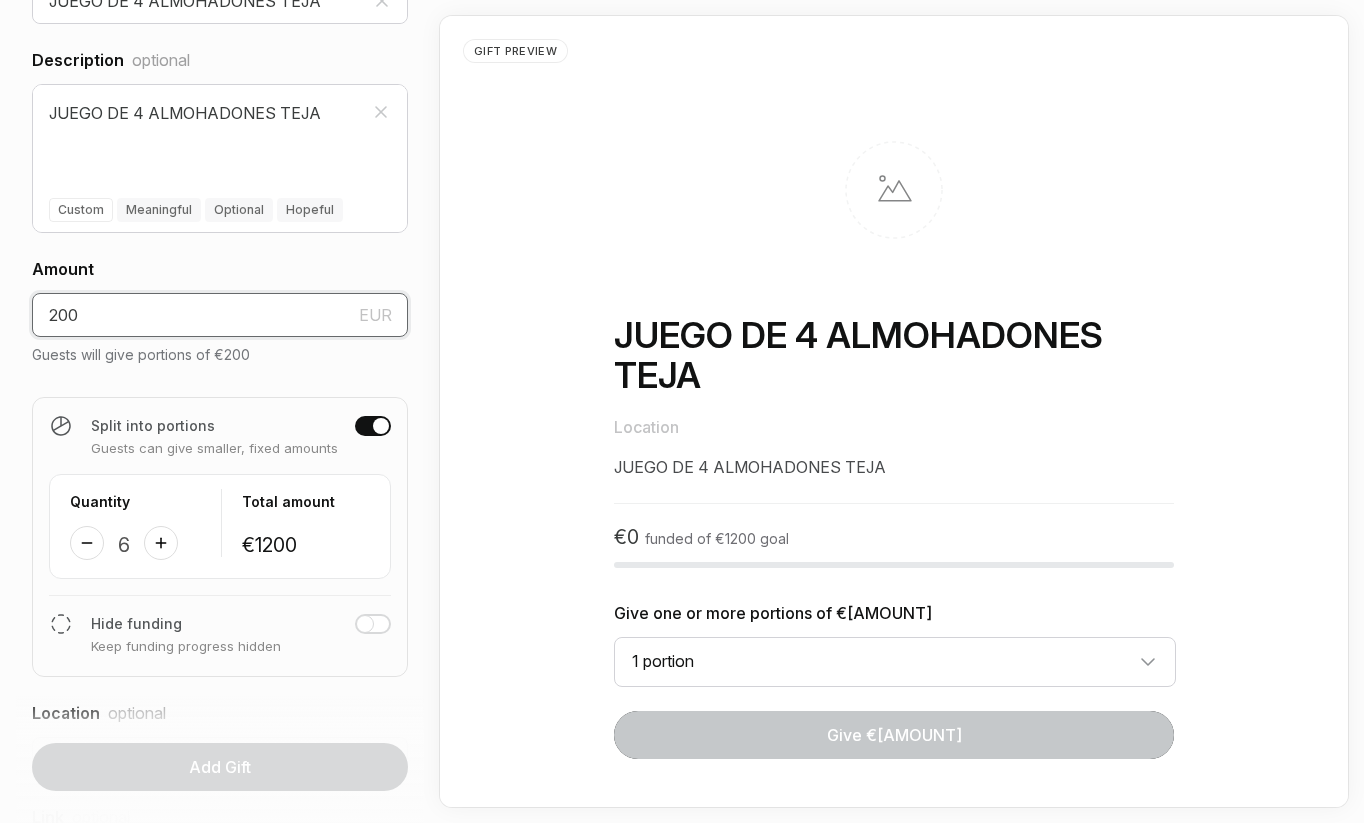 scroll, scrollTop: 554, scrollLeft: 0, axis: vertical 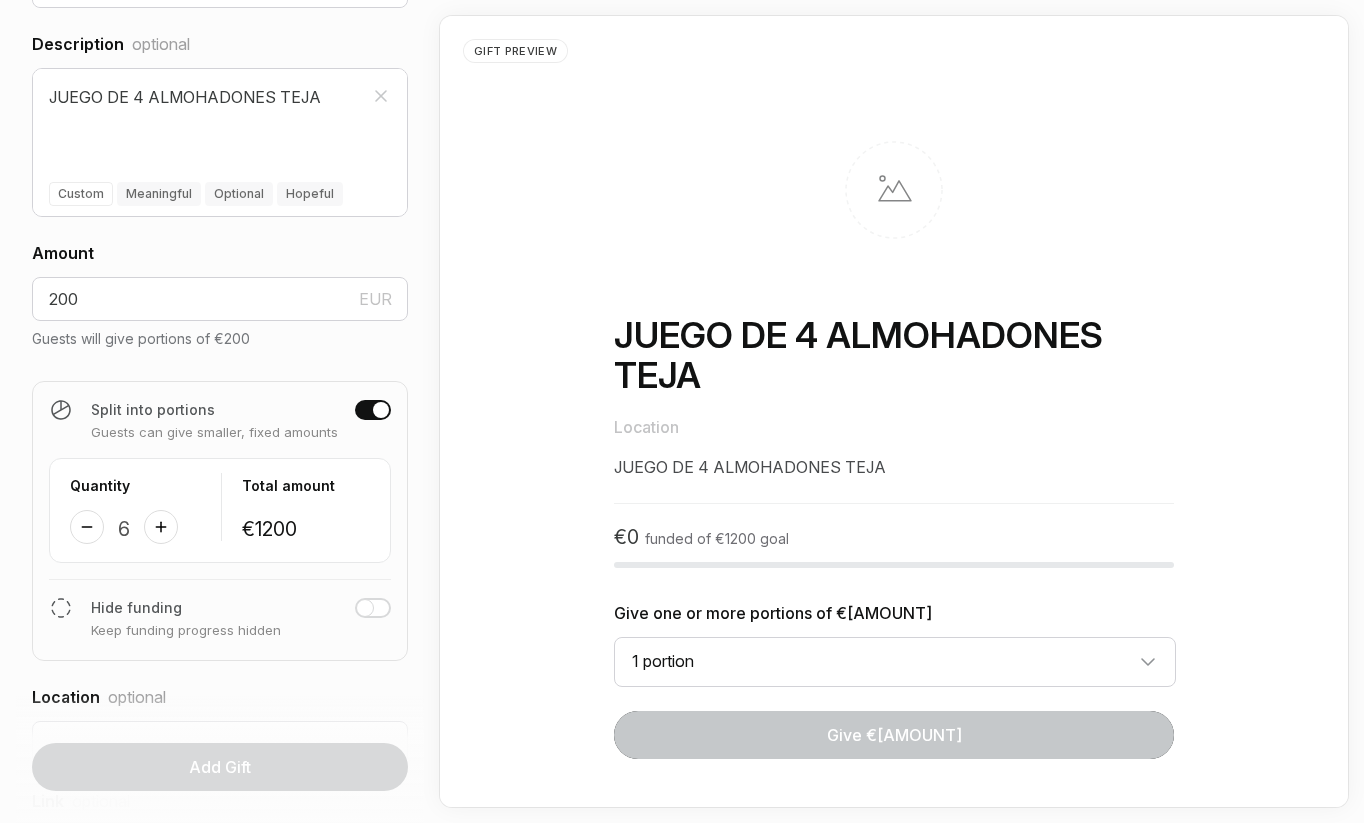 click on "Total amount
€[AMOUNT]" at bounding box center (294, 507) 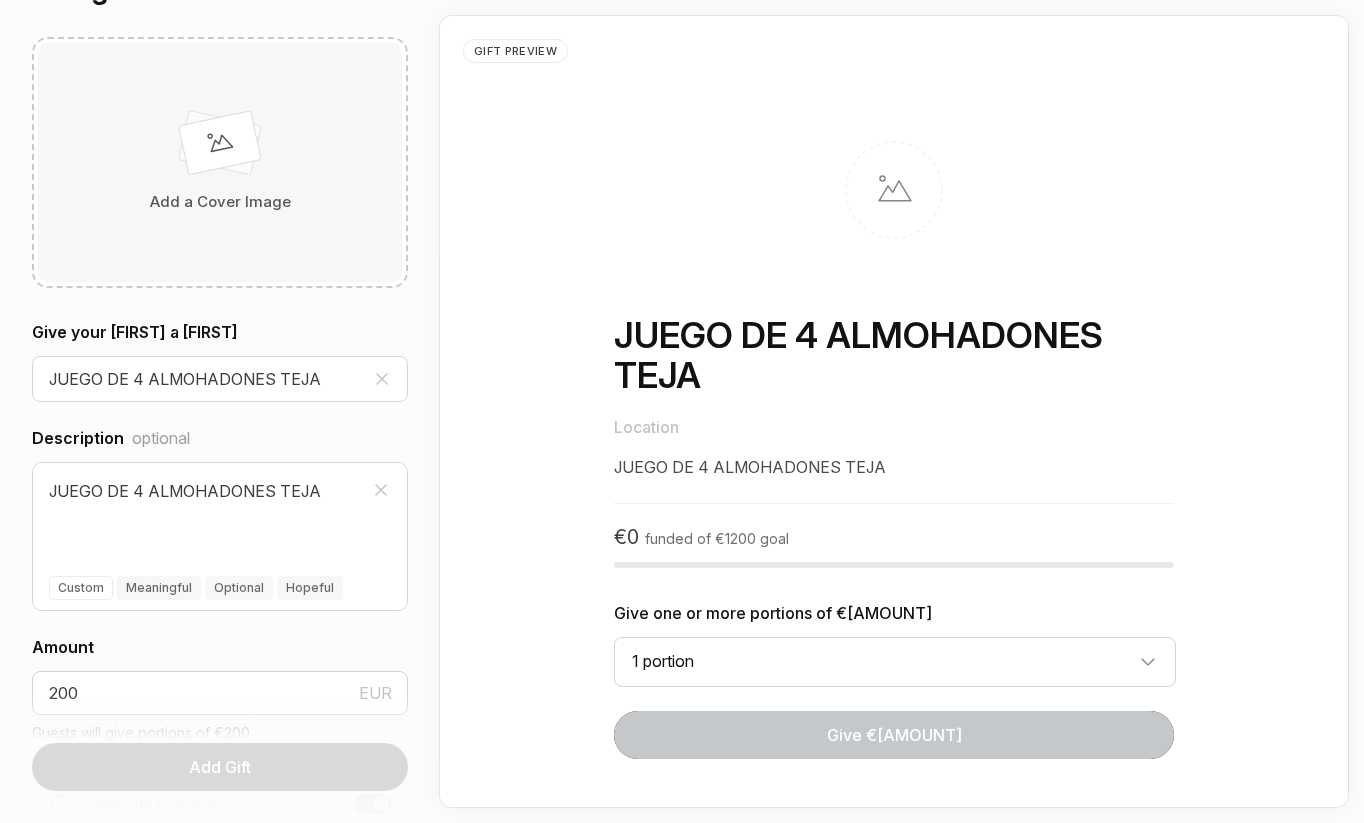 scroll, scrollTop: 0, scrollLeft: 0, axis: both 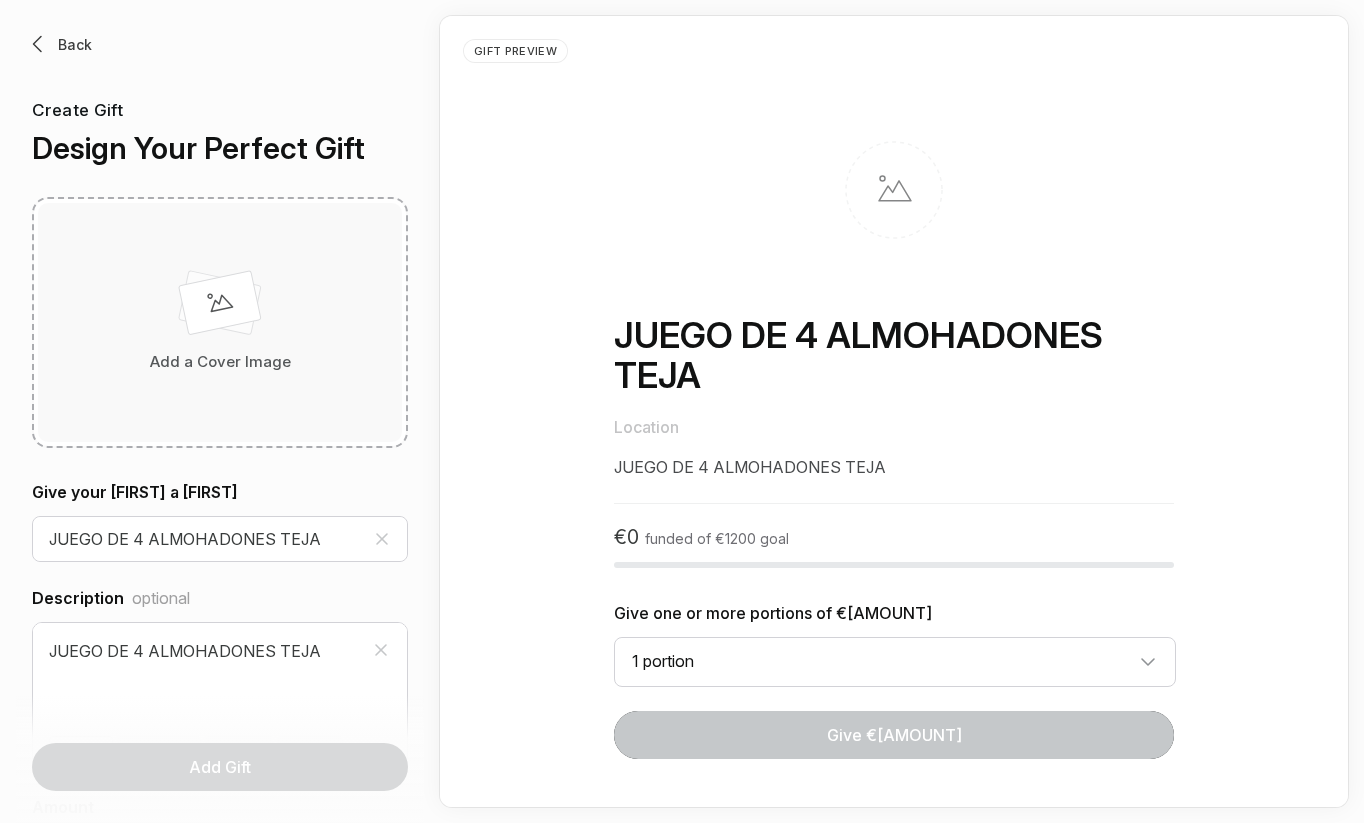 click at bounding box center [220, 307] 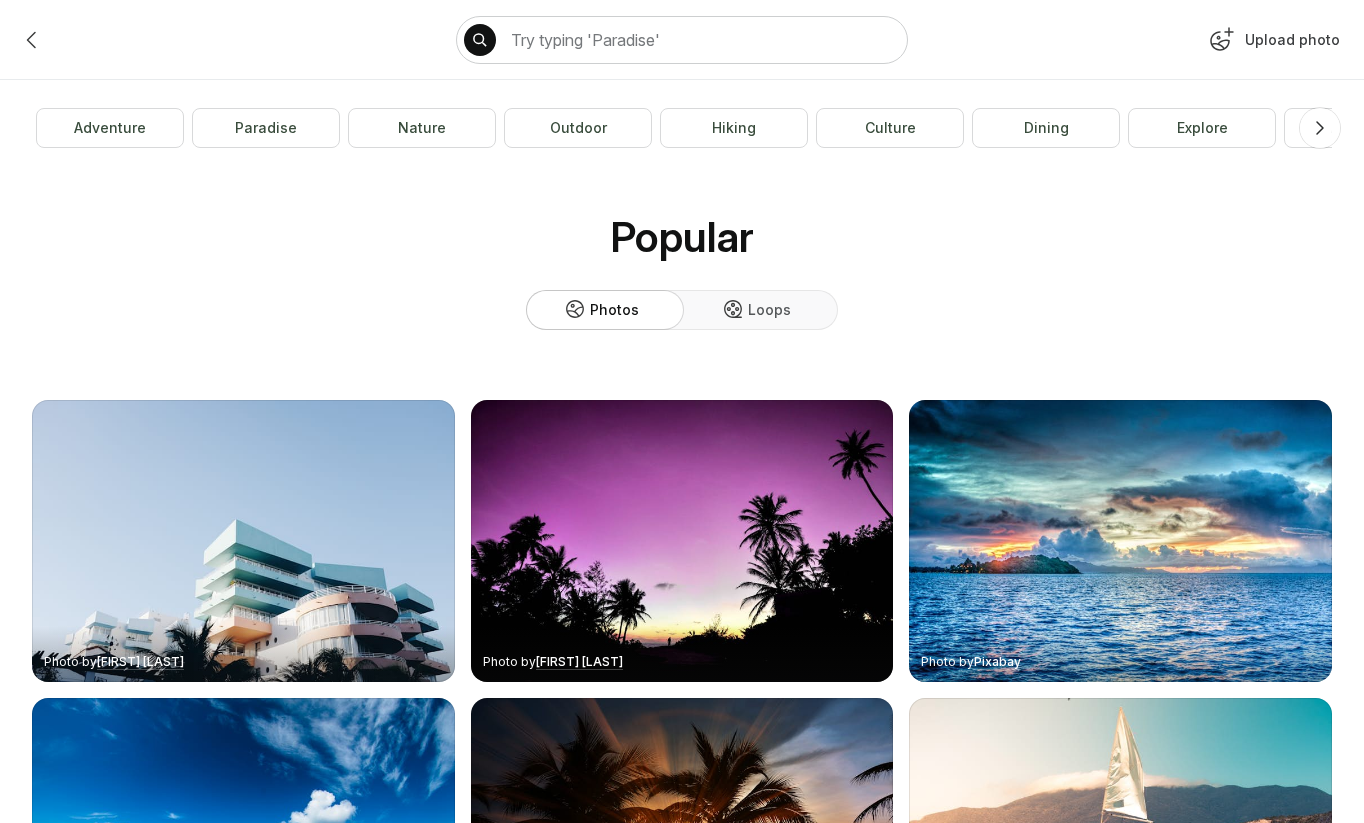 click on "Upload photo" at bounding box center [1272, 44] 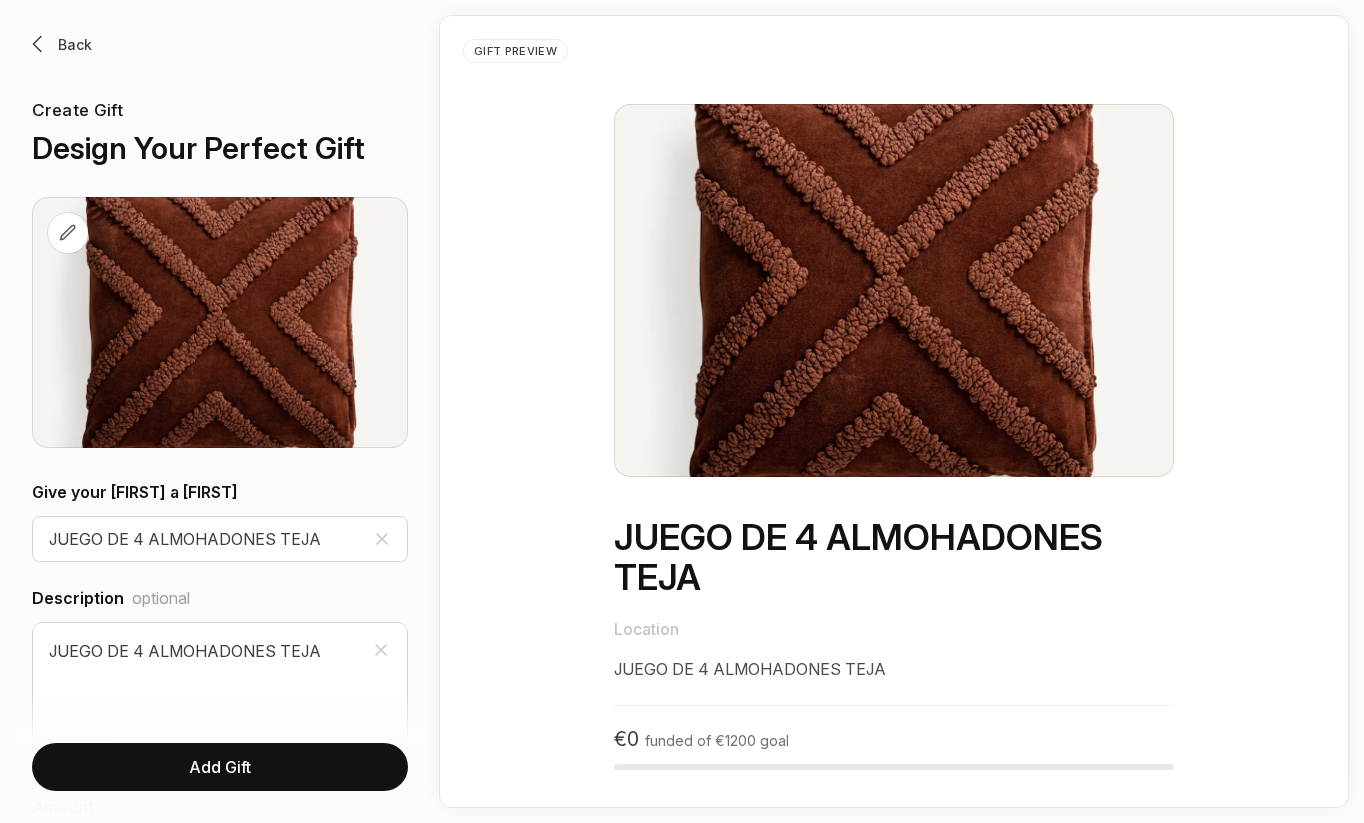 click on "Add Gift" at bounding box center (220, 767) 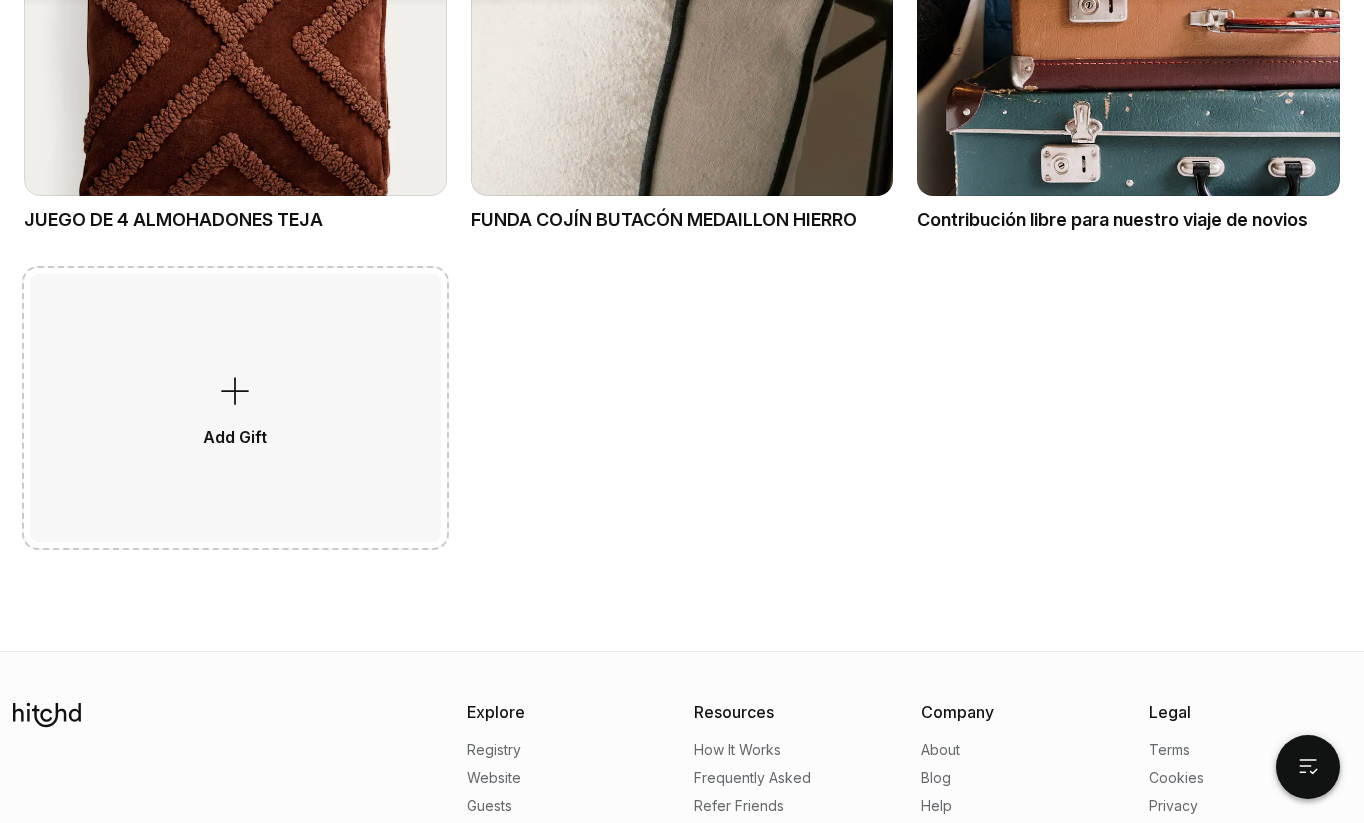 scroll, scrollTop: 1314, scrollLeft: 0, axis: vertical 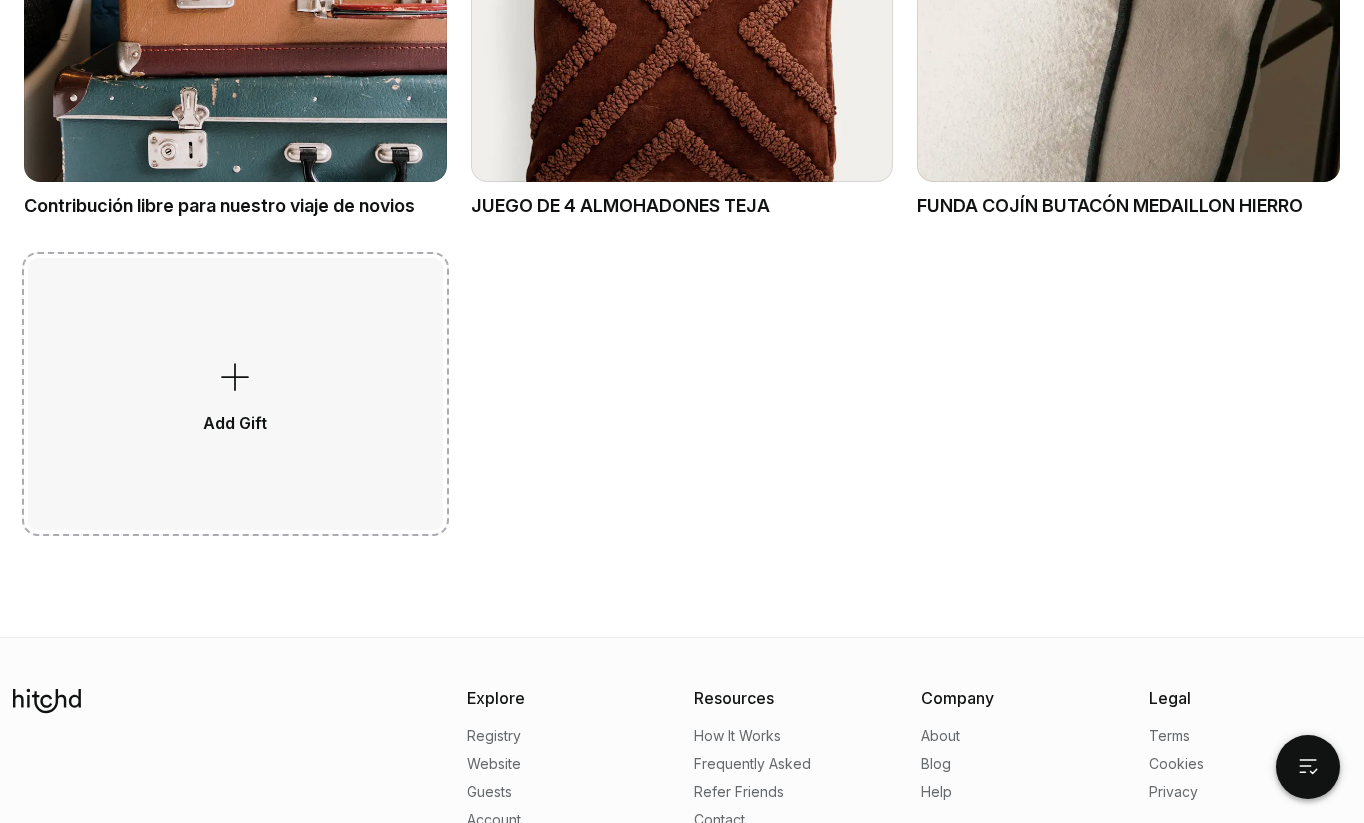 click on "Add Gift" at bounding box center (235, 394) 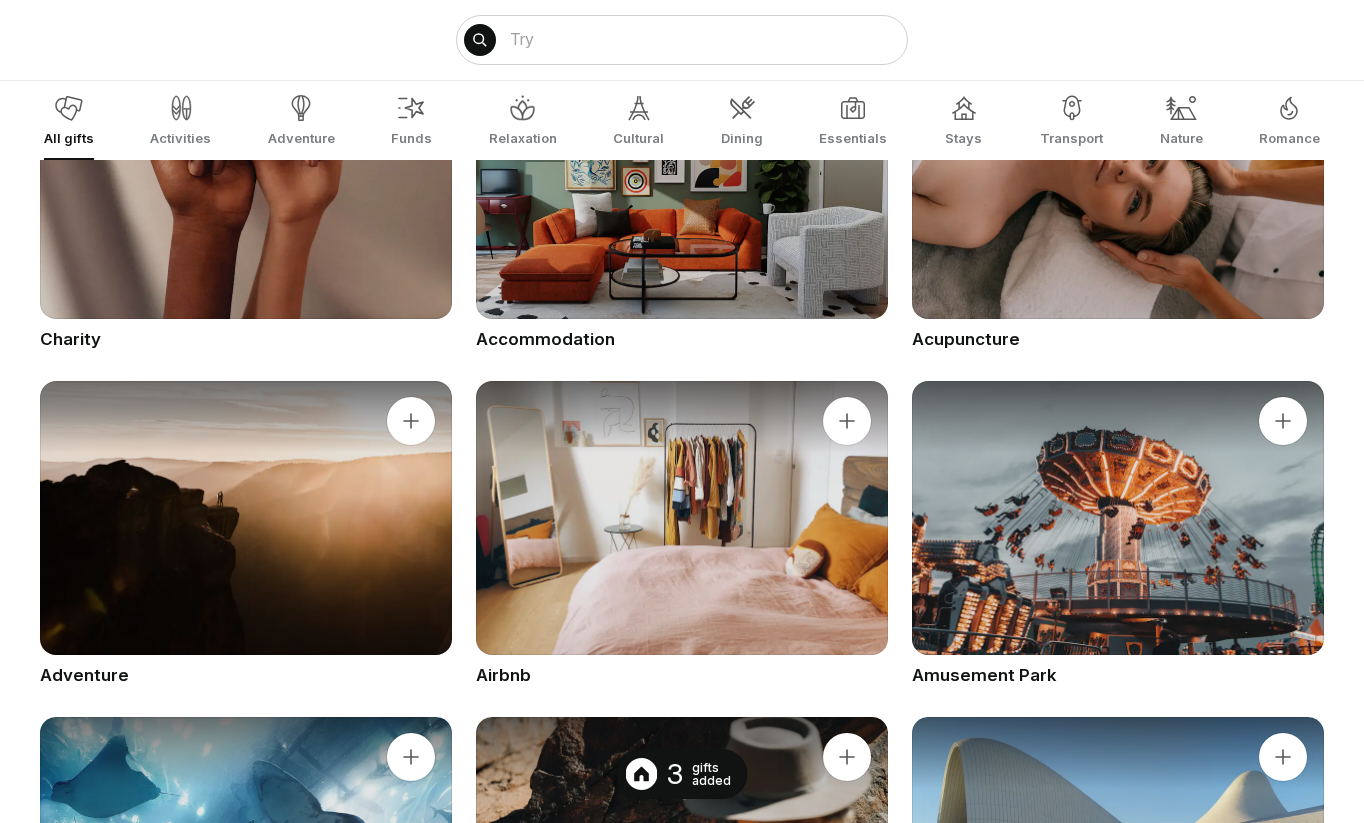 scroll, scrollTop: 0, scrollLeft: 0, axis: both 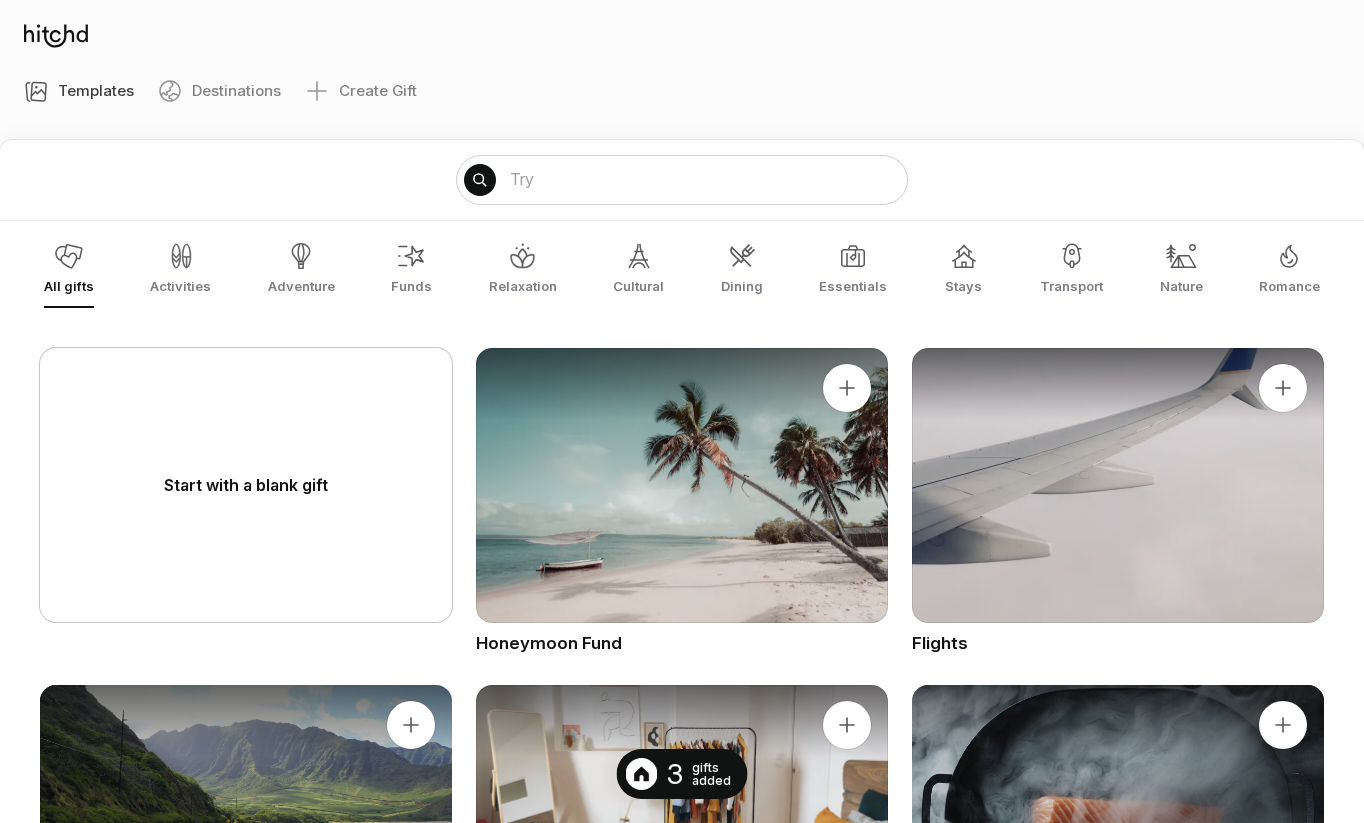 click on "Start with a blank gift" at bounding box center (246, 485) 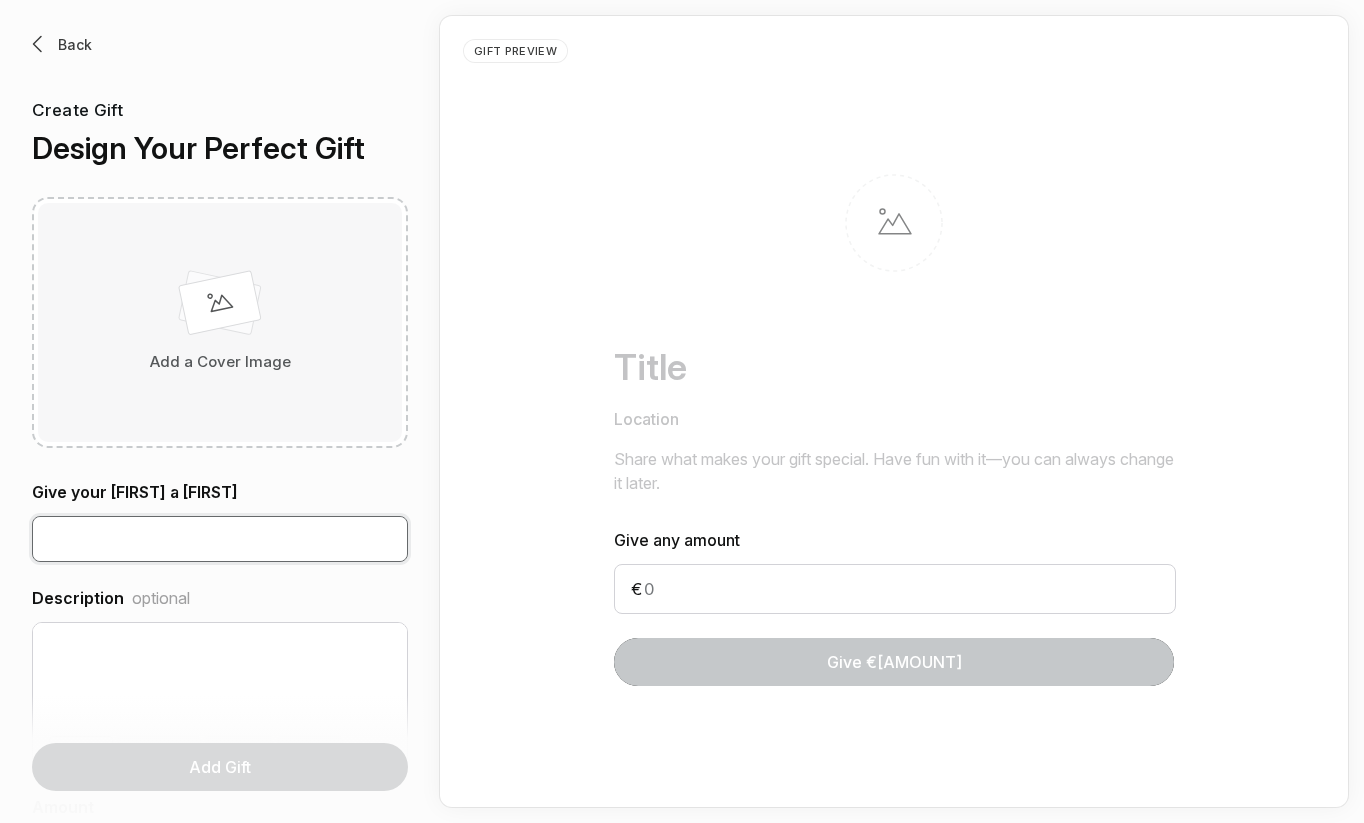 click at bounding box center [220, 539] 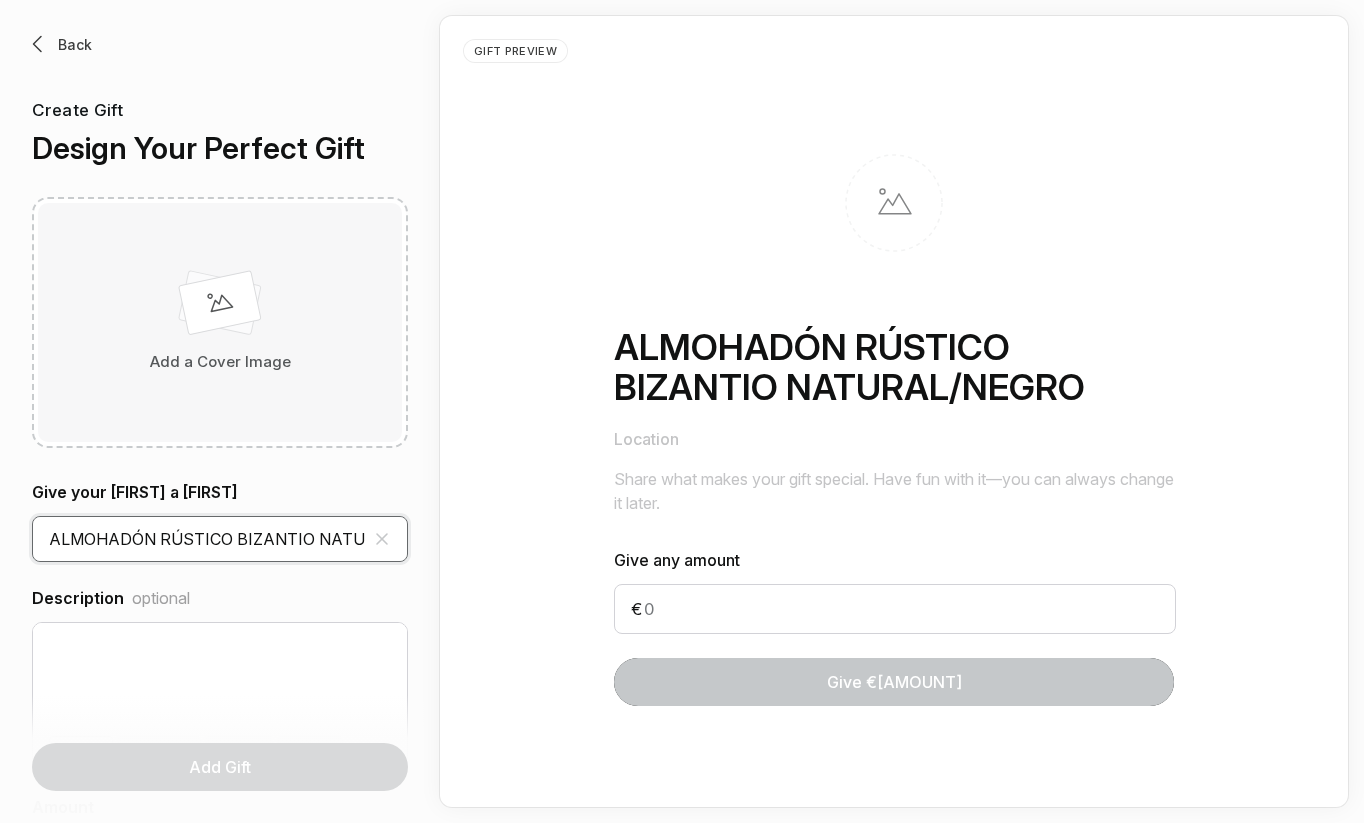 scroll, scrollTop: 0, scrollLeft: 56, axis: horizontal 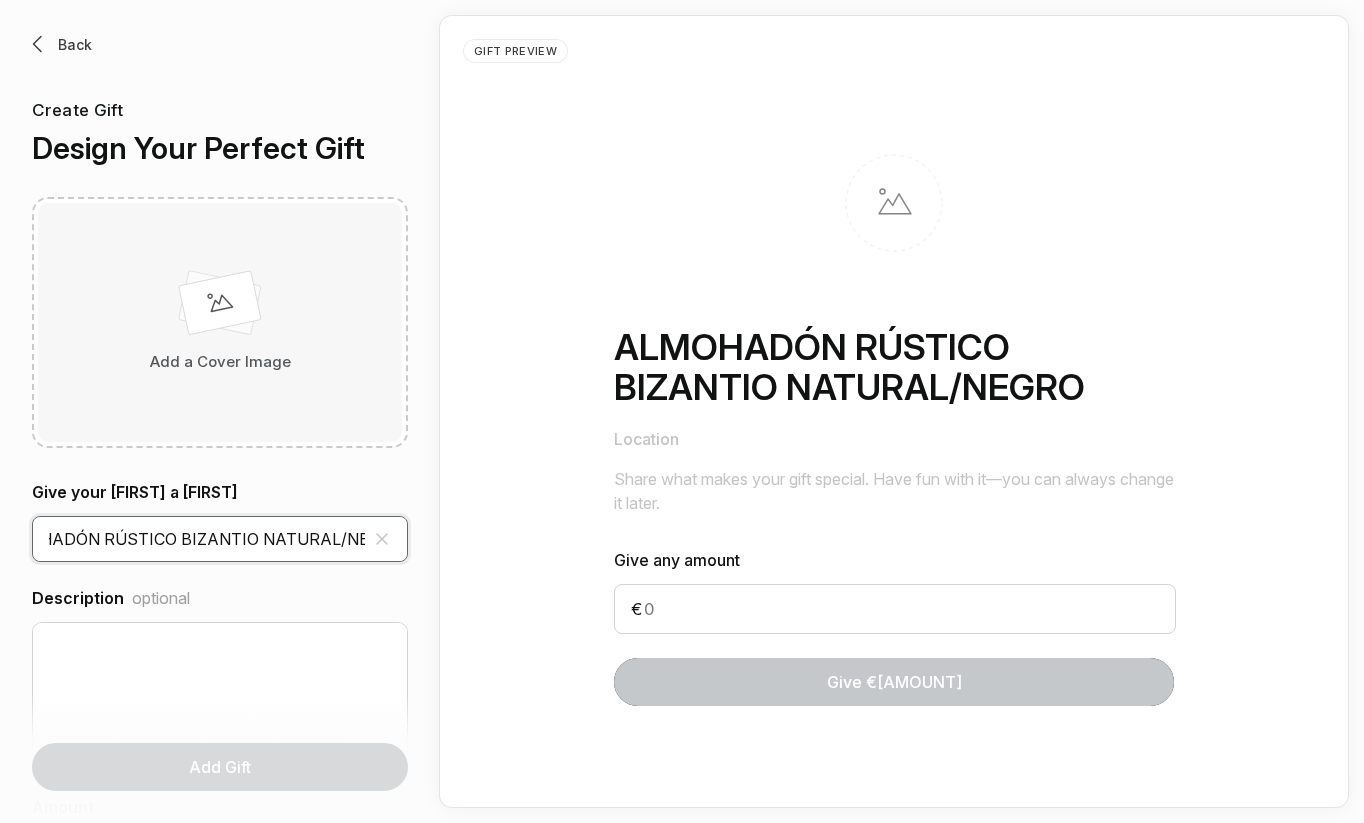type on "ALMOHADÓN RÚSTICO BIZANTIO NATURAL/NEGRO" 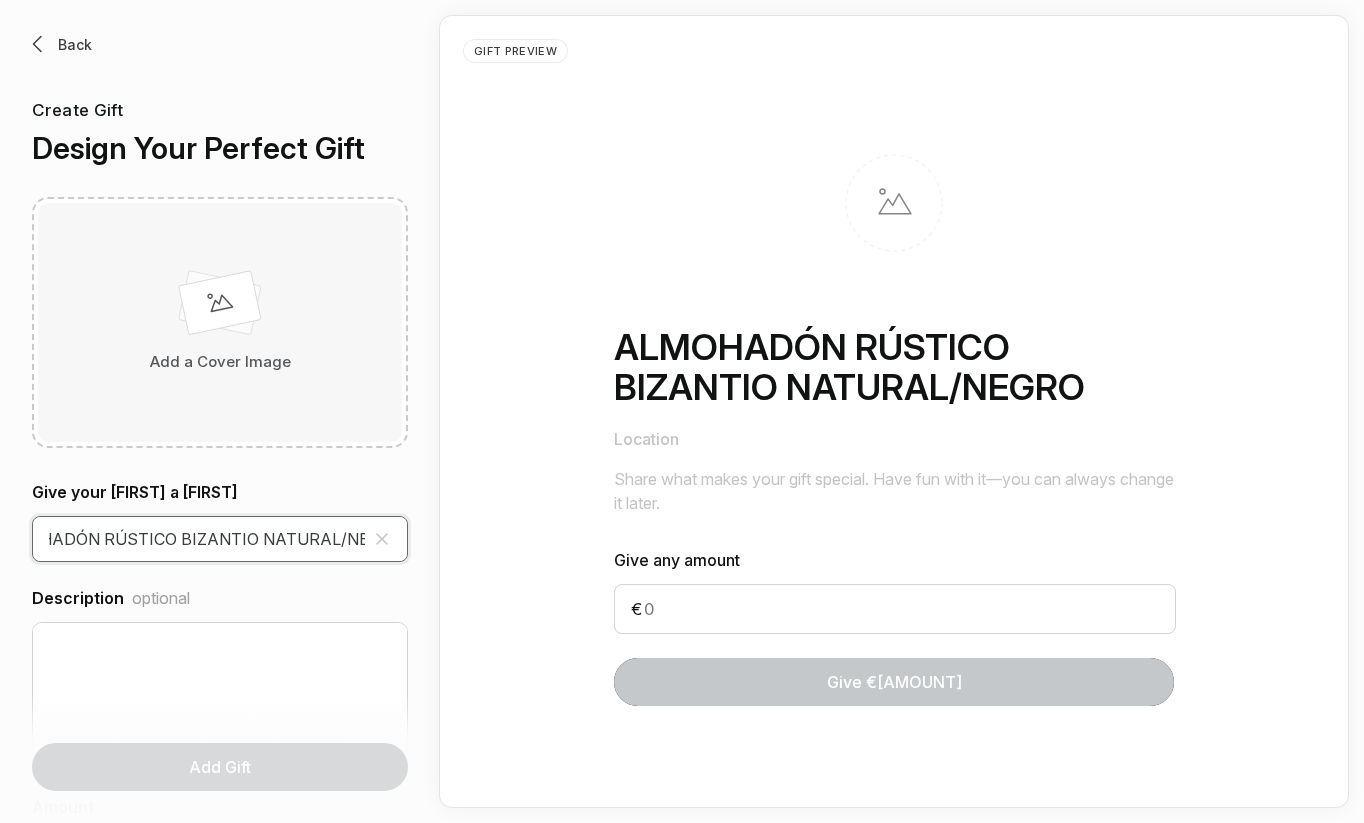 scroll, scrollTop: 0, scrollLeft: 0, axis: both 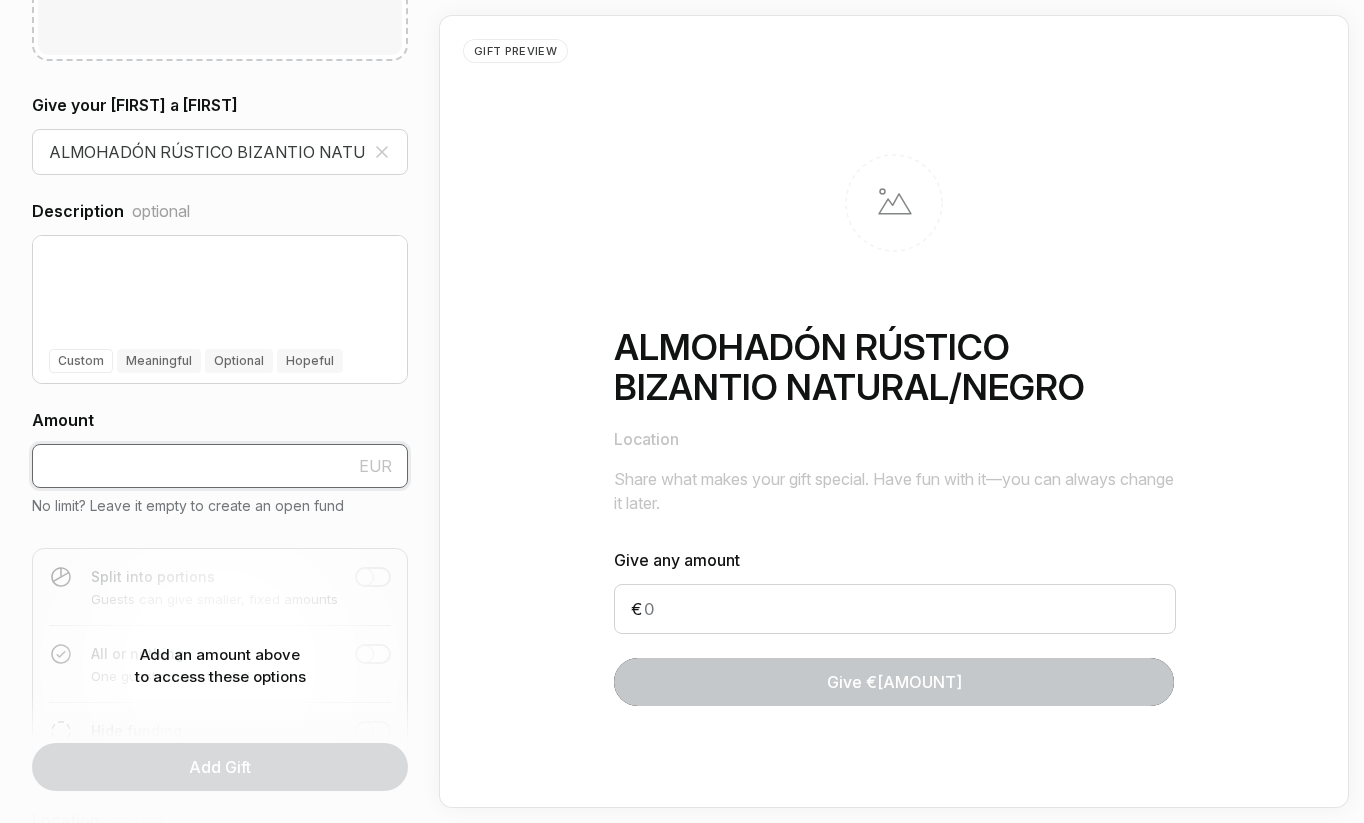 click at bounding box center (220, 466) 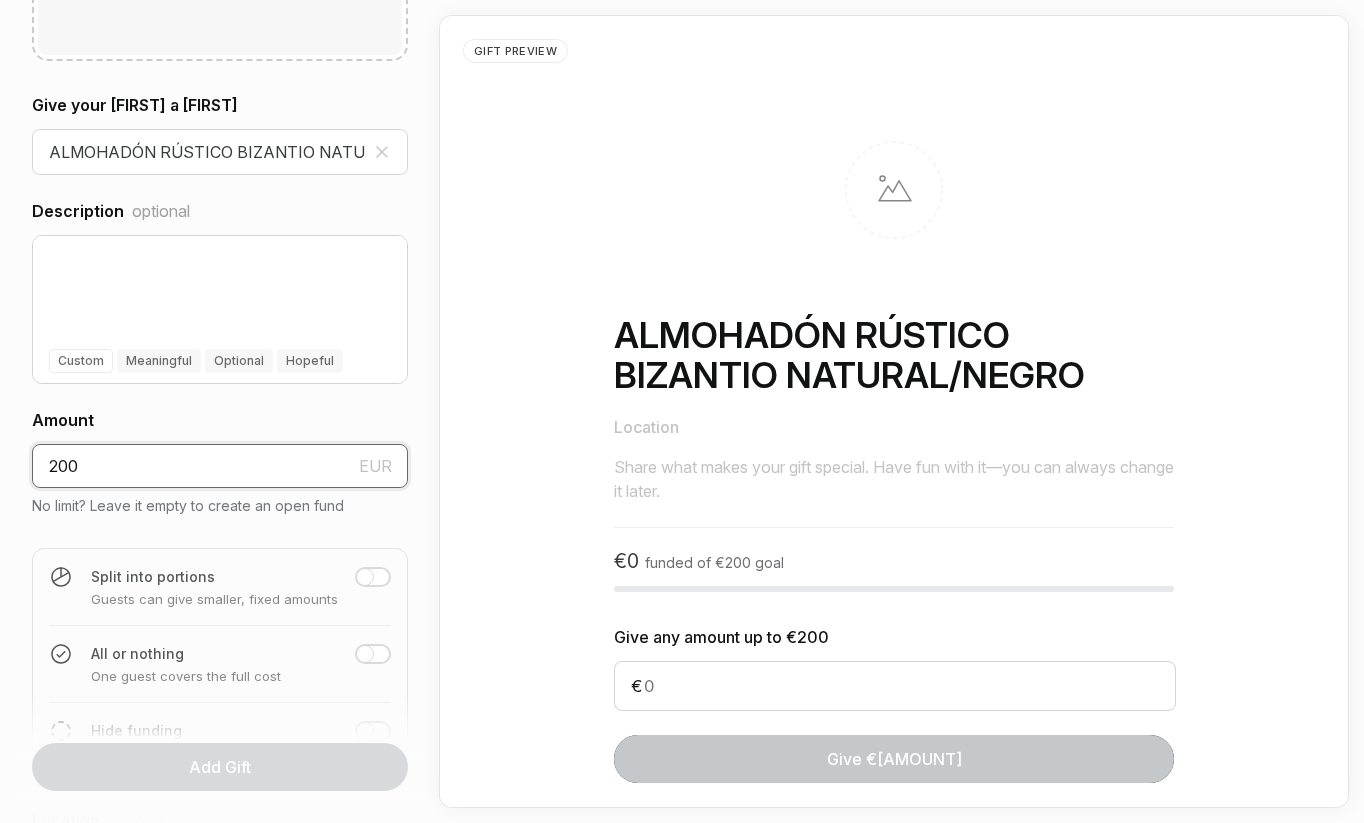 type on "200" 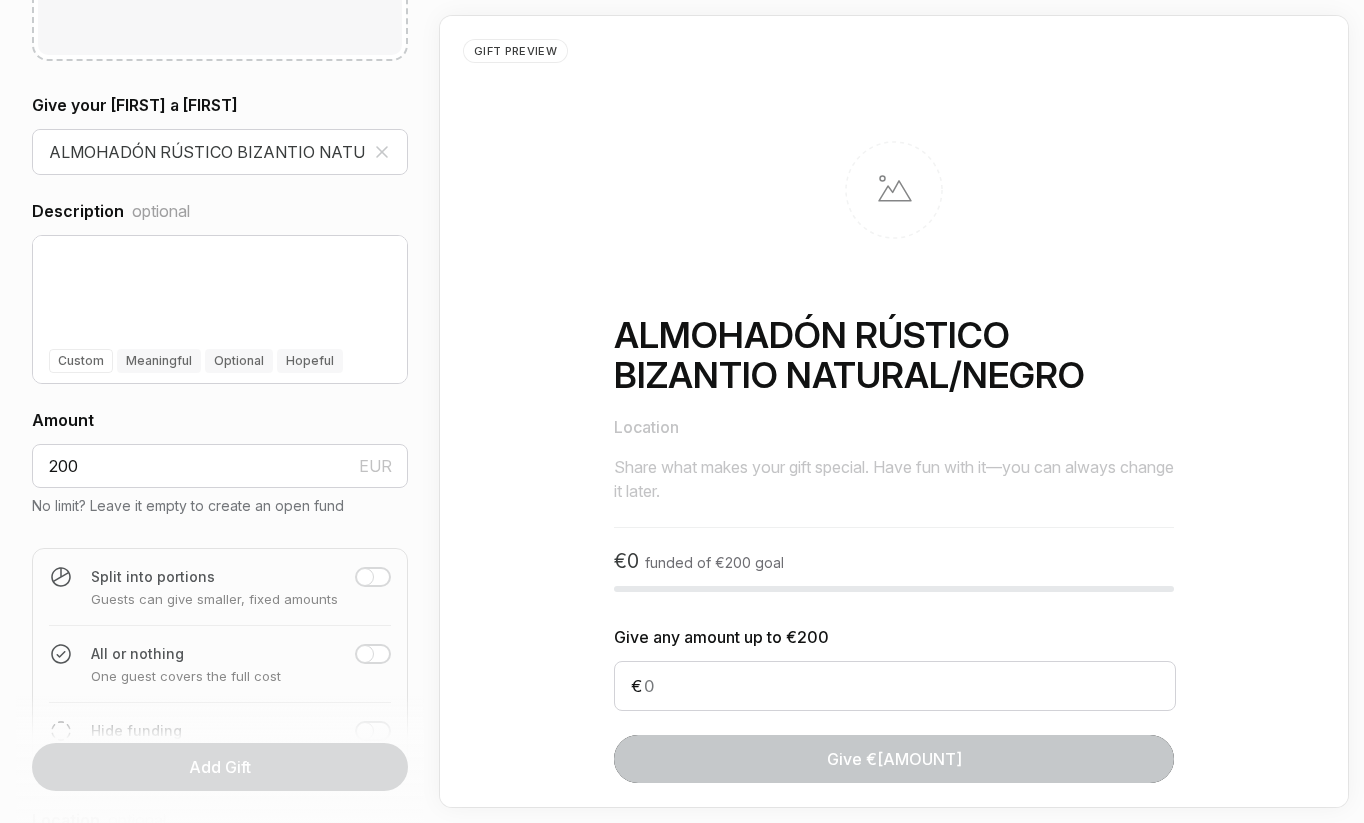 click on "Split into portions
Guests can give smaller, fixed amounts
Quantity
€[AMOUNT]" at bounding box center [220, 595] 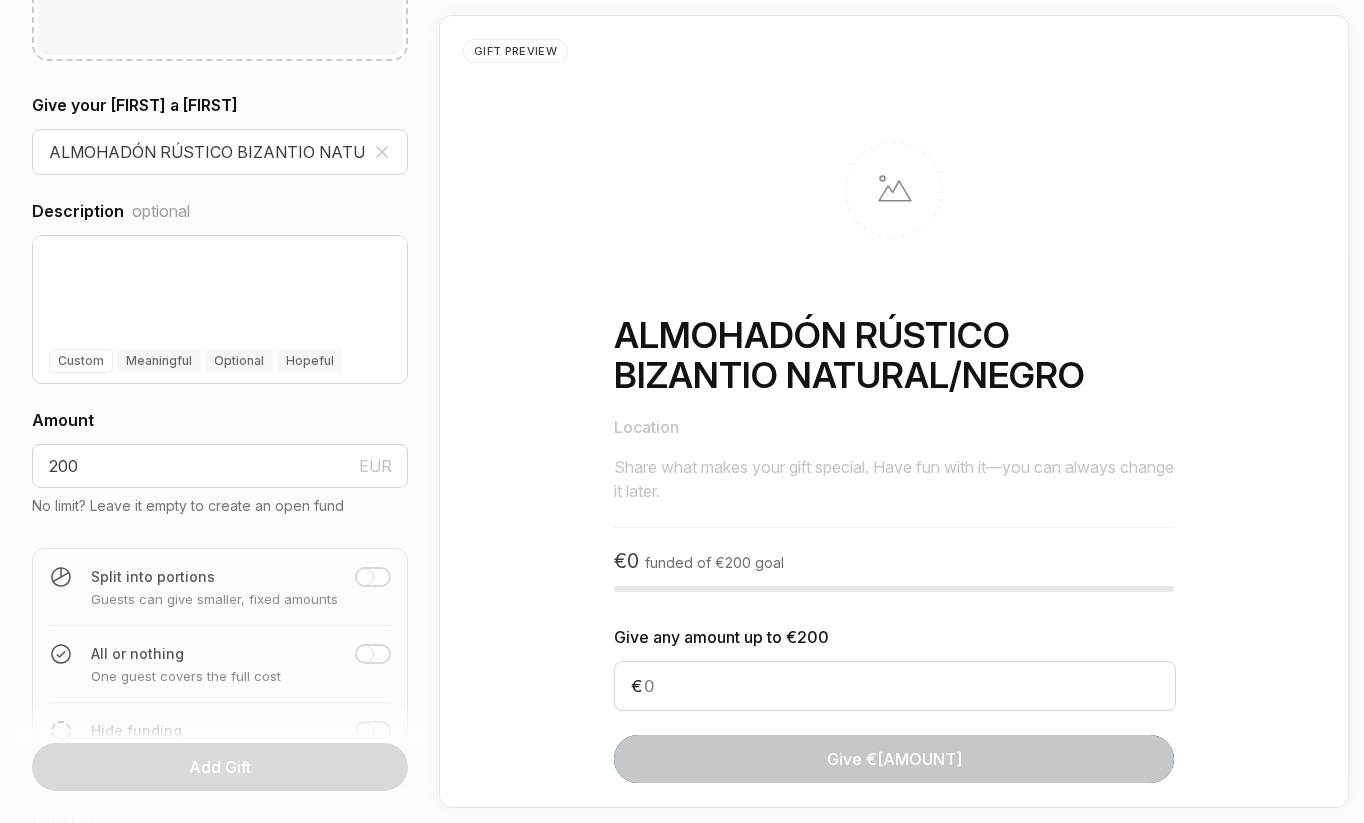 click on "Split into portions
Guests can give smaller, fixed amounts
Quantity
€[AMOUNT]" at bounding box center (220, 595) 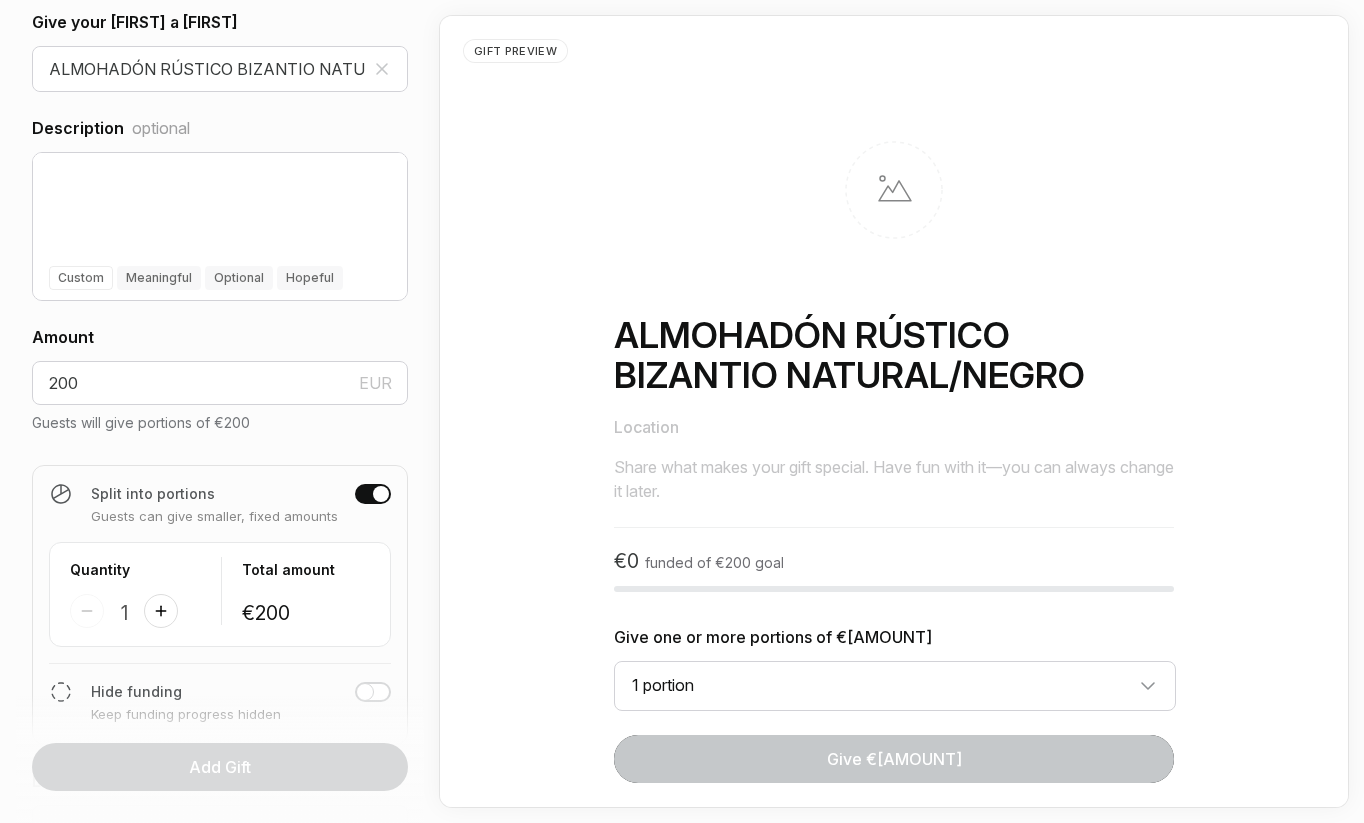 scroll, scrollTop: 505, scrollLeft: 0, axis: vertical 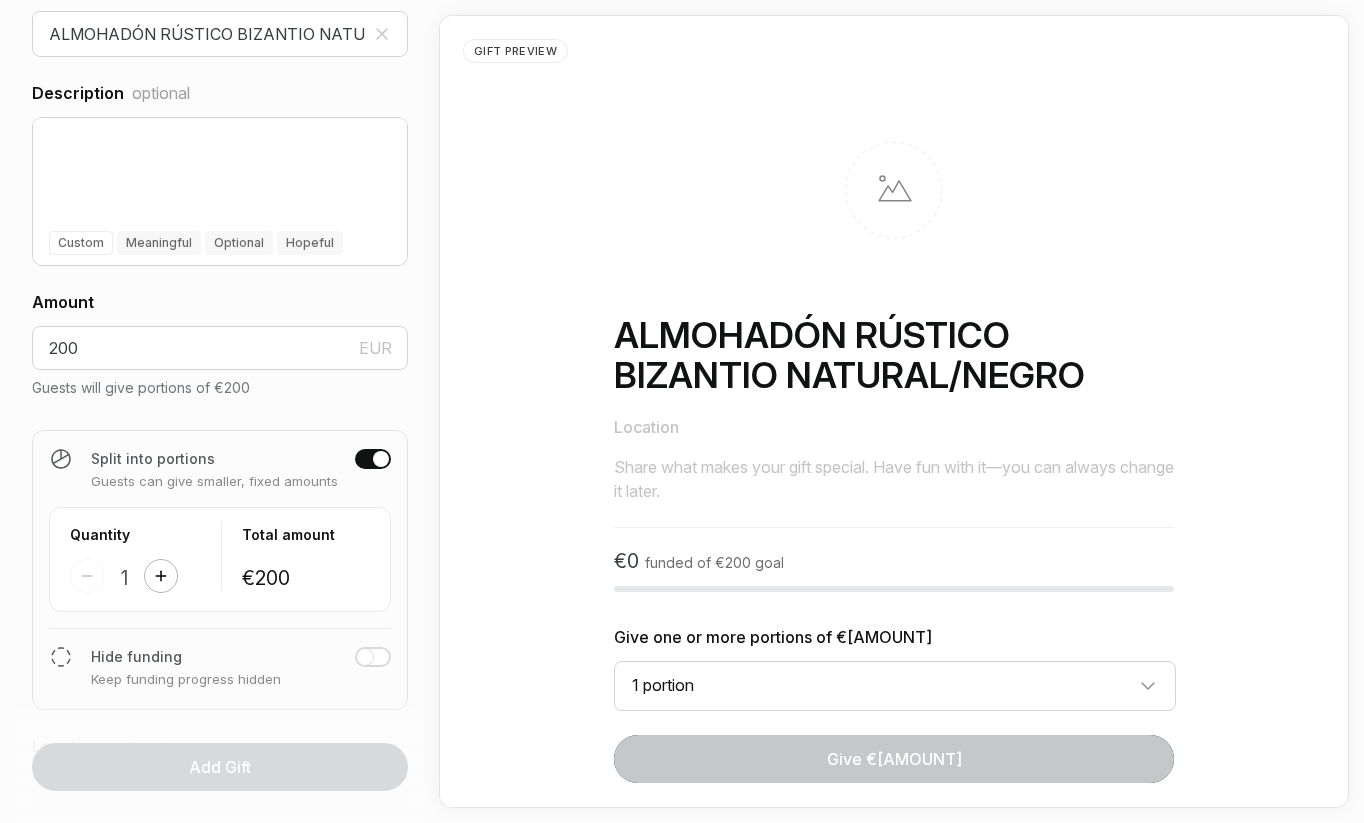 click at bounding box center (161, 576) 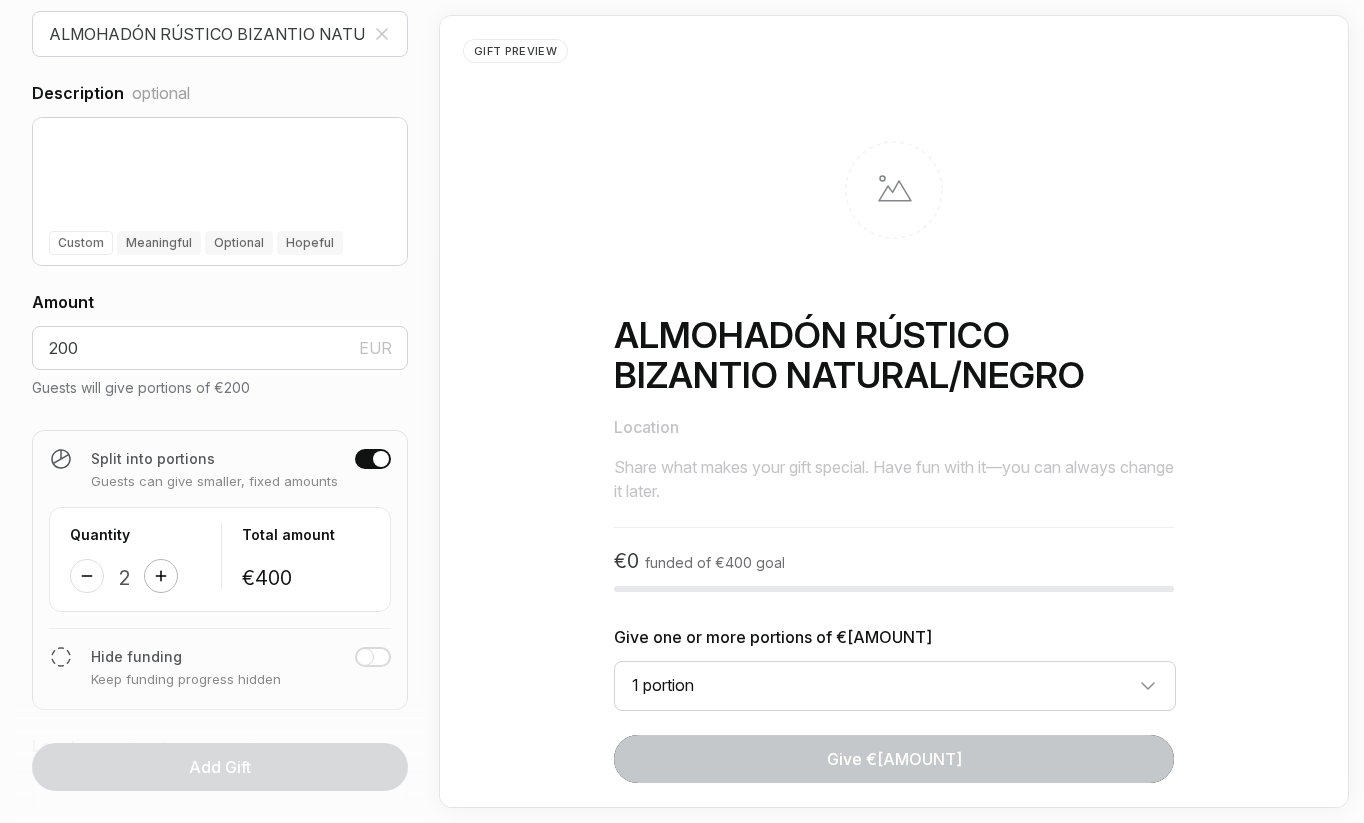click at bounding box center [161, 576] 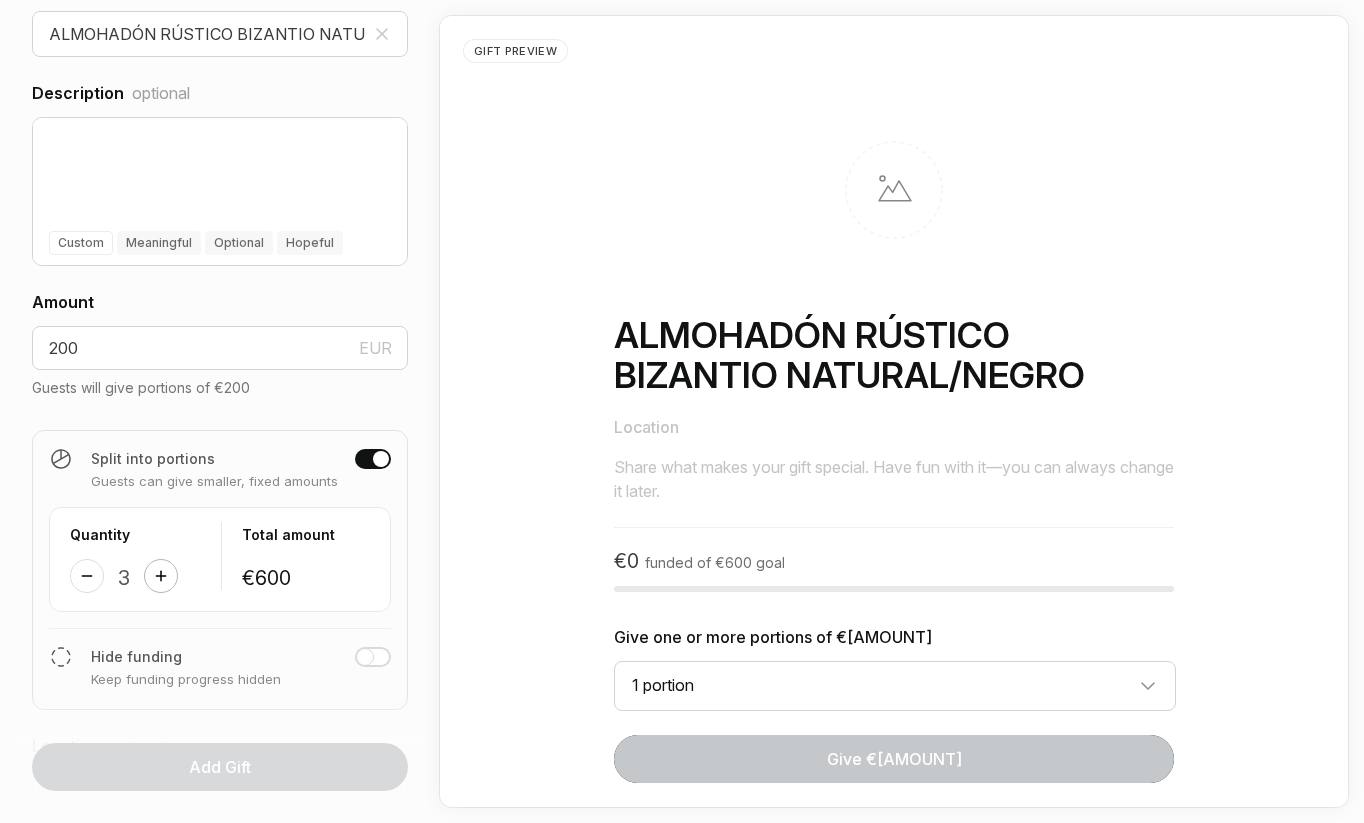 click at bounding box center (161, 576) 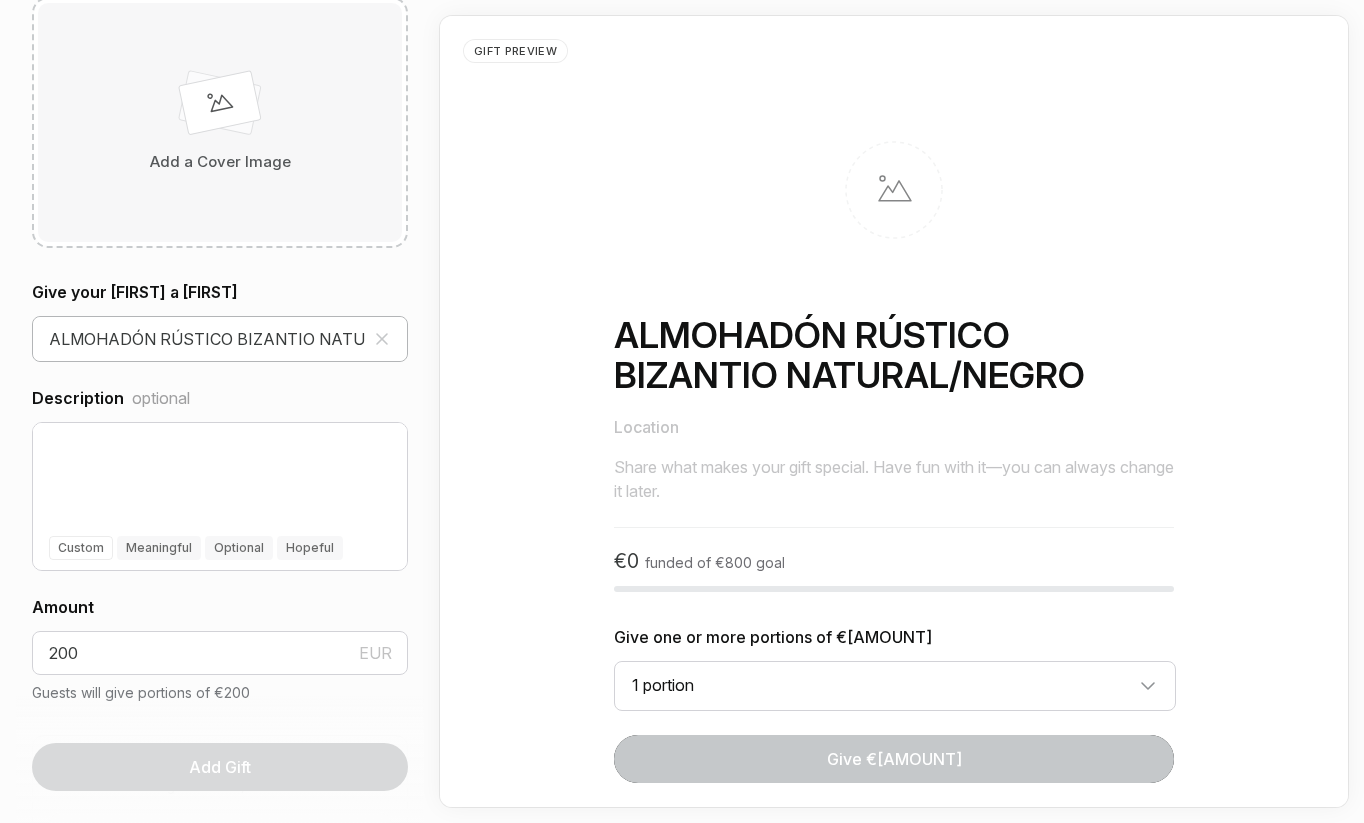 scroll, scrollTop: 195, scrollLeft: 0, axis: vertical 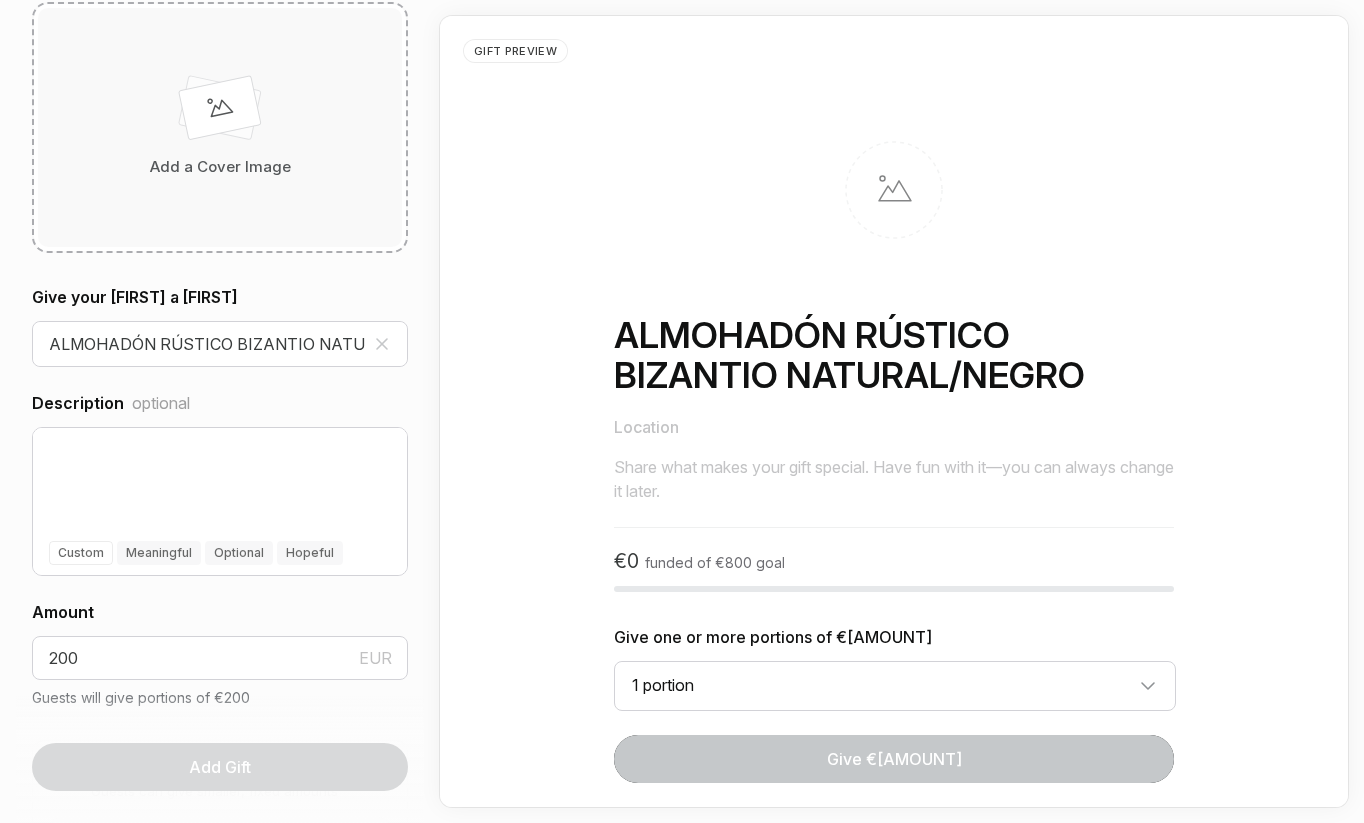 click on "Add a Cover Image" at bounding box center [220, 167] 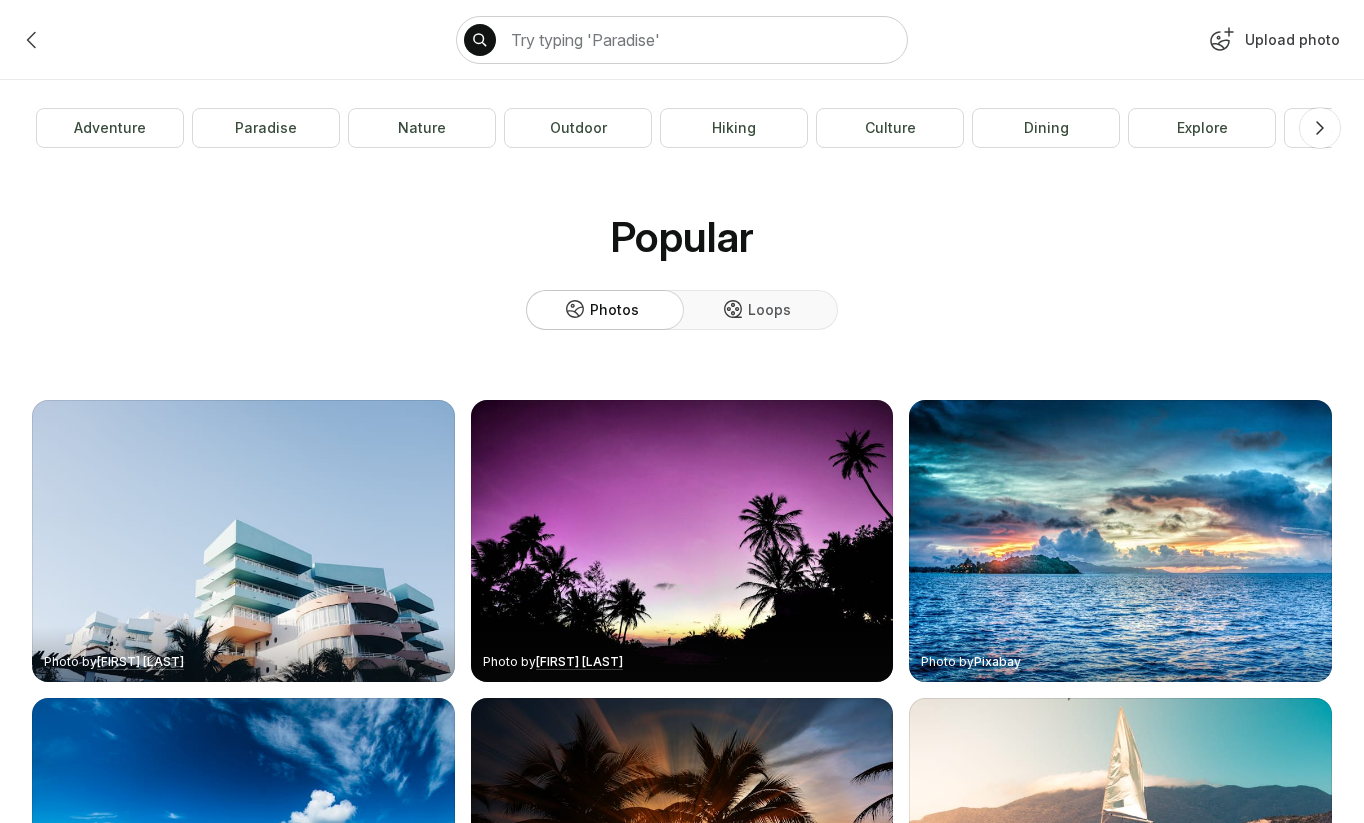click on "Upload photo" at bounding box center (1272, 44) 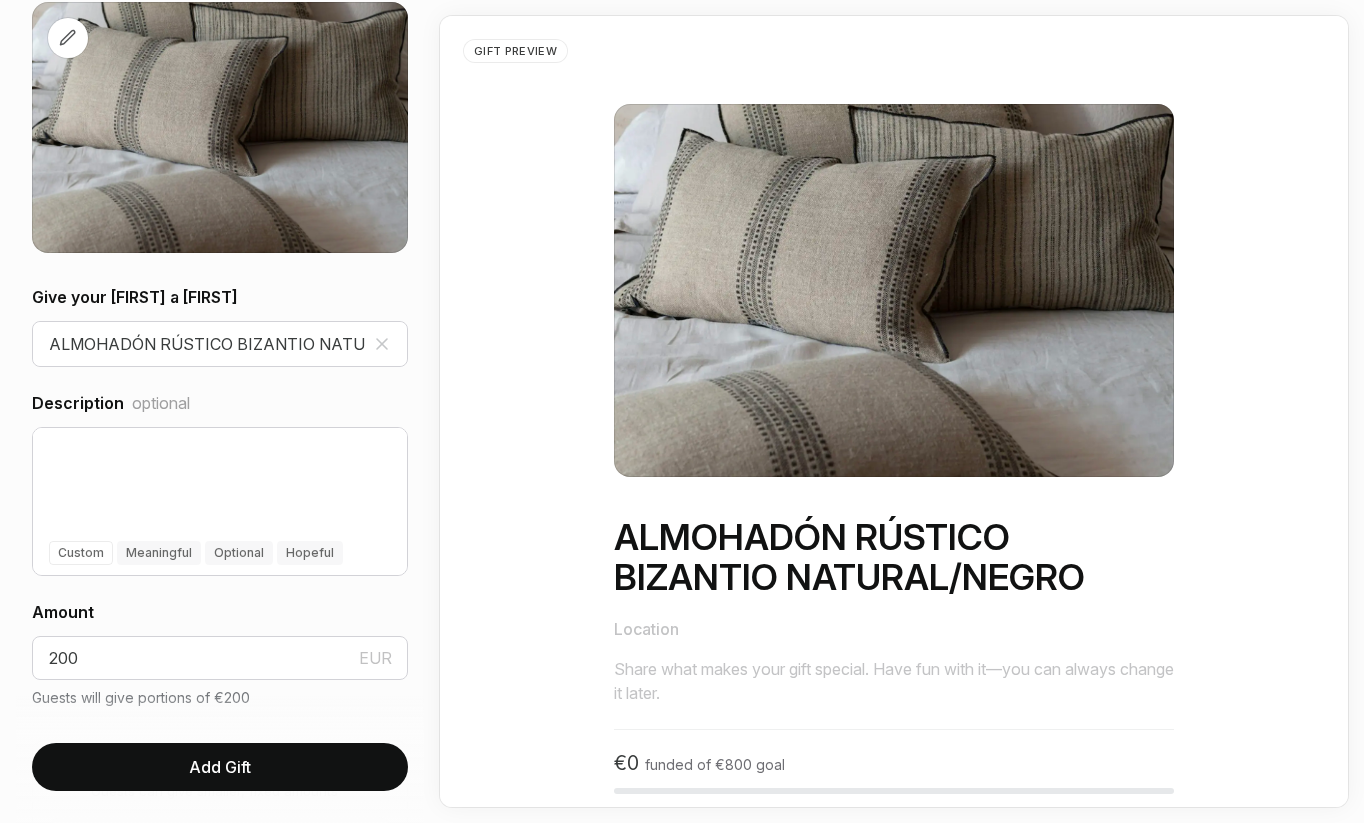 click on "Add Gift" at bounding box center [220, 767] 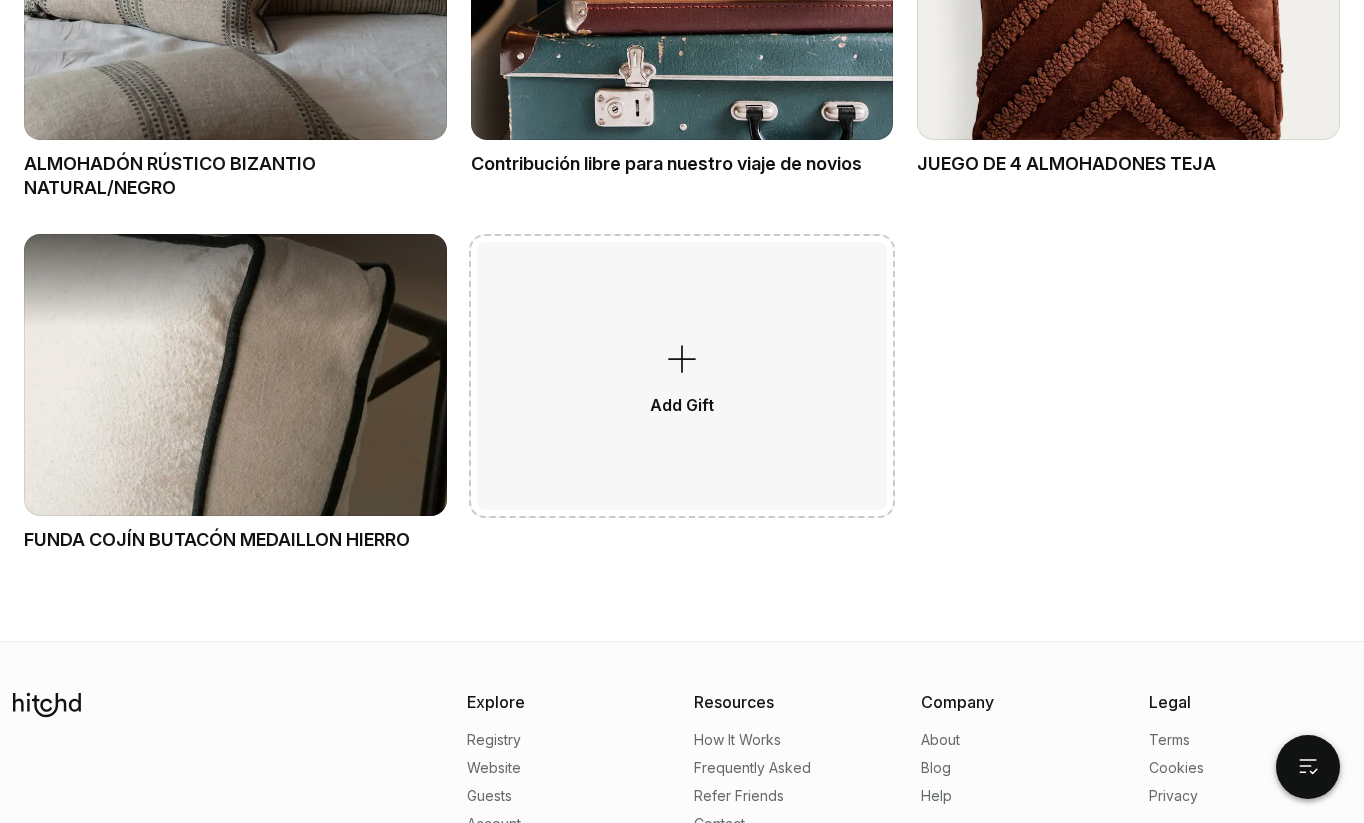 scroll, scrollTop: 1381, scrollLeft: 0, axis: vertical 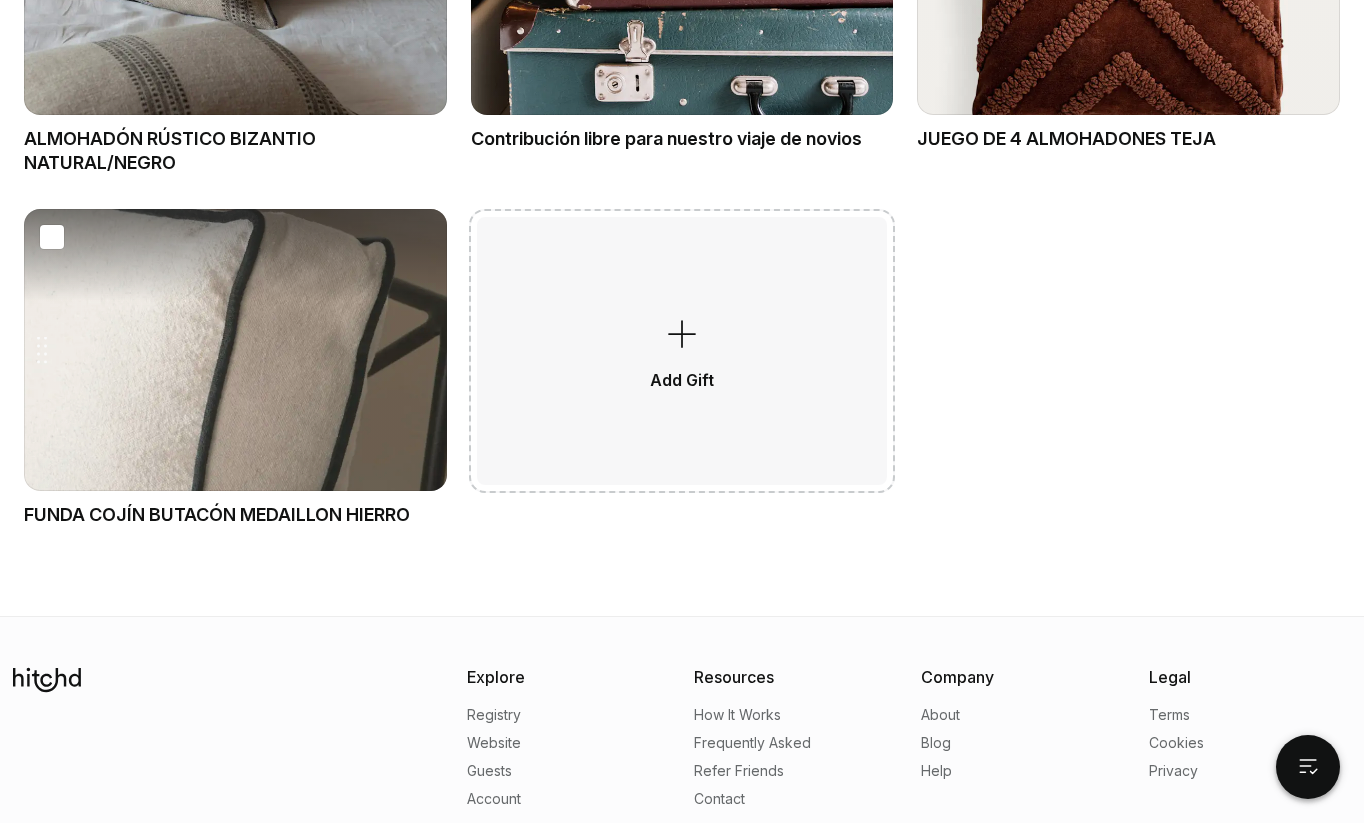 click on "Drag gift
Delete
Pin
Edit" at bounding box center [235, 350] 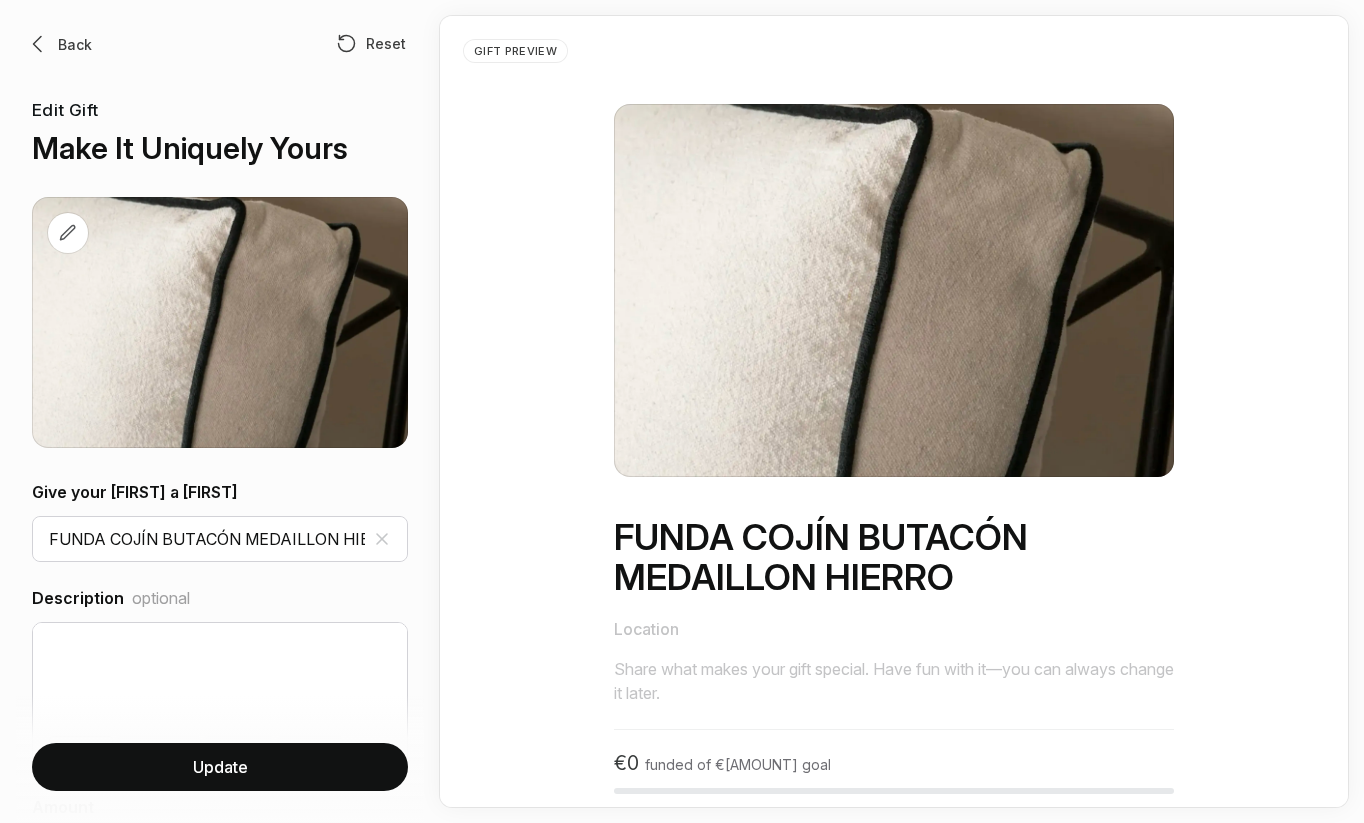 scroll, scrollTop: 0, scrollLeft: 0, axis: both 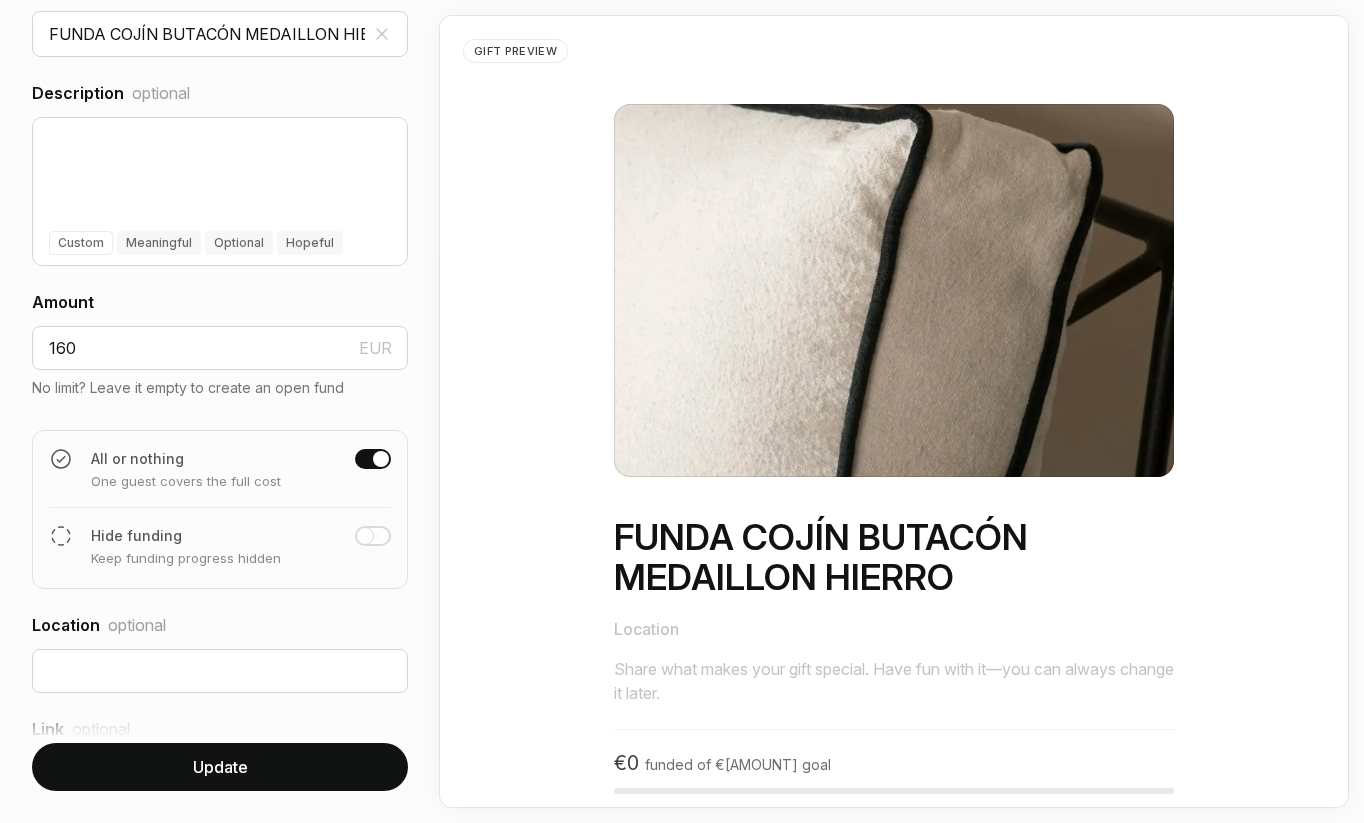 click at bounding box center (381, 459) 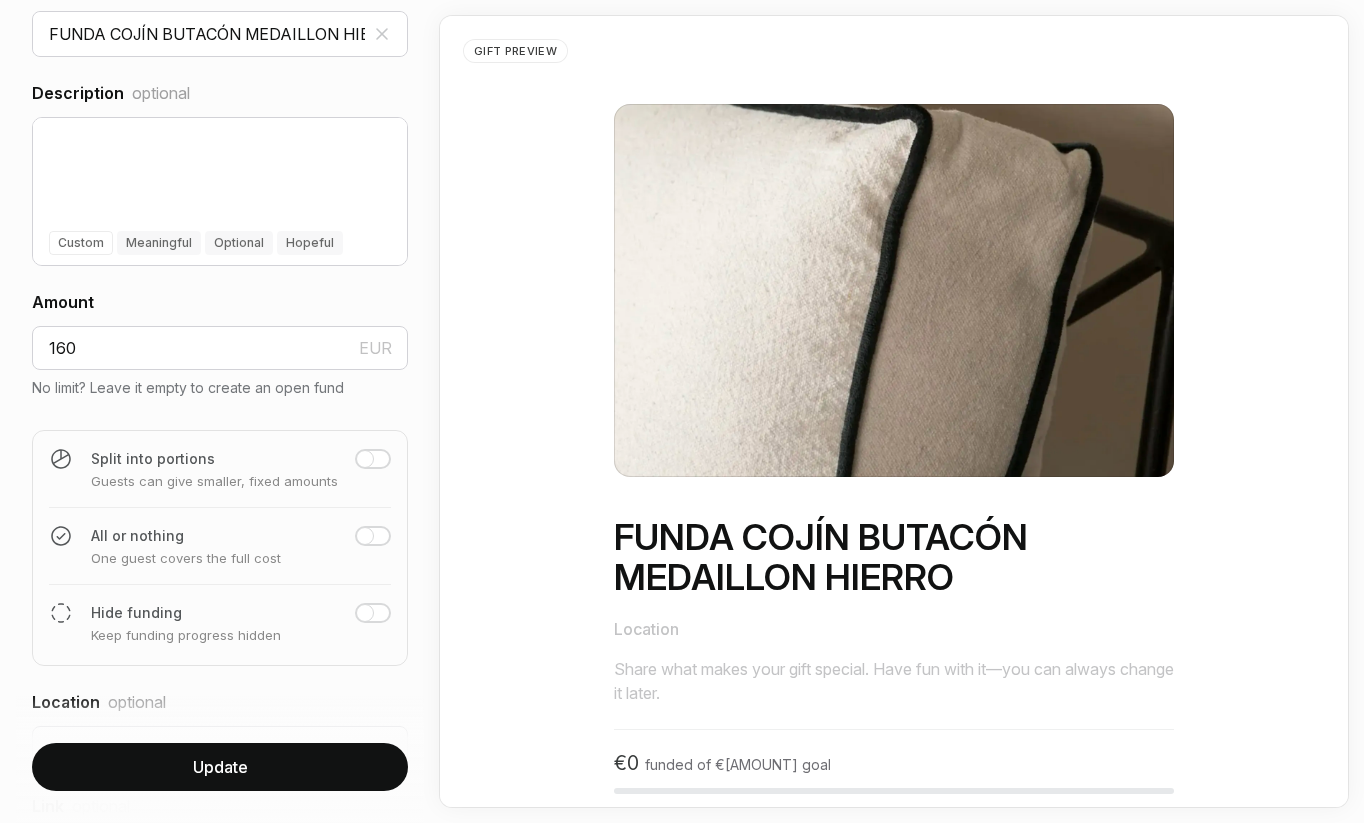 click at bounding box center [373, 459] 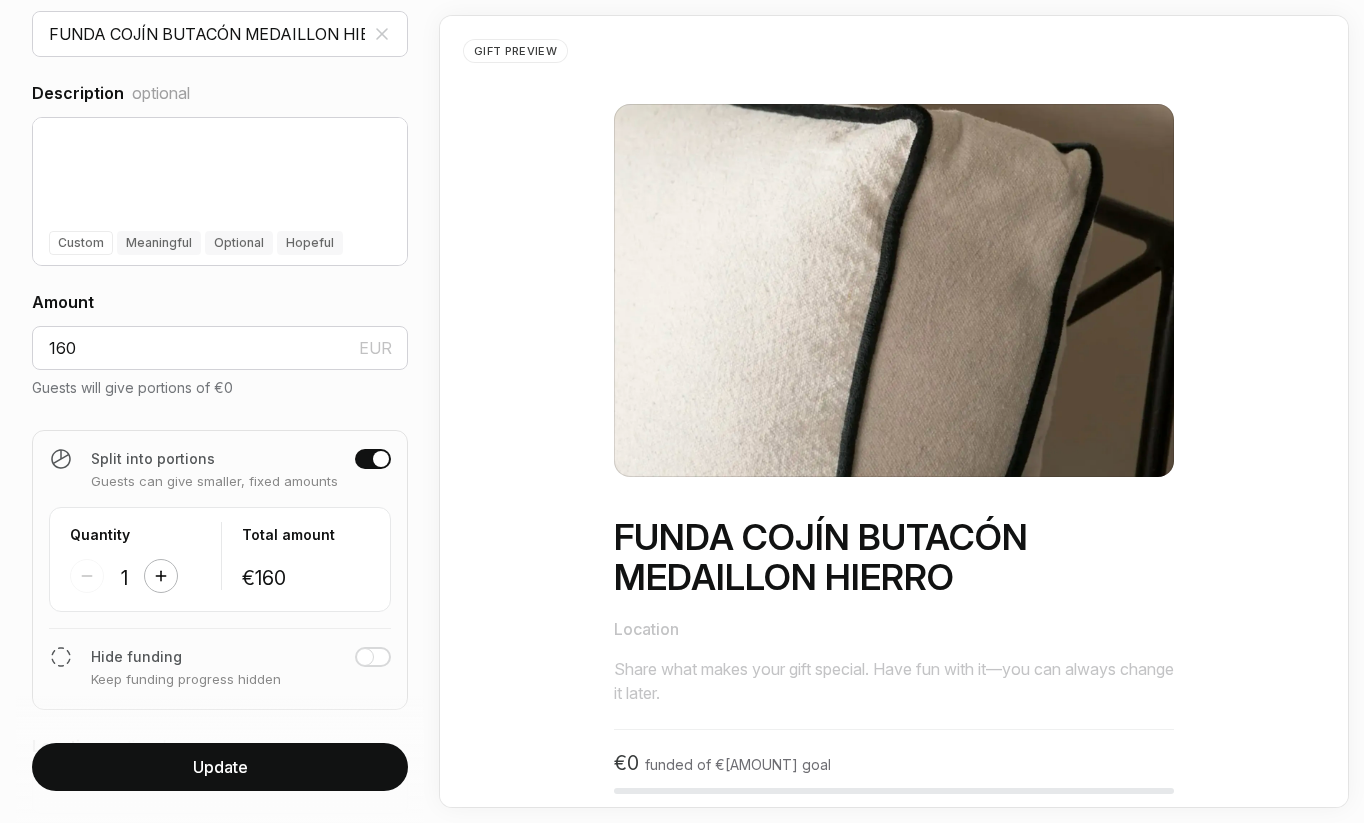 click at bounding box center [161, 576] 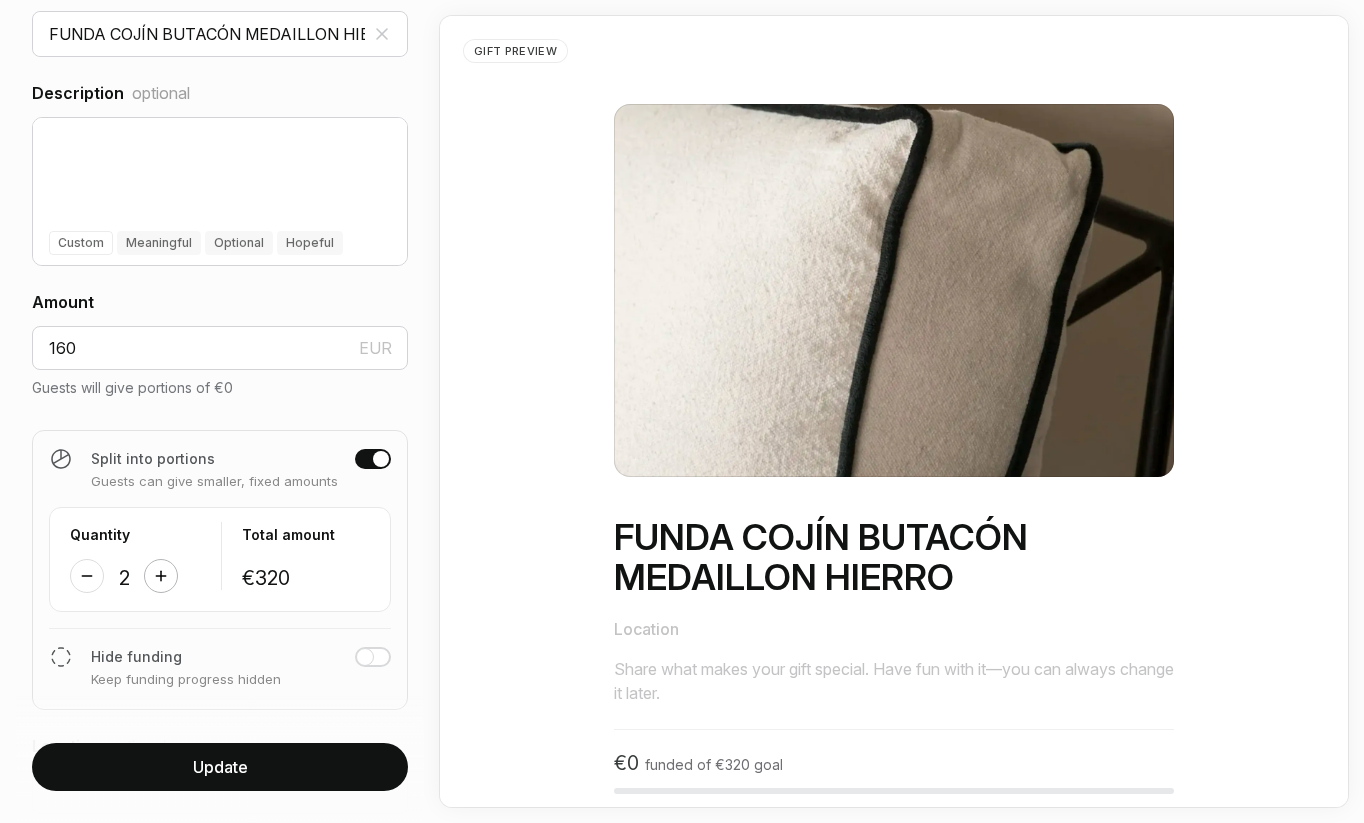 click at bounding box center (161, 576) 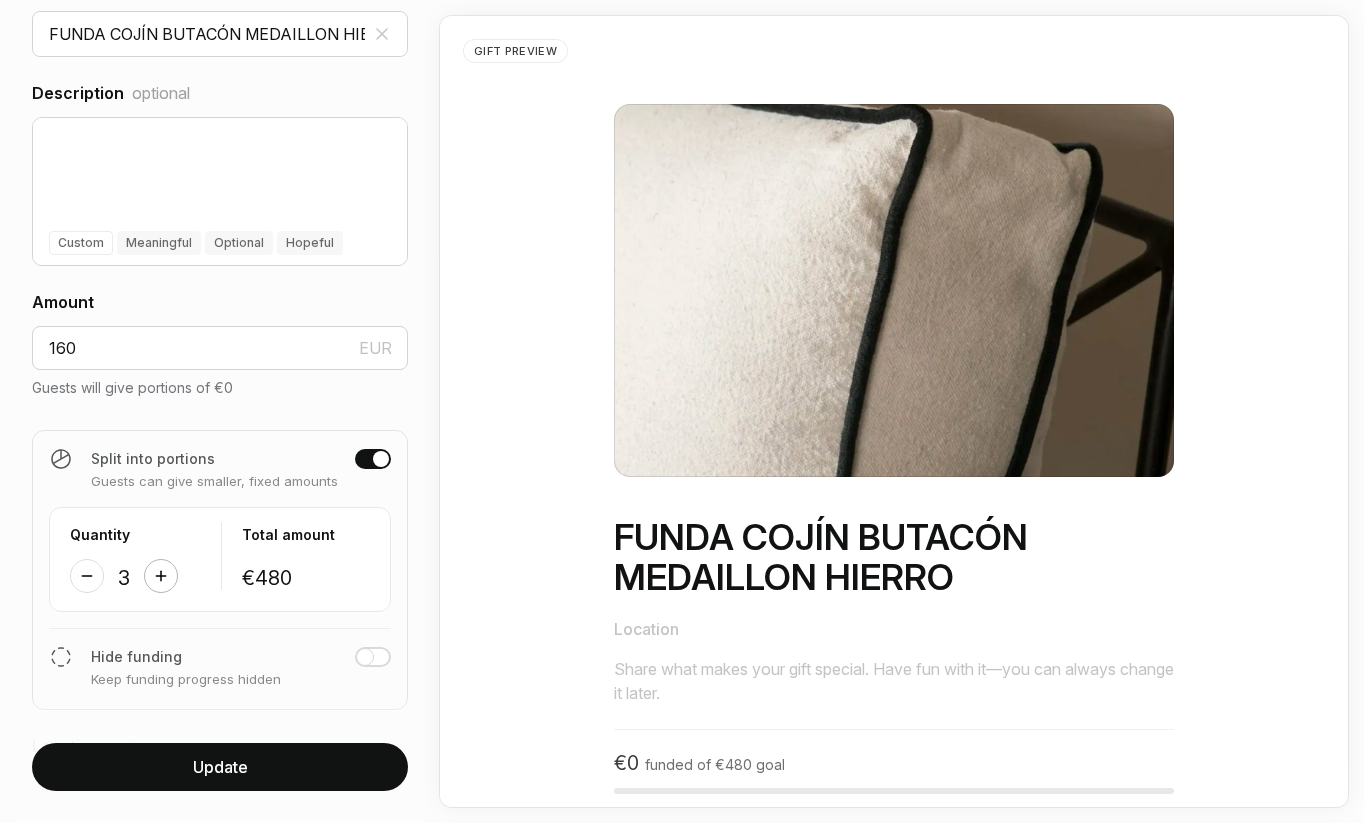 click at bounding box center [161, 576] 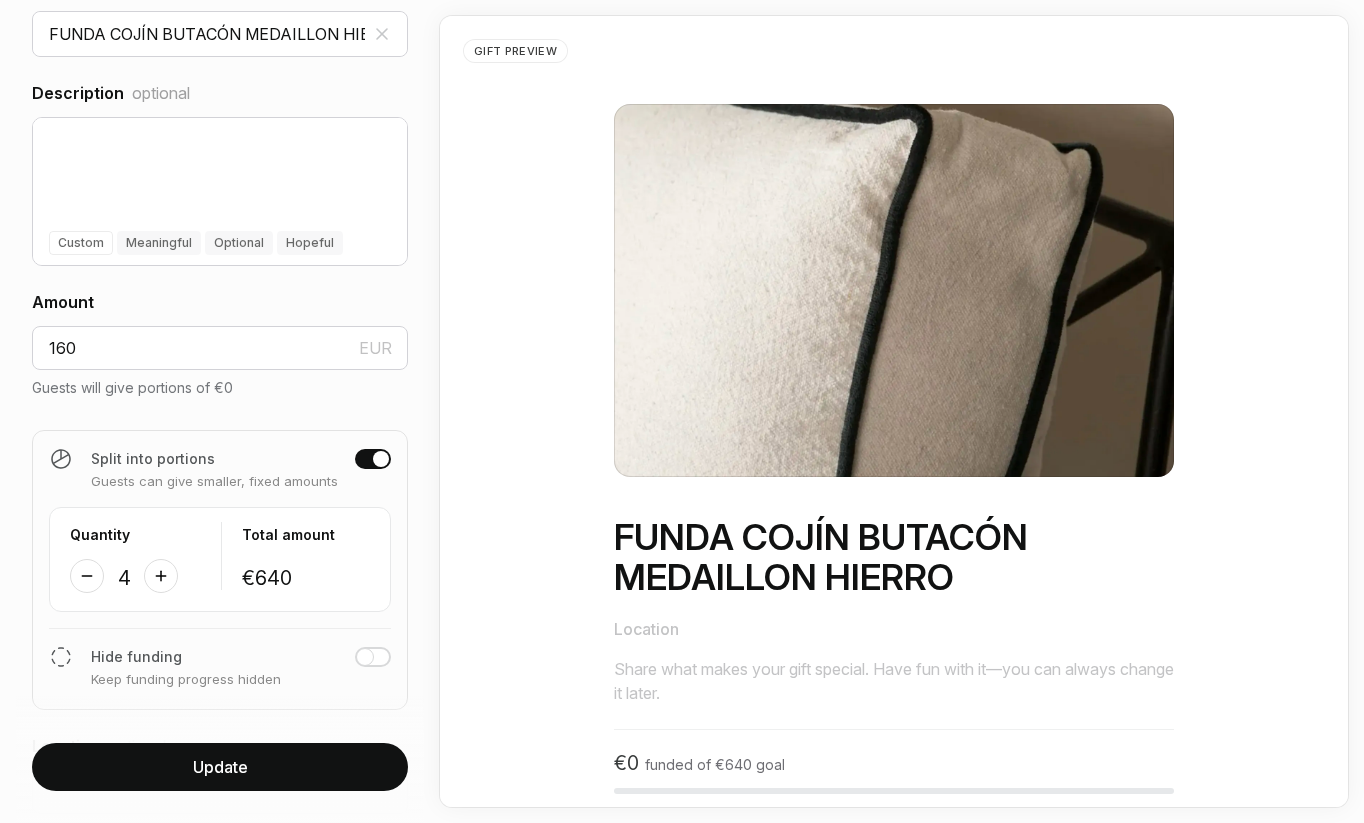 click on "Update" at bounding box center [220, 767] 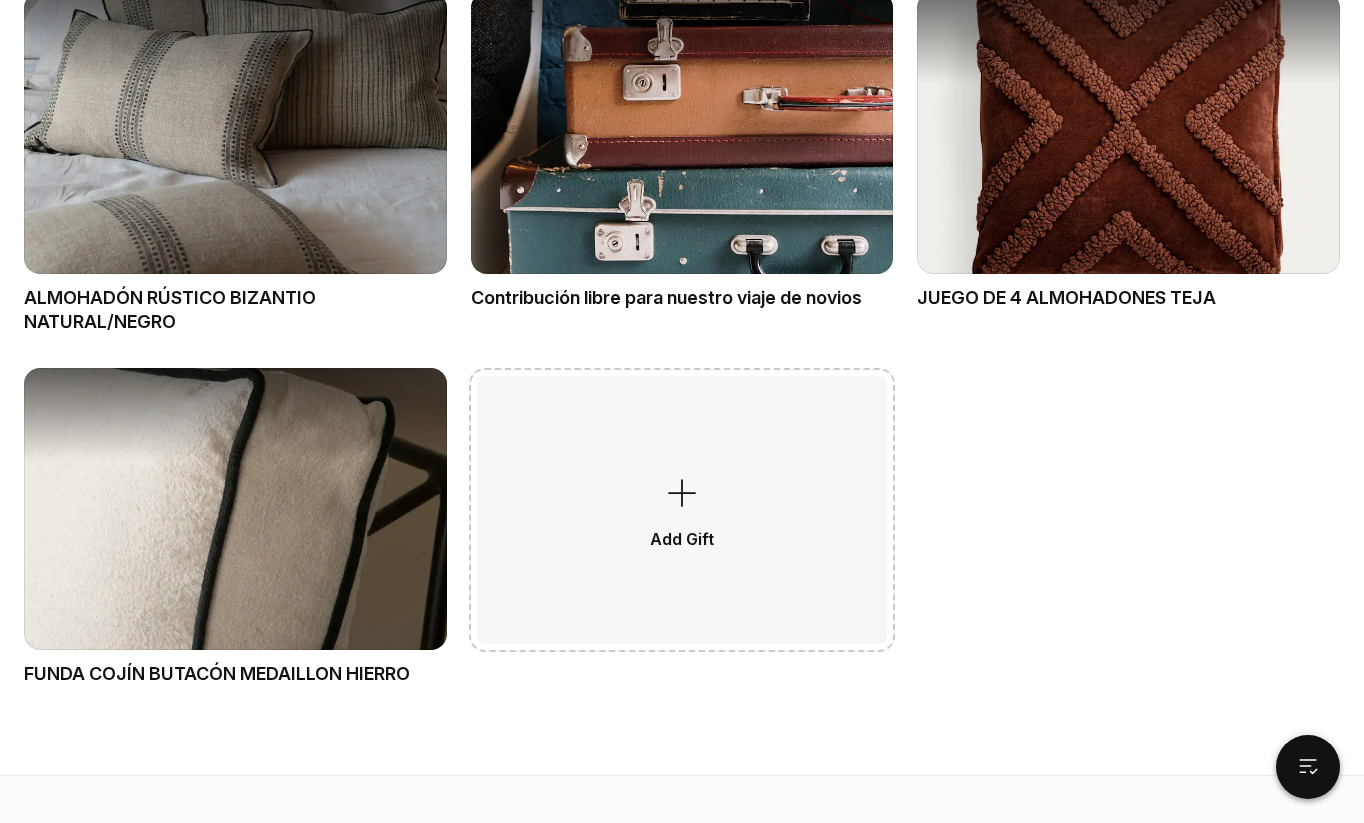 scroll, scrollTop: 1214, scrollLeft: 0, axis: vertical 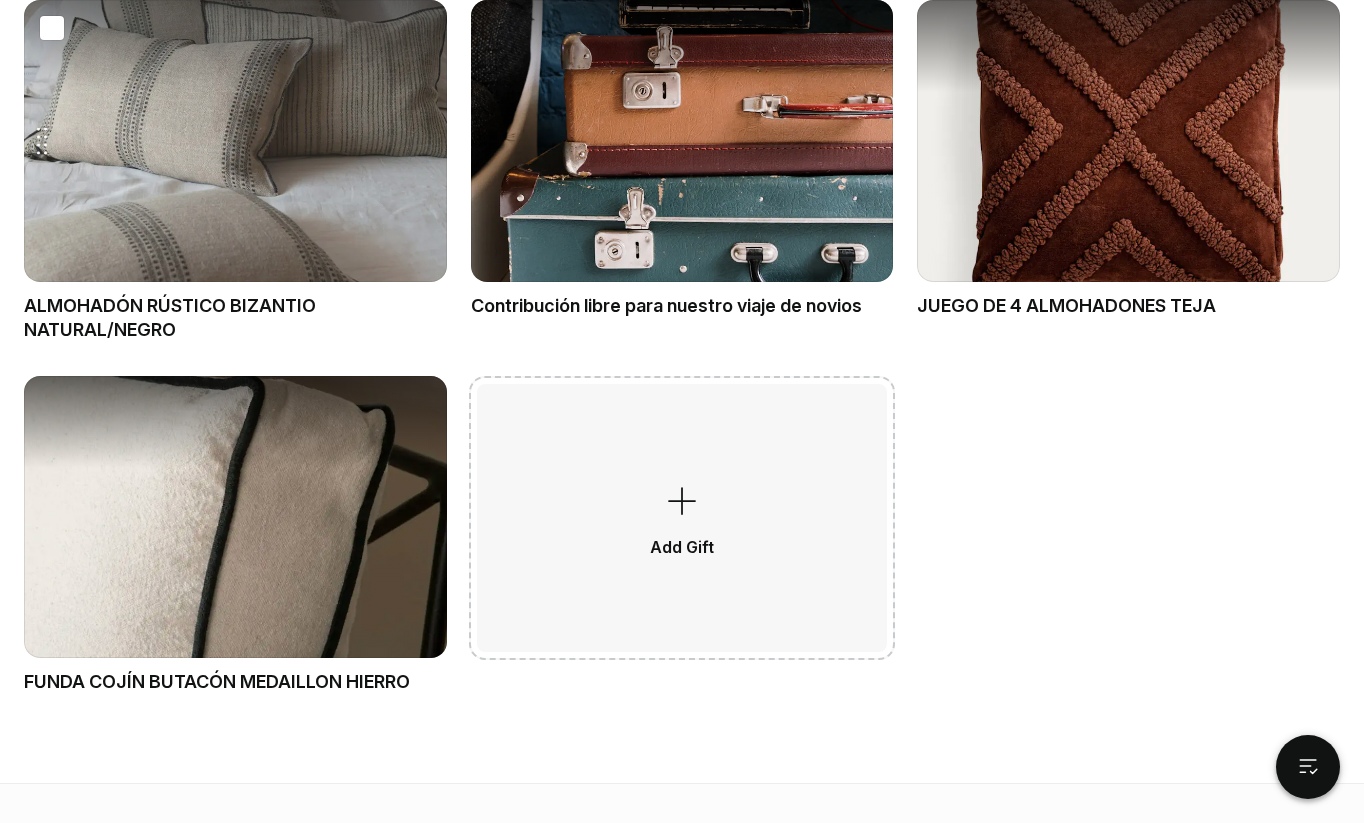 click on "Drag gift
Delete
Pin
Edit" at bounding box center [235, 141] 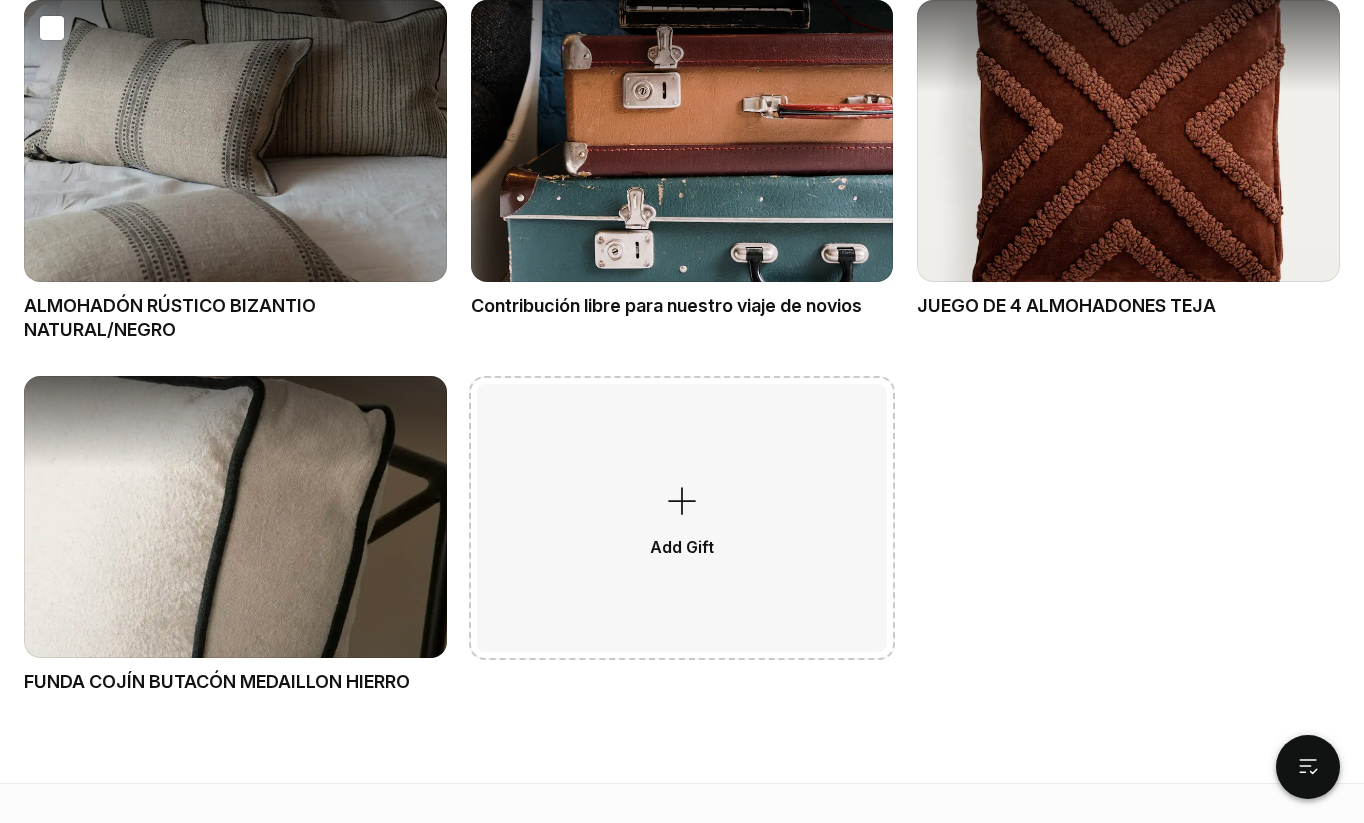 scroll, scrollTop: 0, scrollLeft: 0, axis: both 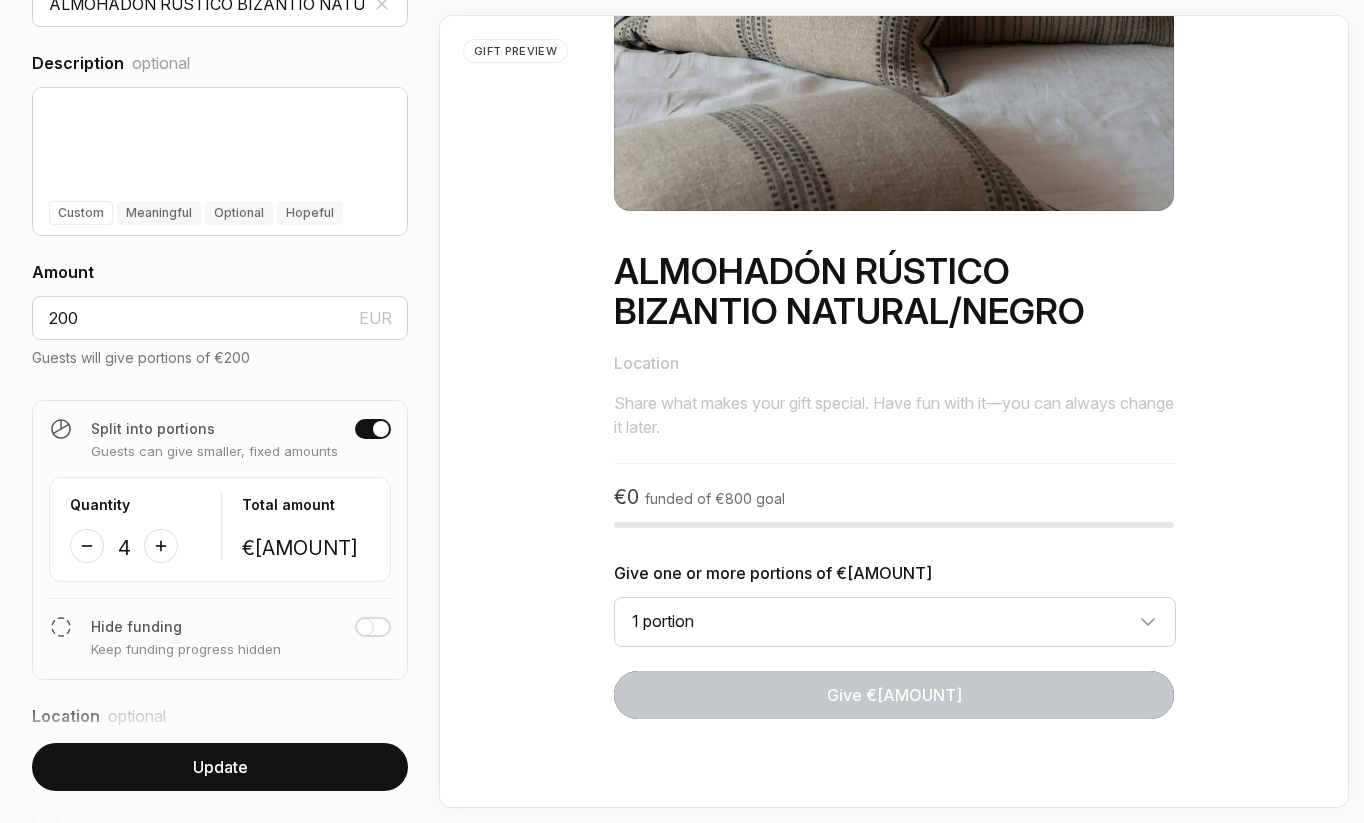 click at bounding box center (365, 627) 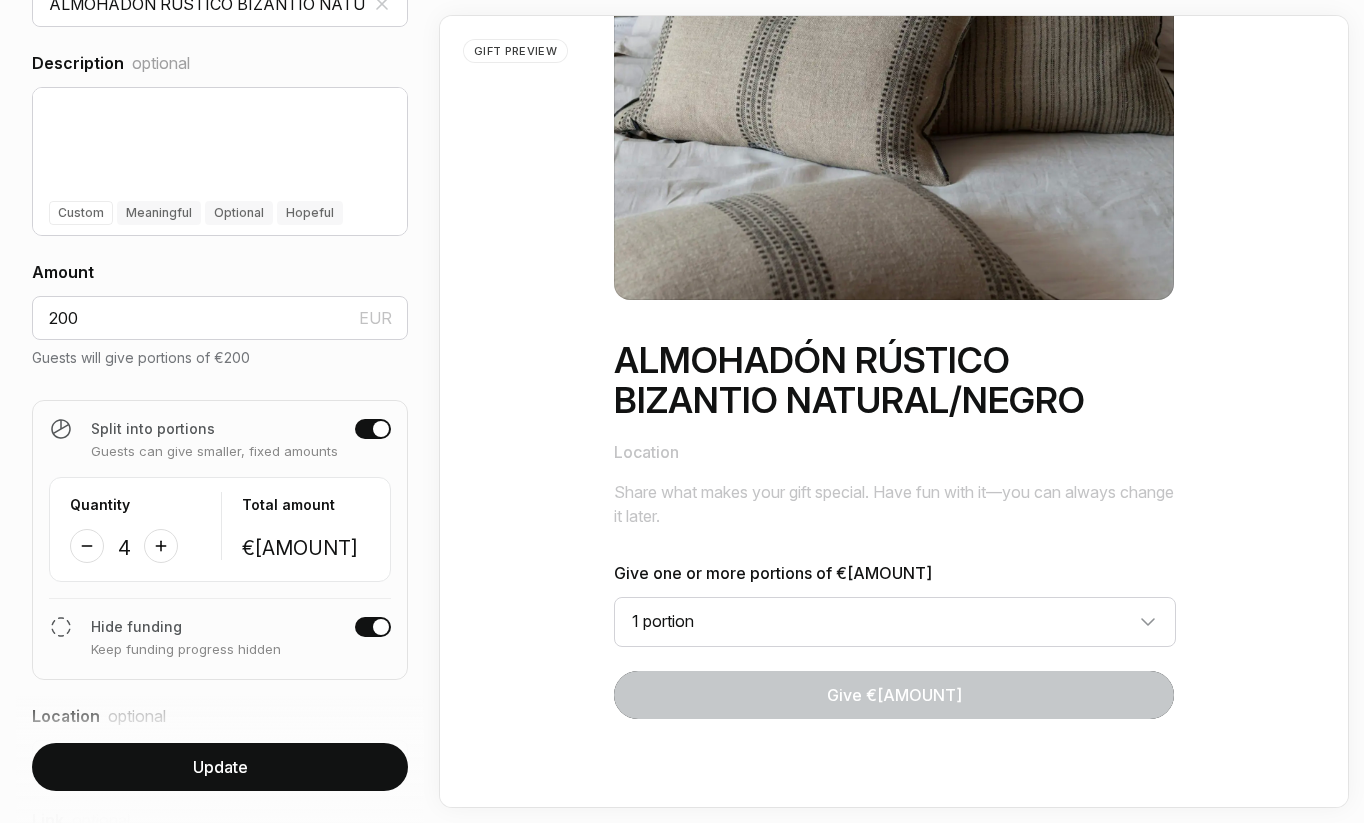 scroll, scrollTop: 177, scrollLeft: 0, axis: vertical 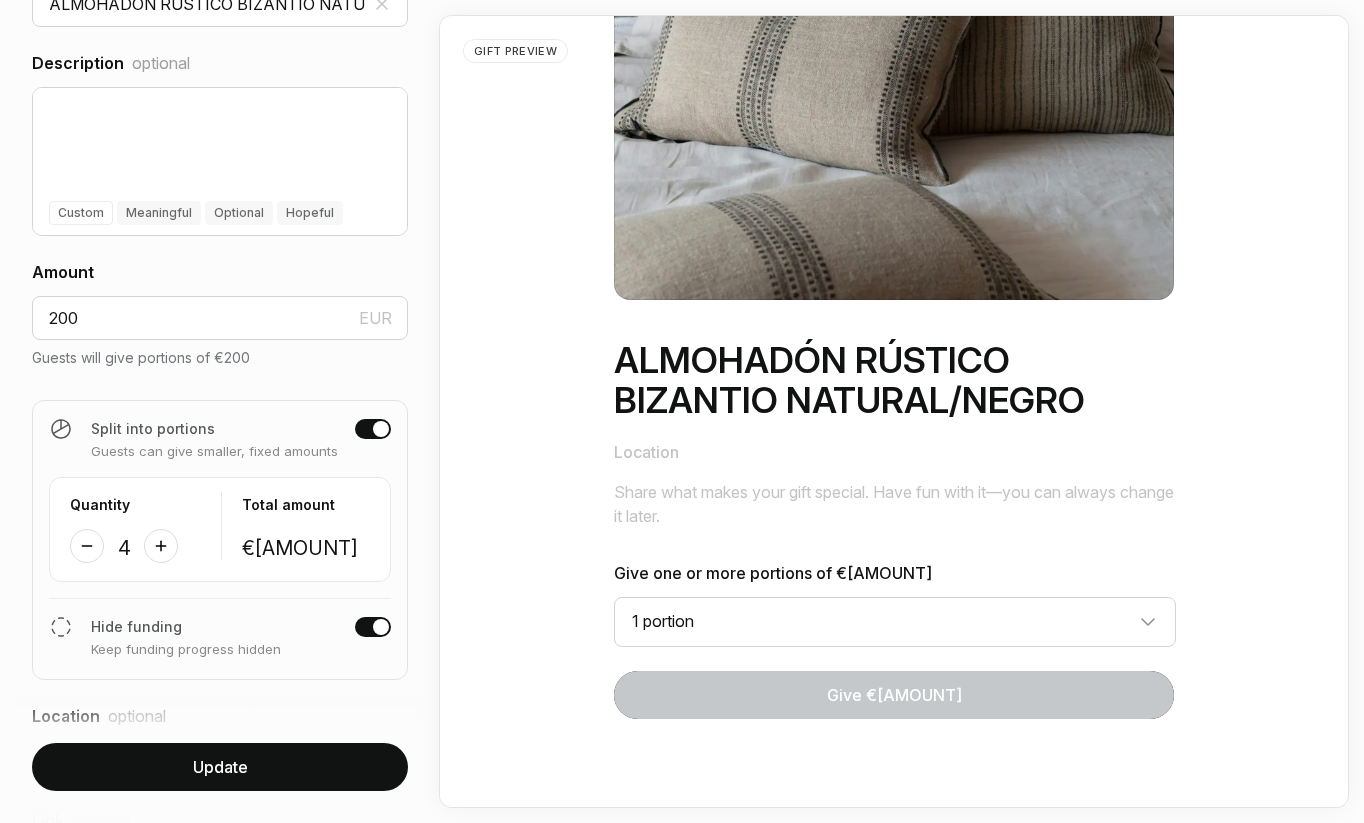click at bounding box center (373, 429) 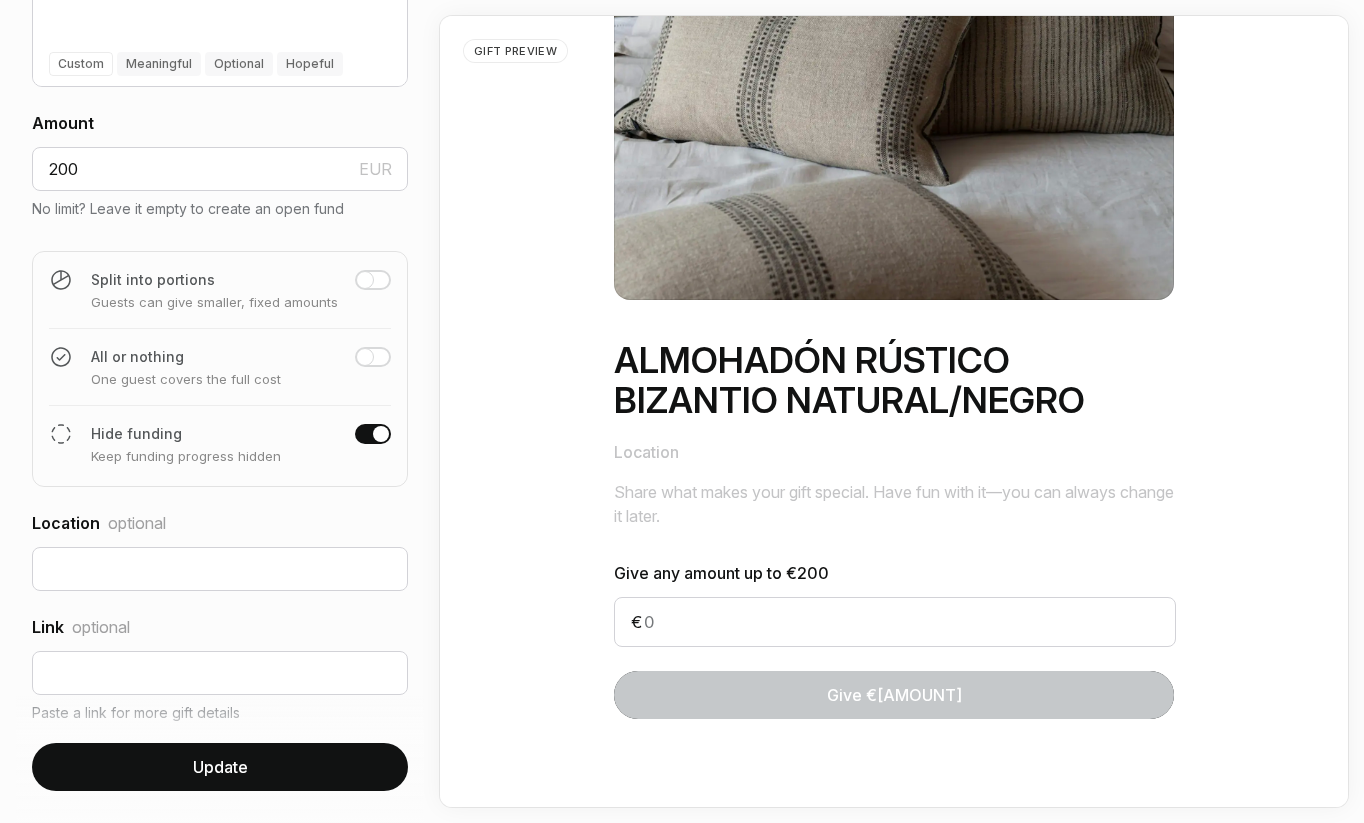 scroll, scrollTop: 696, scrollLeft: 0, axis: vertical 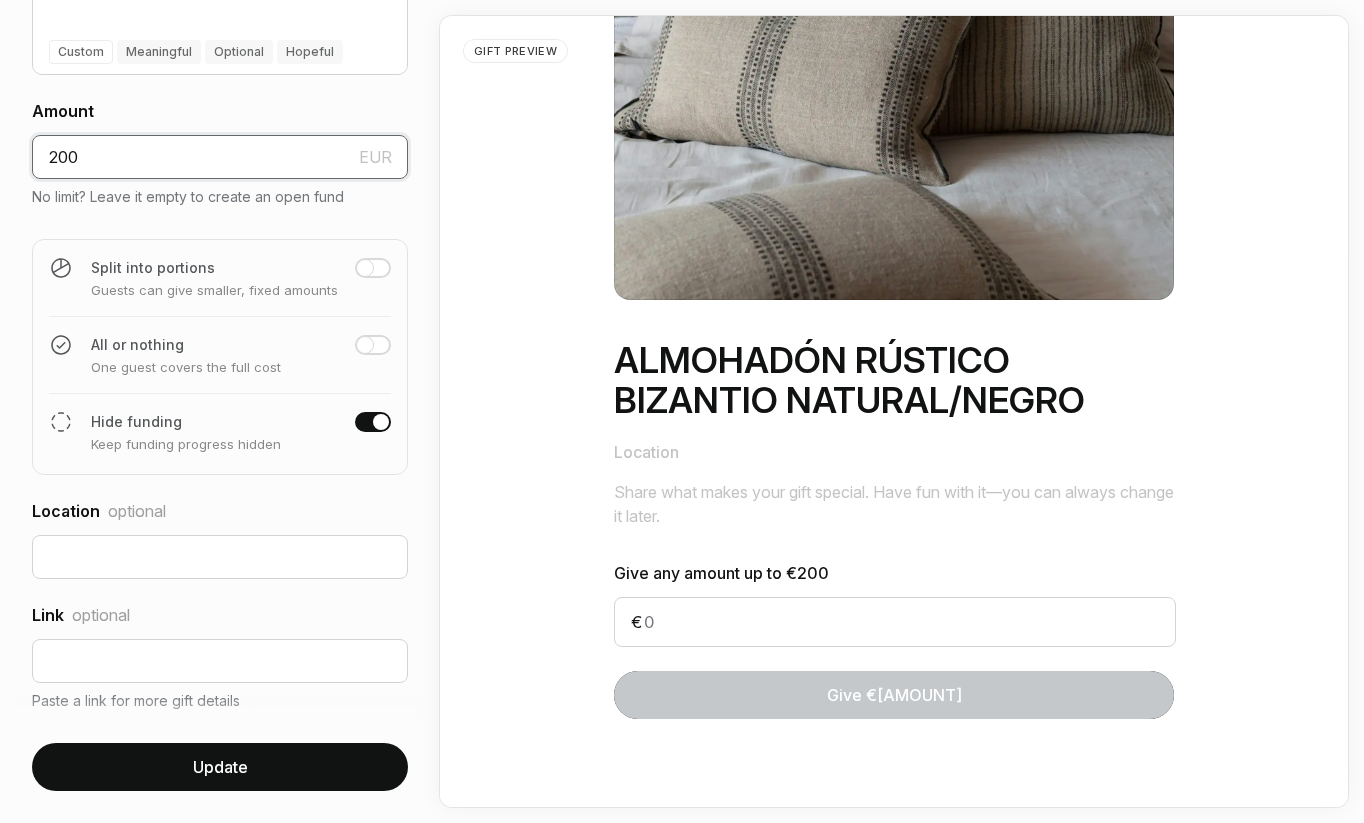 click on "200" at bounding box center [220, 157] 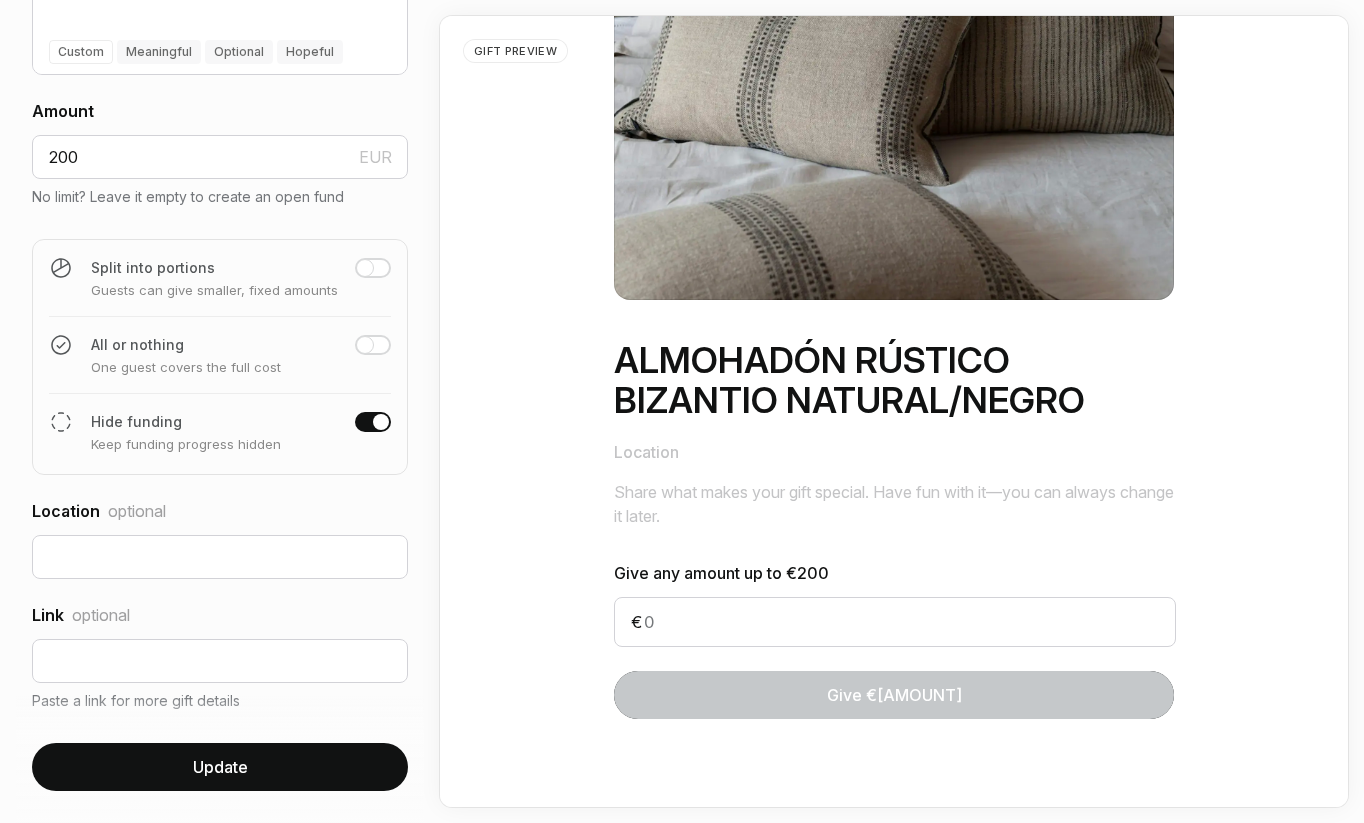 click on "[FIRST] [LAST]" at bounding box center [220, 280] 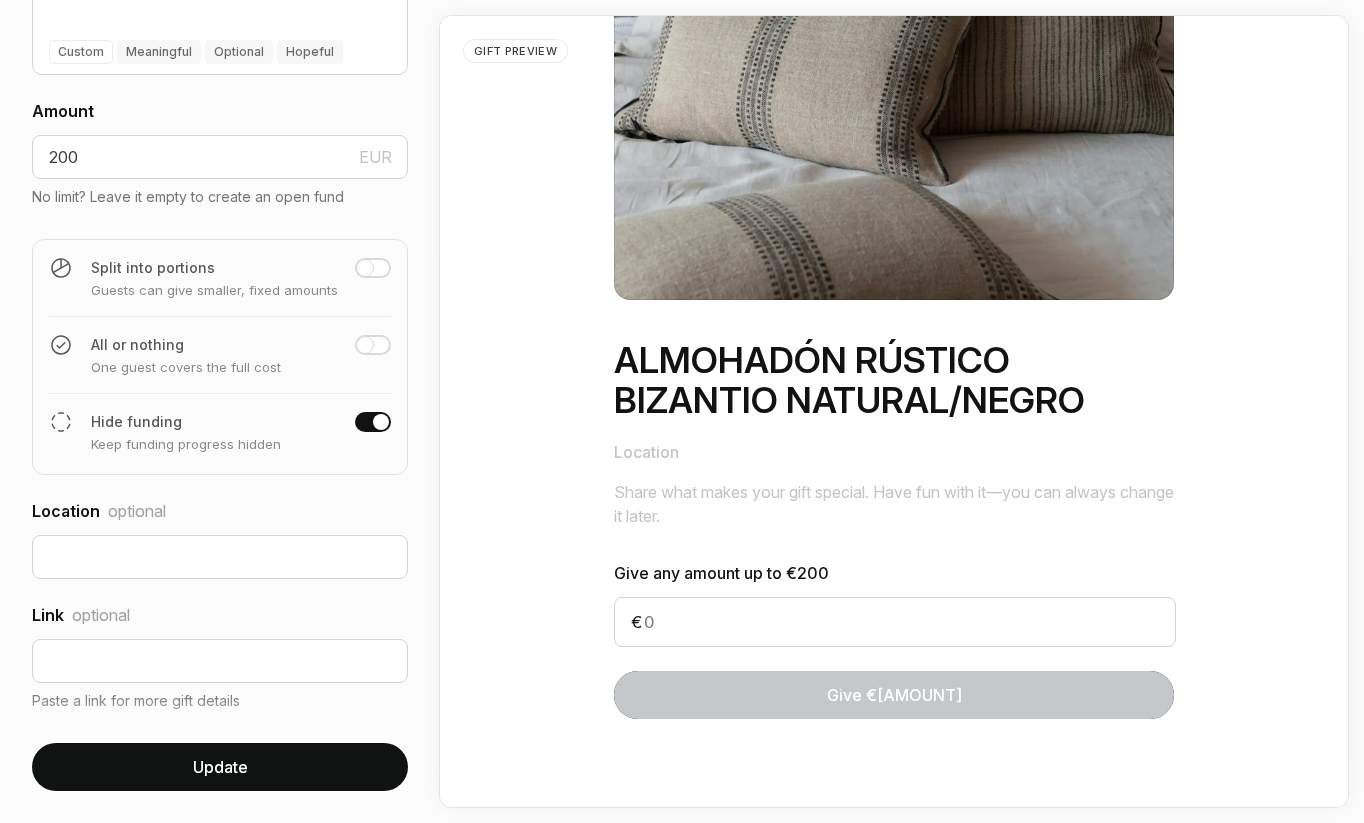 click on "Split into portions
Guests can give smaller, fixed amounts
Quantity
0
€800" at bounding box center [220, 286] 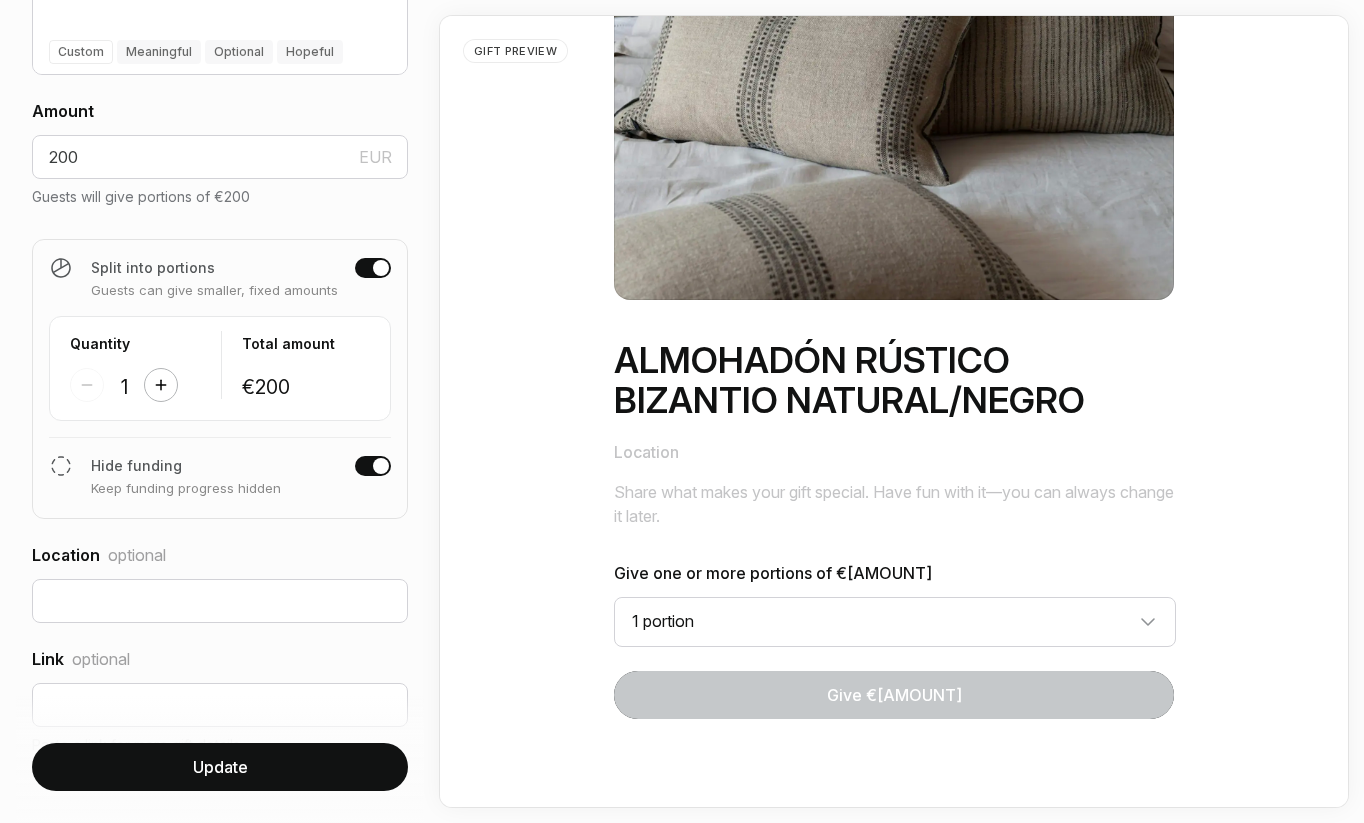 click at bounding box center (161, 385) 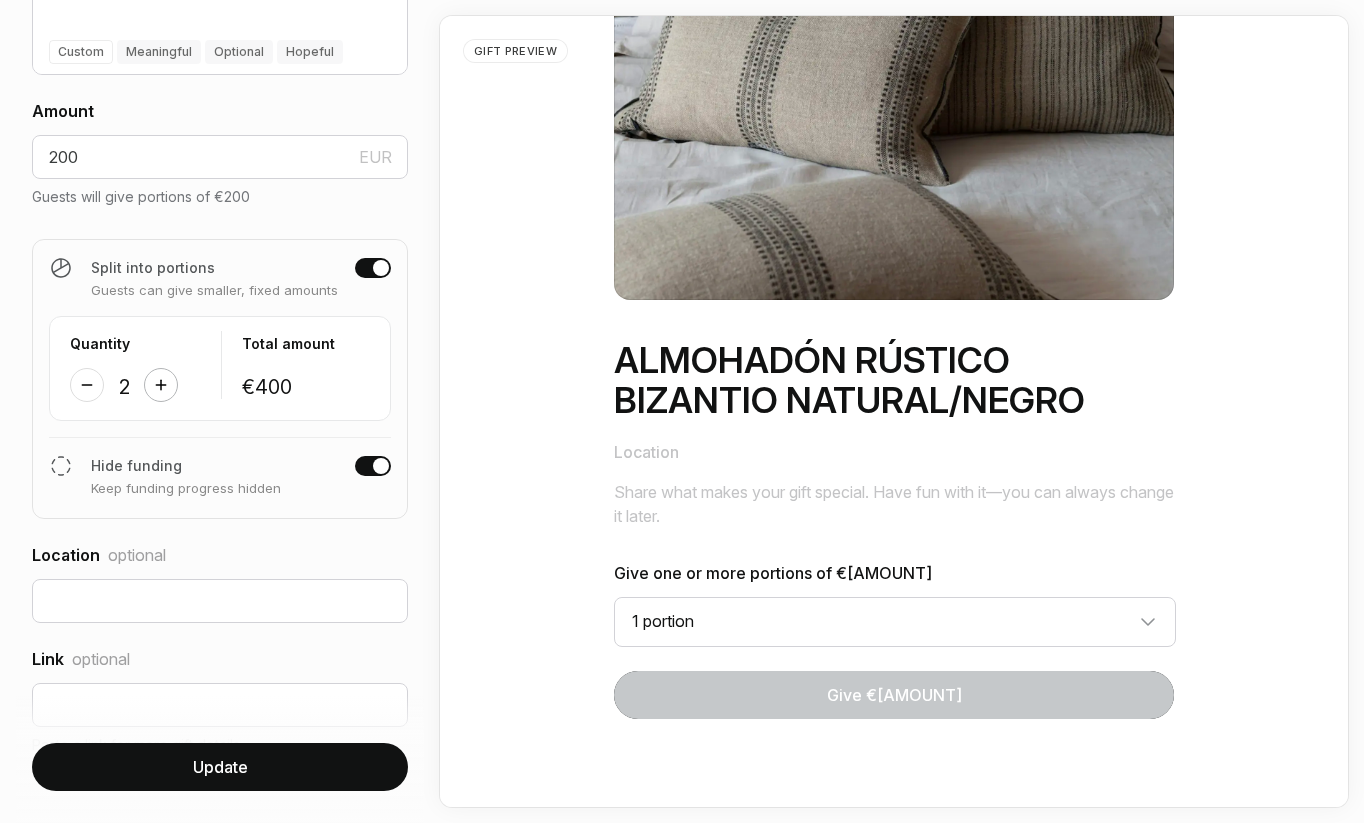 click at bounding box center (161, 385) 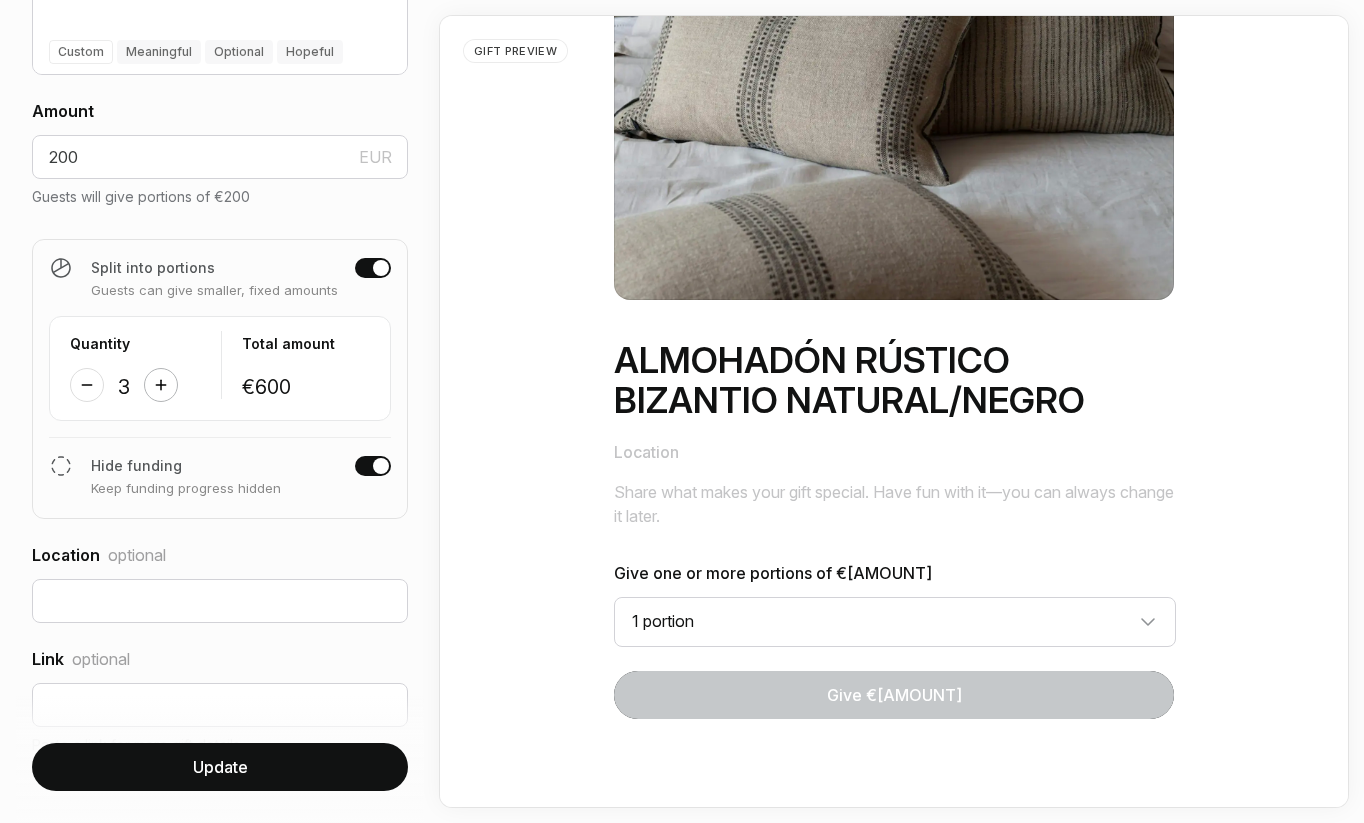 click at bounding box center [161, 385] 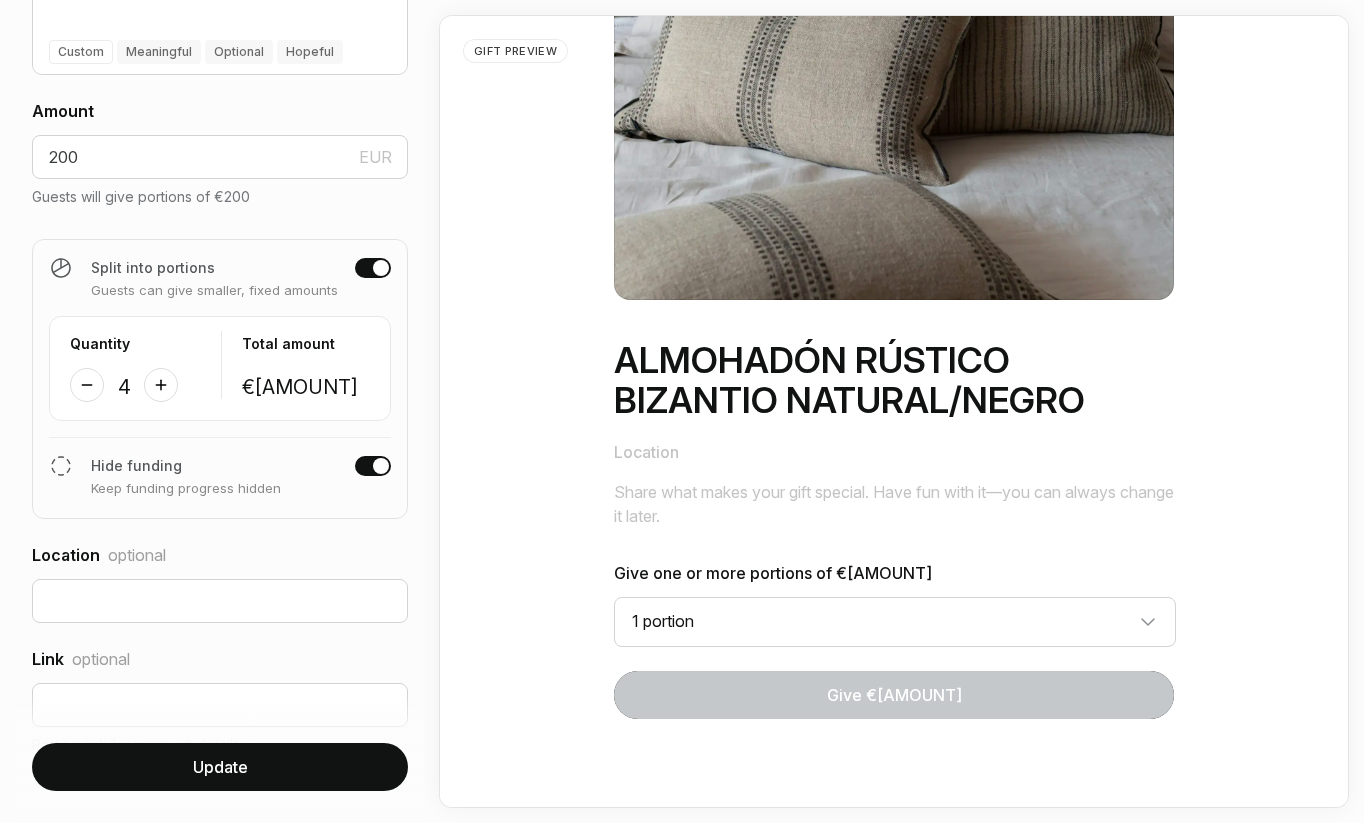 click at bounding box center (381, 466) 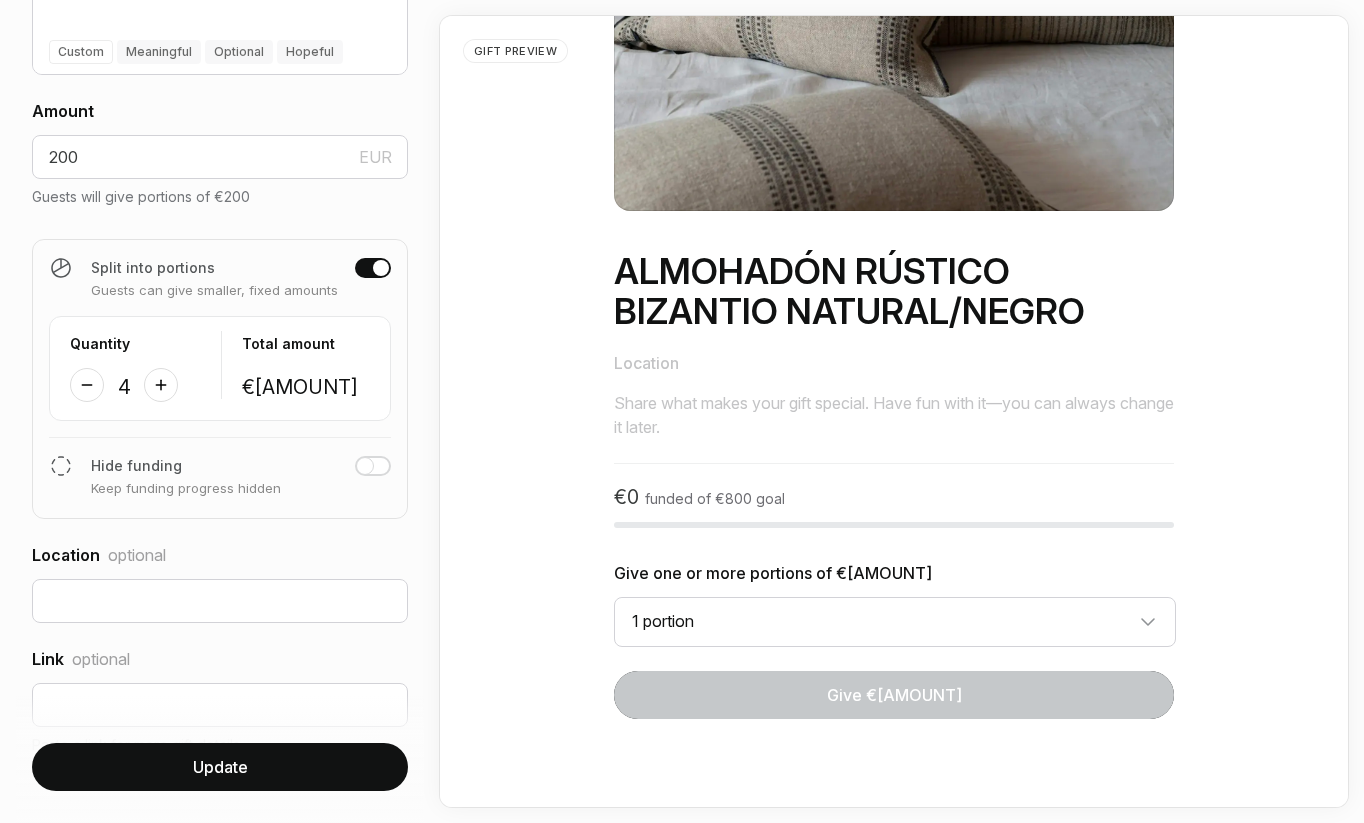 click at bounding box center [365, 466] 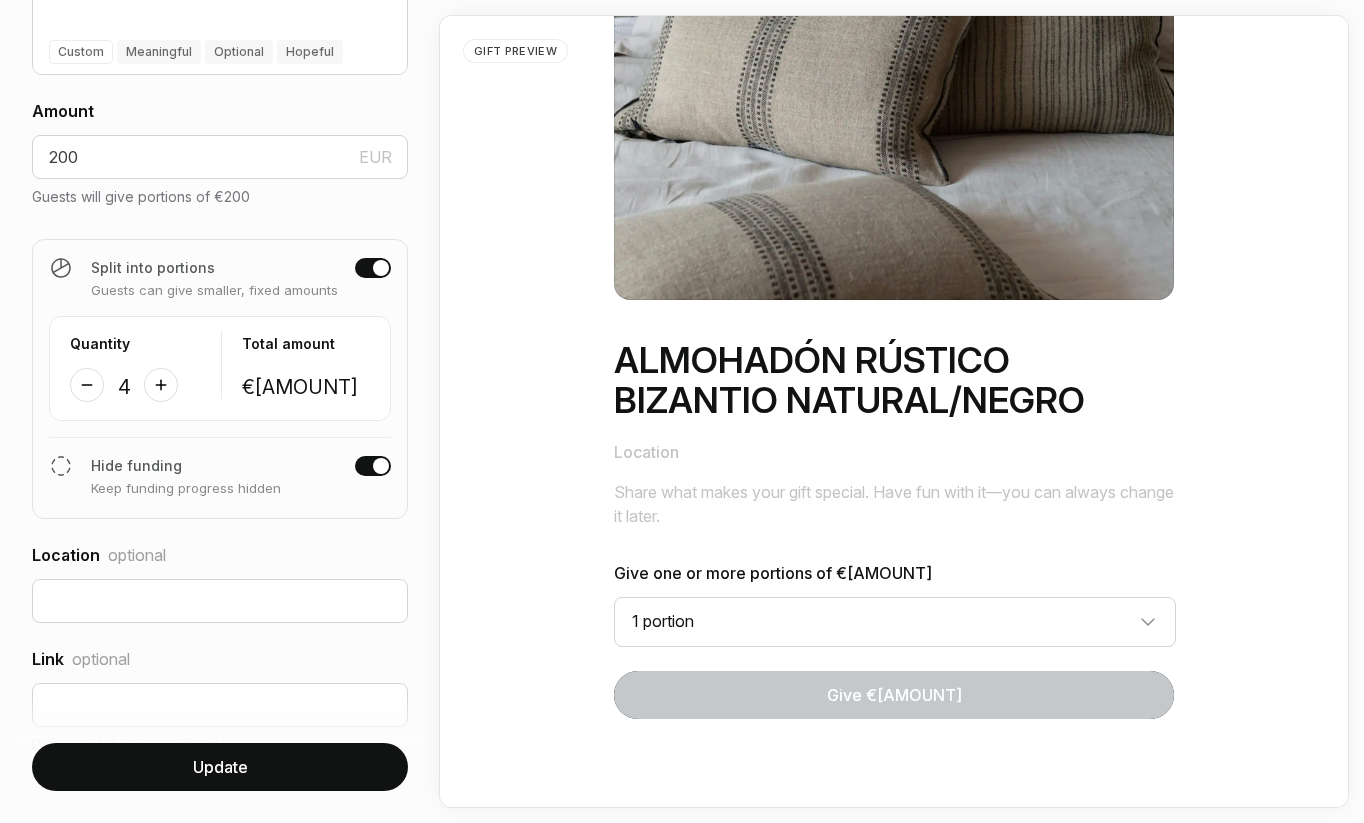 scroll, scrollTop: 177, scrollLeft: 0, axis: vertical 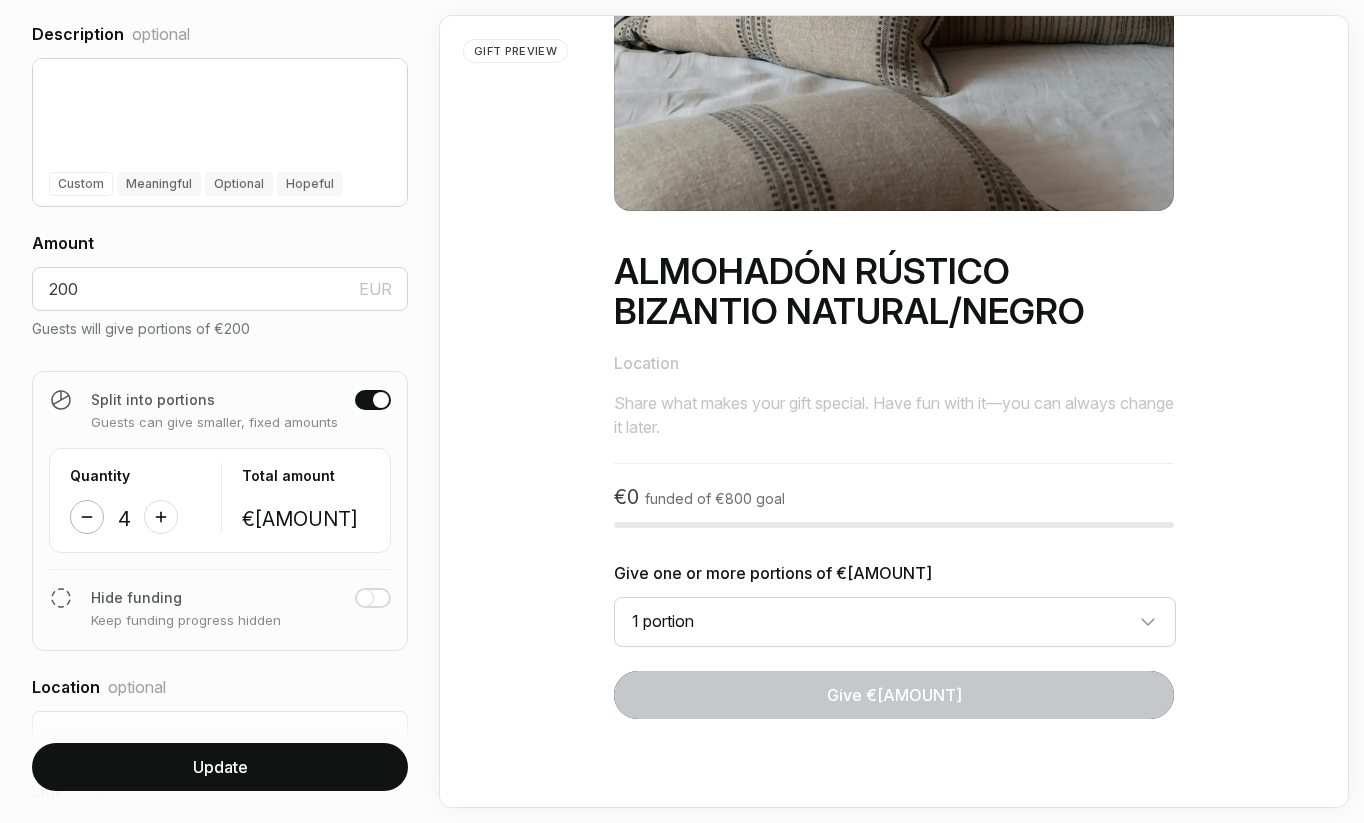click at bounding box center (87, 517) 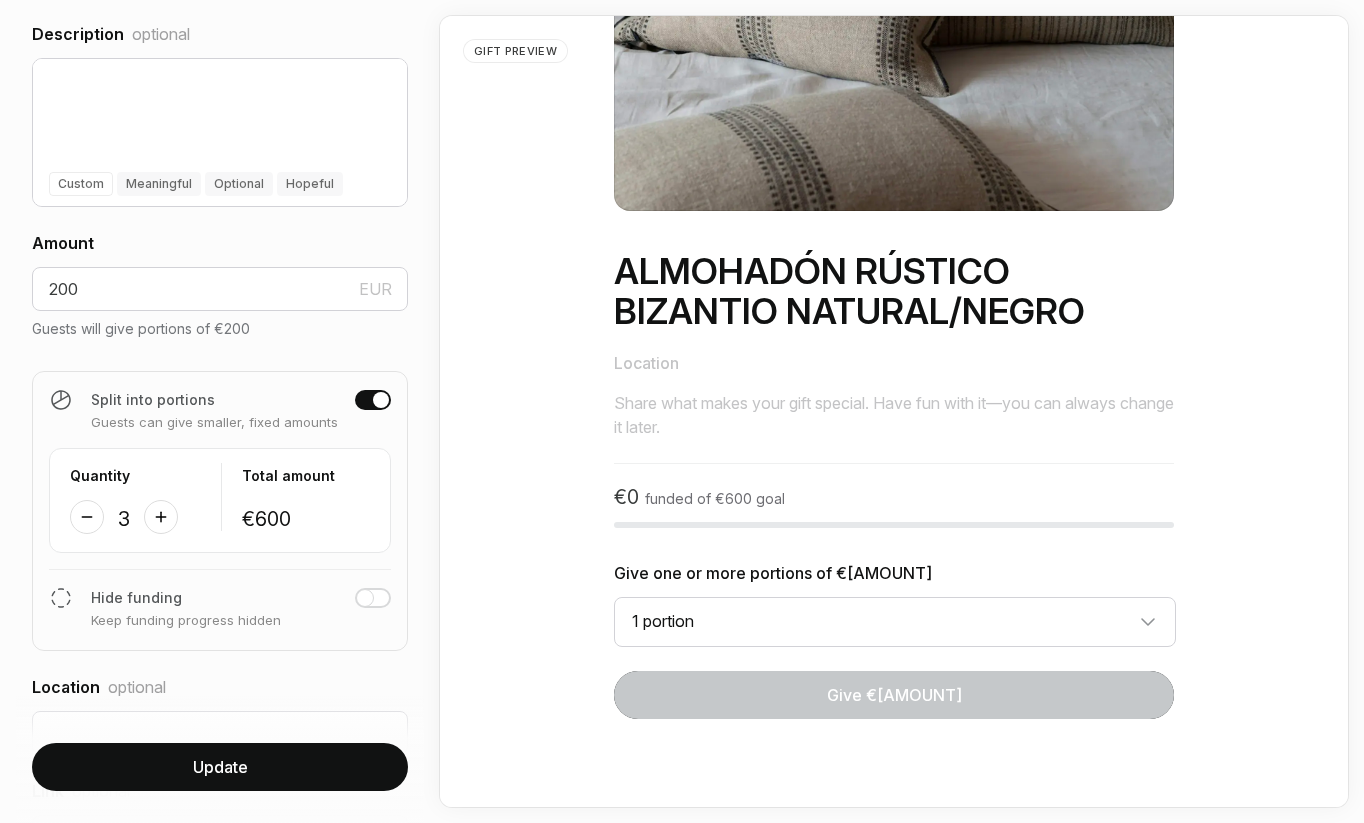 click on "Update" at bounding box center [220, 767] 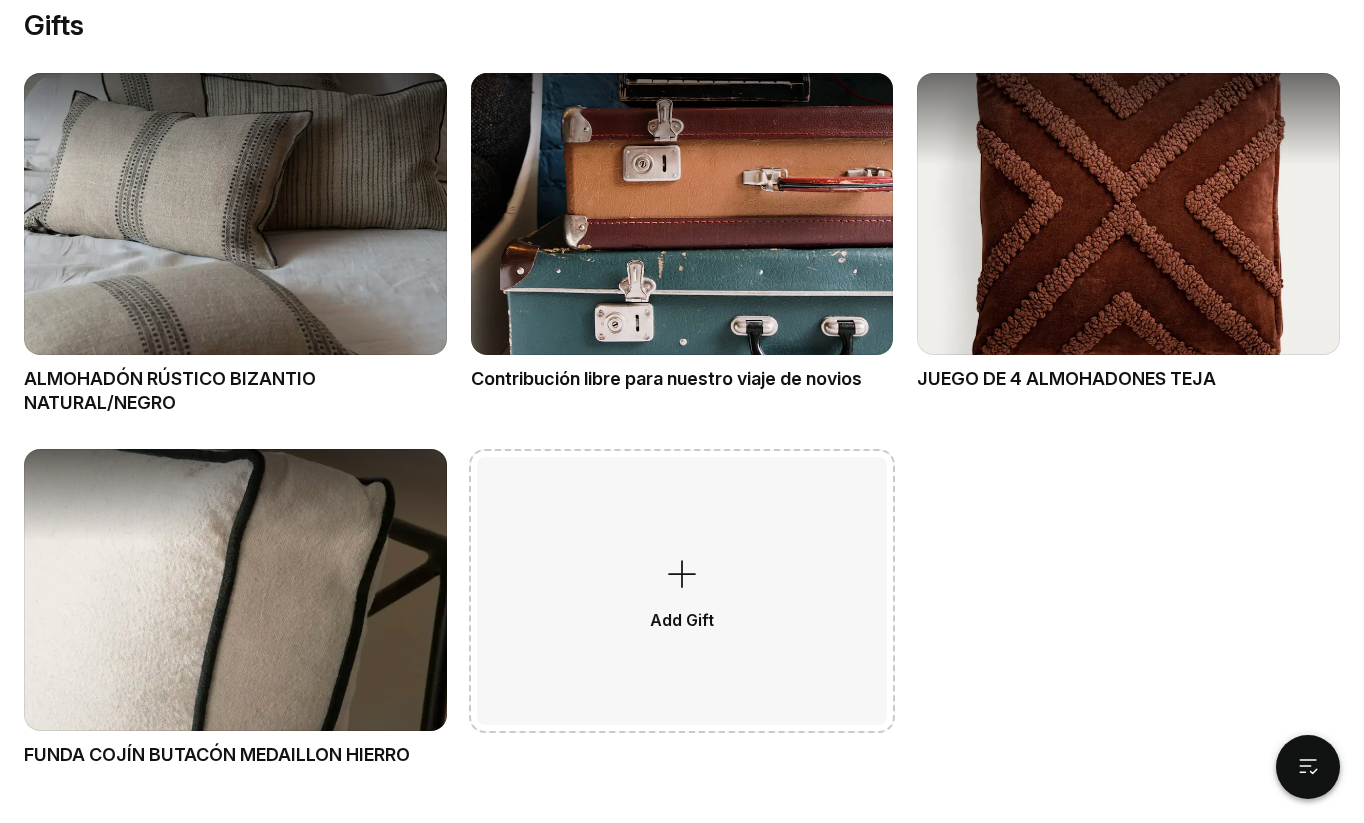 scroll, scrollTop: 1144, scrollLeft: 0, axis: vertical 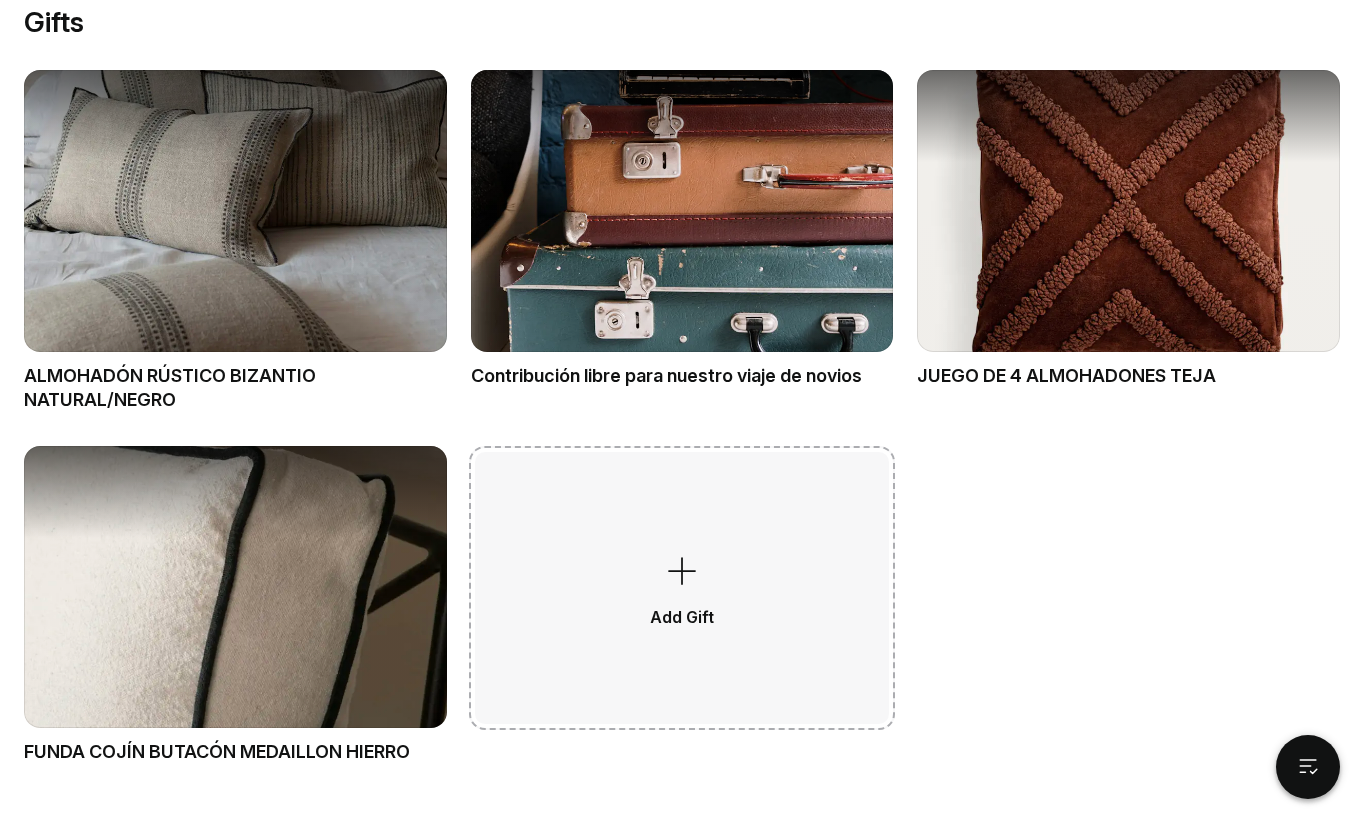 click on "Add Gift" at bounding box center (682, 588) 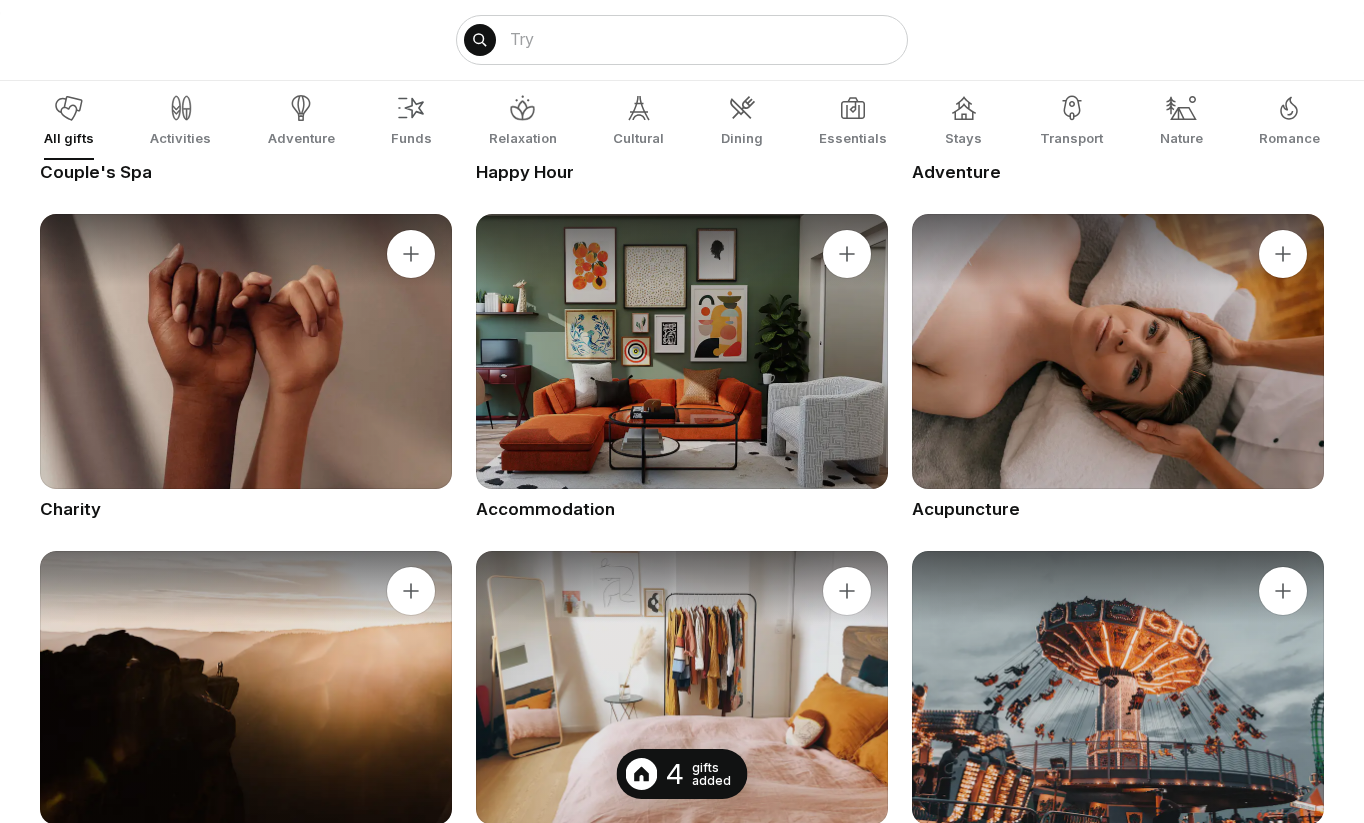 scroll, scrollTop: 0, scrollLeft: 0, axis: both 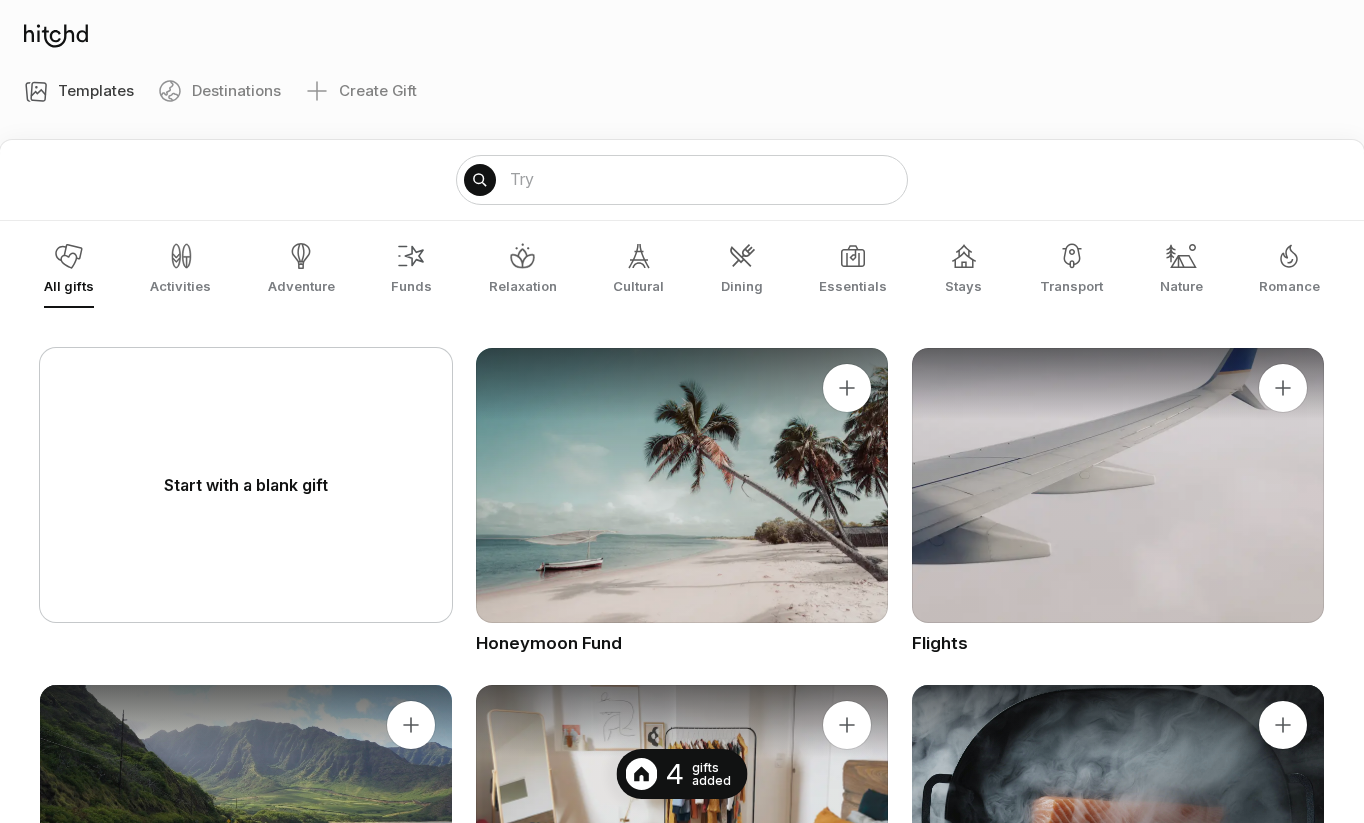click on "Start with a blank gift" at bounding box center (246, 485) 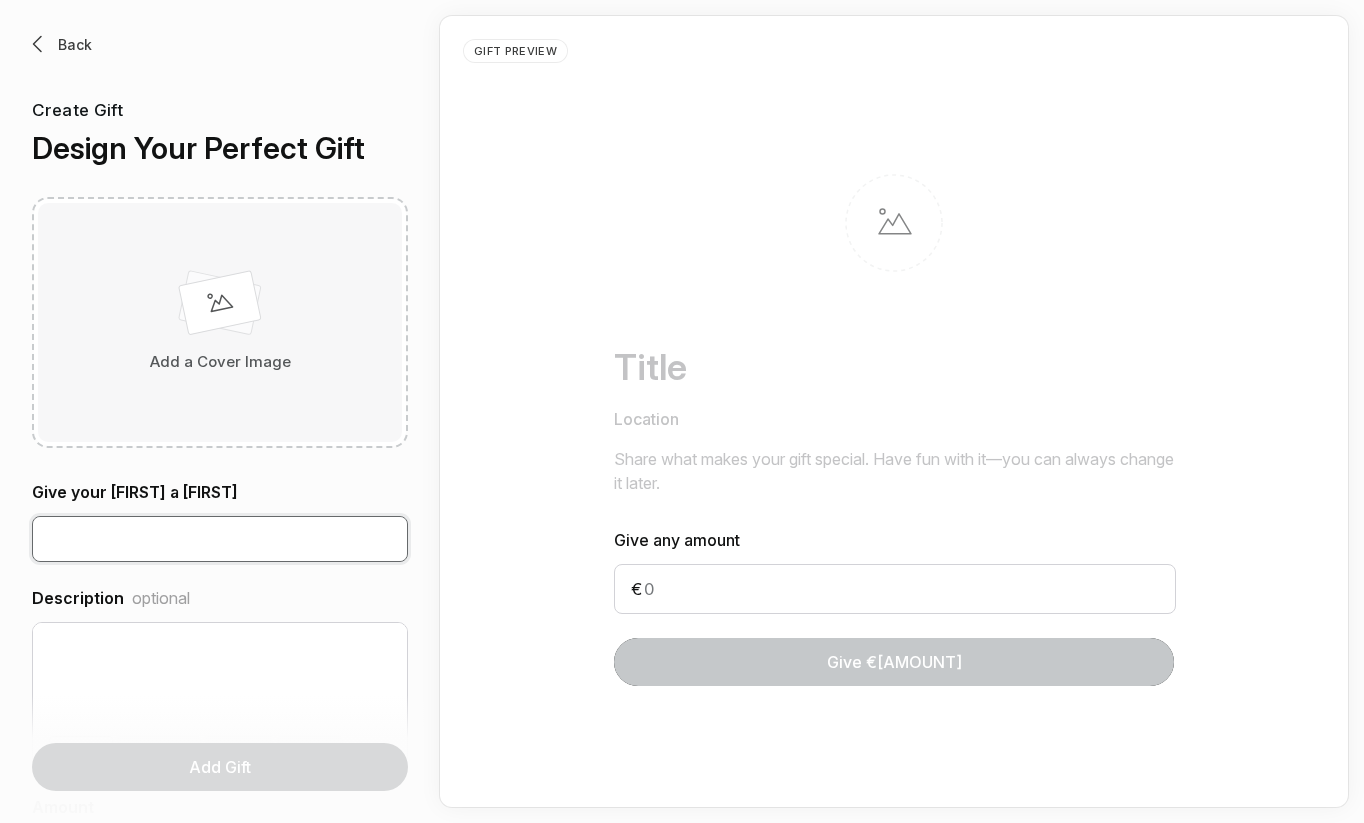 click at bounding box center (220, 539) 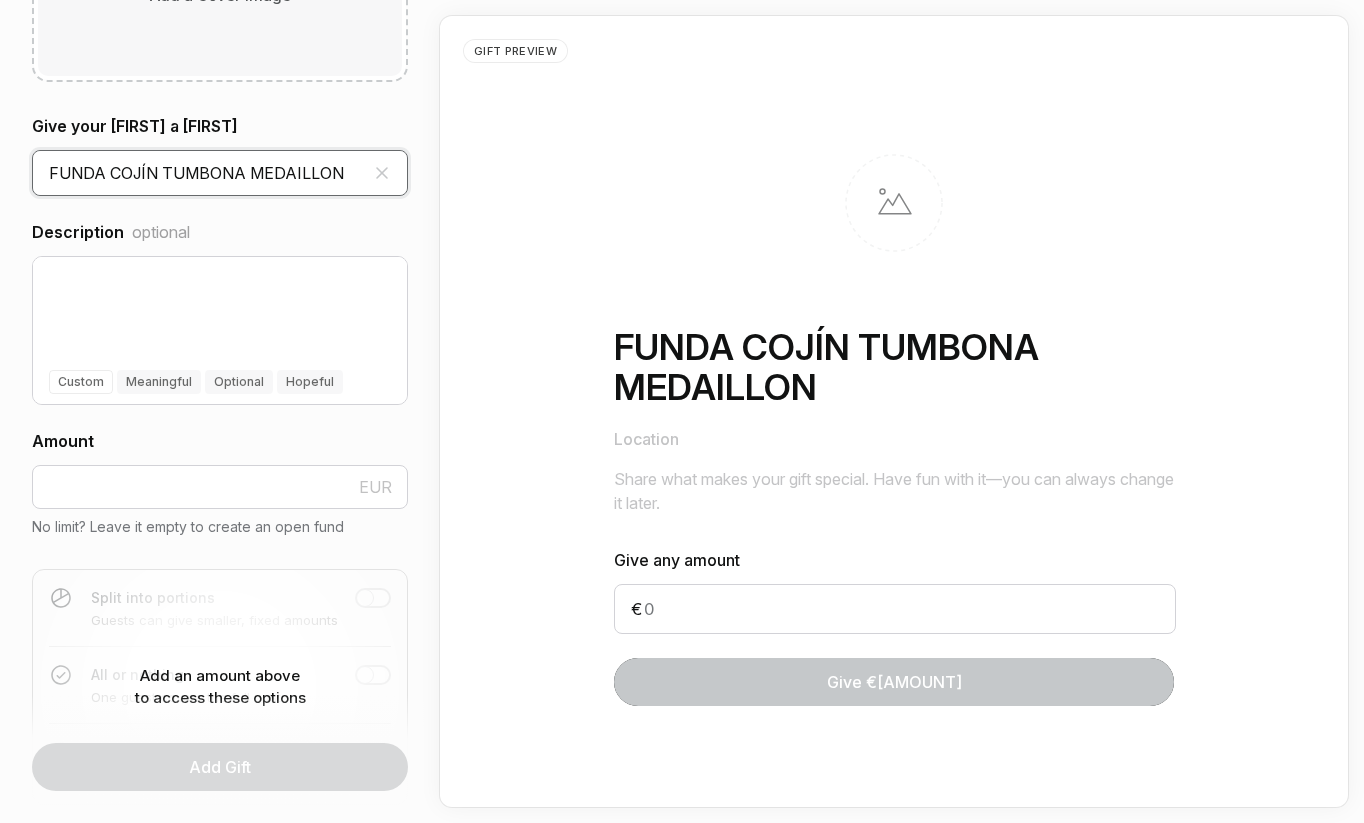 scroll, scrollTop: 408, scrollLeft: 0, axis: vertical 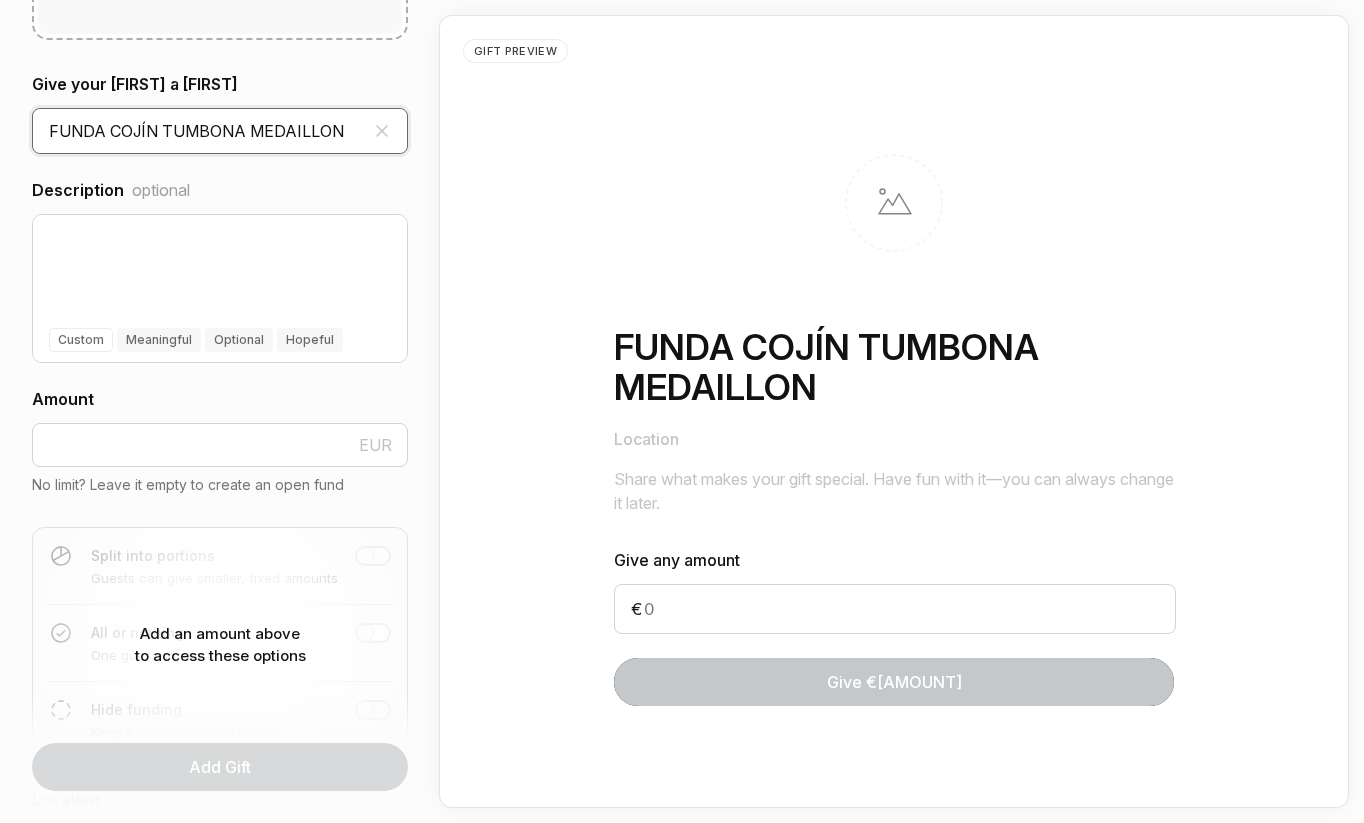type on "FUNDA COJÍN TUMBONA MEDAILLON" 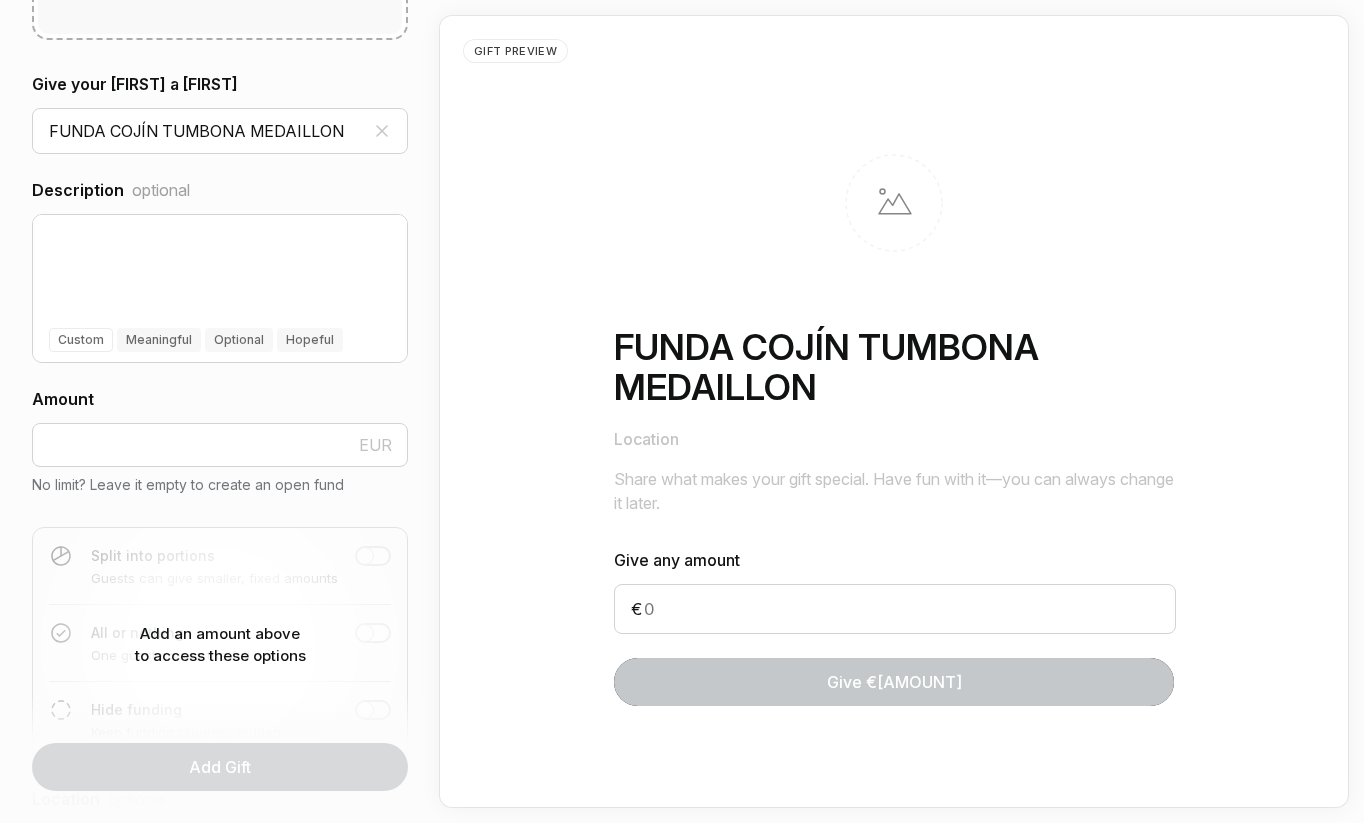 click on "Add a Cover Image" at bounding box center (220, -86) 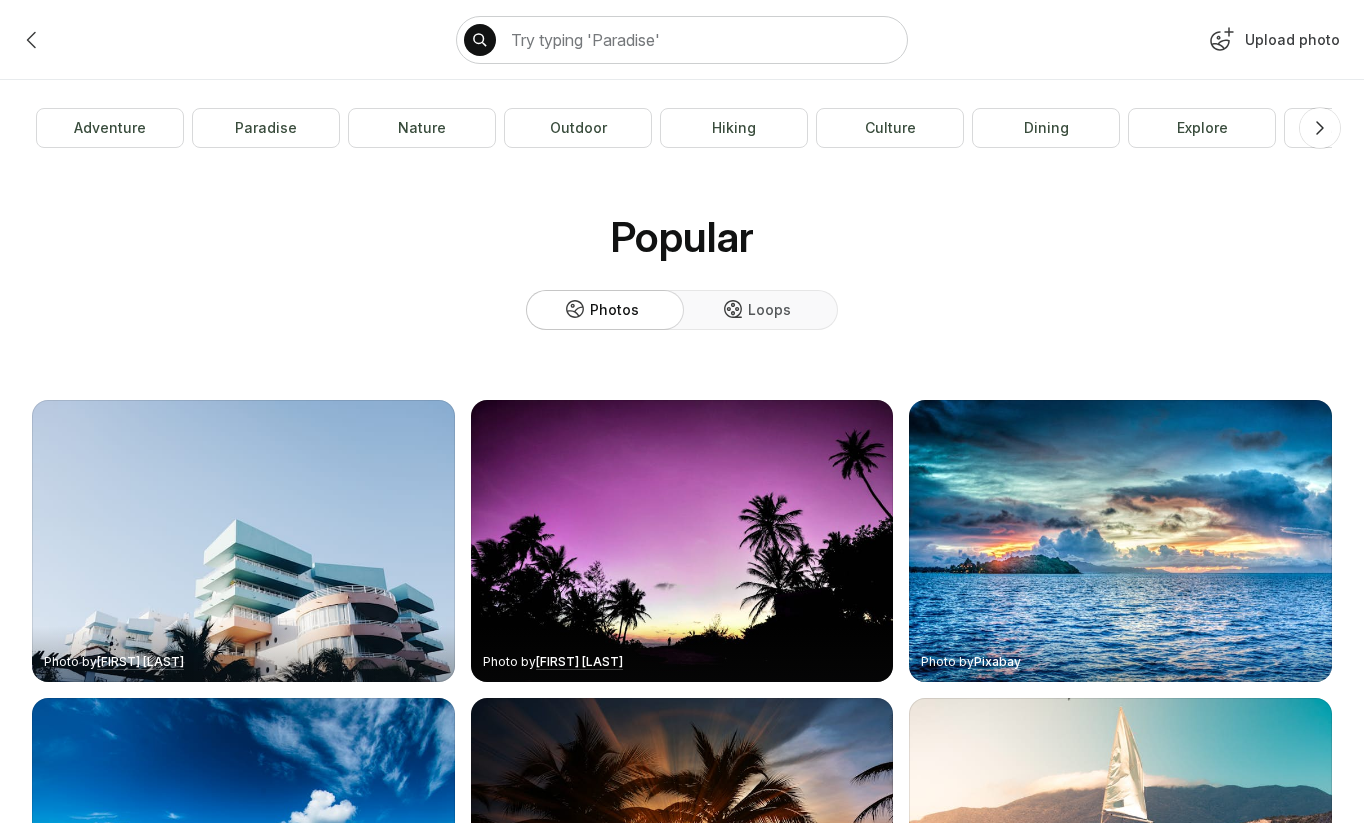 click at bounding box center [1221, 40] 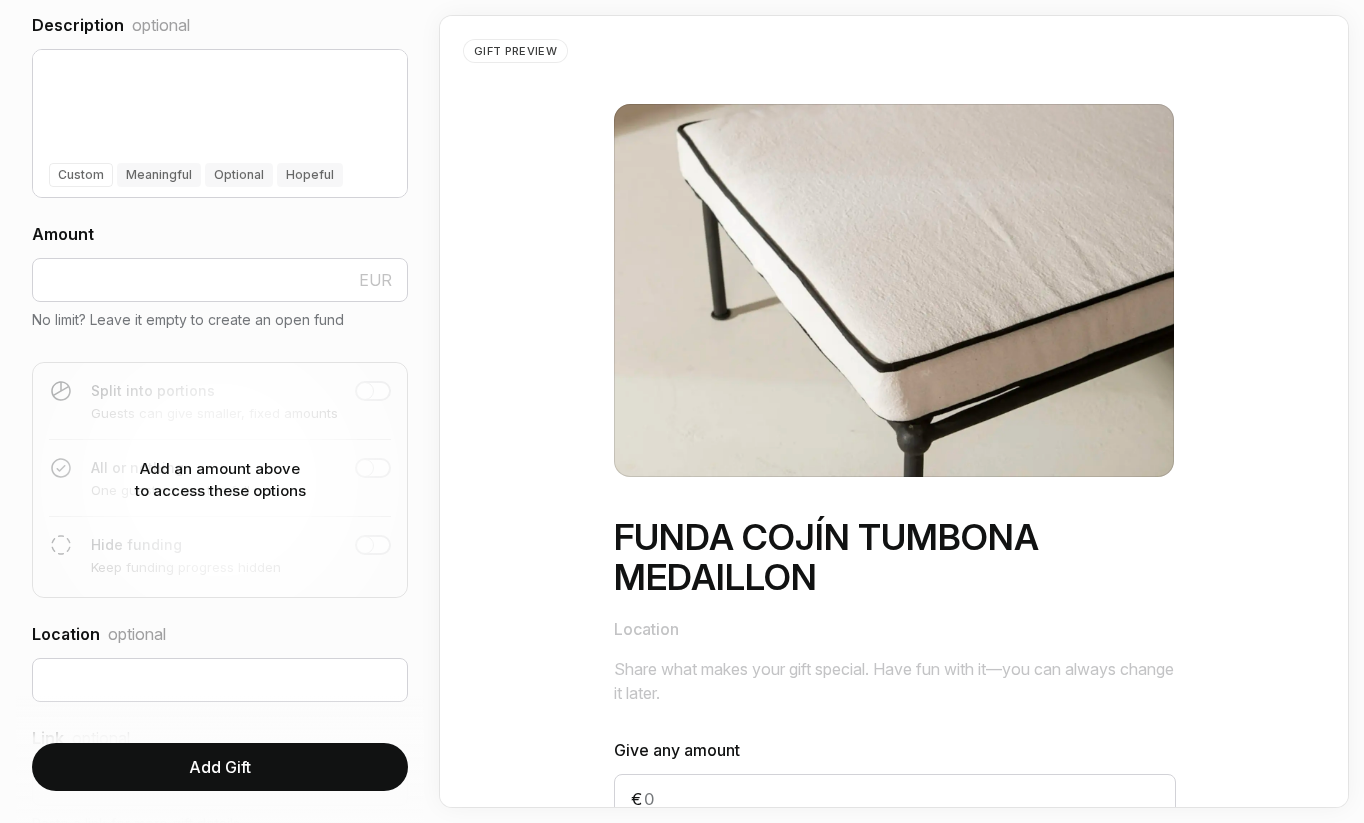scroll, scrollTop: 580, scrollLeft: 0, axis: vertical 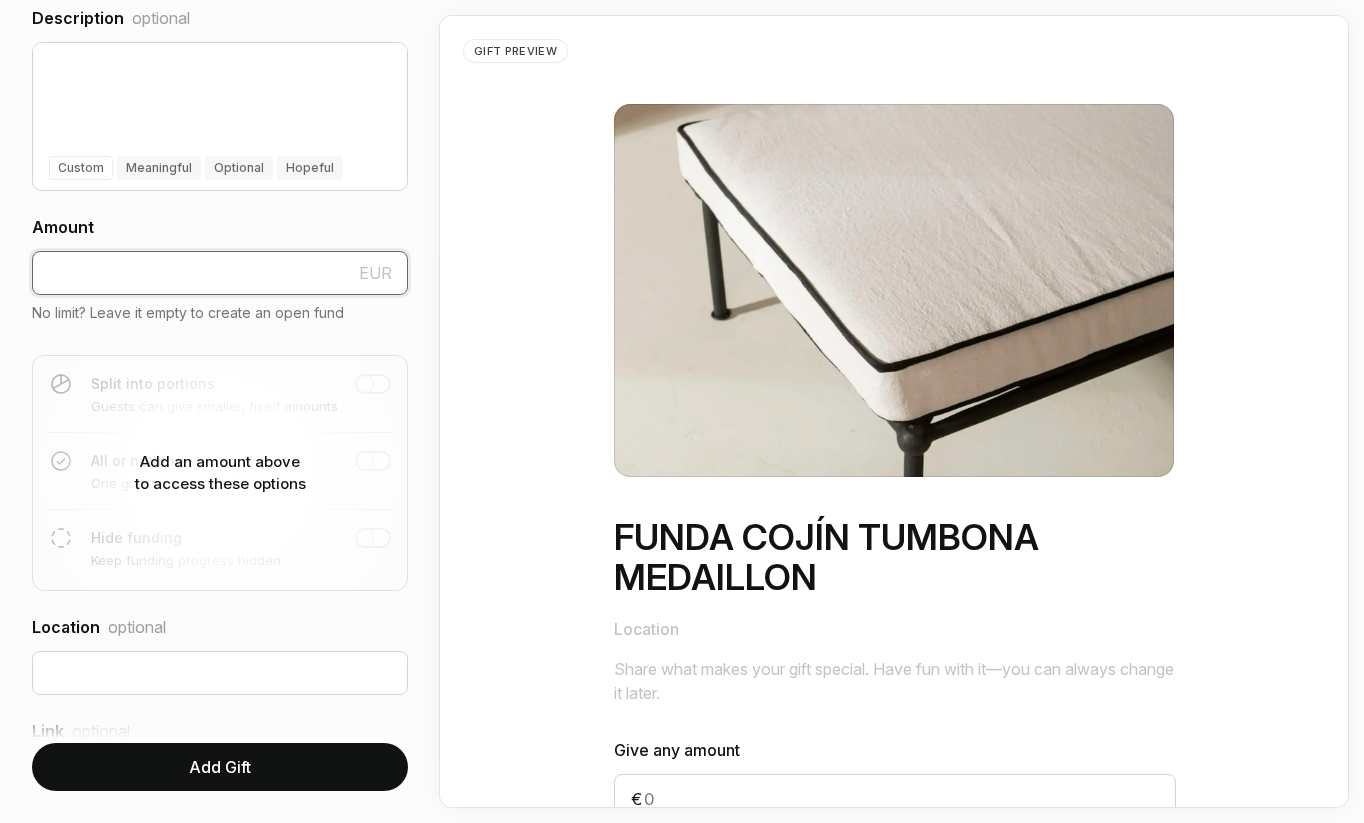 click at bounding box center (220, 273) 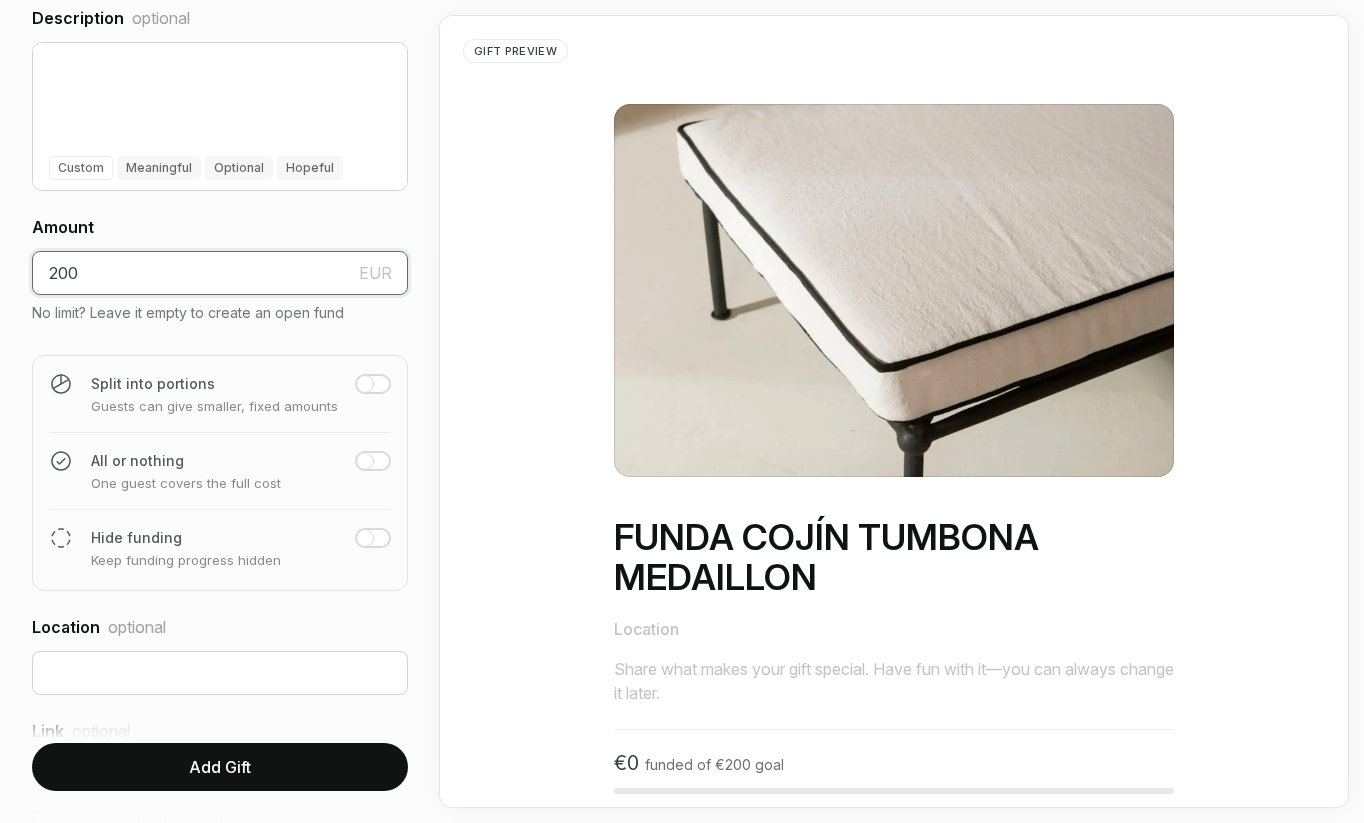 type on "200" 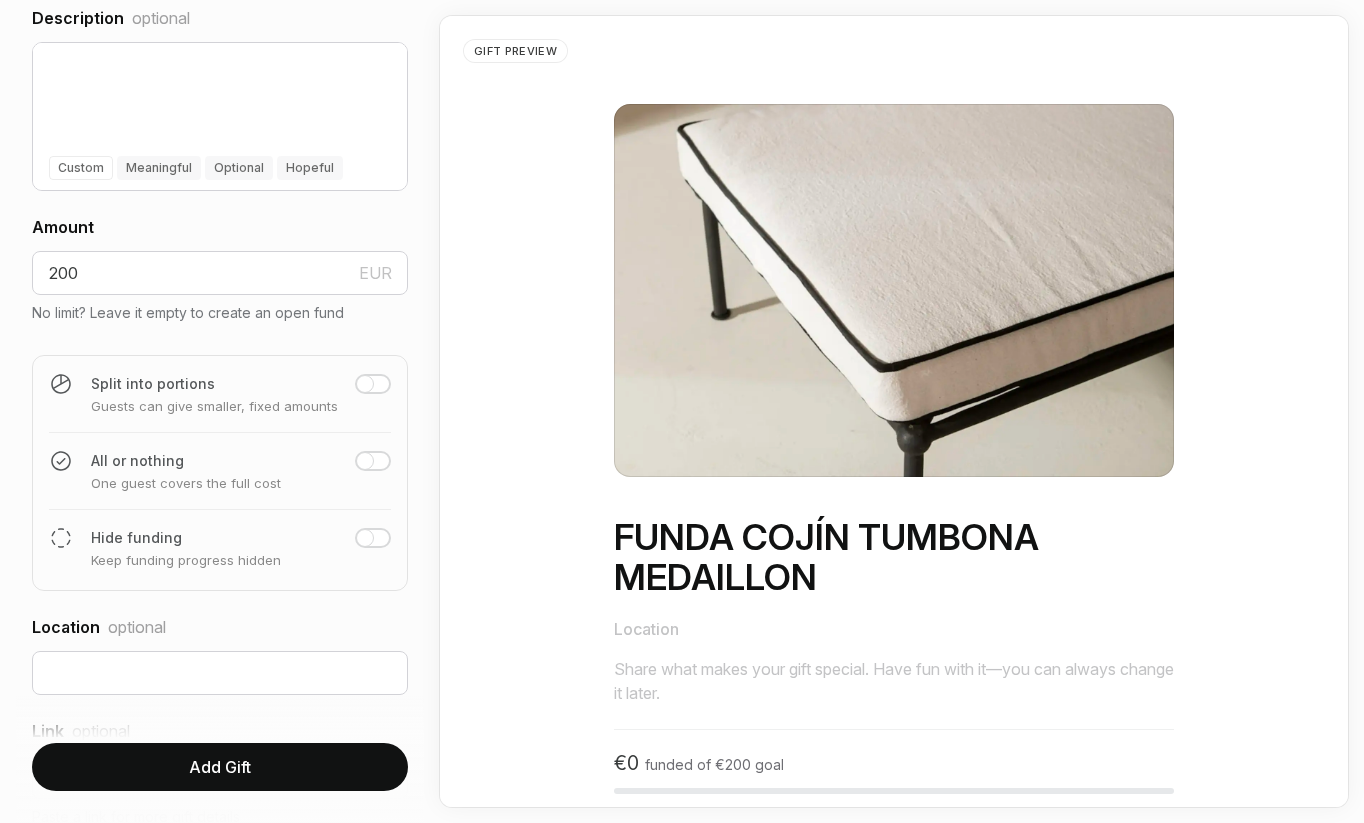 click on "Split into portions
Guests can give smaller, fixed amounts
Quantity
€[AMOUNT]" at bounding box center (220, 402) 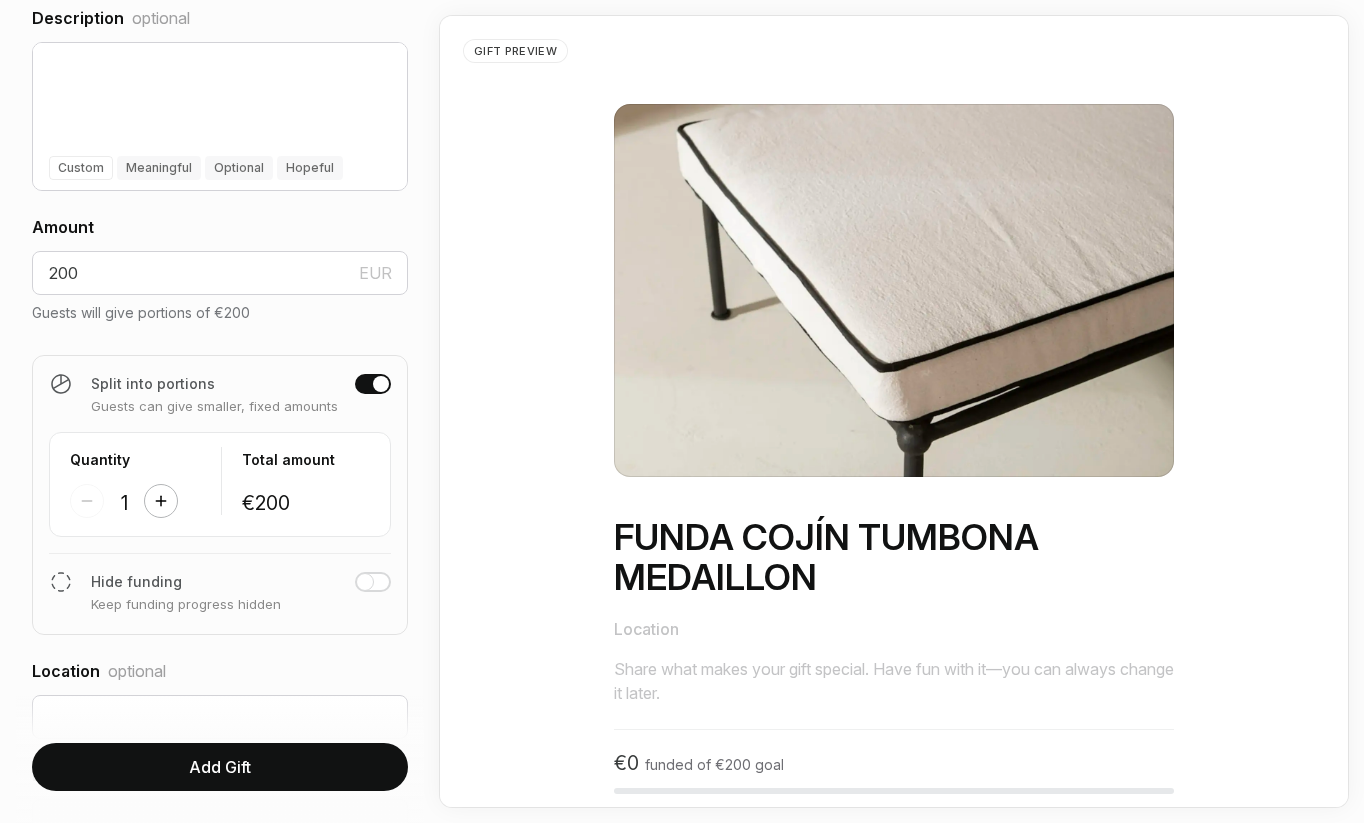 click at bounding box center [161, 501] 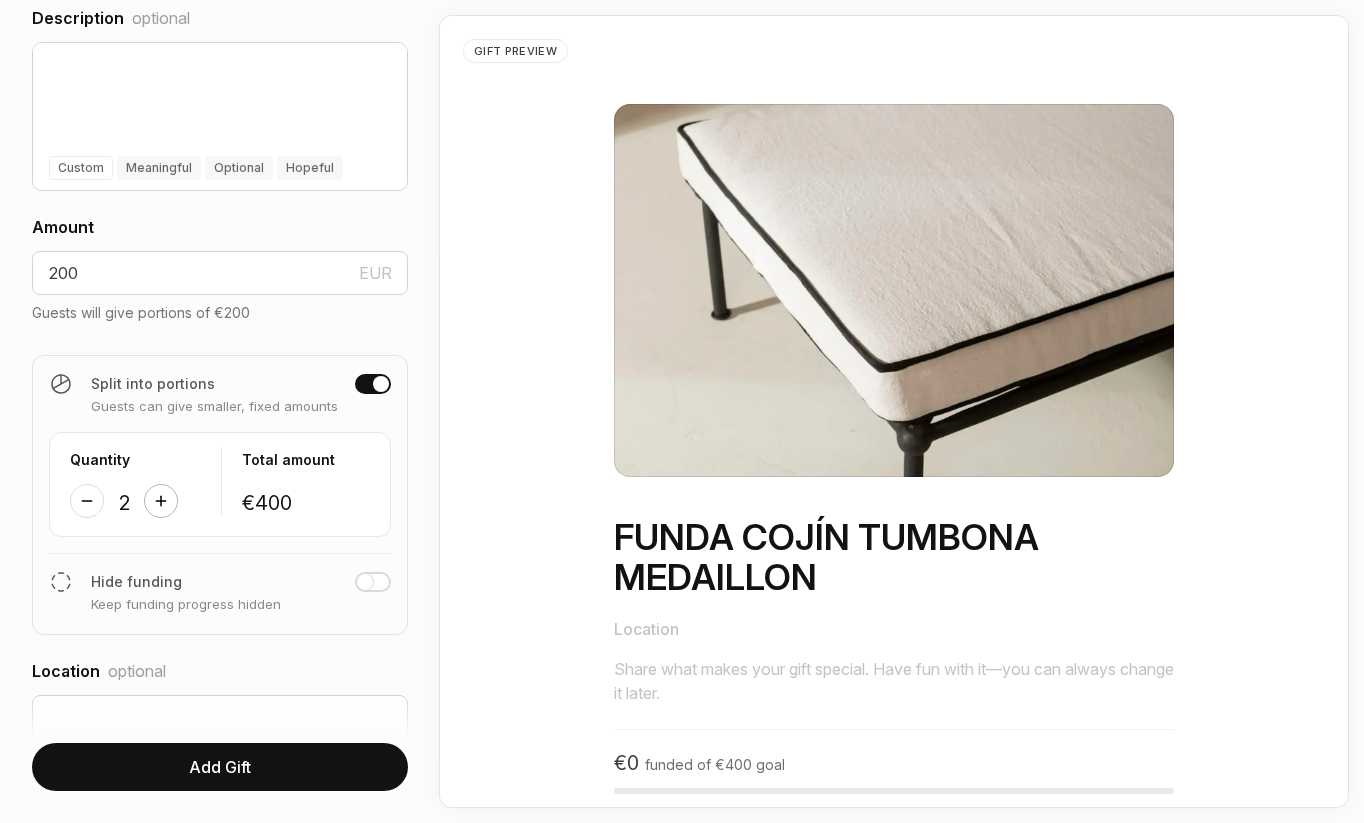 click at bounding box center (161, 501) 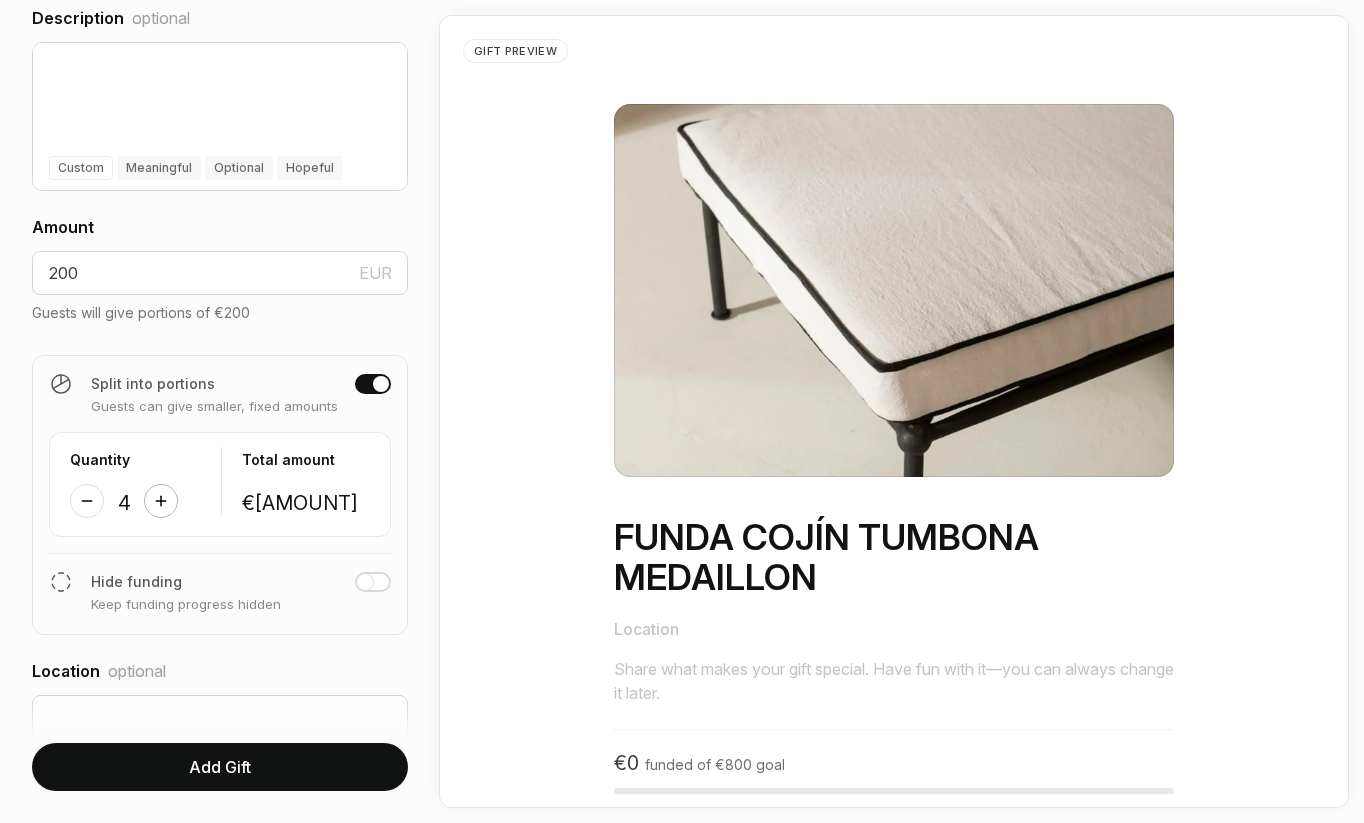 click at bounding box center (161, 501) 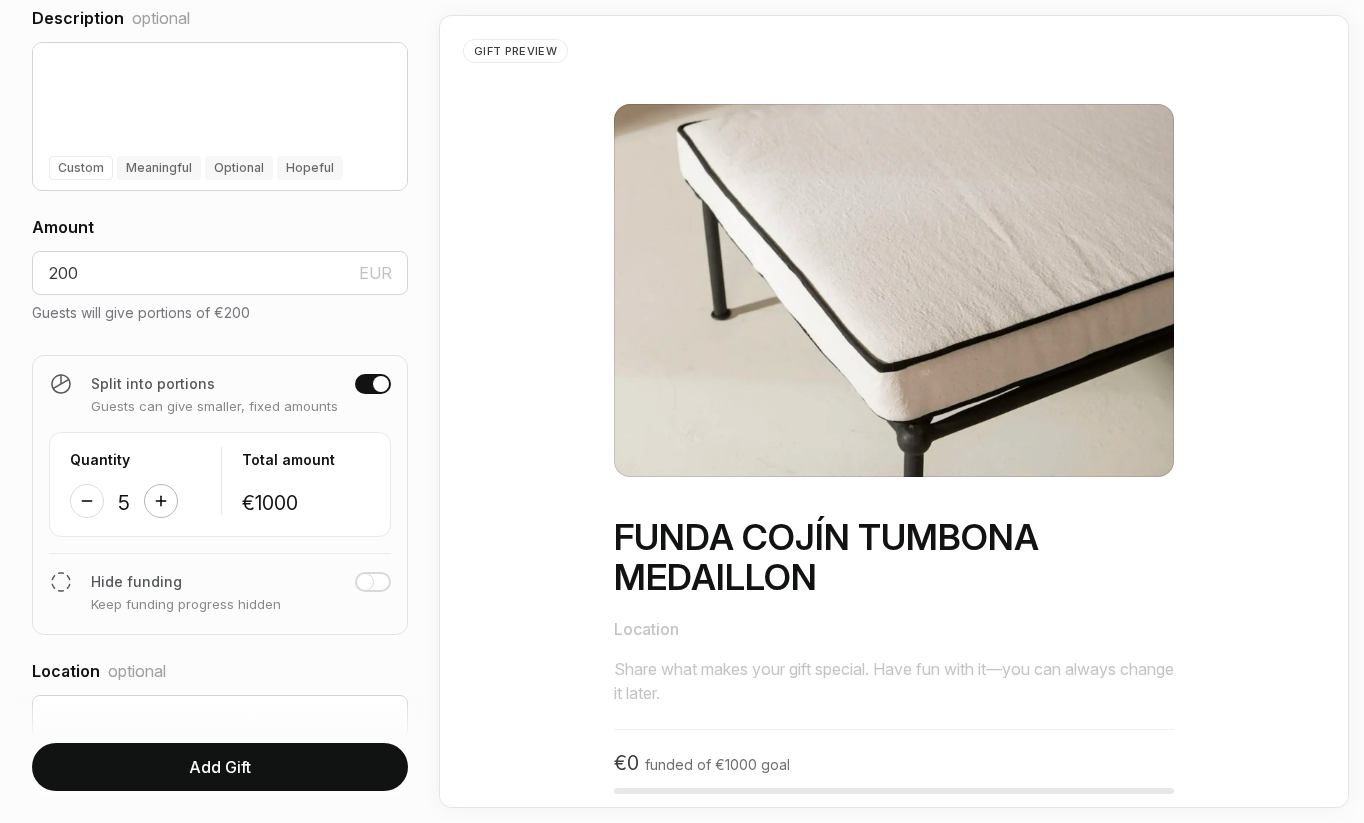 click at bounding box center (161, 501) 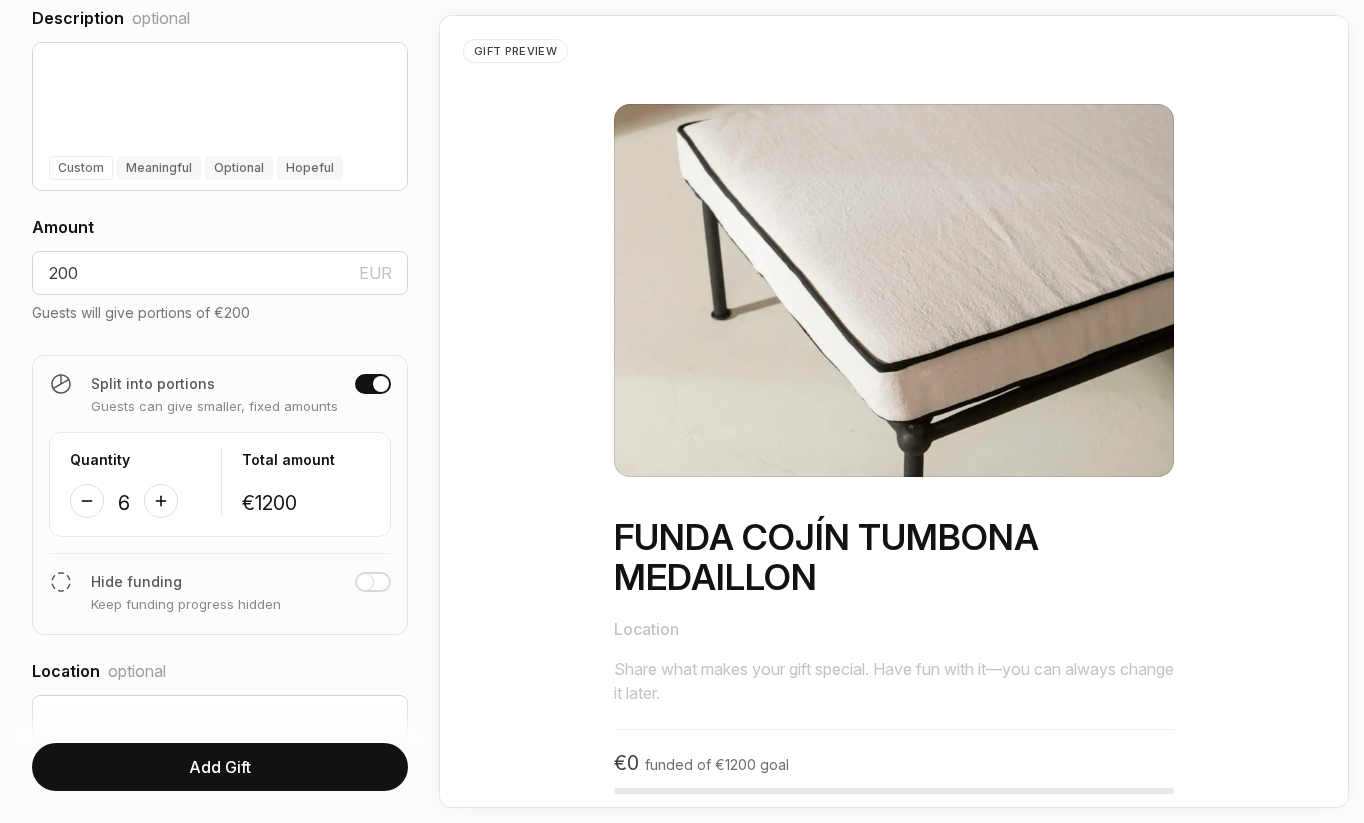 click on "Add Gift" at bounding box center [220, 767] 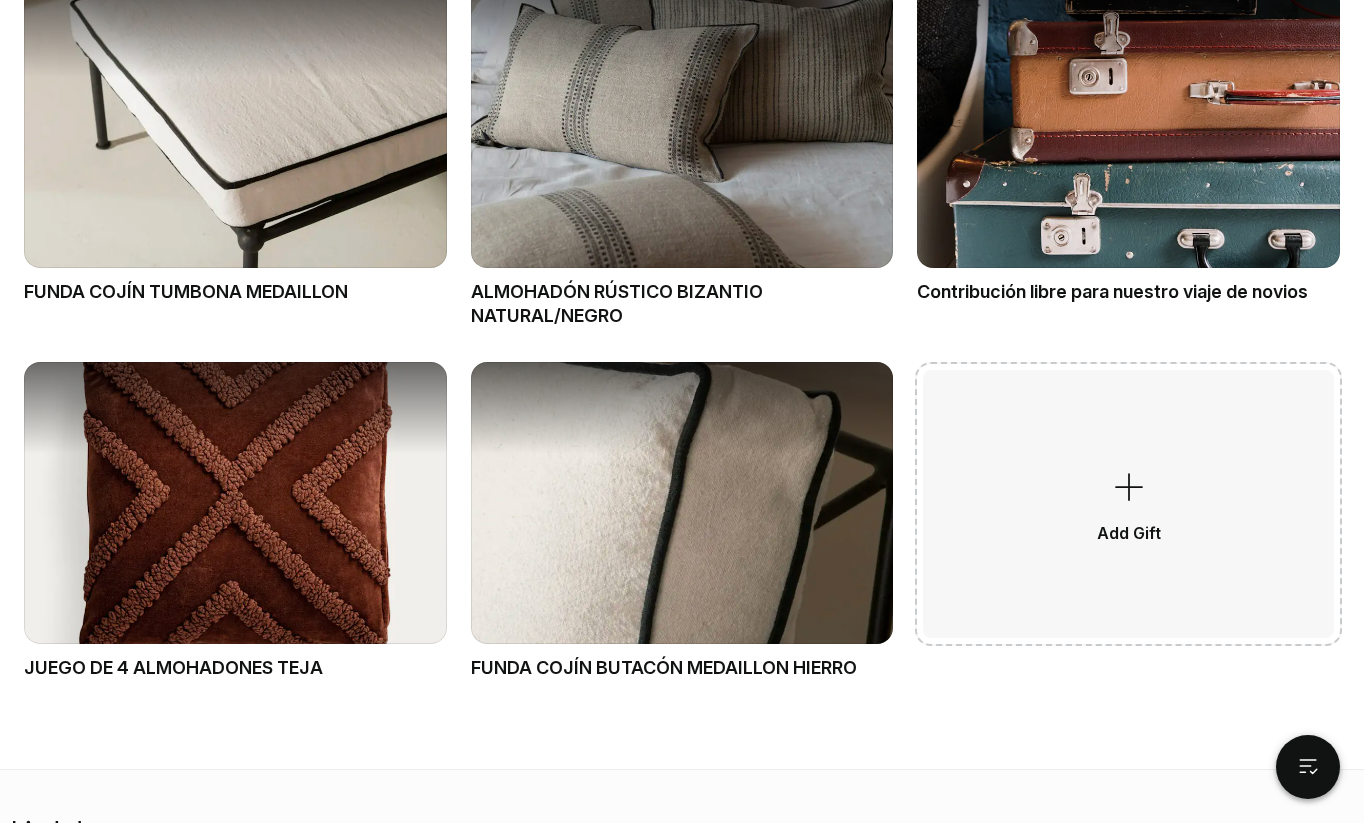 scroll, scrollTop: 1231, scrollLeft: 0, axis: vertical 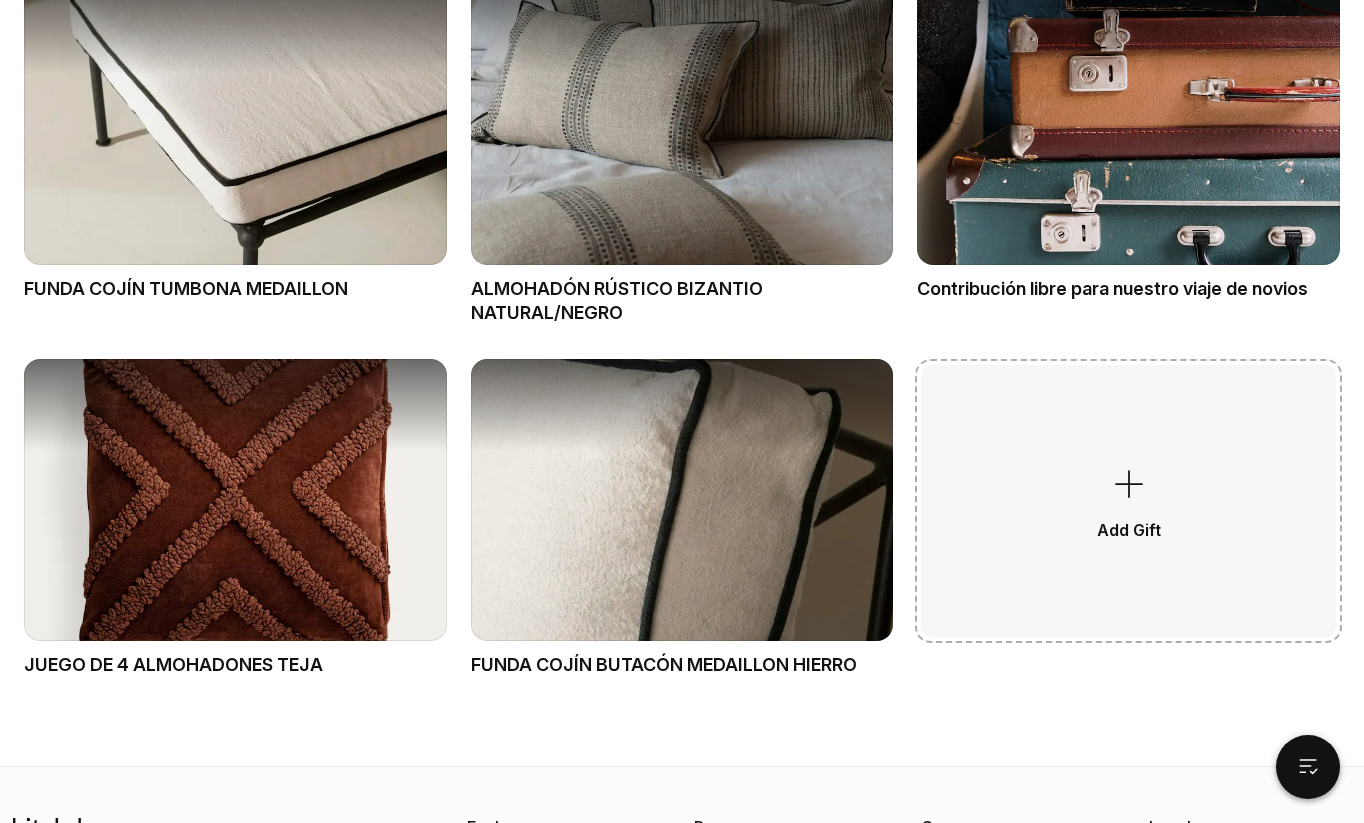 click on "Add Gift" at bounding box center (1128, 501) 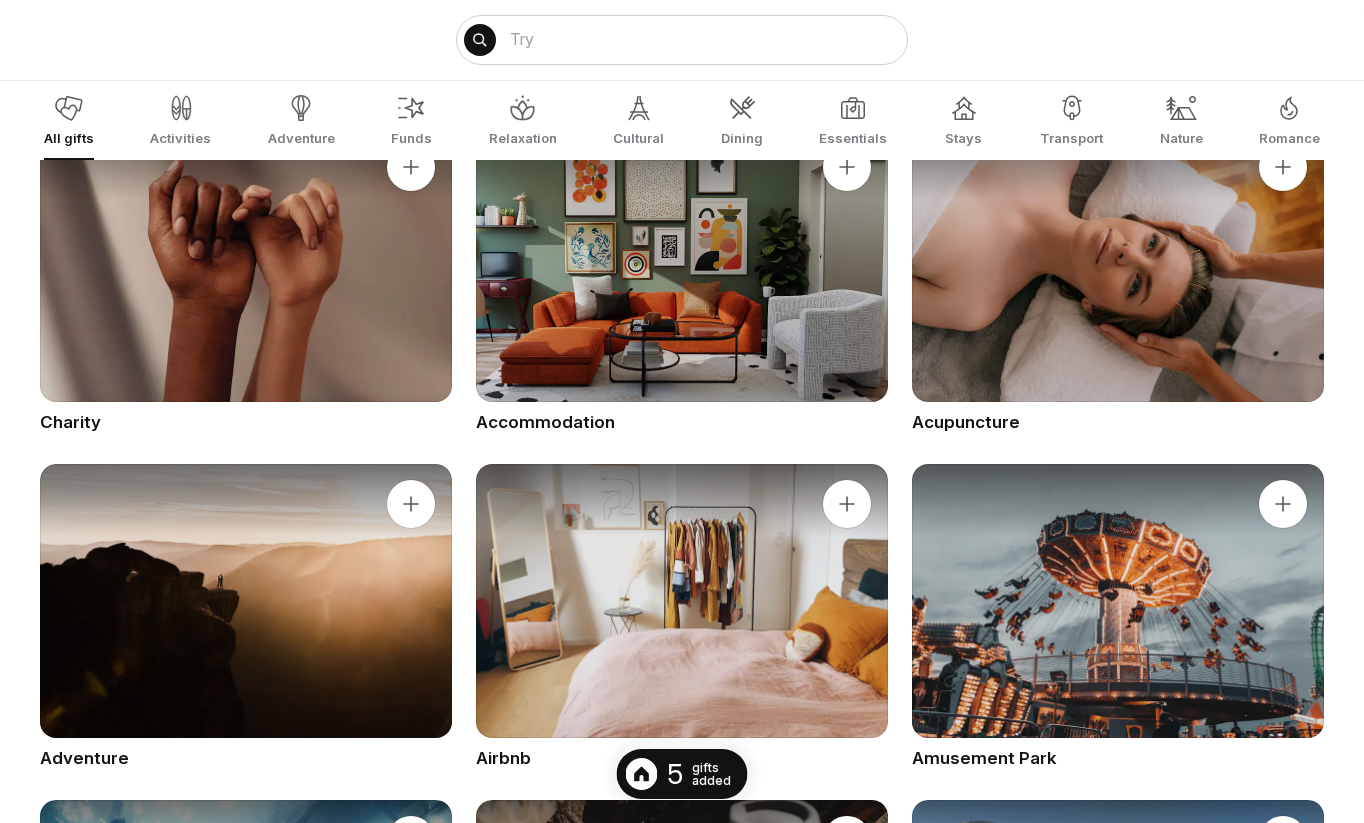 scroll, scrollTop: 0, scrollLeft: 0, axis: both 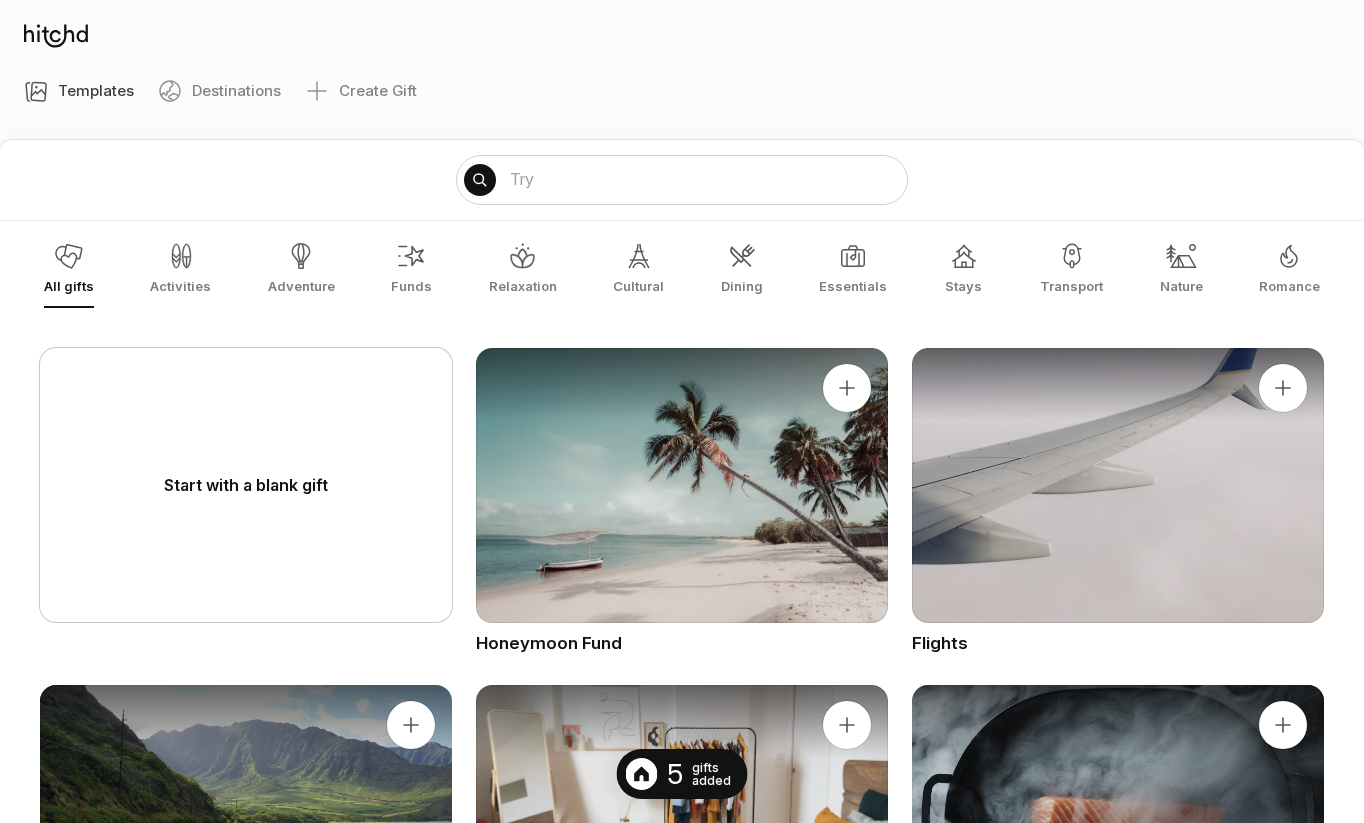 click on "Start with a blank gift" at bounding box center [246, 485] 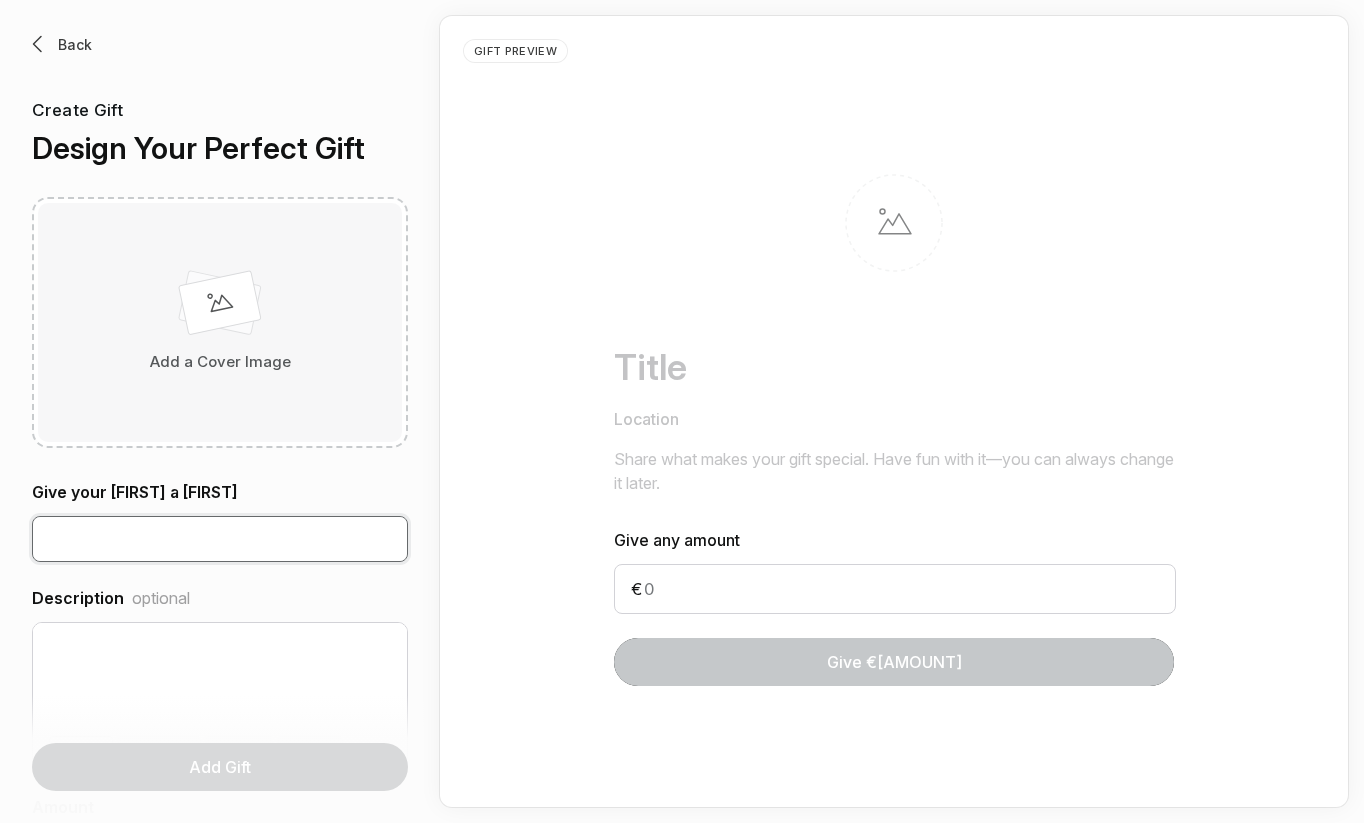 click at bounding box center (220, 539) 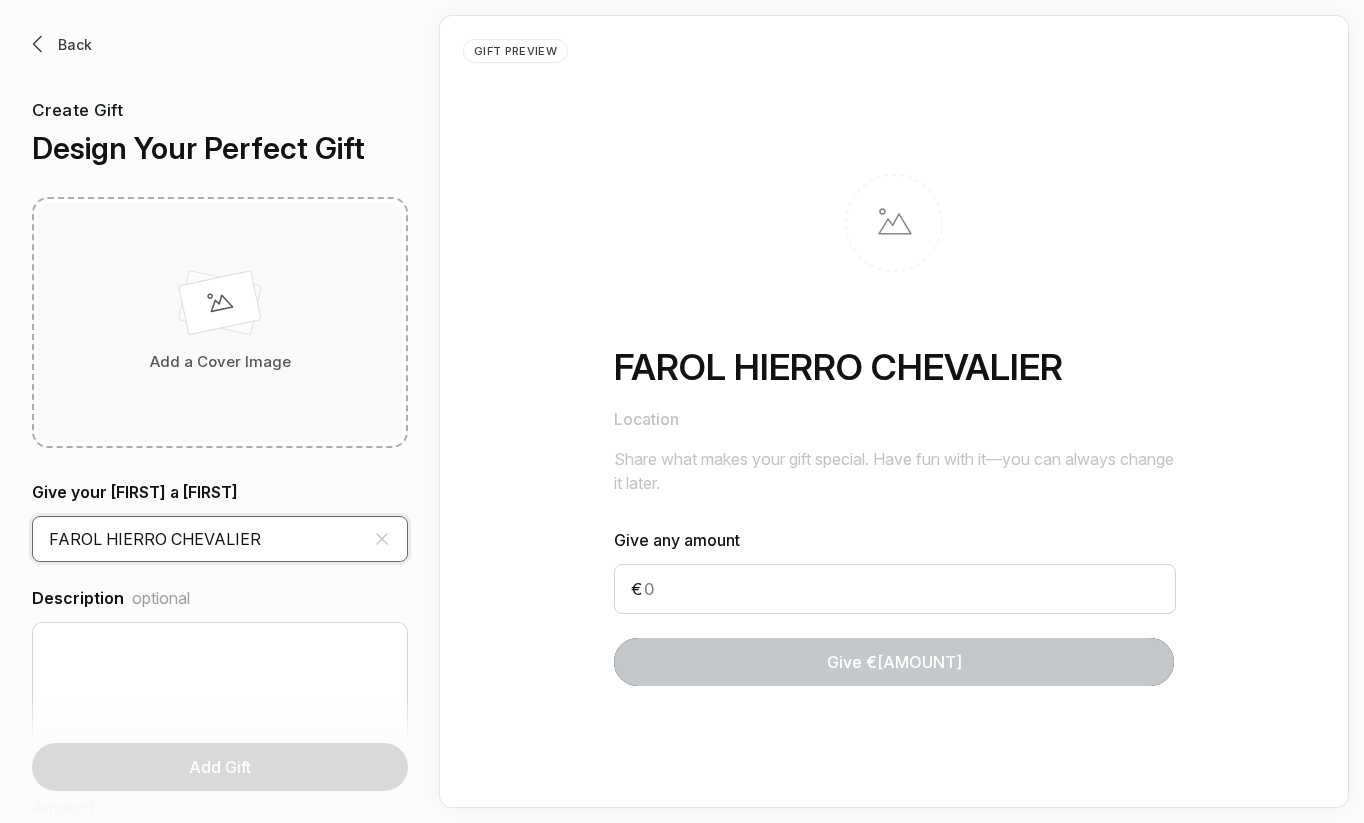 type on "FAROL HIERRO CHEVALIER" 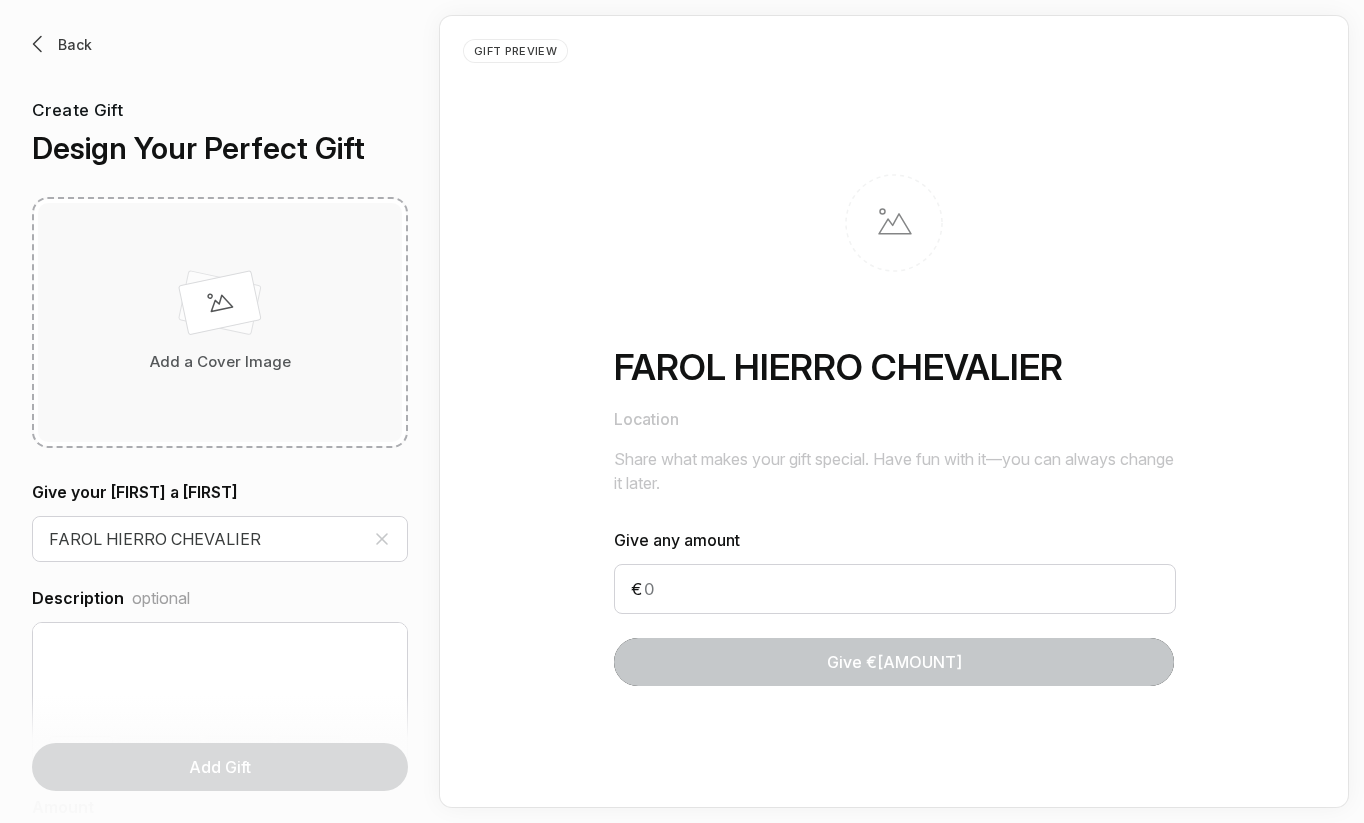 click on "Add a Cover Image" at bounding box center (220, 362) 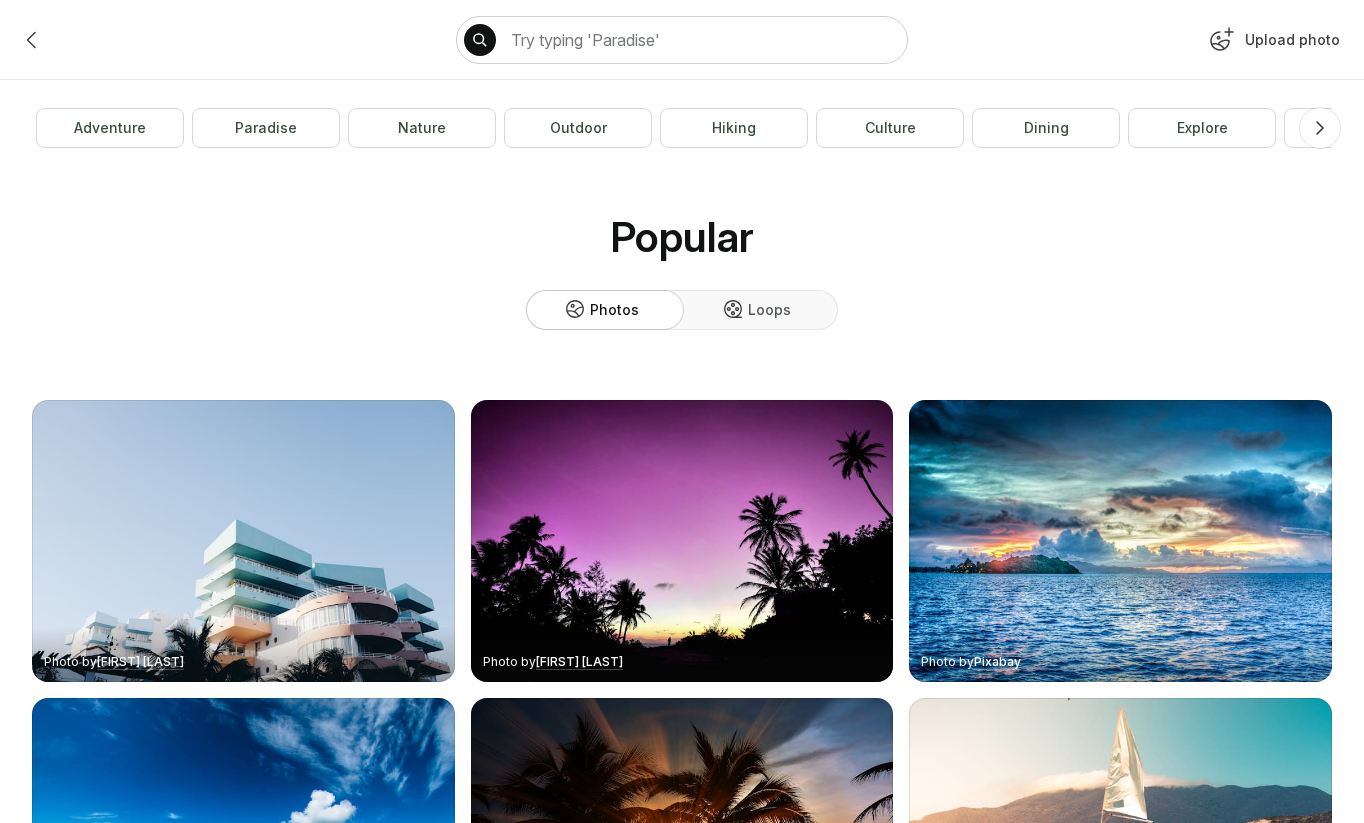 click on "Upload photo" at bounding box center [1272, 44] 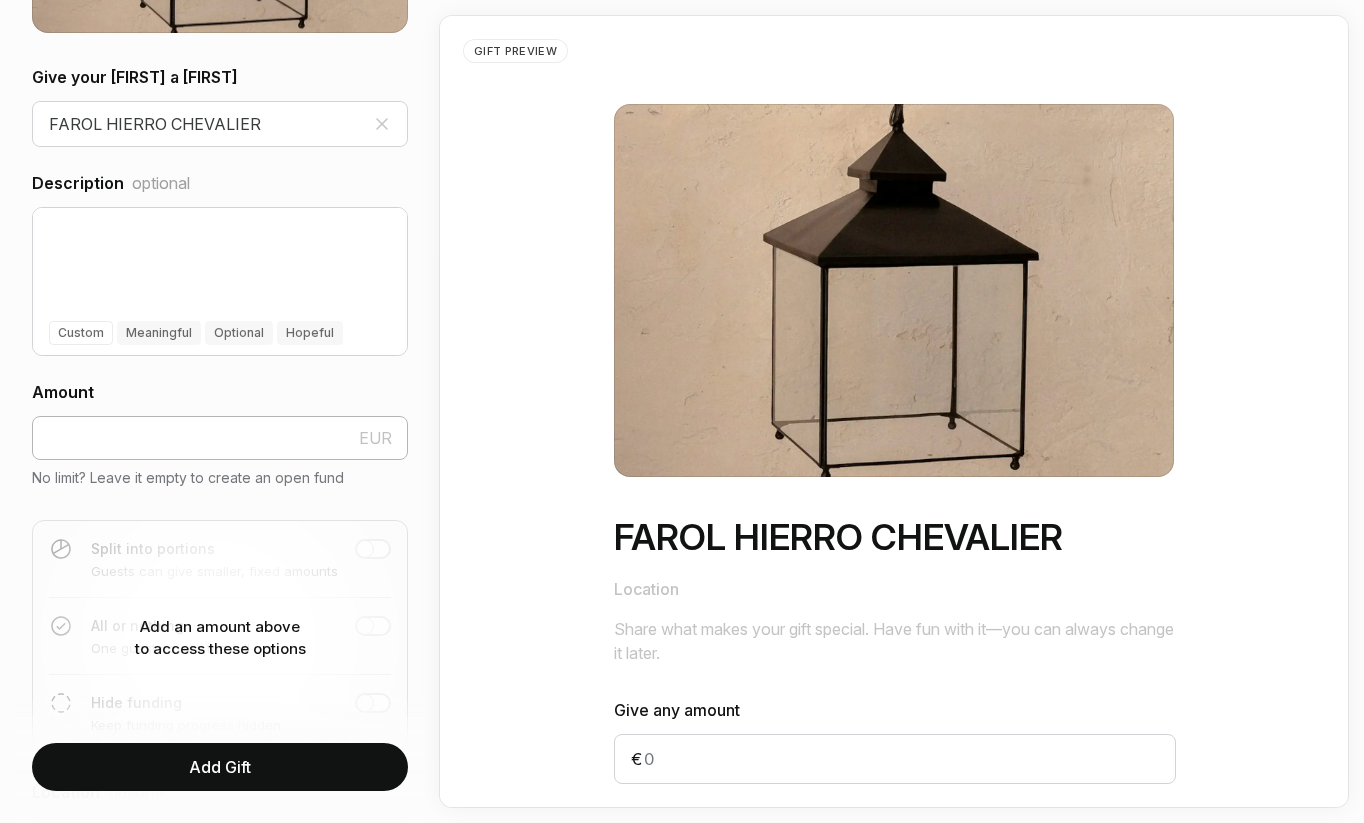 scroll, scrollTop: 437, scrollLeft: 0, axis: vertical 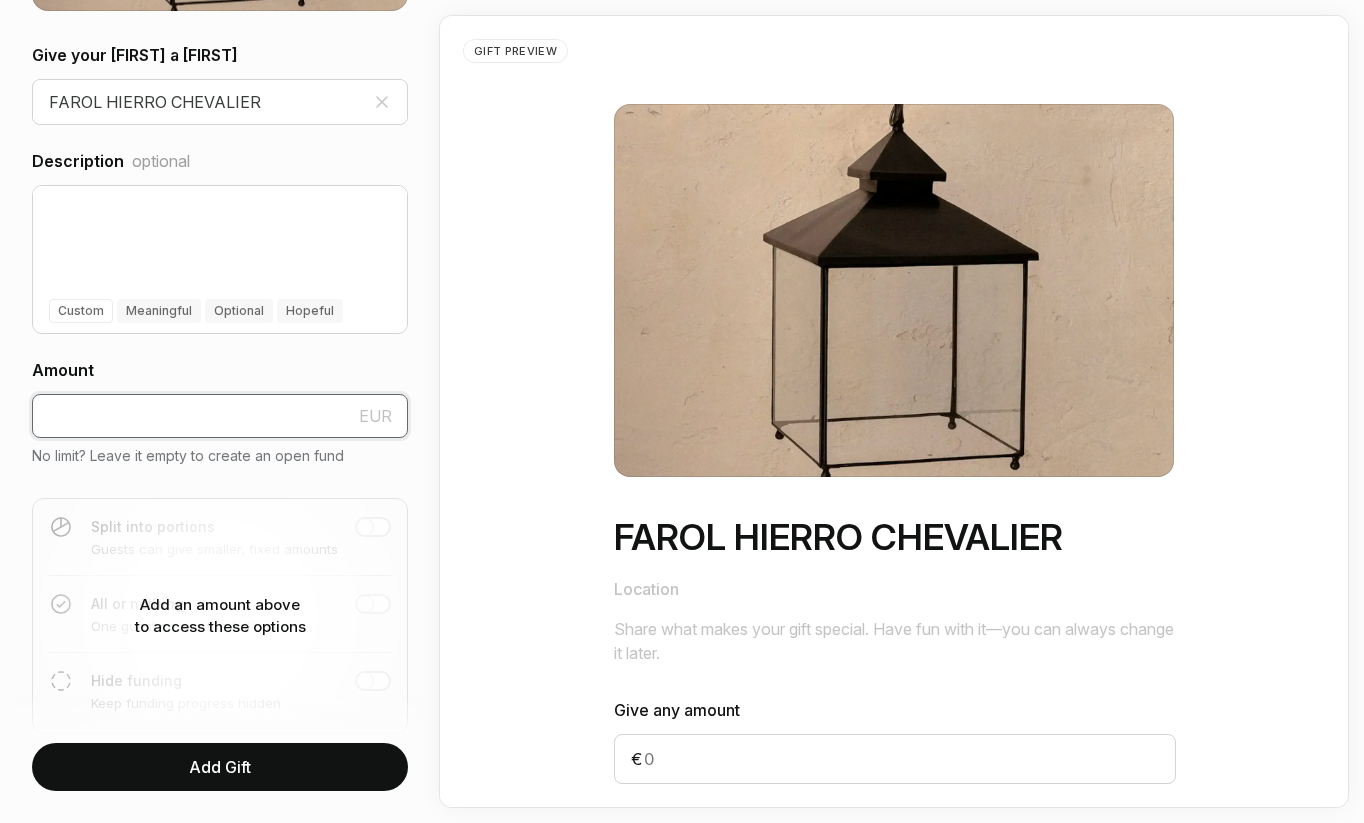 click at bounding box center (220, 416) 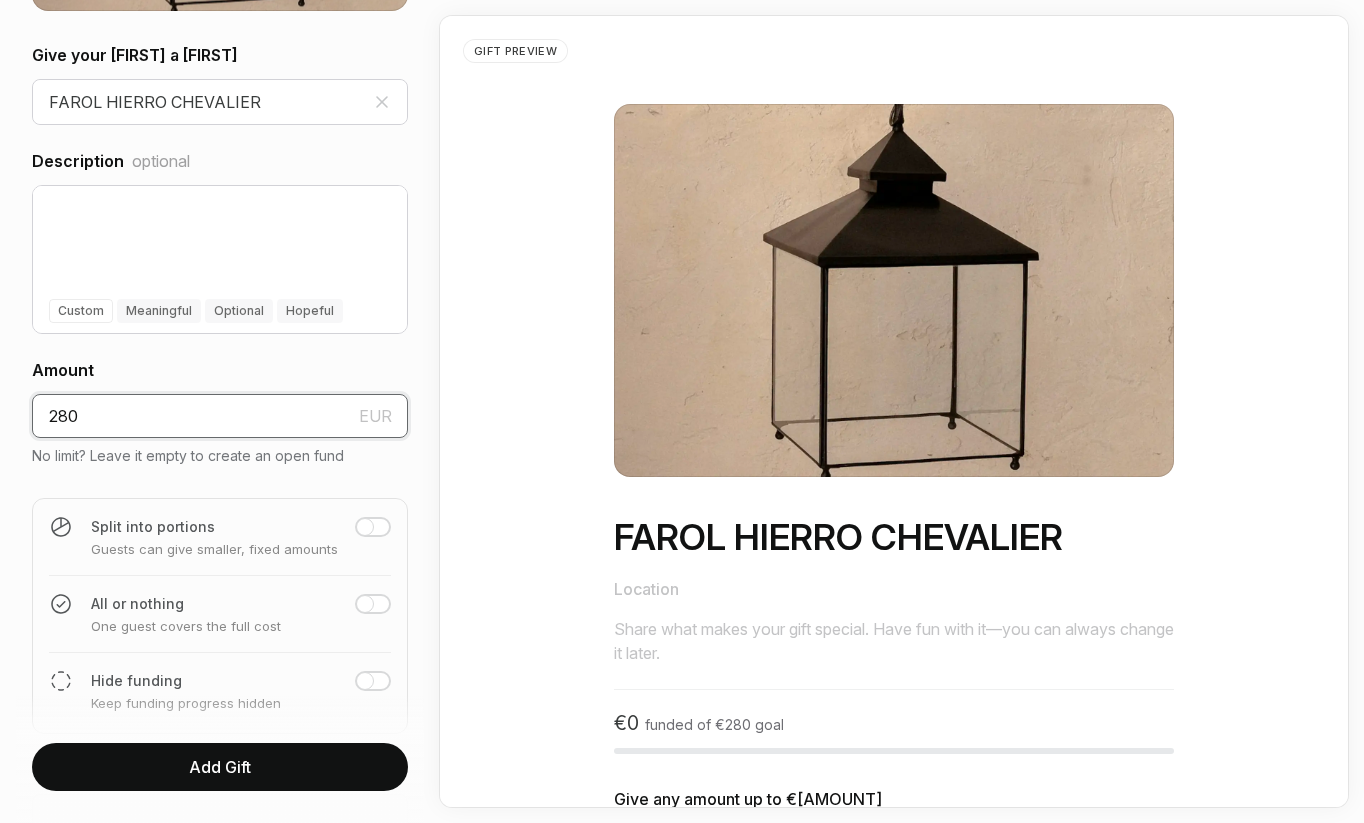 type on "280" 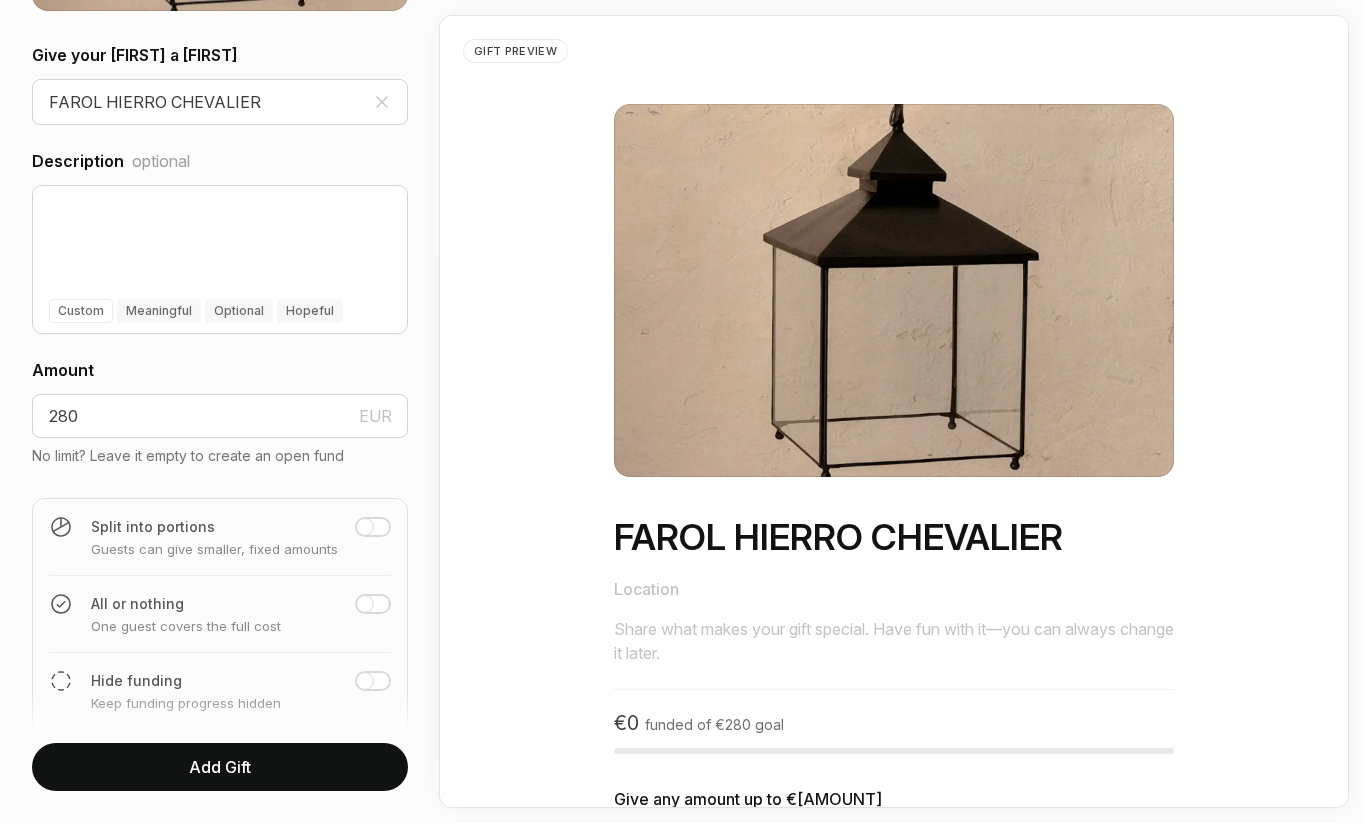 click on "Split into portions" at bounding box center (132, 527) 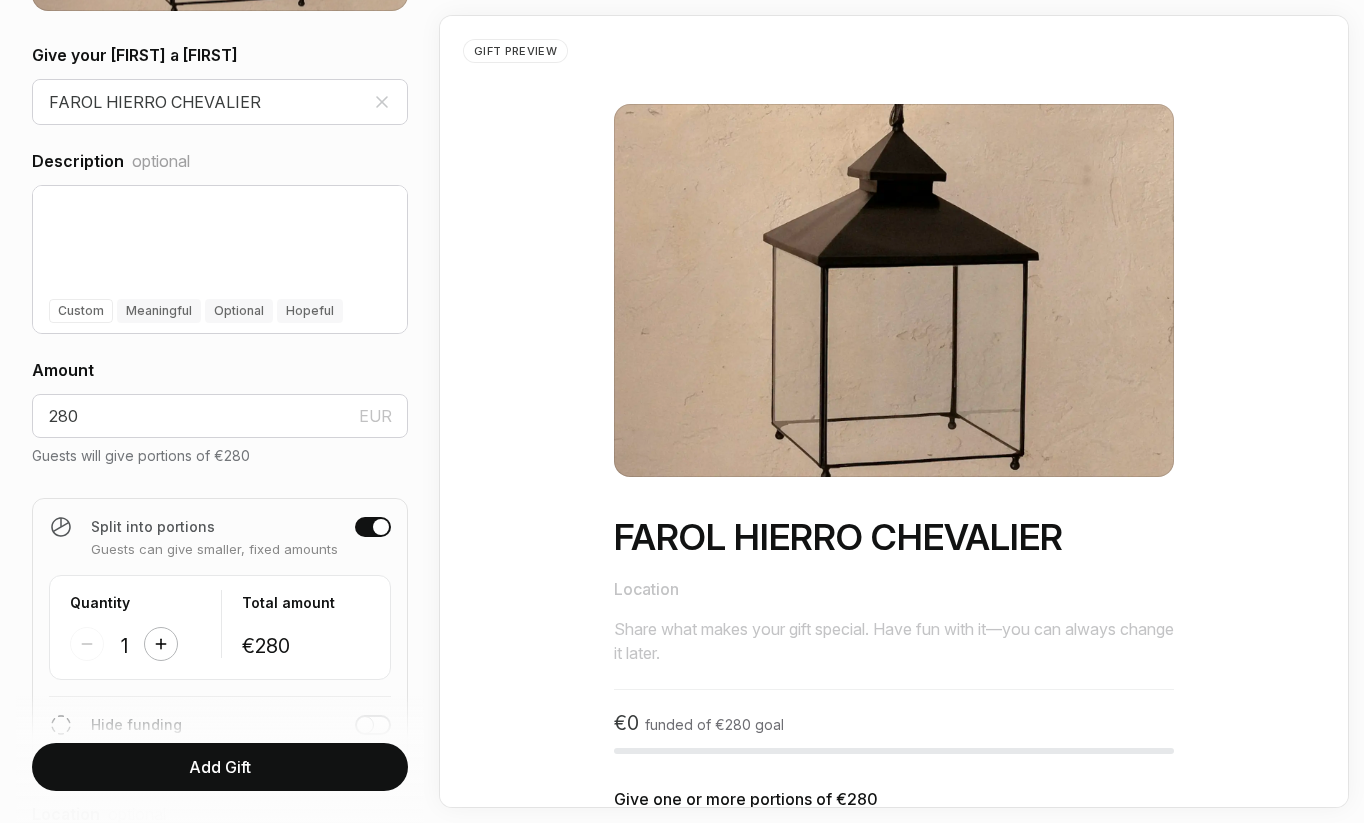 click at bounding box center (161, 644) 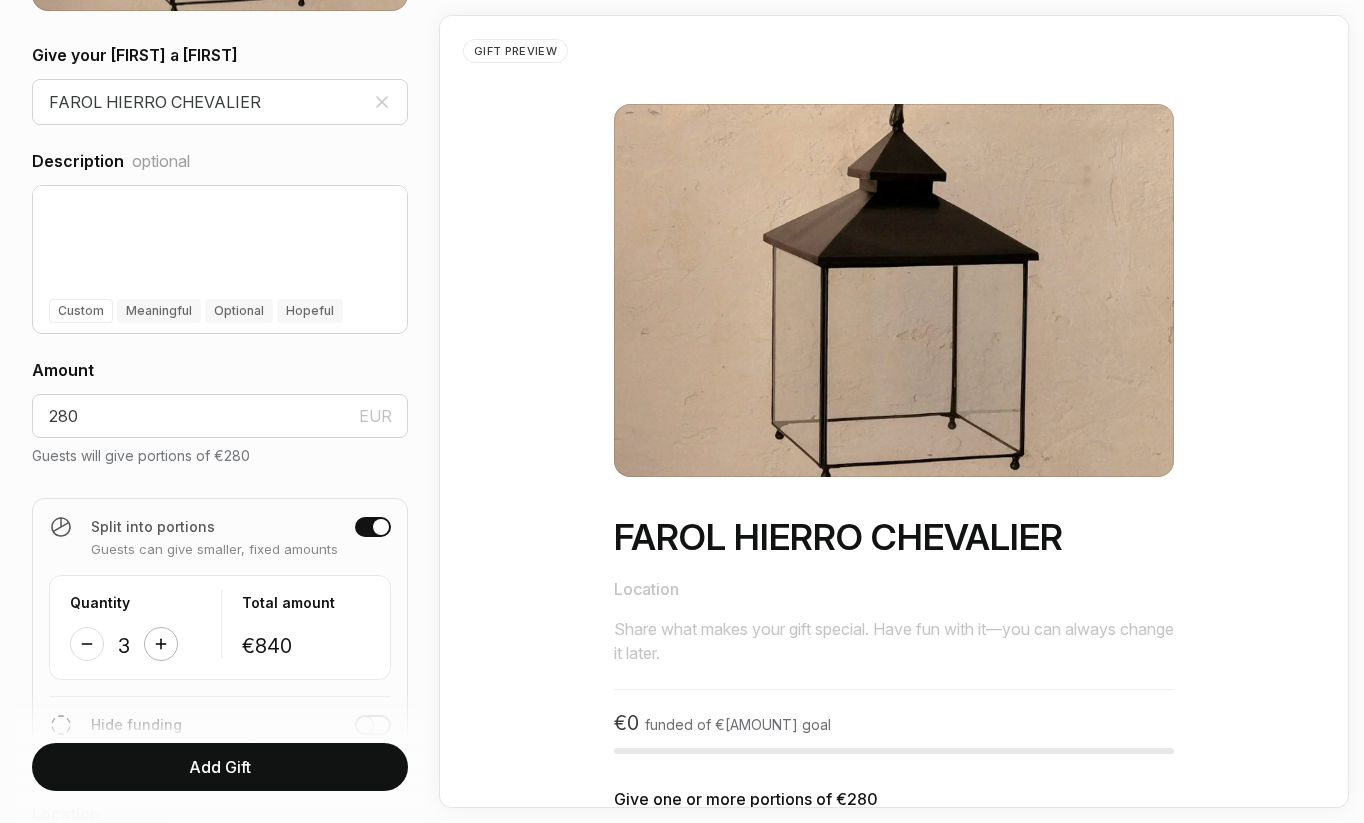 click at bounding box center (161, 644) 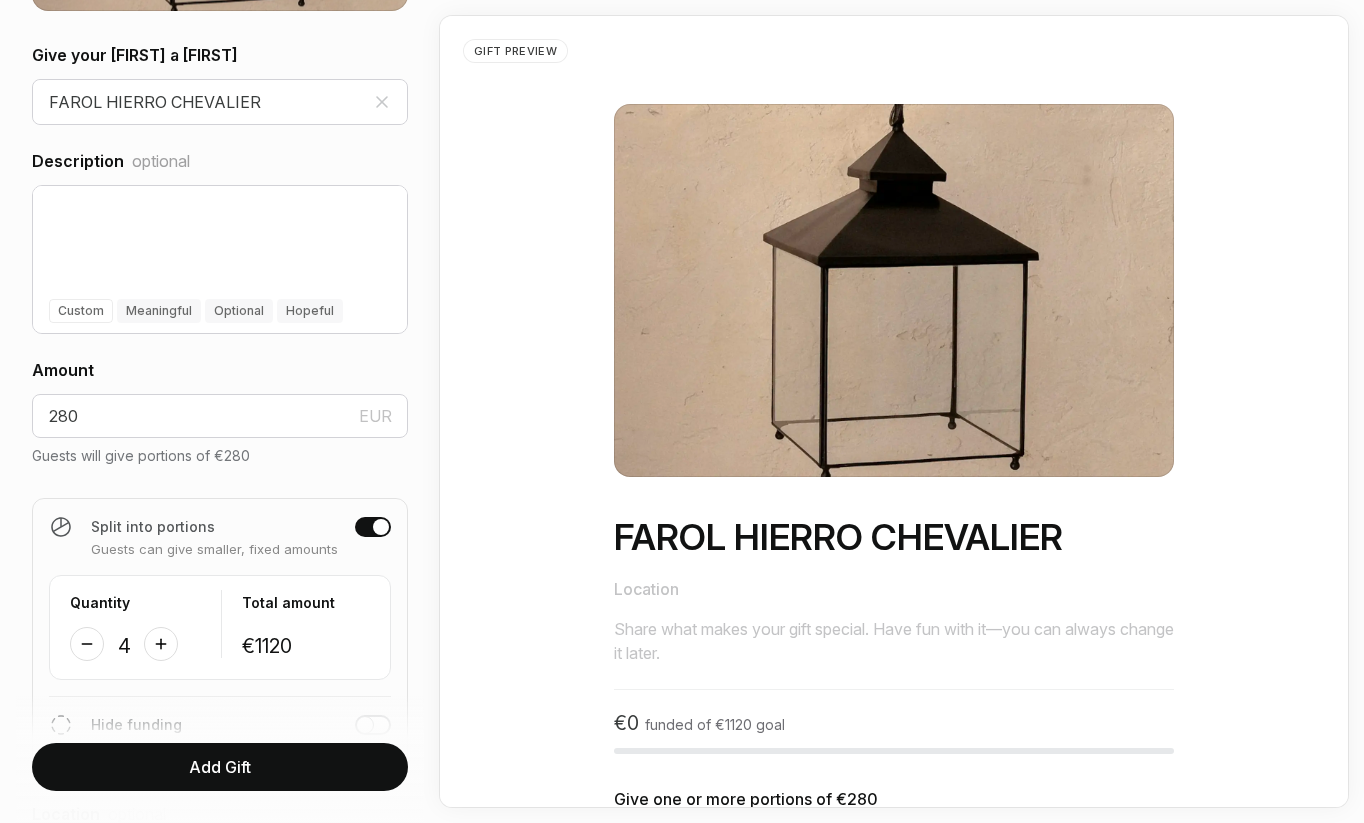 click on "Add Gift" at bounding box center [220, 767] 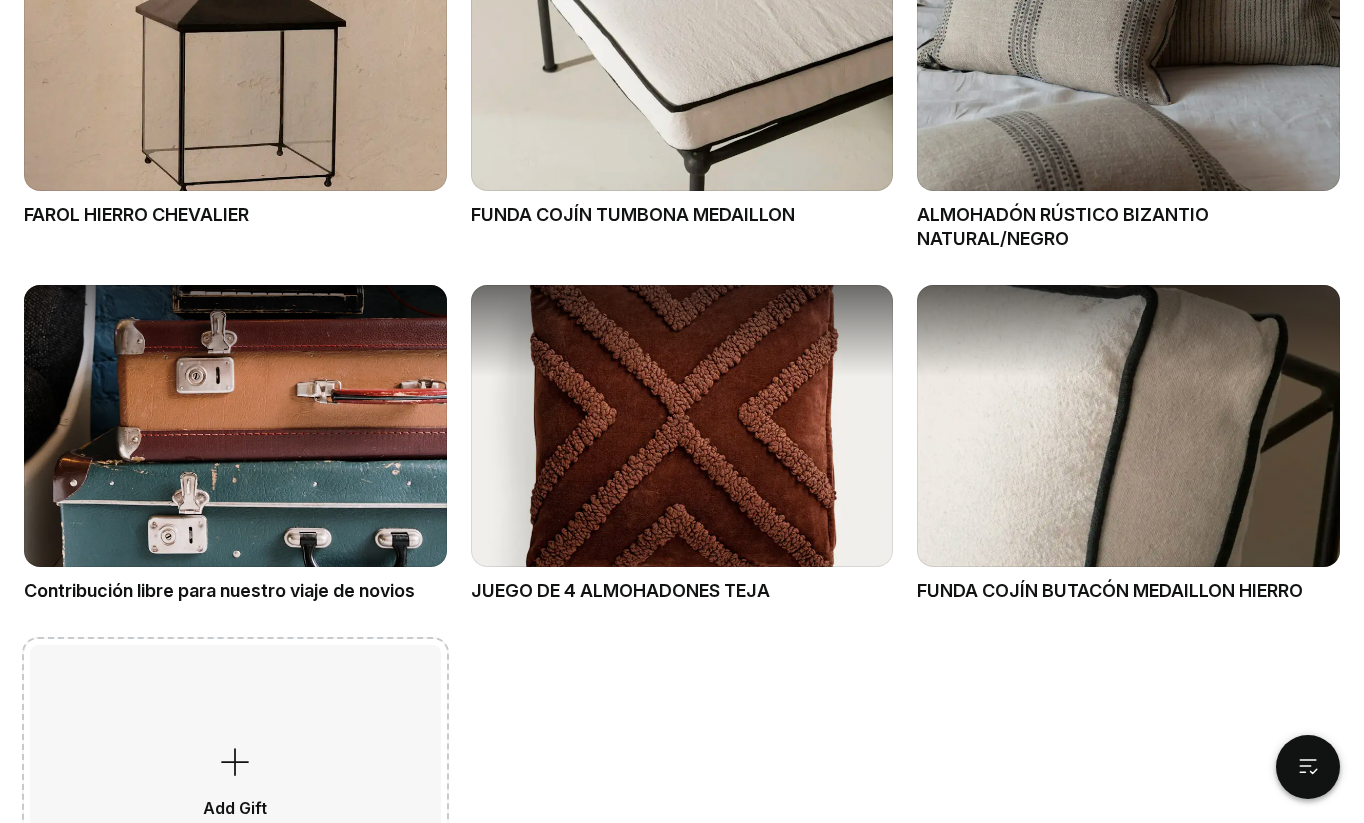 scroll, scrollTop: 1285, scrollLeft: 0, axis: vertical 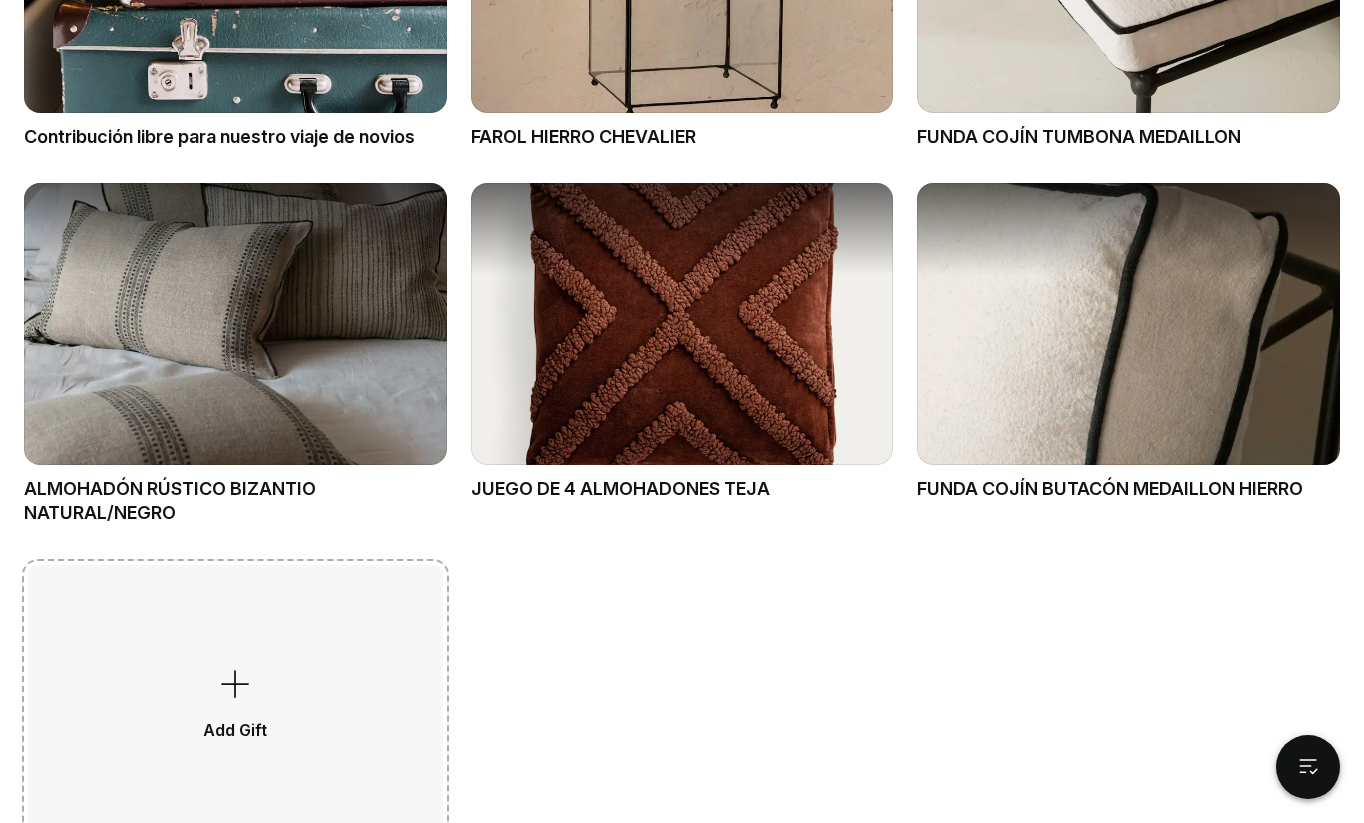 click on "Add Gift" at bounding box center (235, 701) 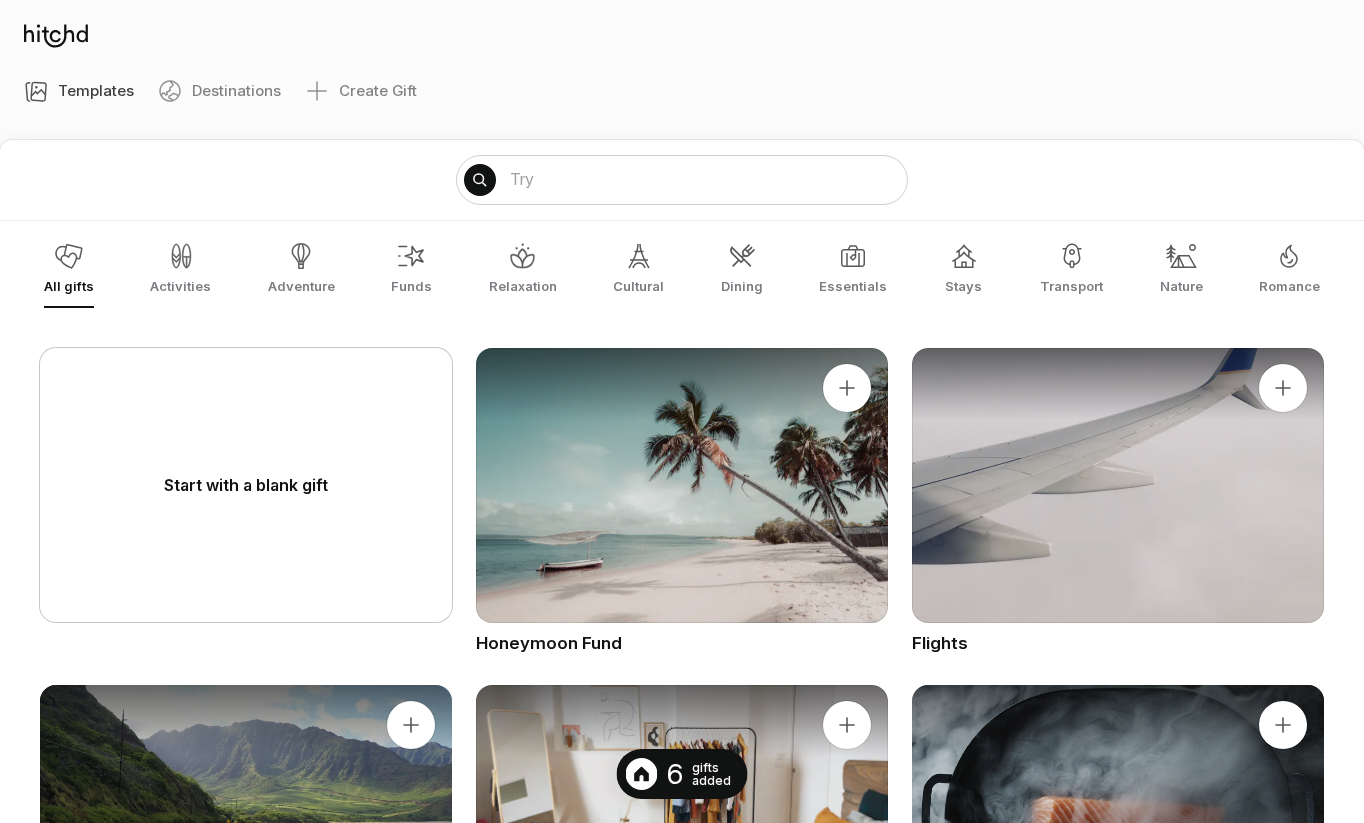 click on "Start with a blank gift" at bounding box center (246, 485) 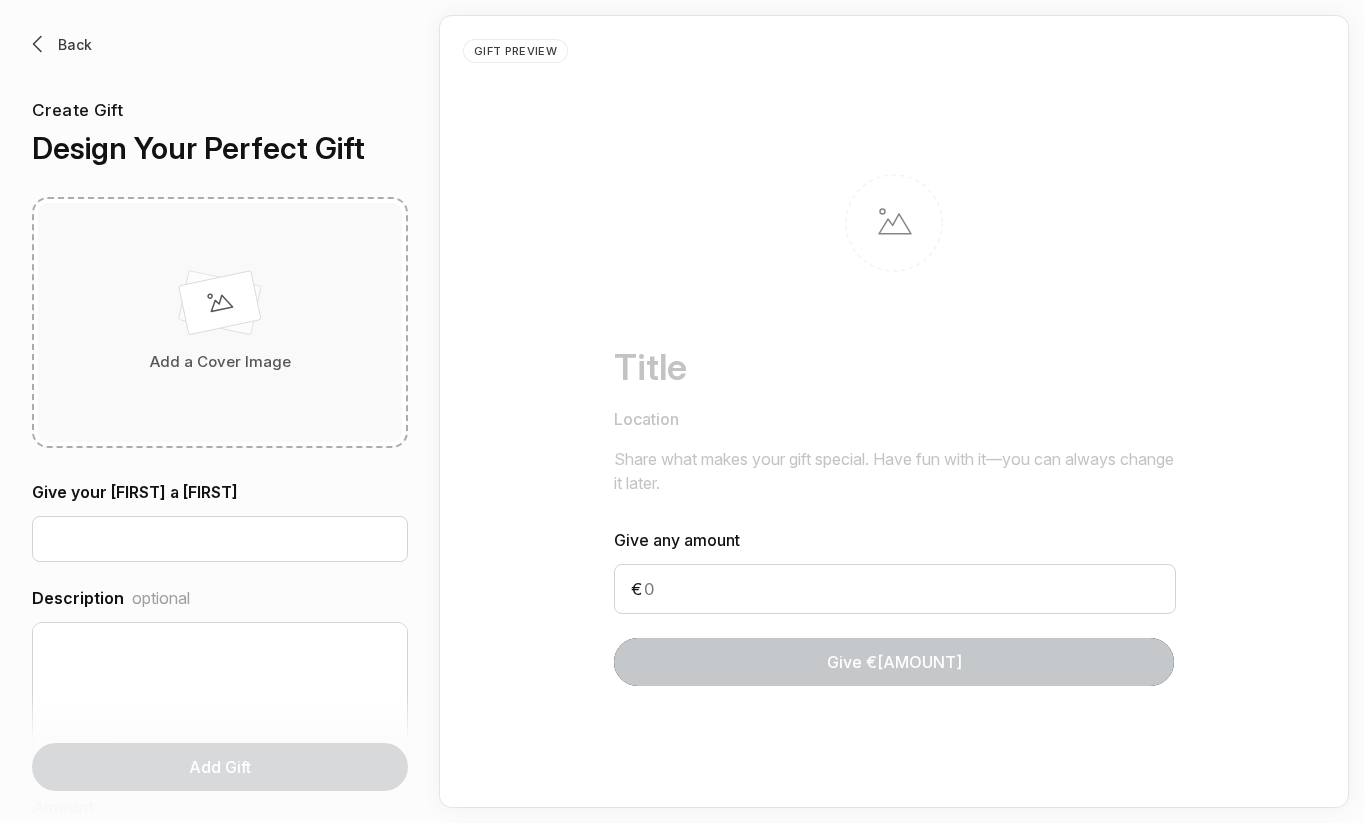 click on "Add a Cover Image" at bounding box center [220, 322] 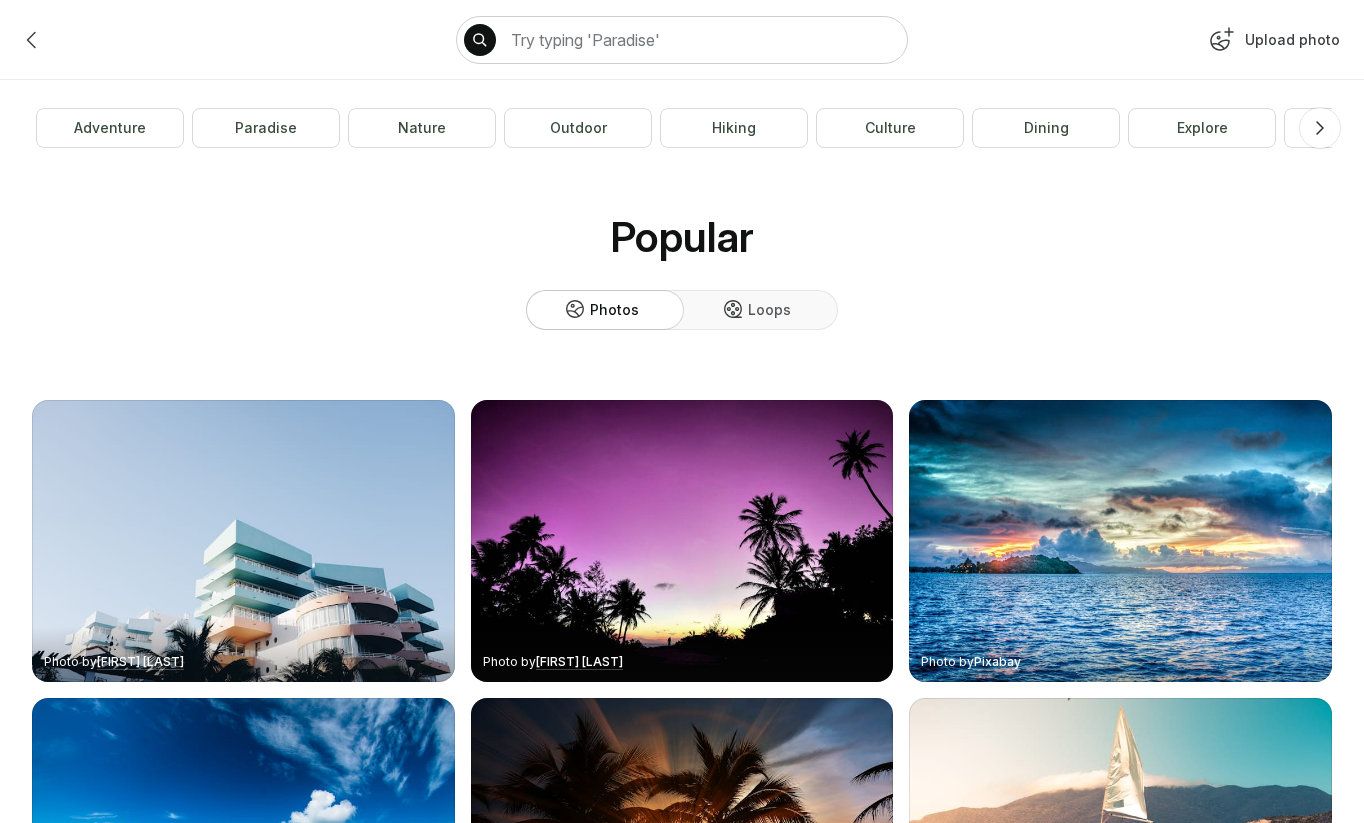 click on "Upload photo" at bounding box center [1272, 44] 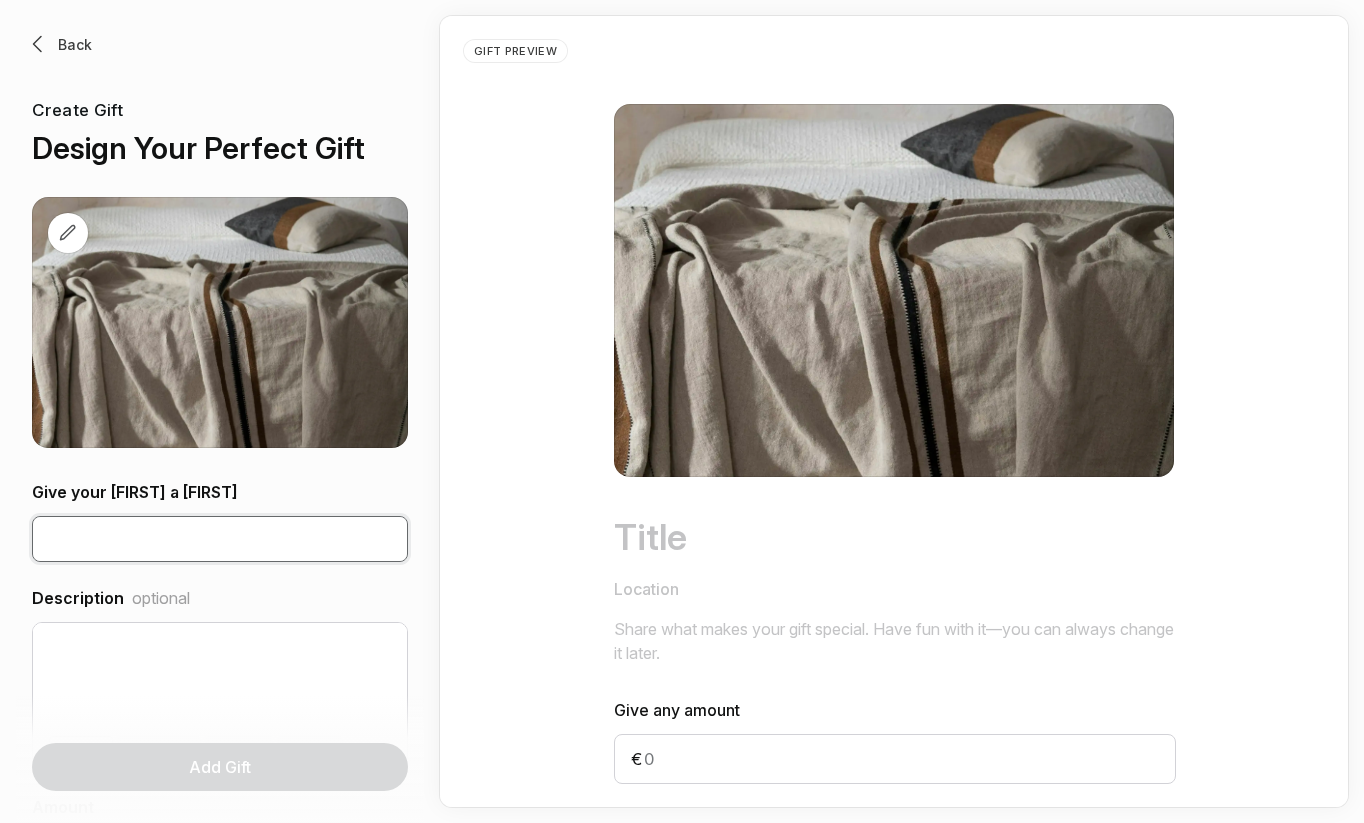 click at bounding box center (220, 539) 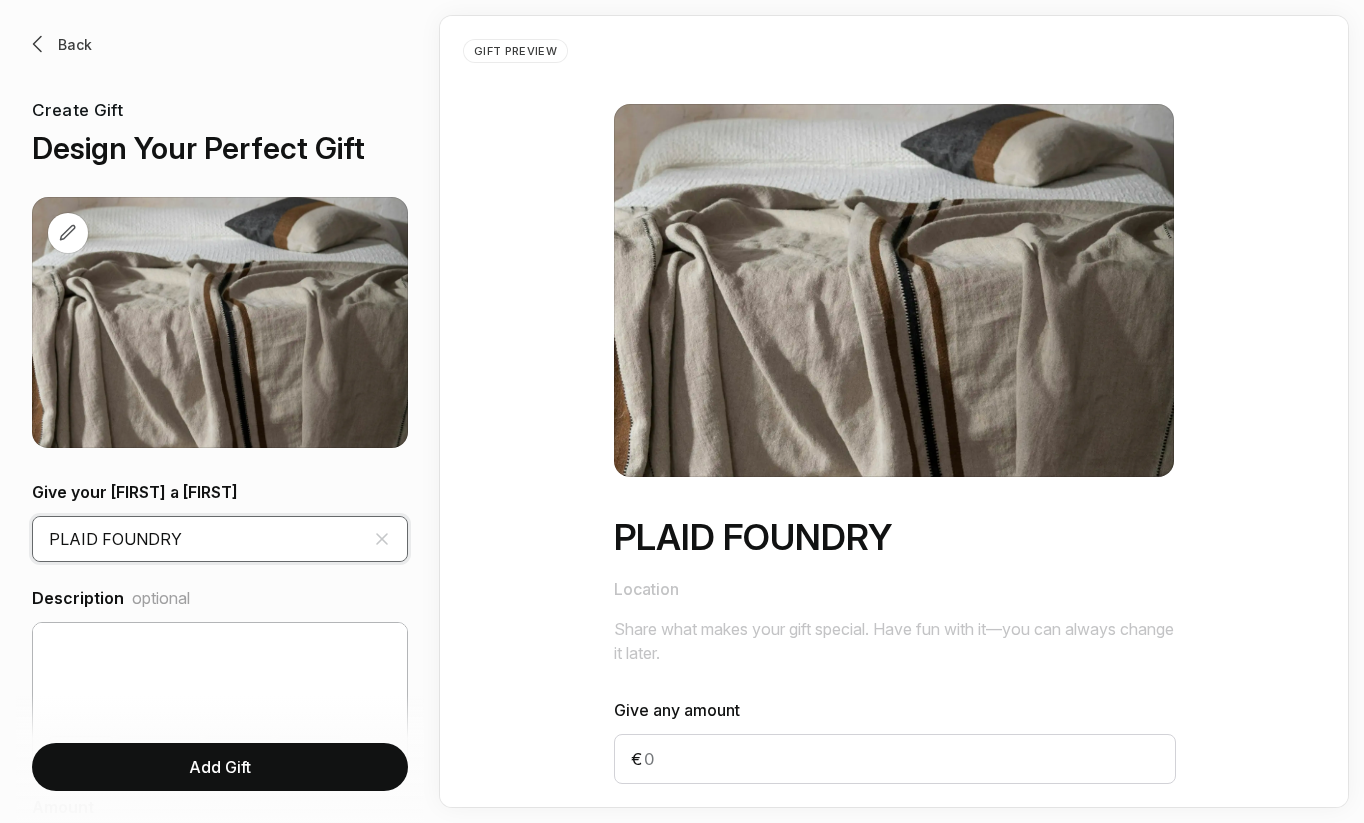 type on "PLAID FOUNDRY" 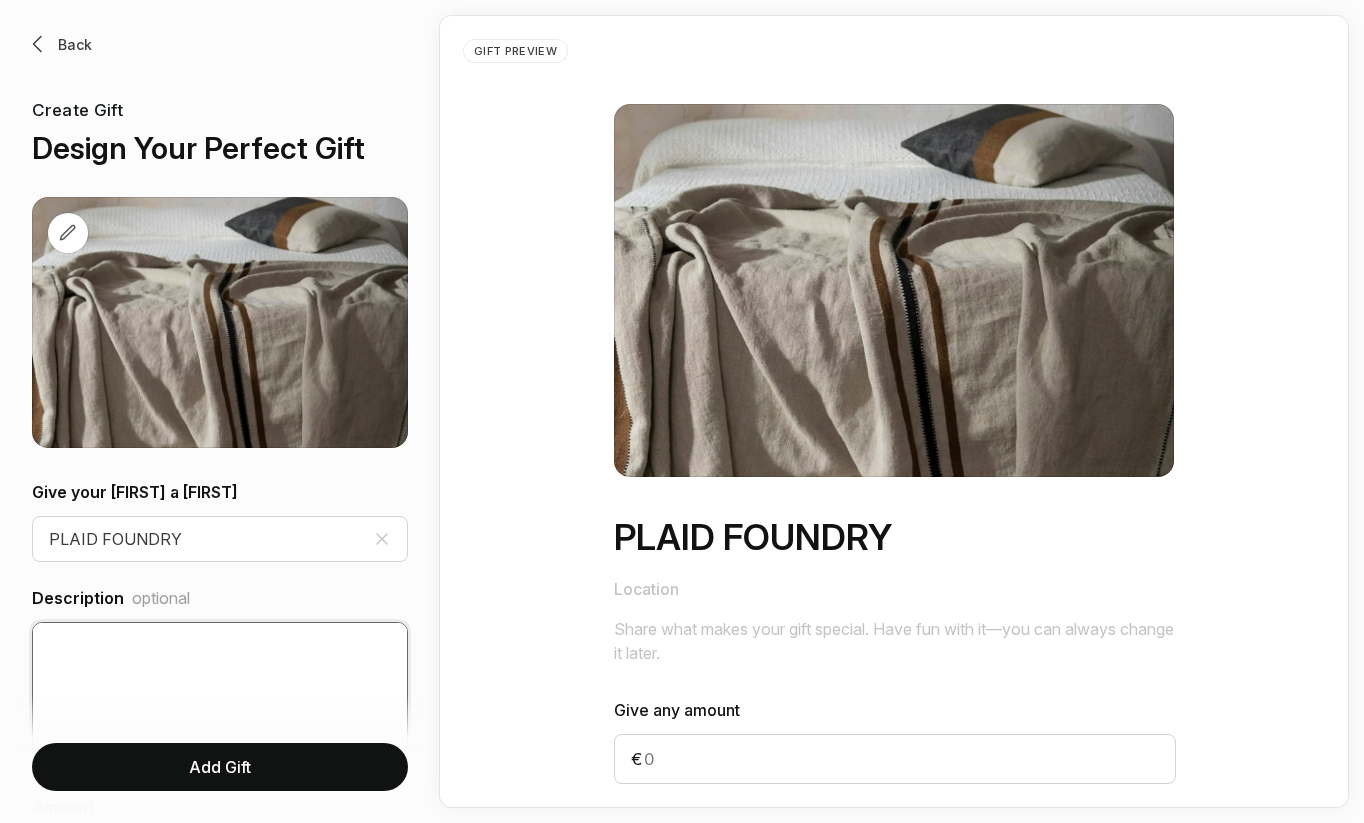 click at bounding box center (220, 667) 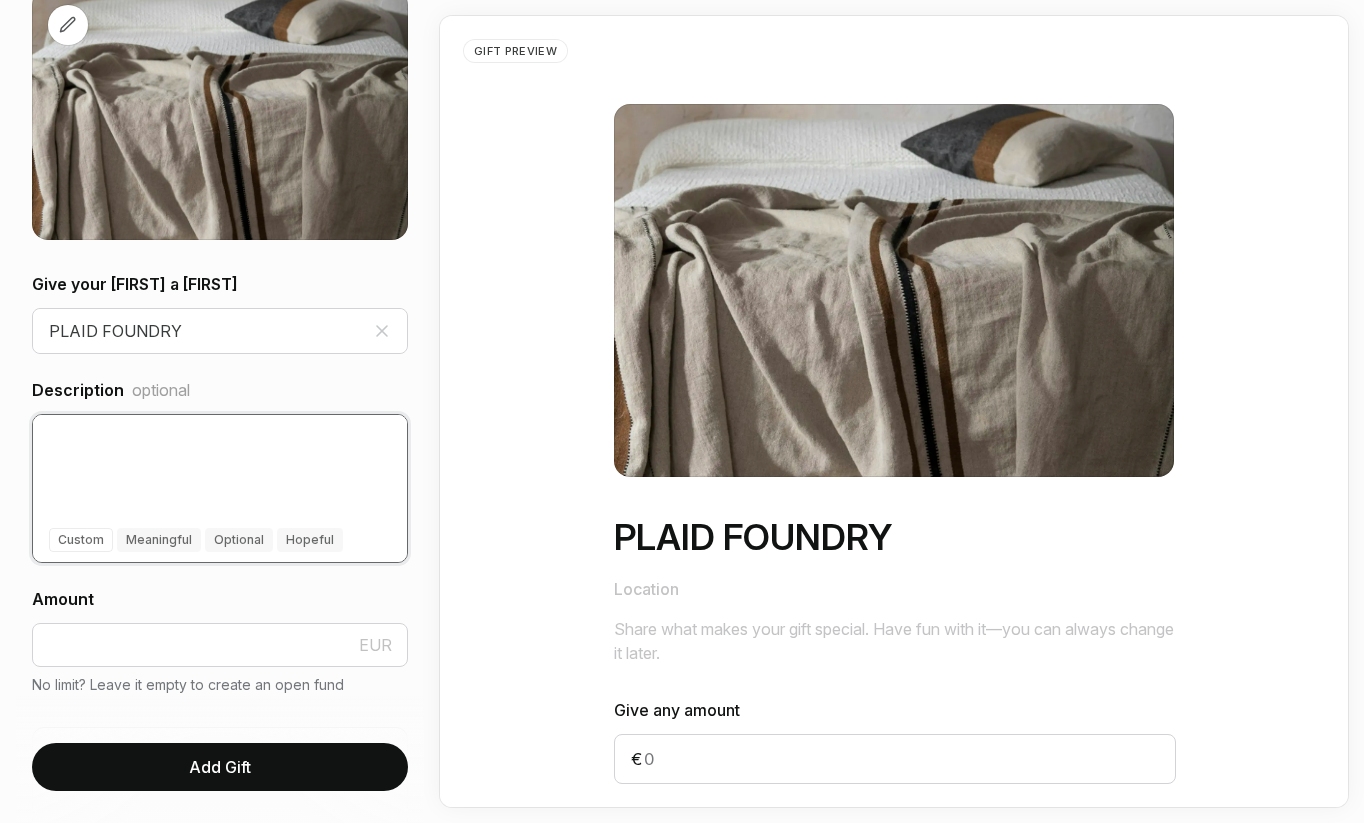 scroll, scrollTop: 211, scrollLeft: 0, axis: vertical 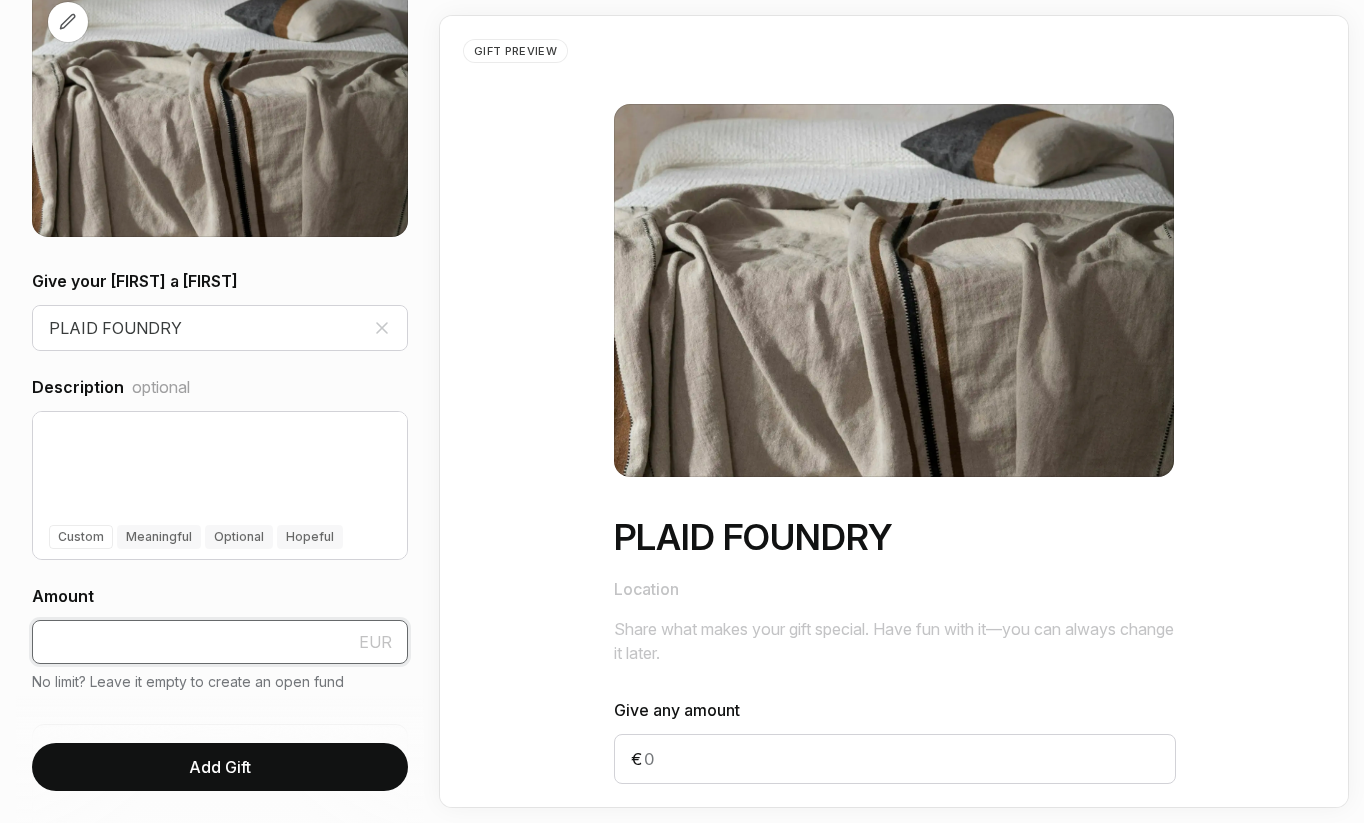 click at bounding box center [220, 642] 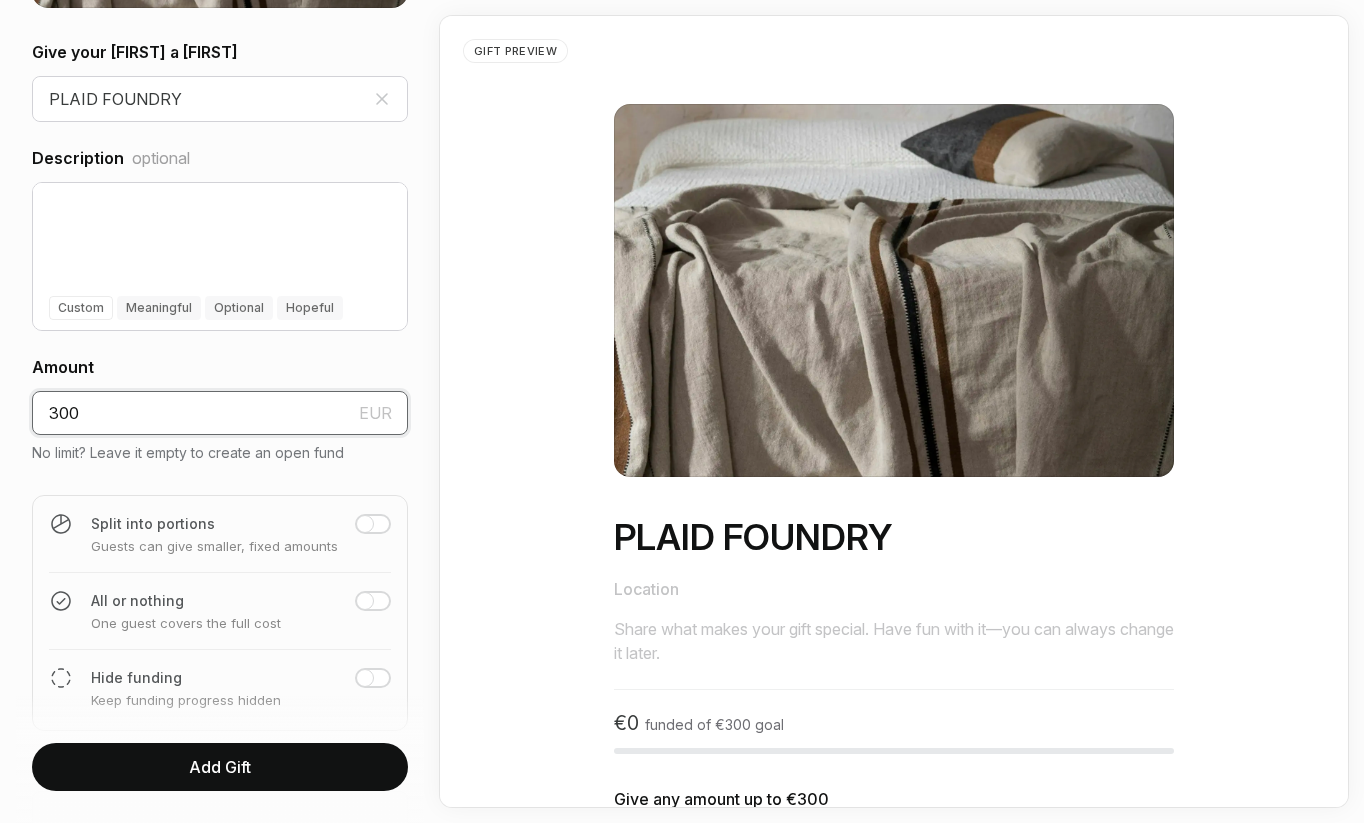 scroll, scrollTop: 534, scrollLeft: 0, axis: vertical 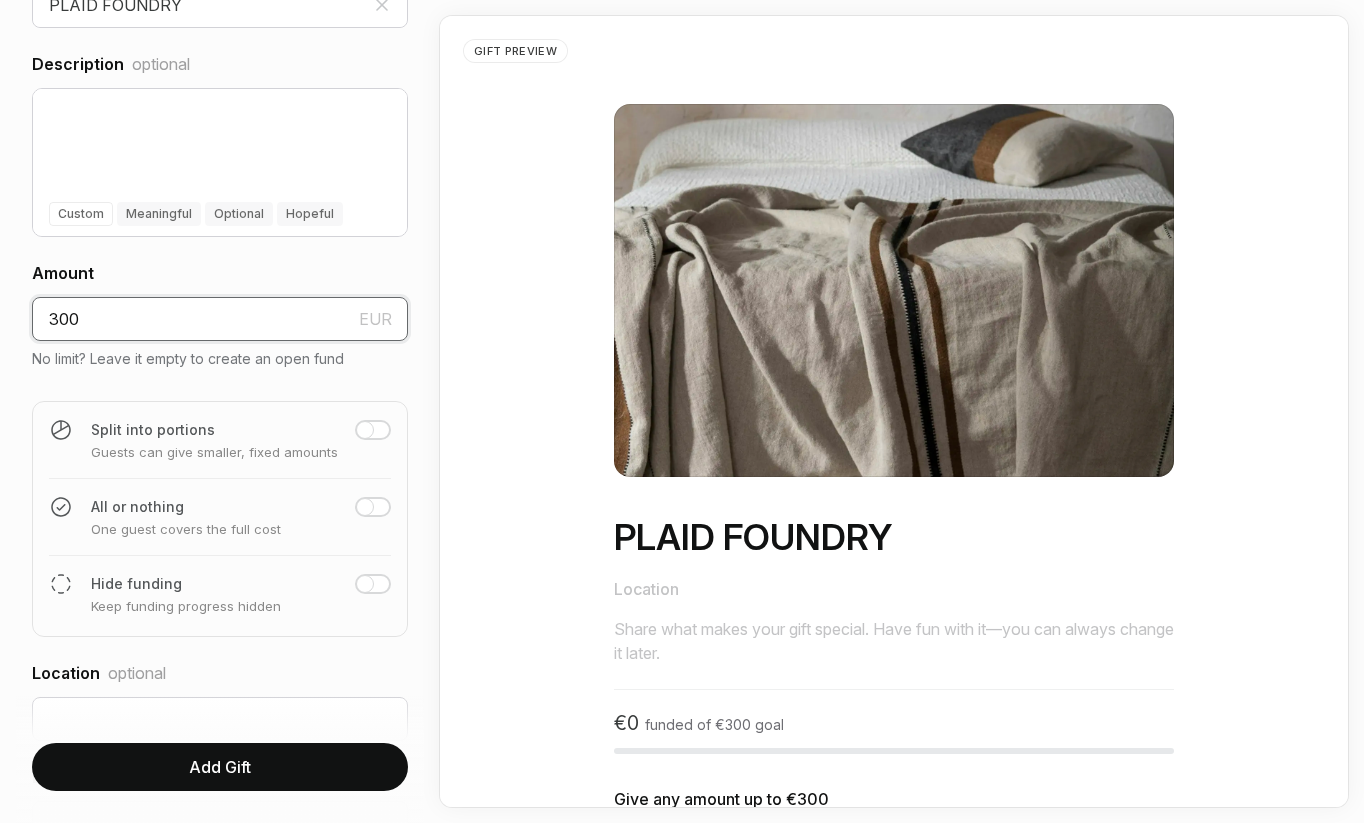 type on "300" 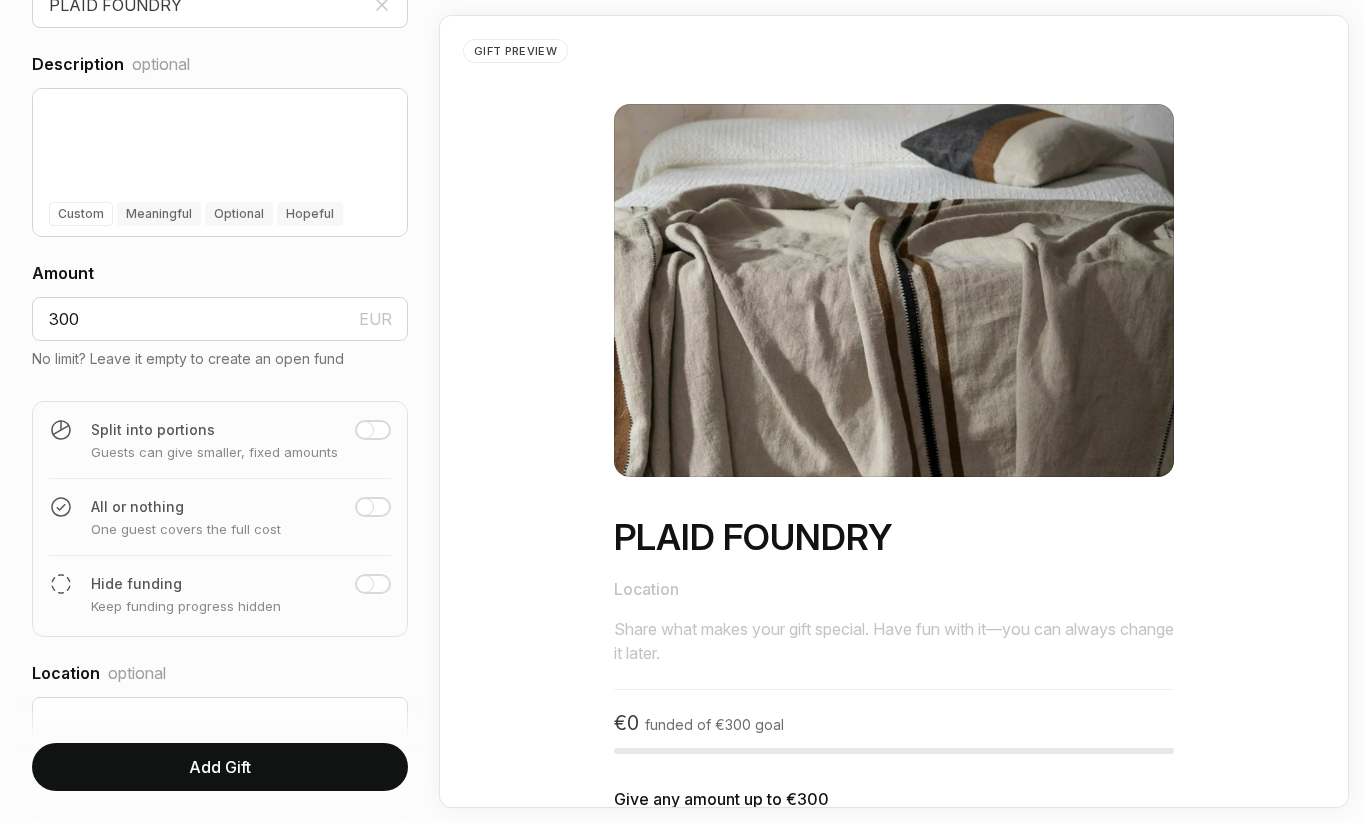 click at bounding box center (373, 430) 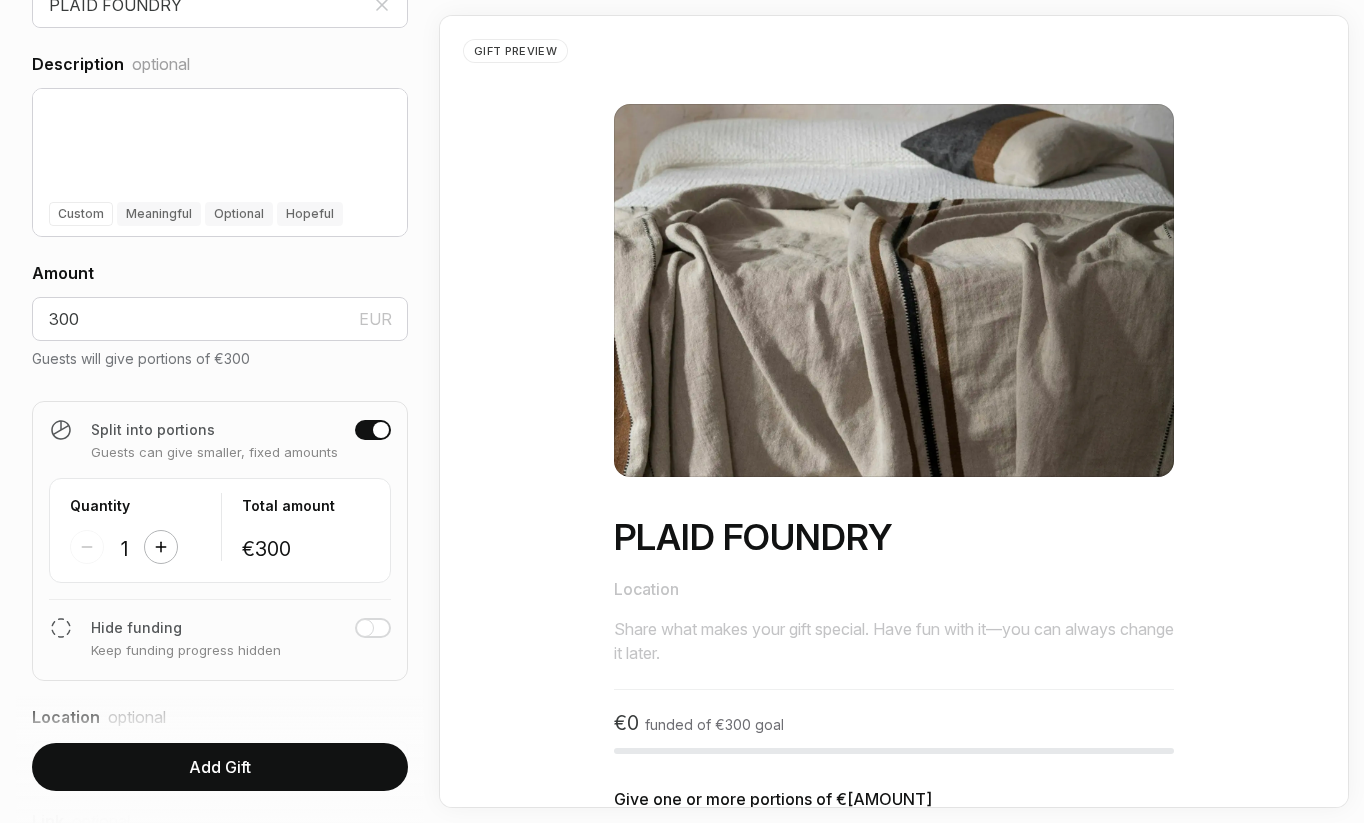 click at bounding box center [161, 547] 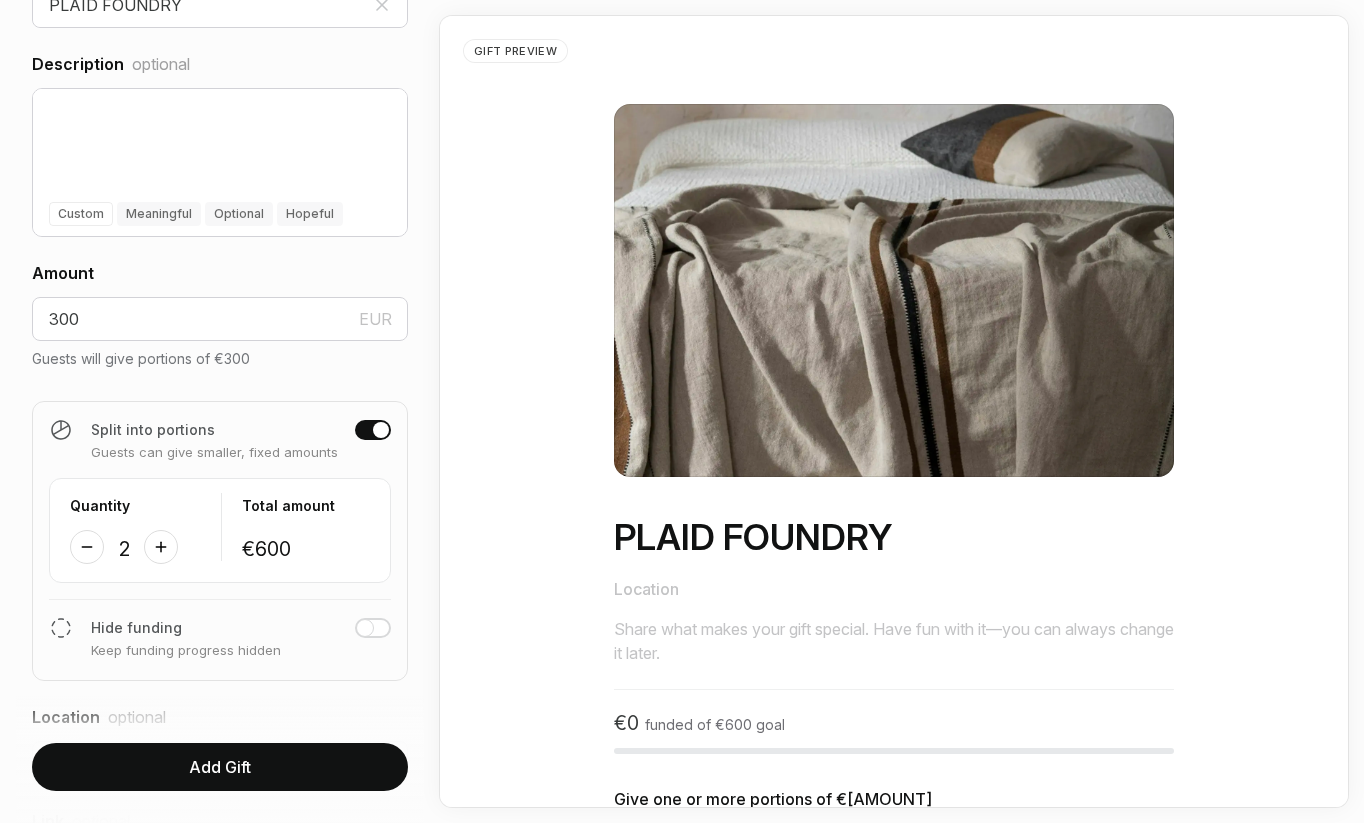 click on "Add Gift" at bounding box center [220, 767] 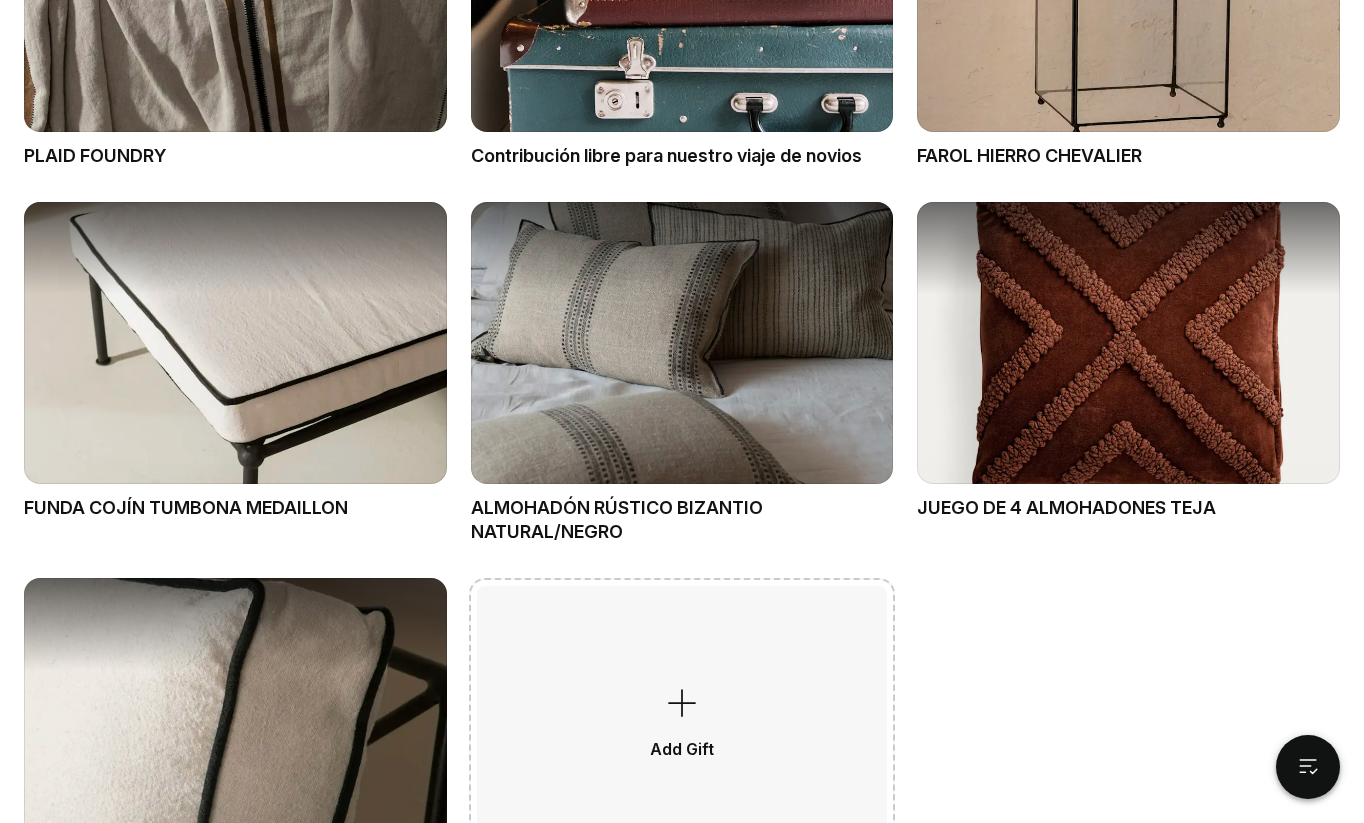 scroll, scrollTop: 1526, scrollLeft: 0, axis: vertical 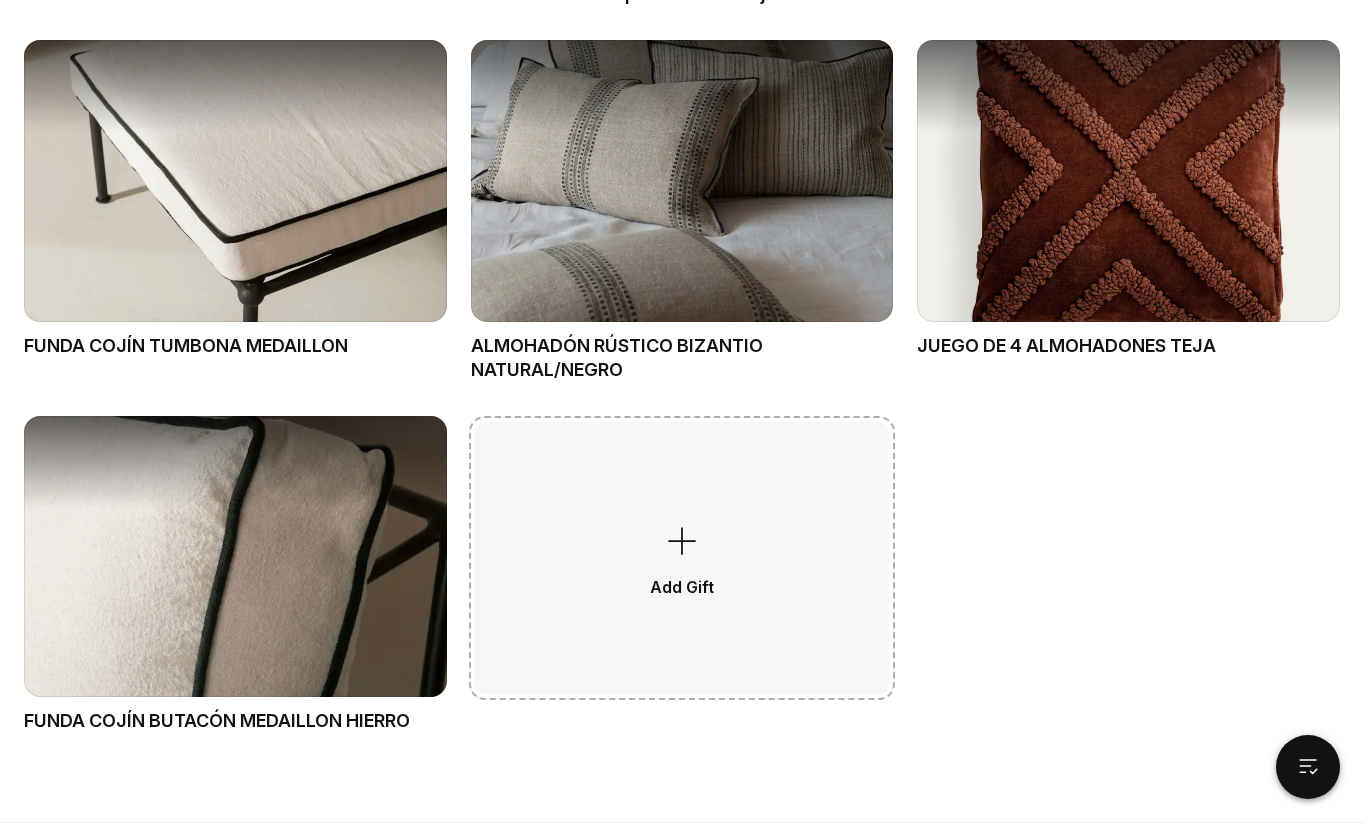 click on "Add Gift" at bounding box center (682, 558) 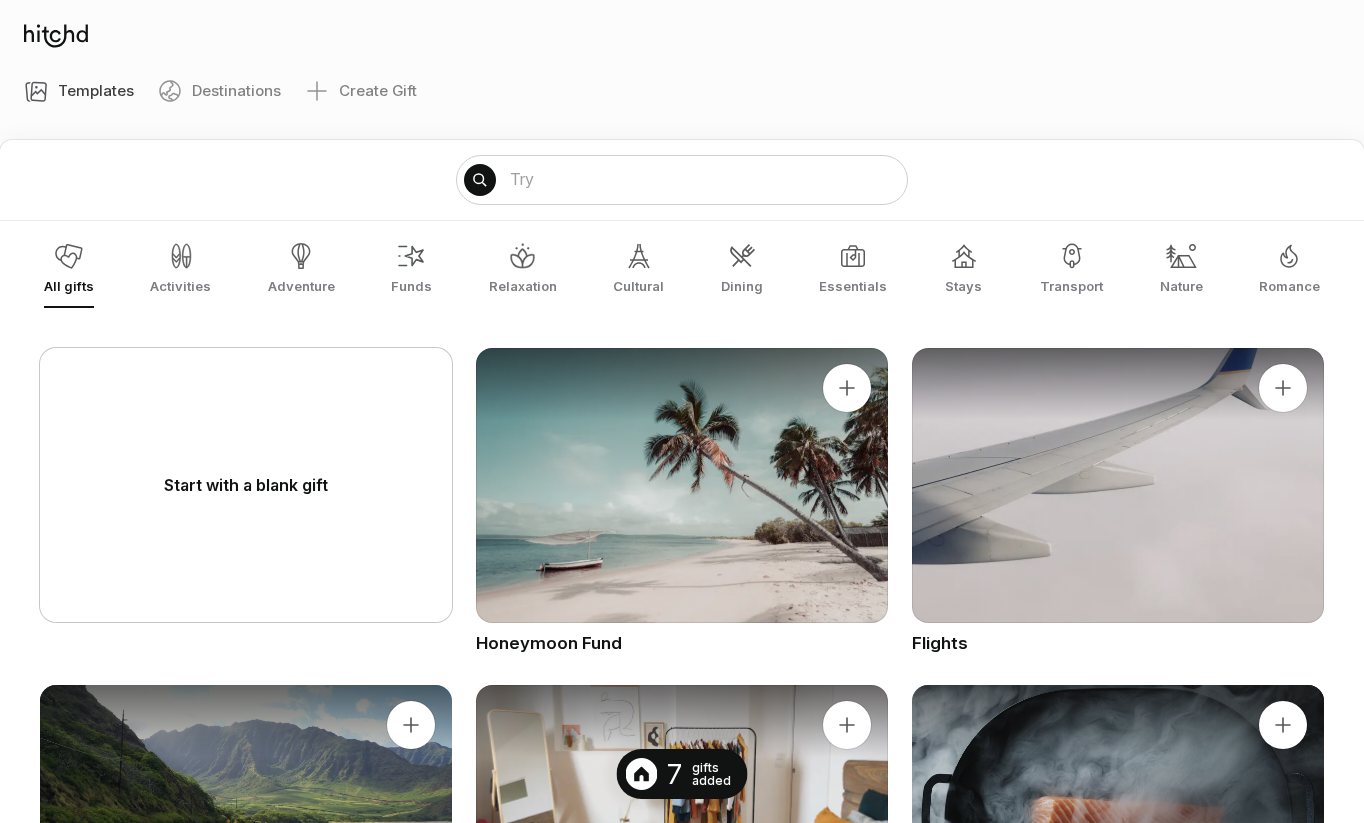 click on "Start with a blank gift" at bounding box center (246, 485) 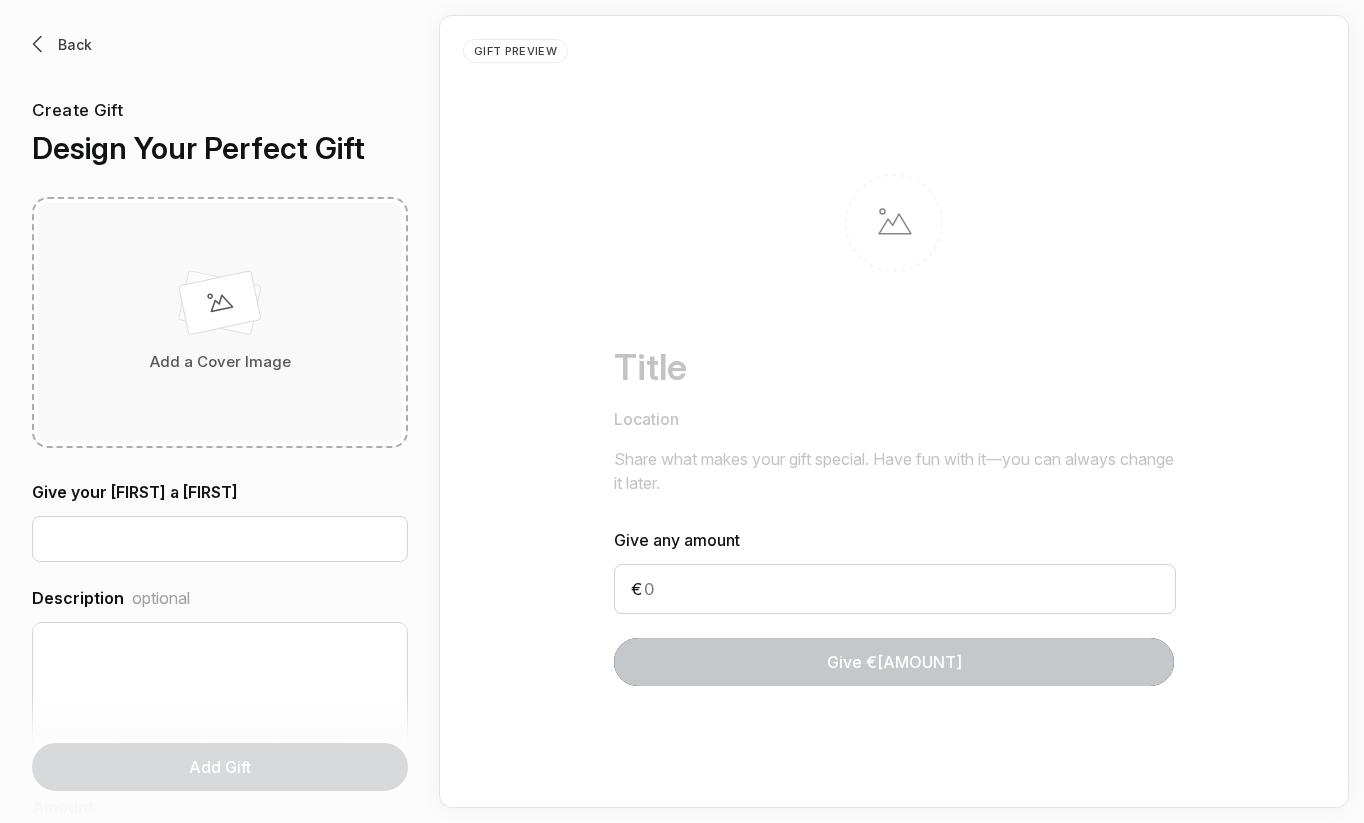 click on "Add a Cover Image" at bounding box center [220, 322] 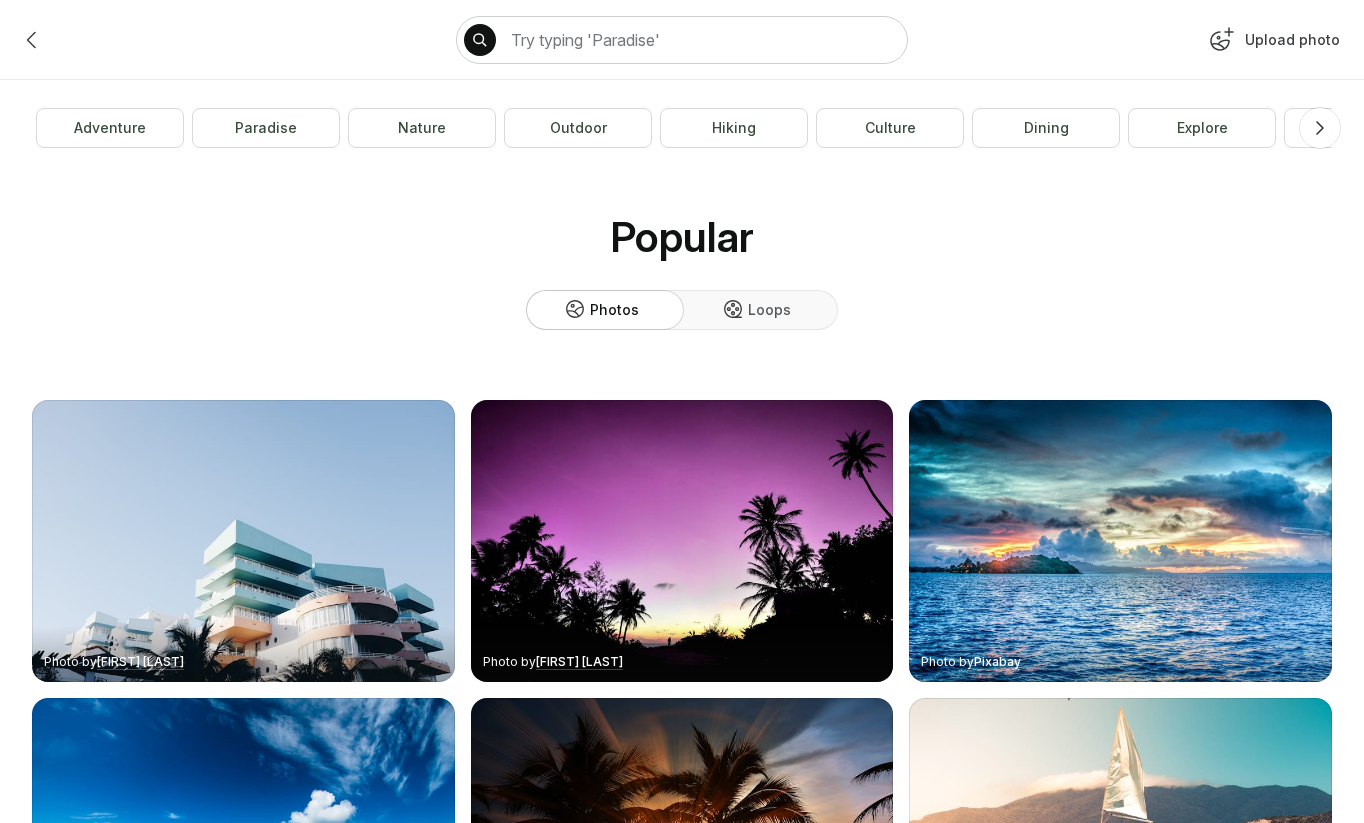 click at bounding box center [32, 40] 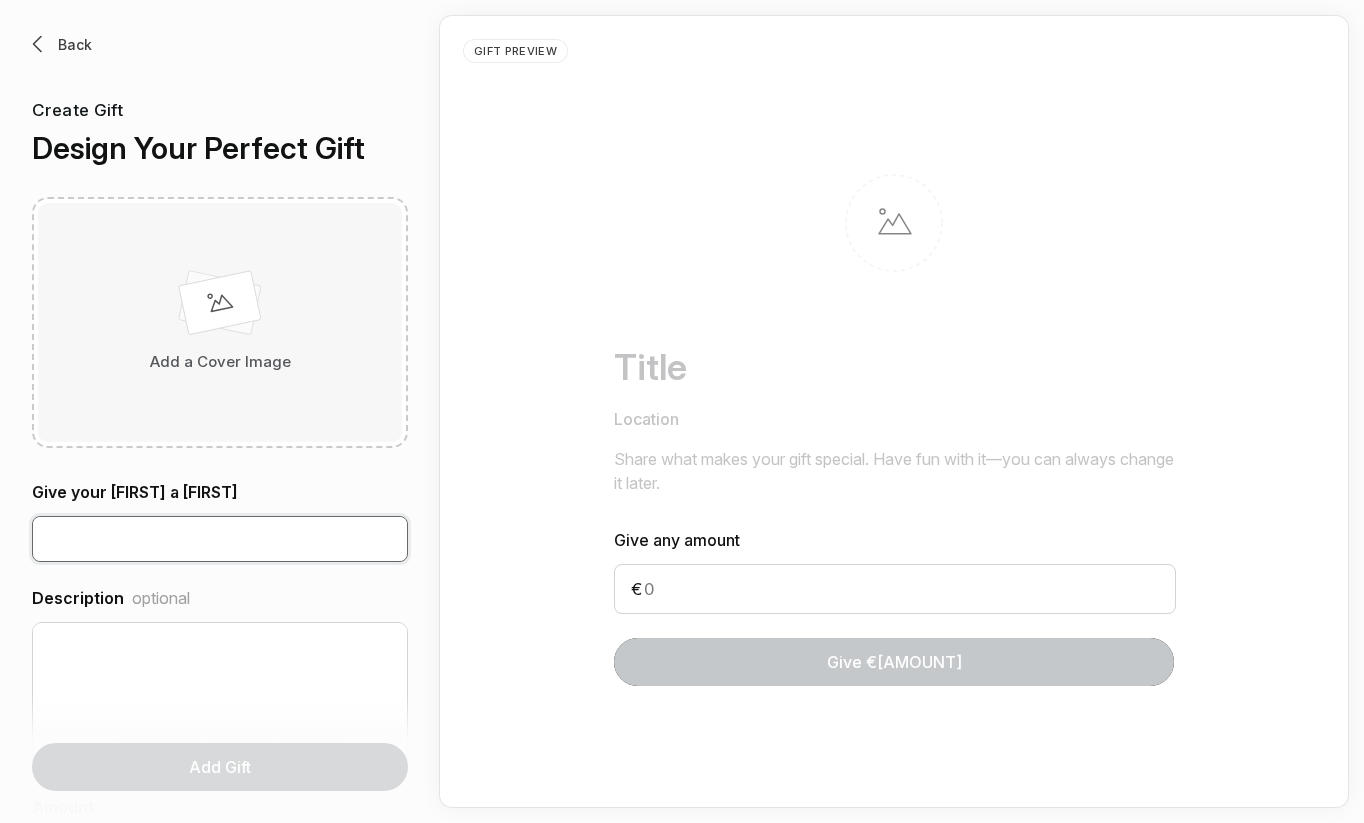 click at bounding box center [220, 539] 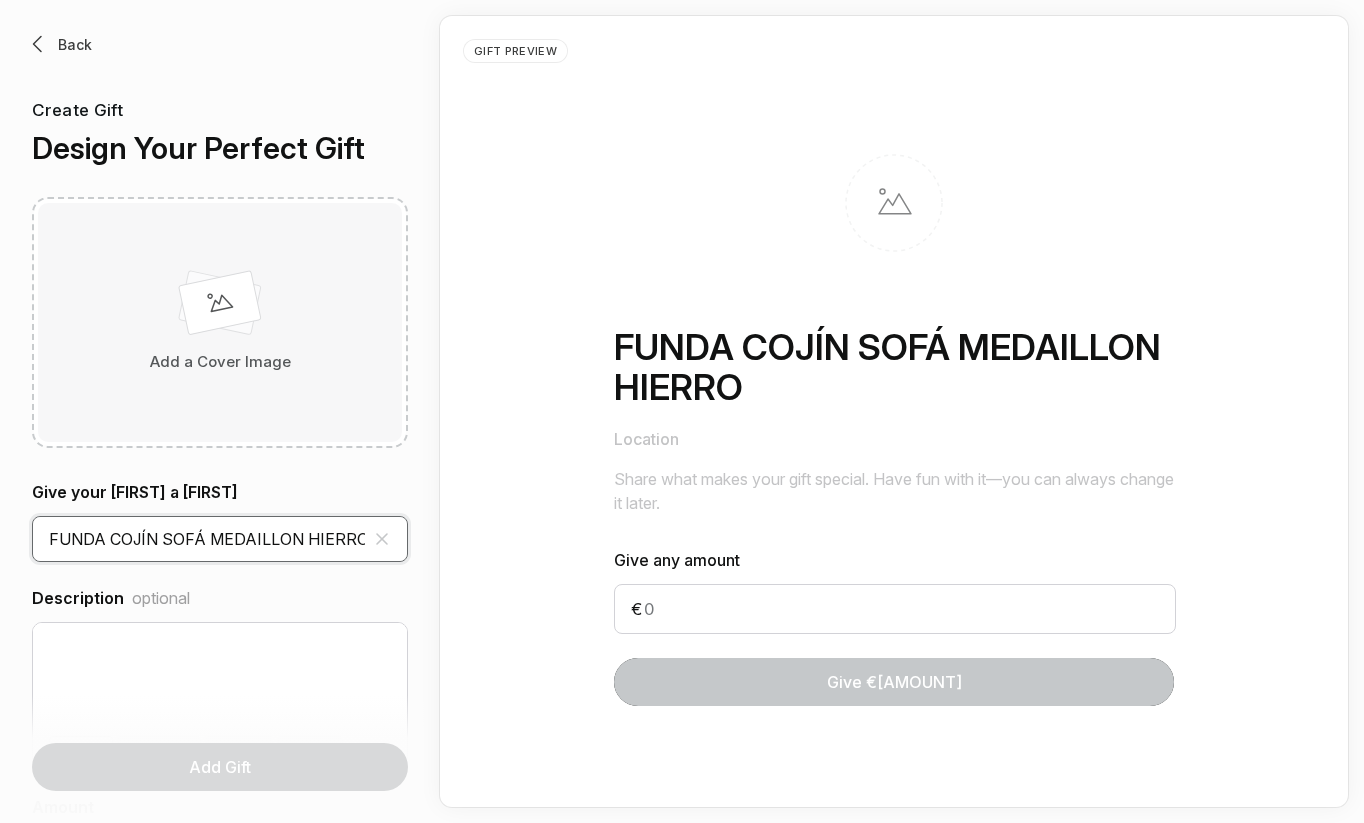 type on "FUNDA COJÍN SOFÁ MEDAILLON HIERRO" 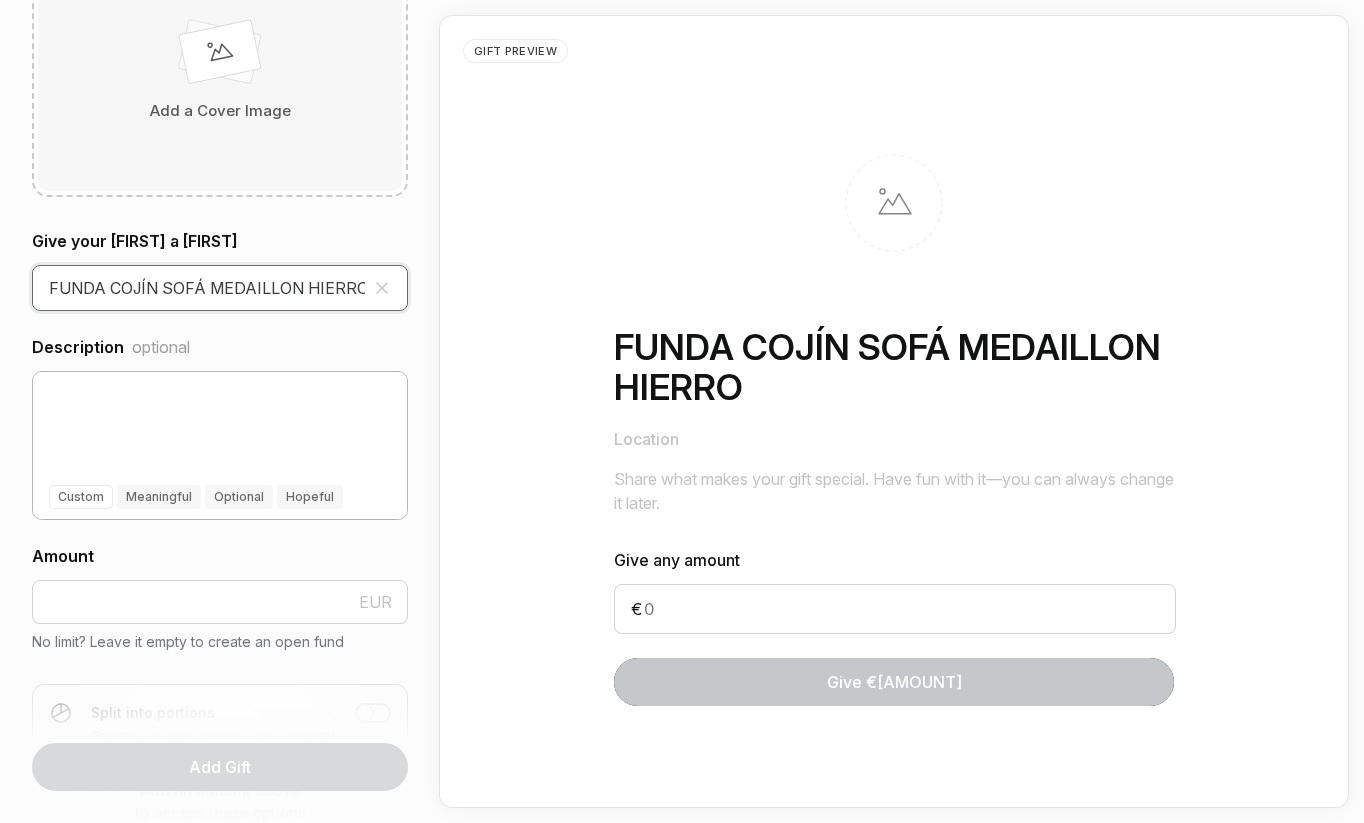 scroll, scrollTop: 444, scrollLeft: 0, axis: vertical 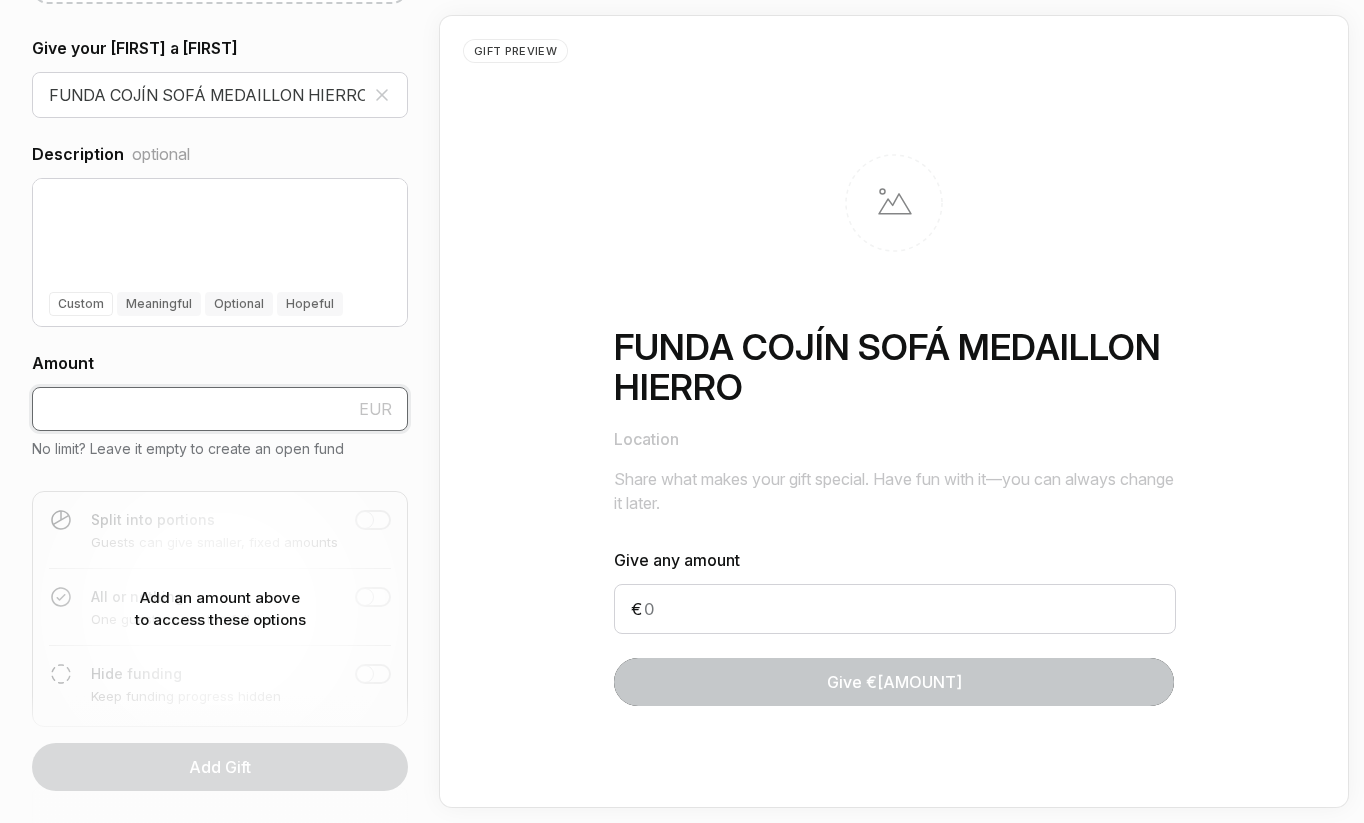 click at bounding box center [220, 409] 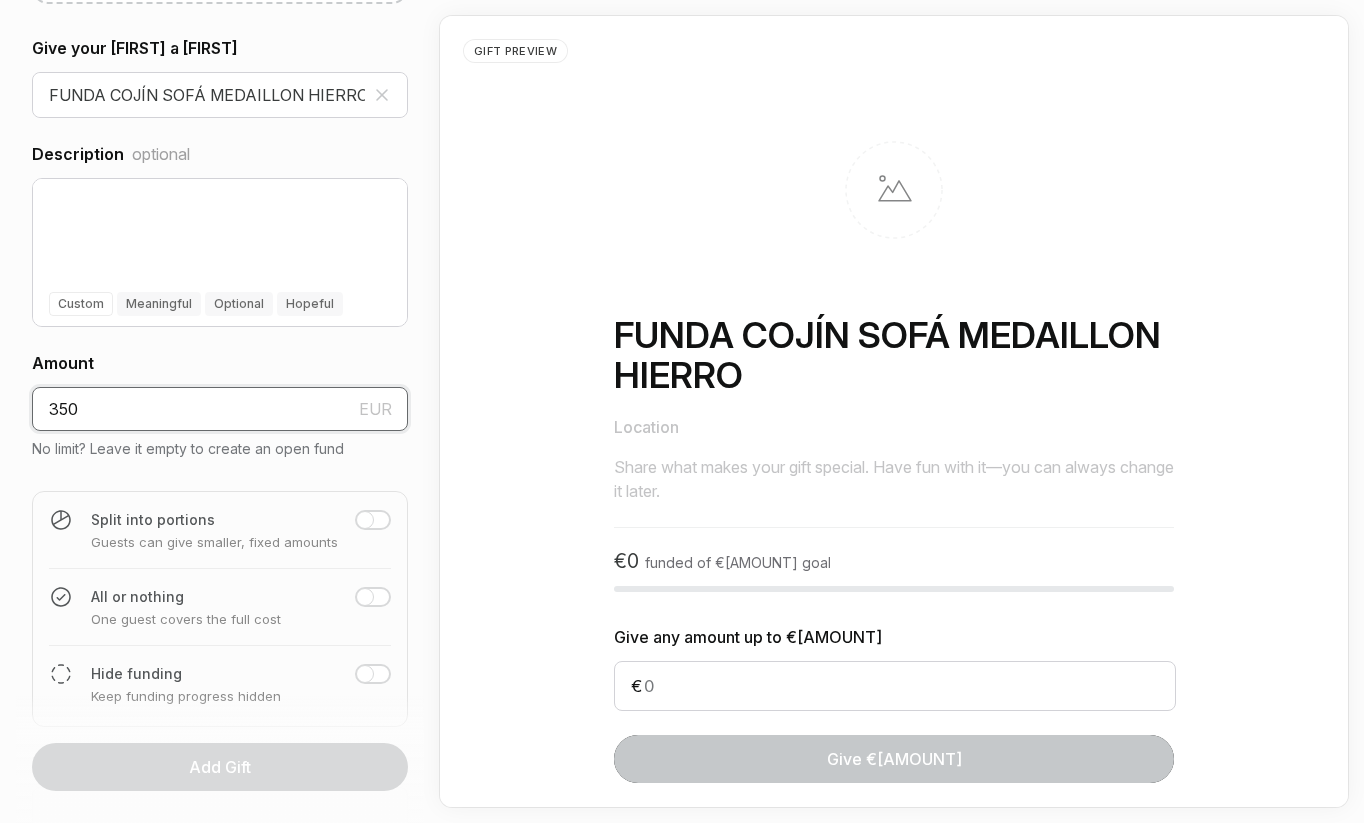 type on "350" 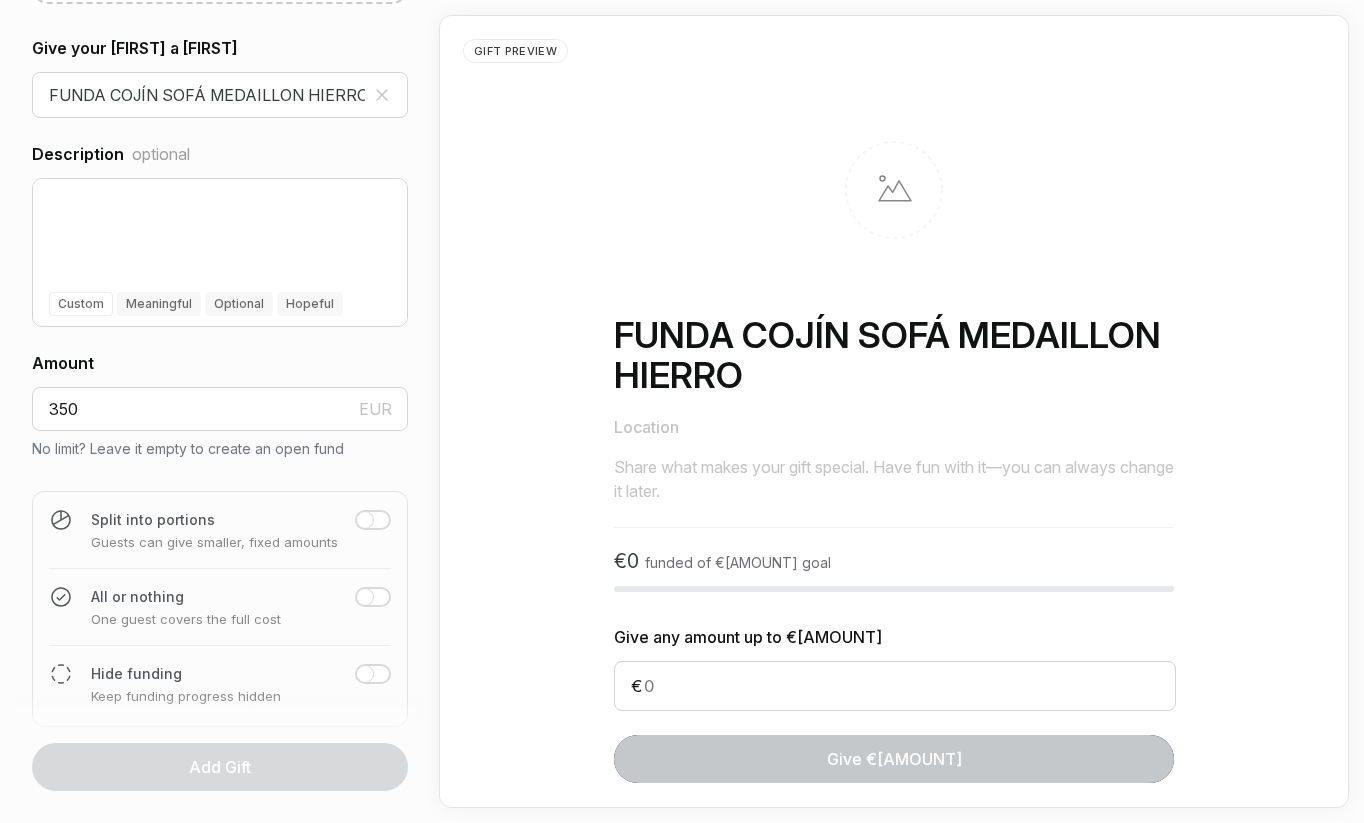 click at bounding box center [373, 520] 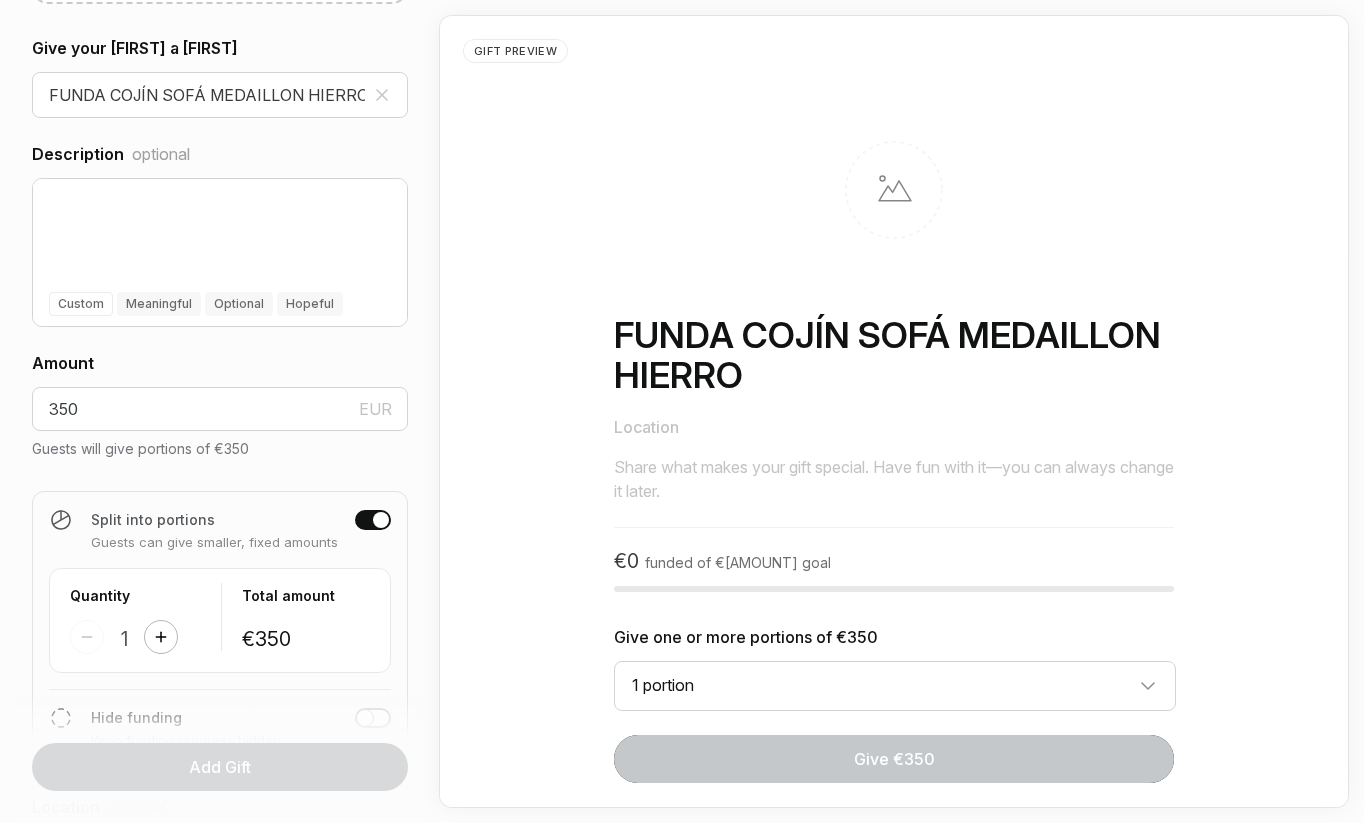 click at bounding box center (161, 637) 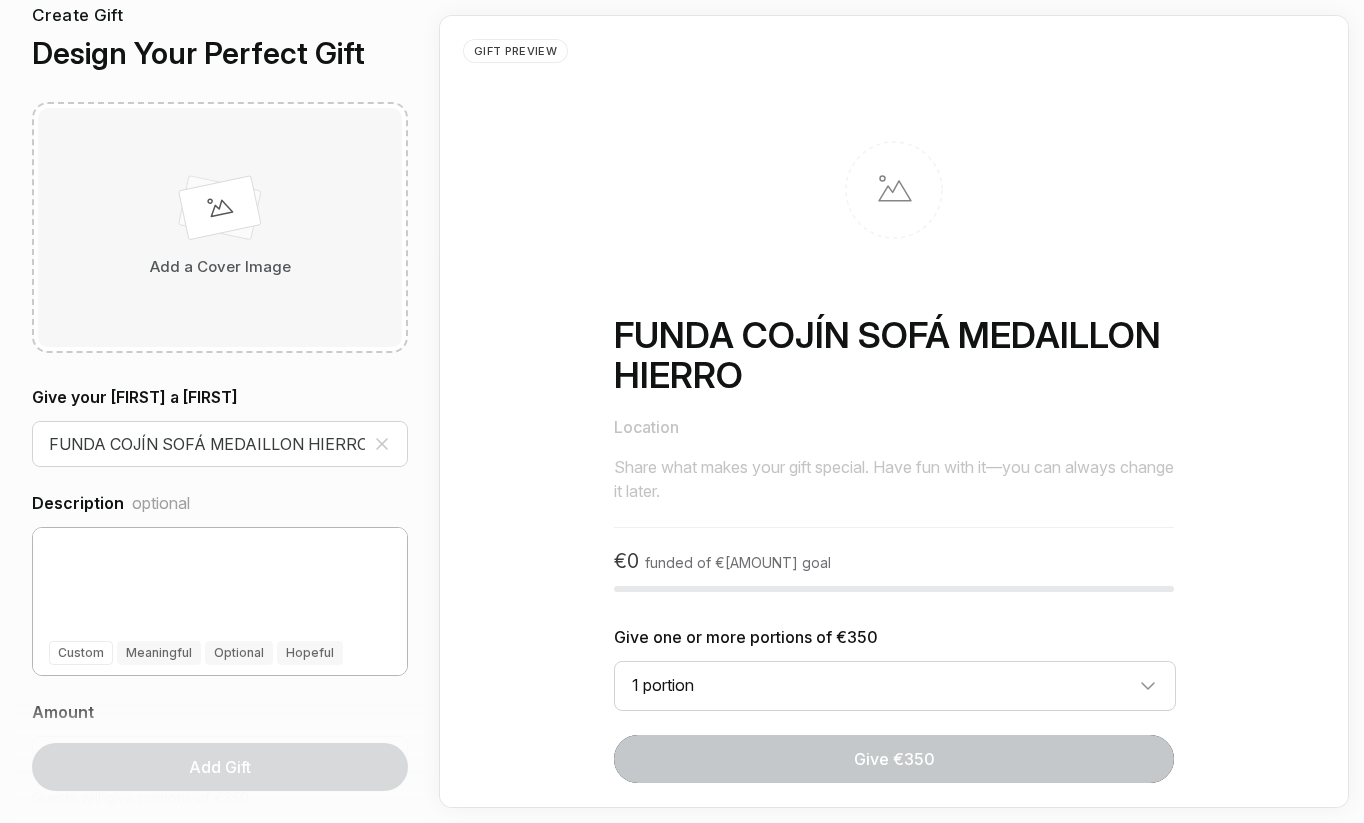 scroll, scrollTop: 69, scrollLeft: 0, axis: vertical 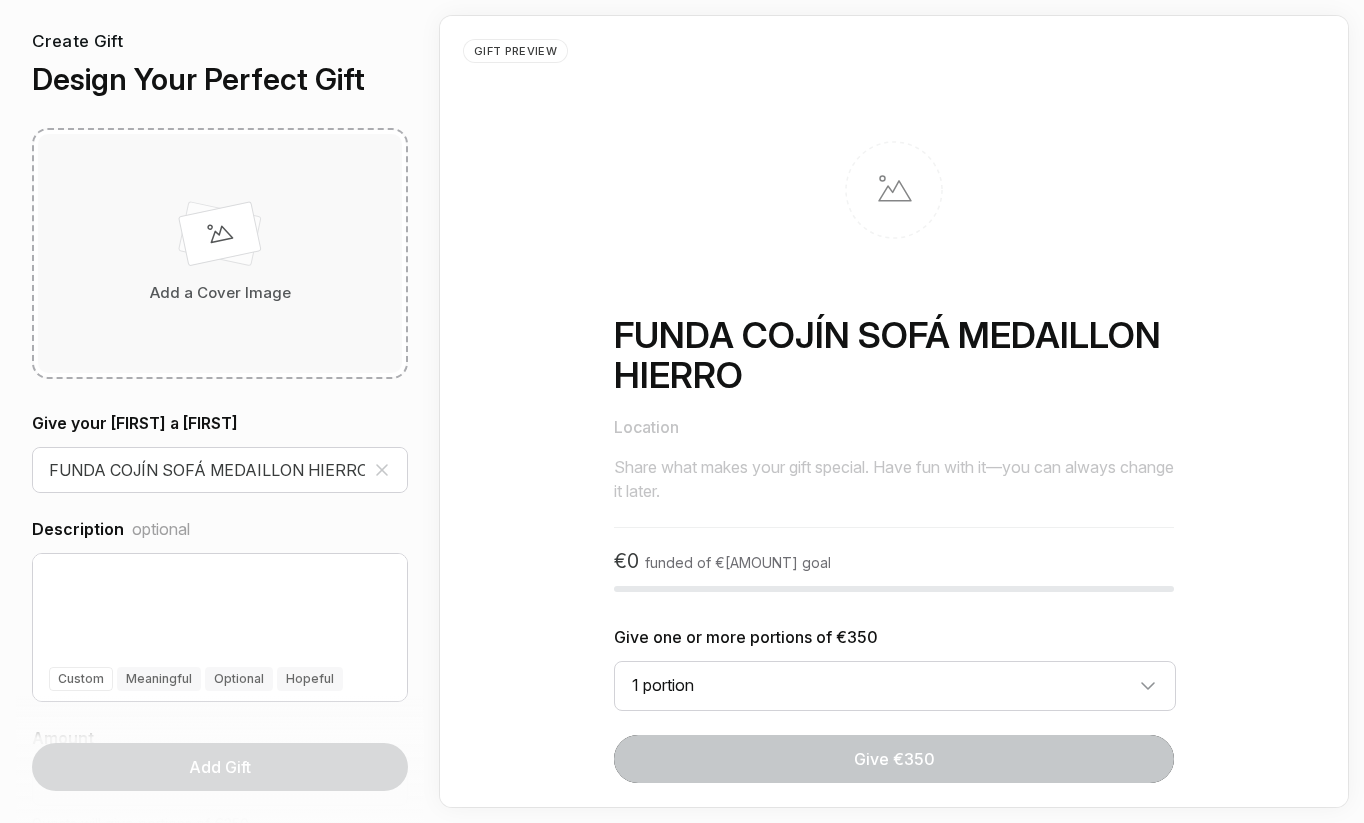 click on "Add a Cover Image" at bounding box center (220, 253) 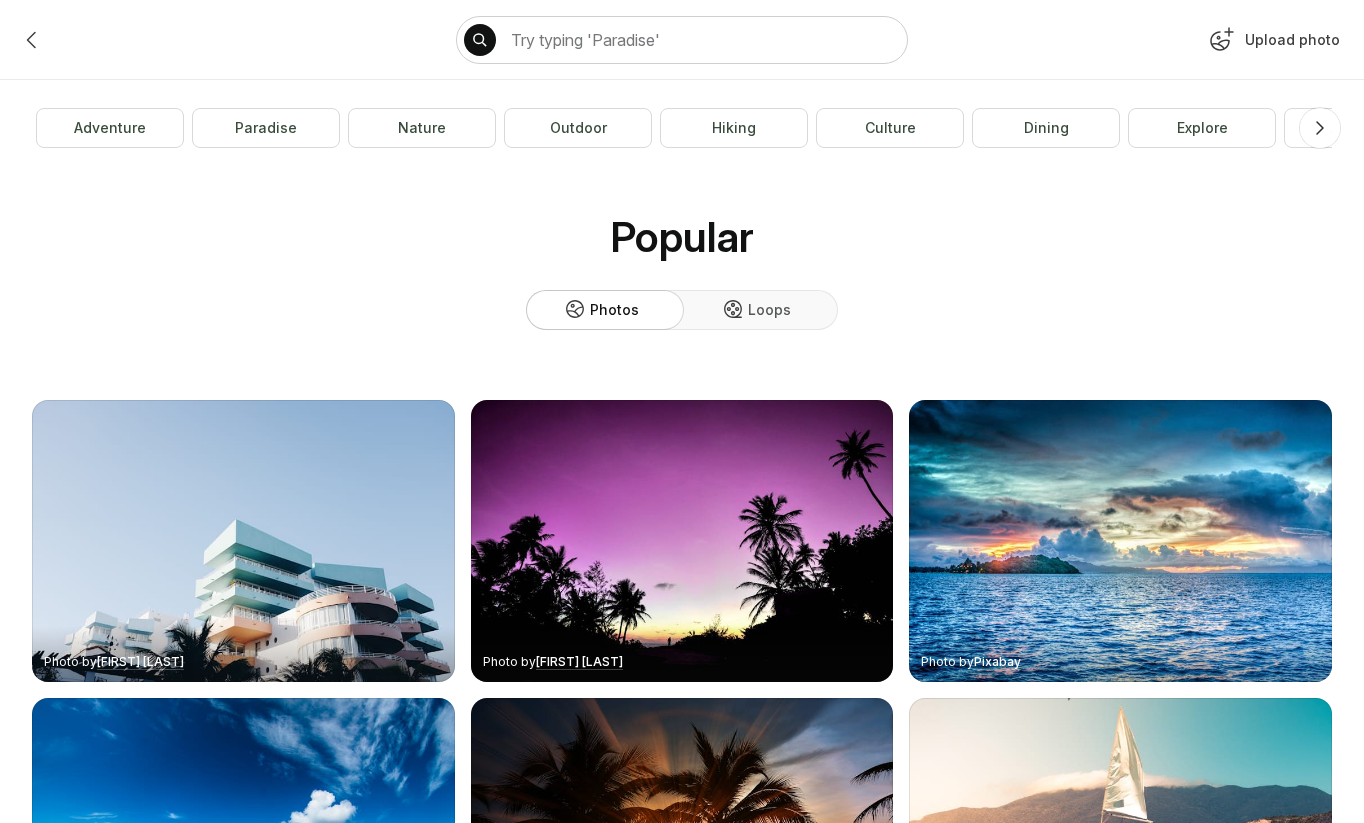 click on "Upload photo" at bounding box center [1272, 44] 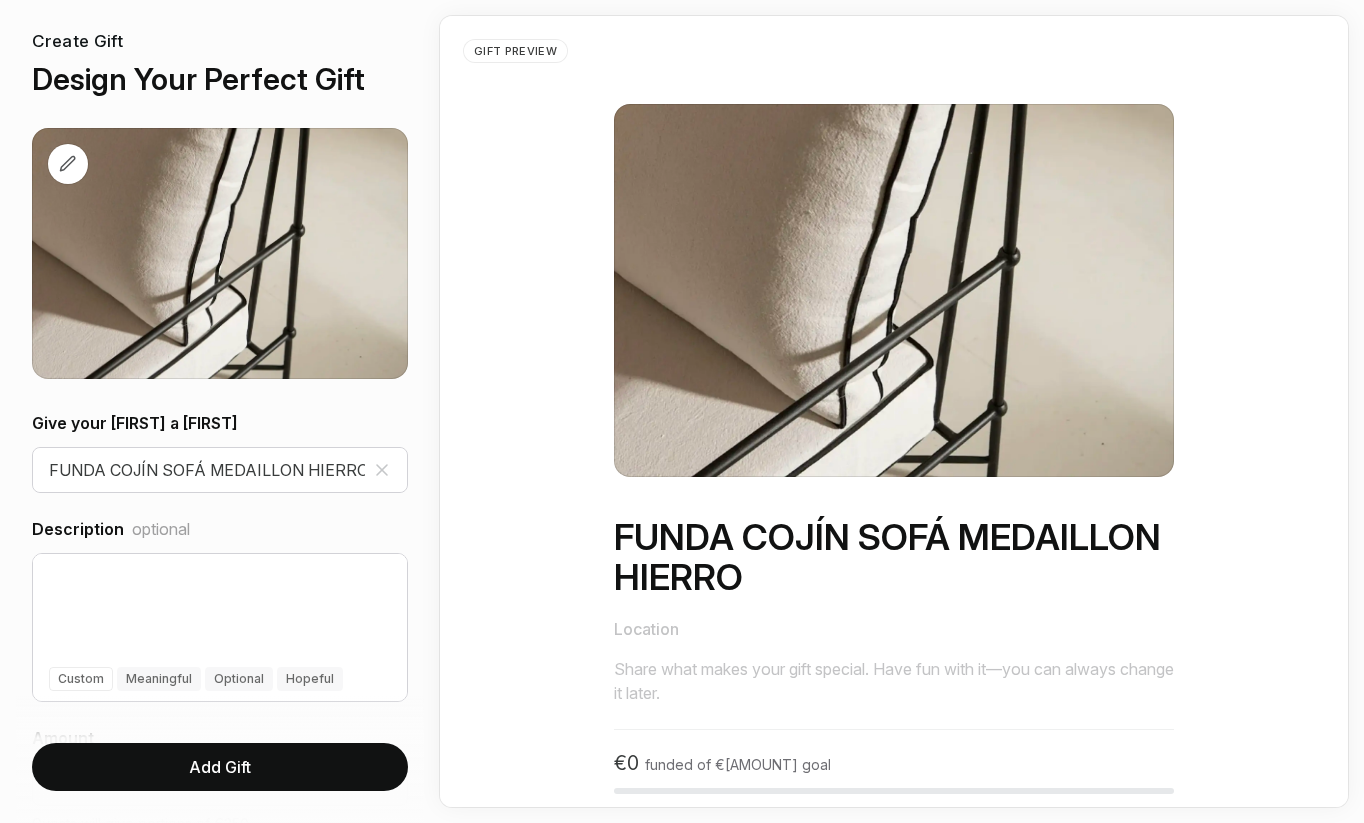 click on "Add Gift" at bounding box center [220, 767] 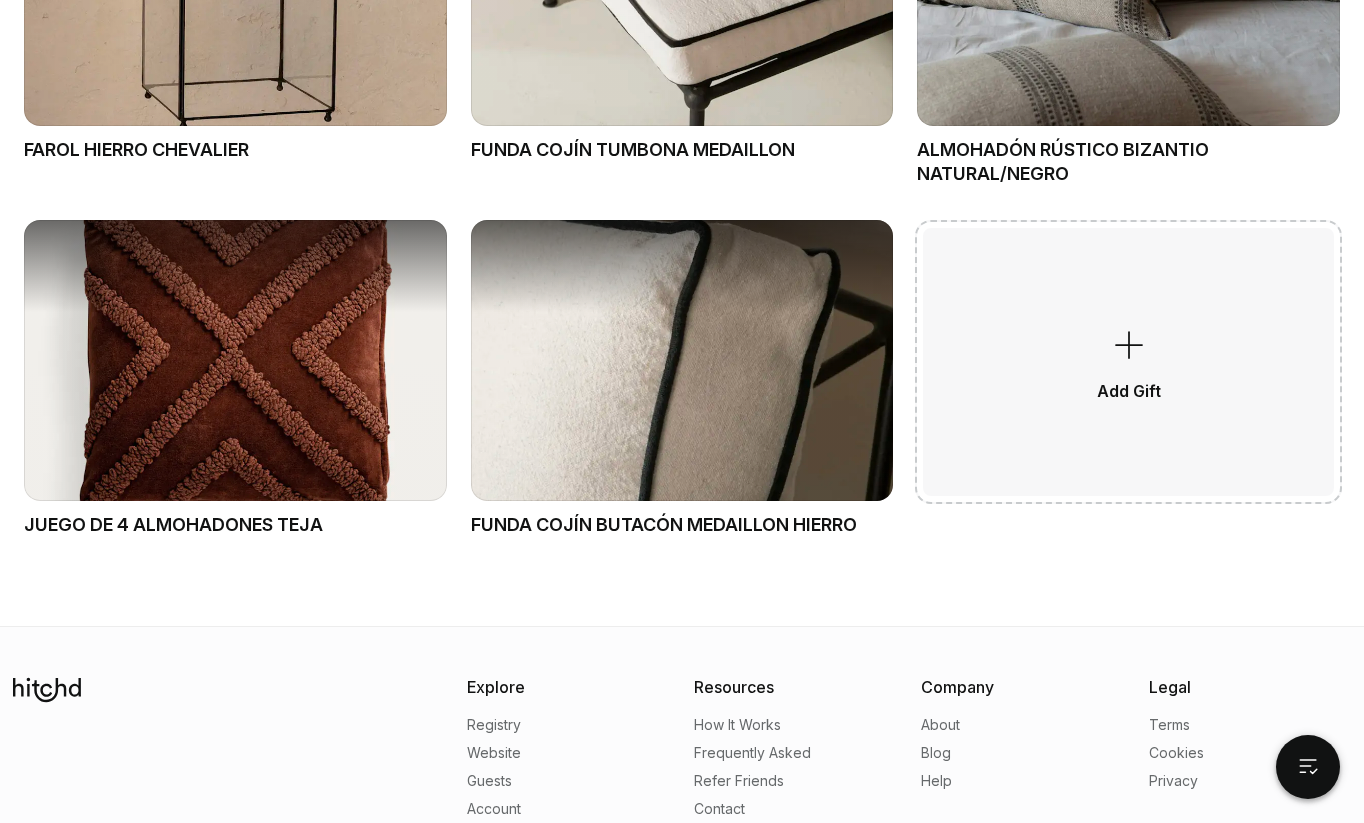 scroll, scrollTop: 1852, scrollLeft: 0, axis: vertical 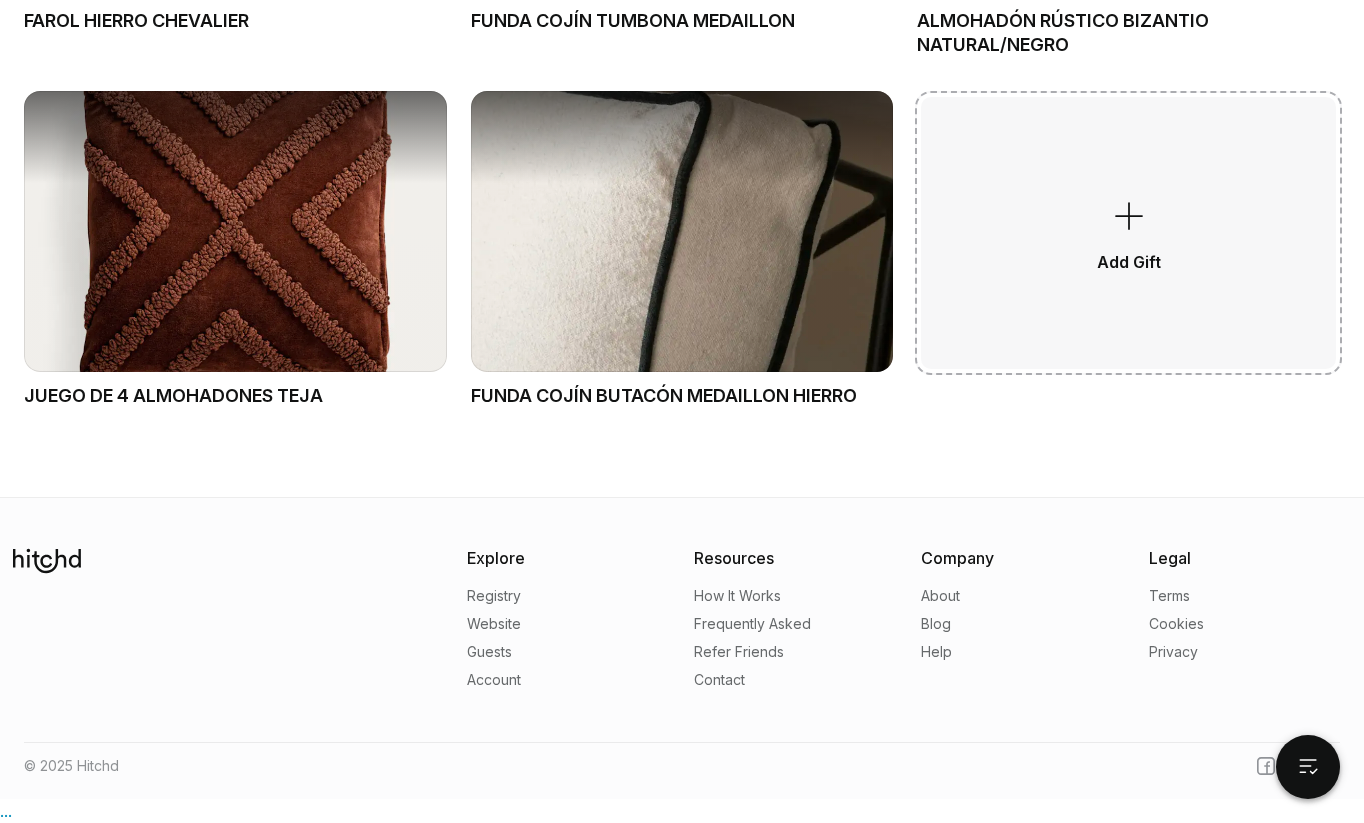 click on "Add Gift" at bounding box center (1128, 233) 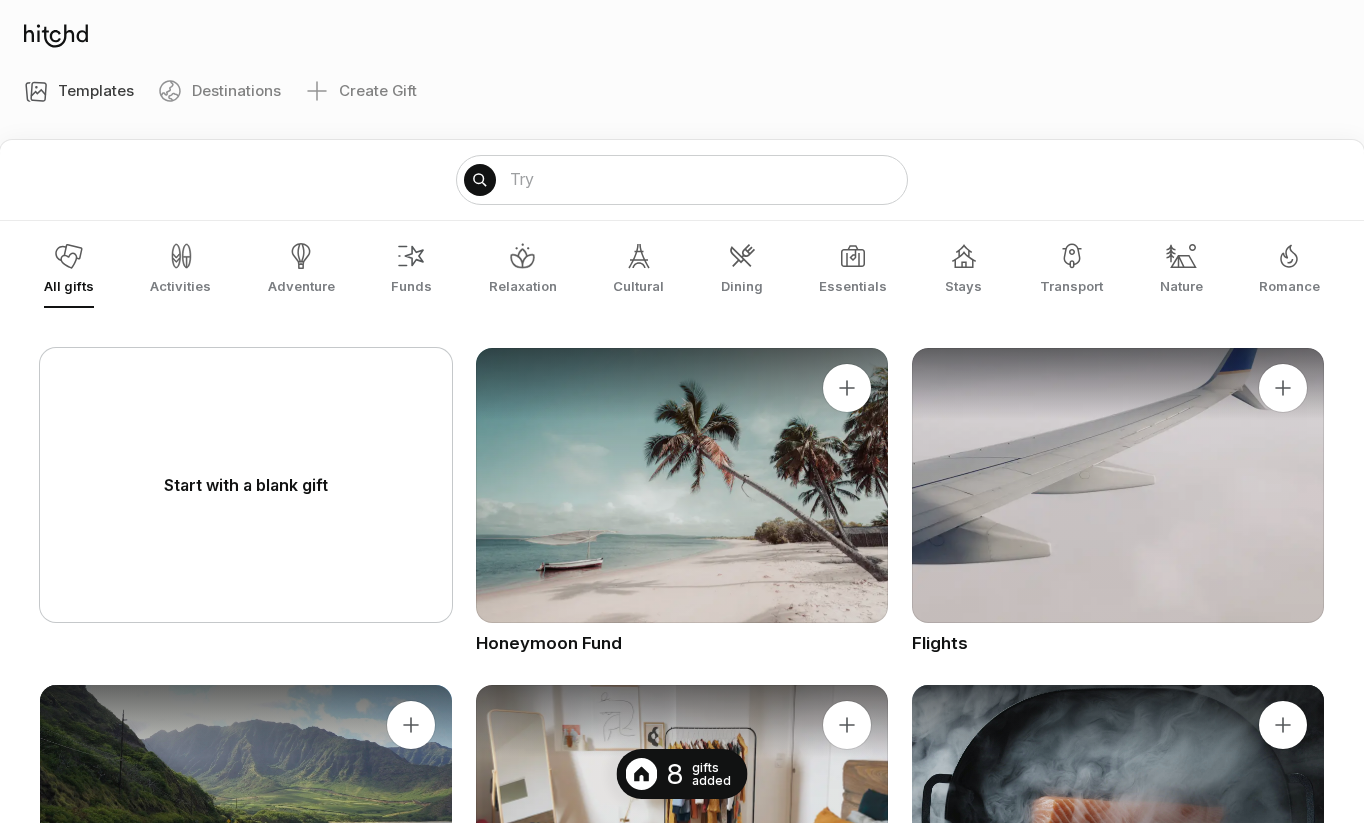 click on "Start with a blank gift" at bounding box center (246, 485) 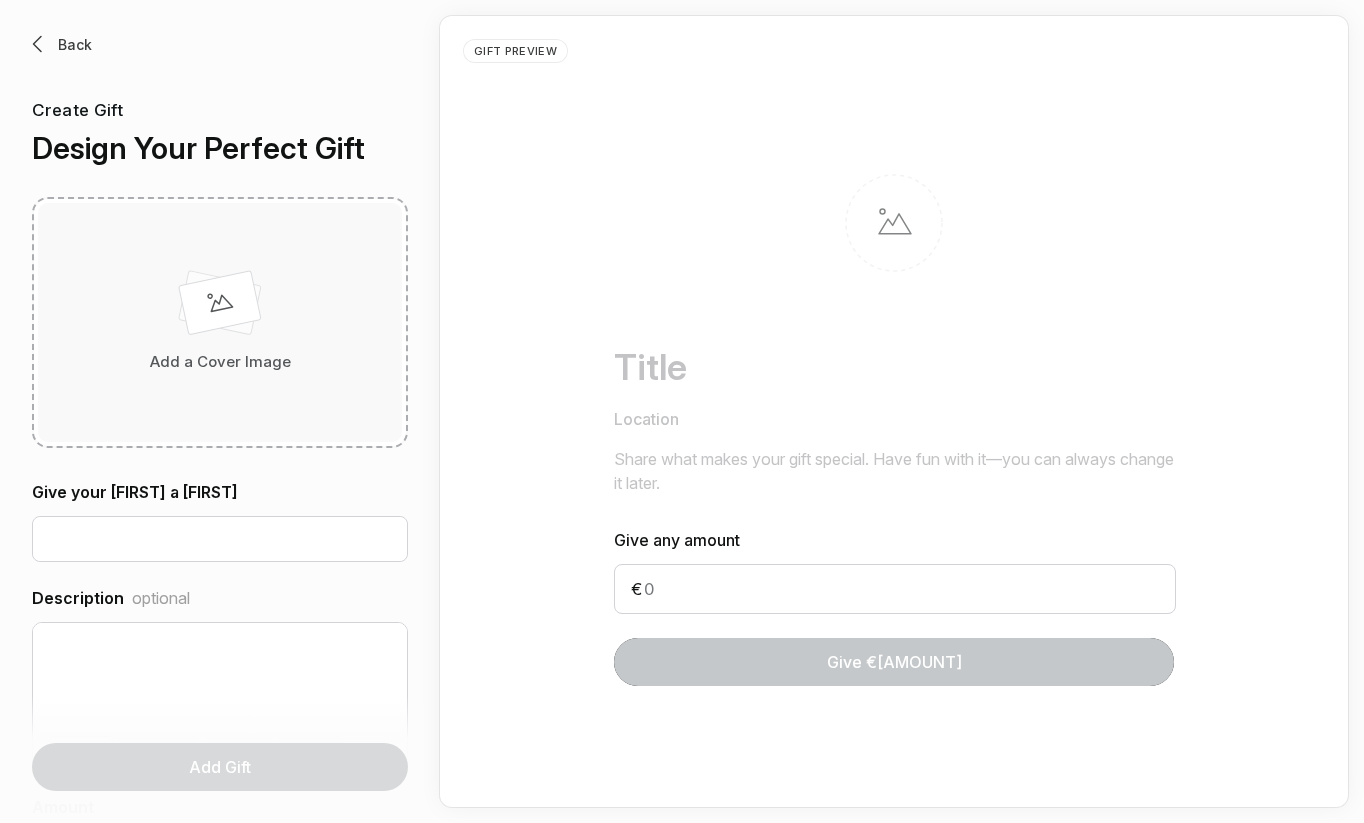 click on "Add a Cover Image" at bounding box center [220, 322] 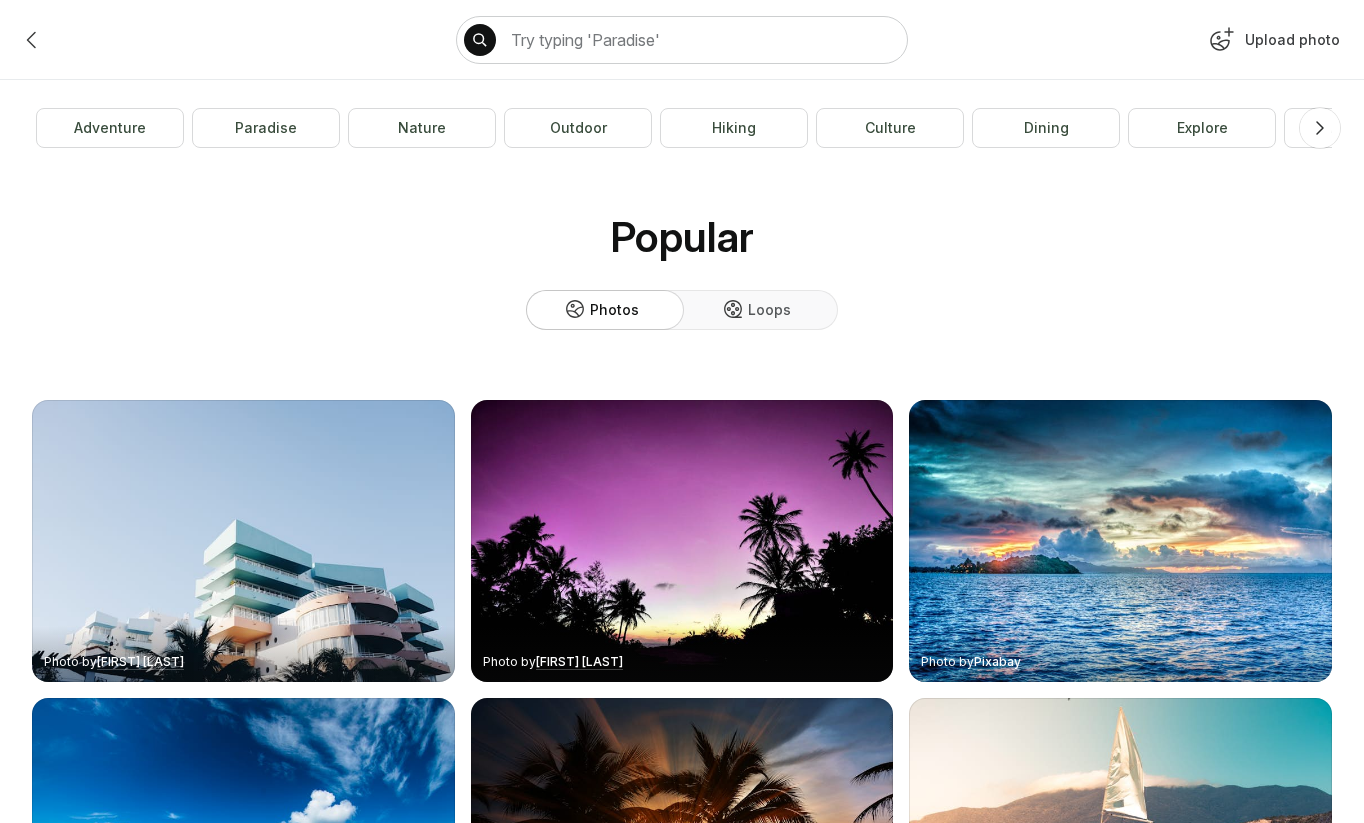 click on "Upload photo" at bounding box center [1272, 44] 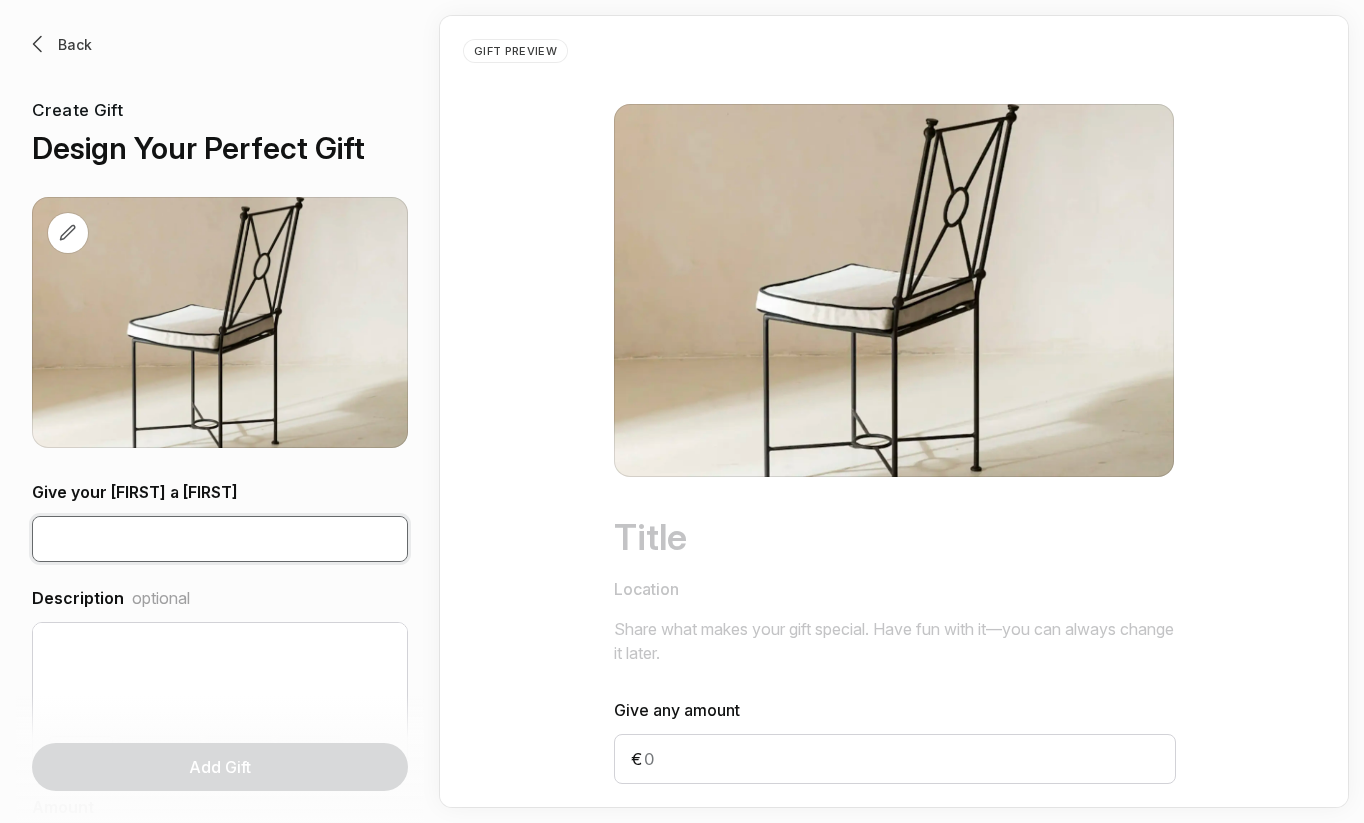 click at bounding box center (220, 539) 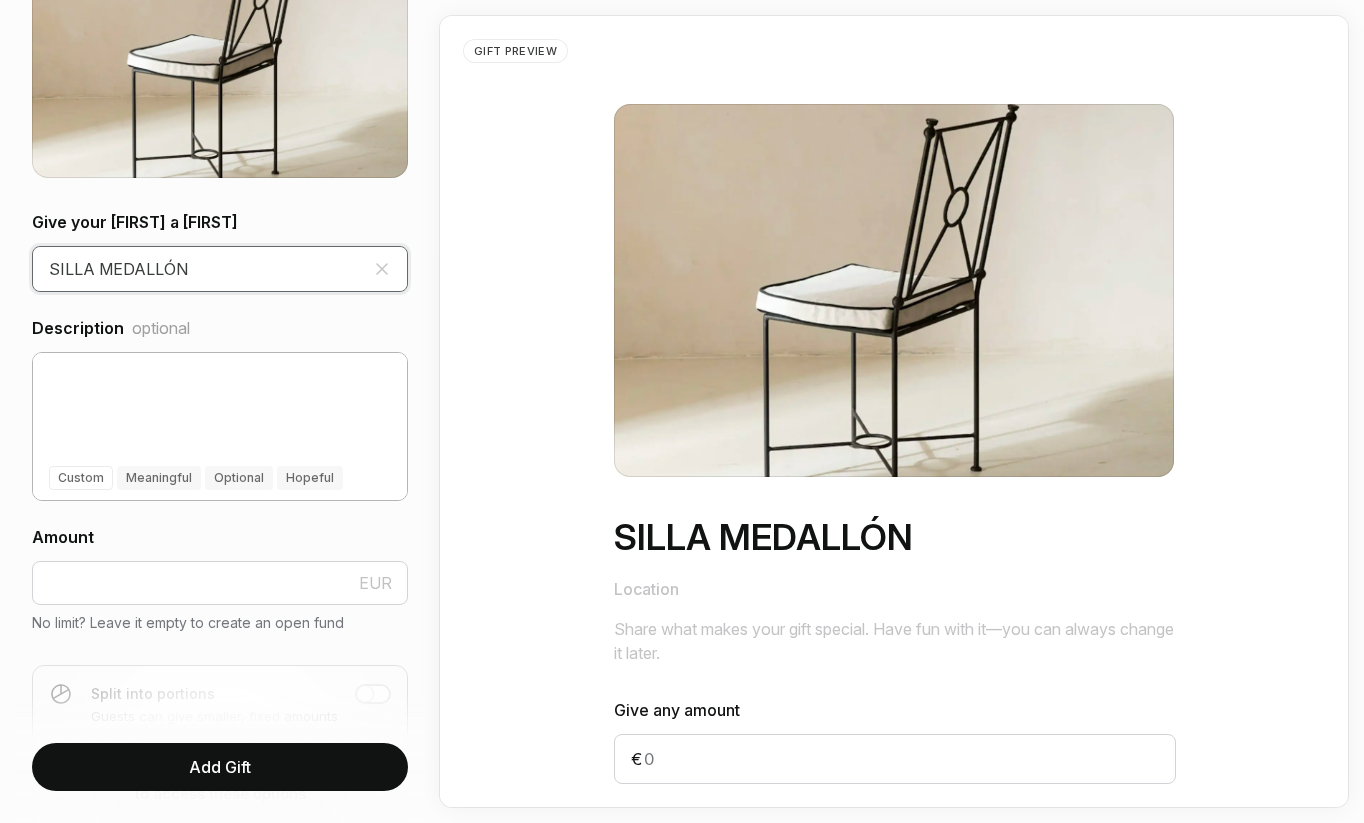 scroll, scrollTop: 287, scrollLeft: 0, axis: vertical 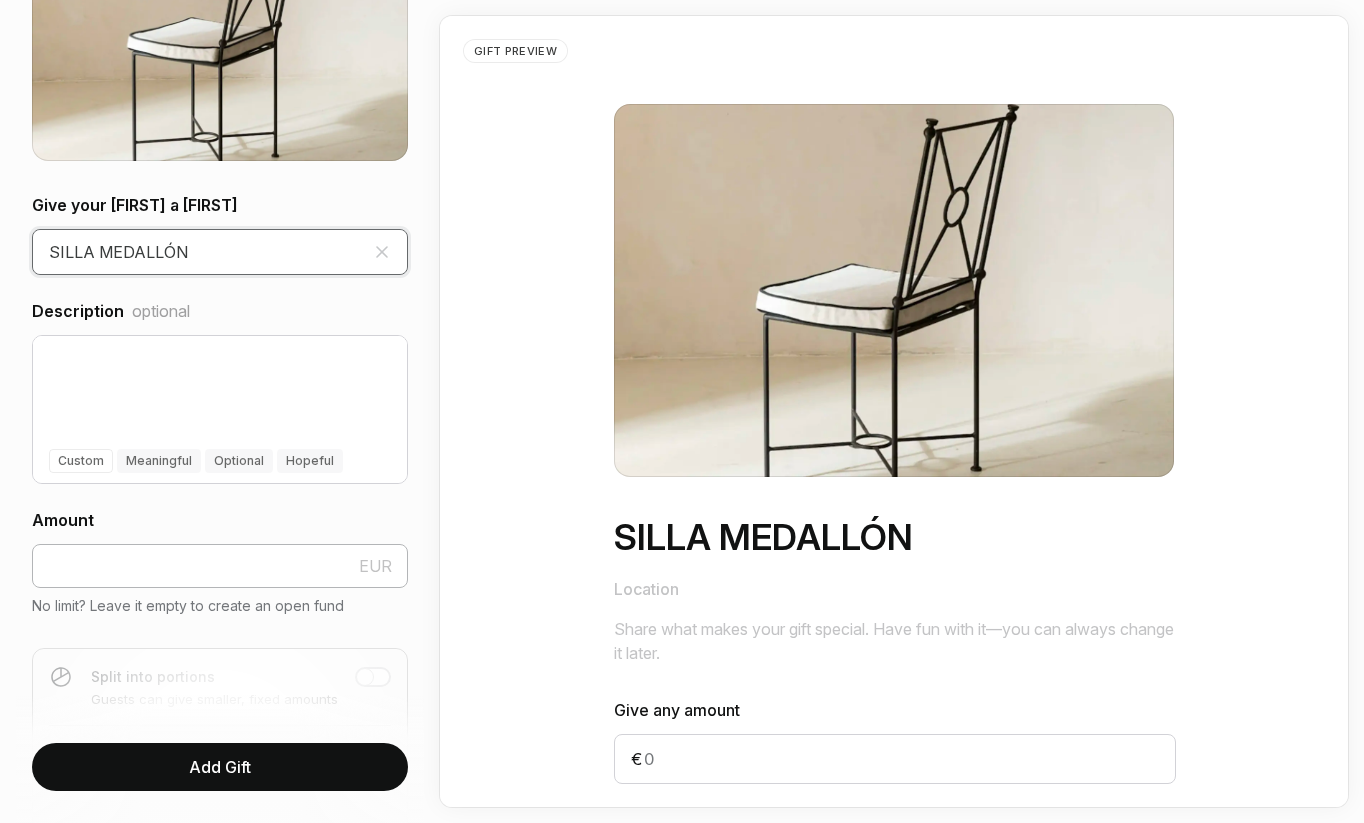 type on "SILLA MEDALLÓN" 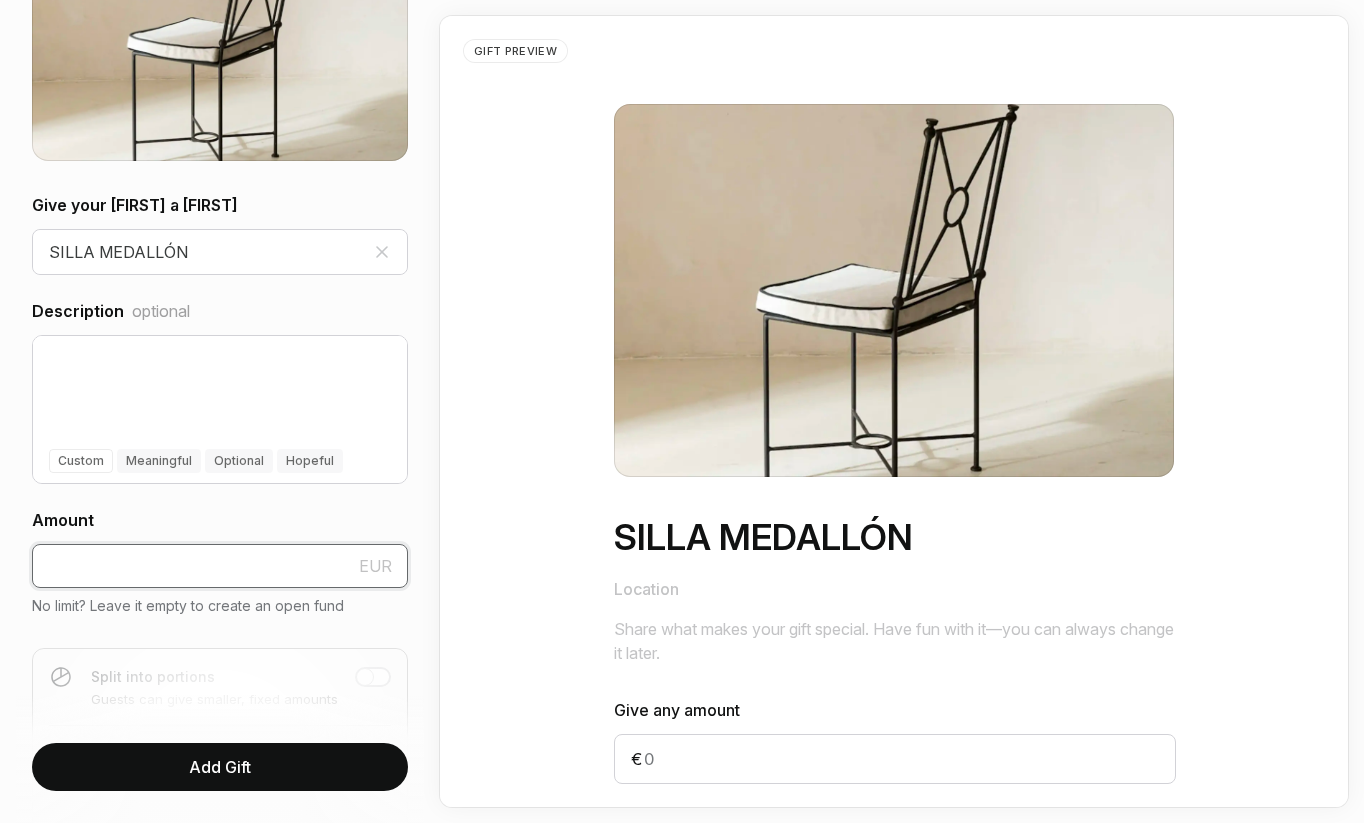 click at bounding box center (220, 566) 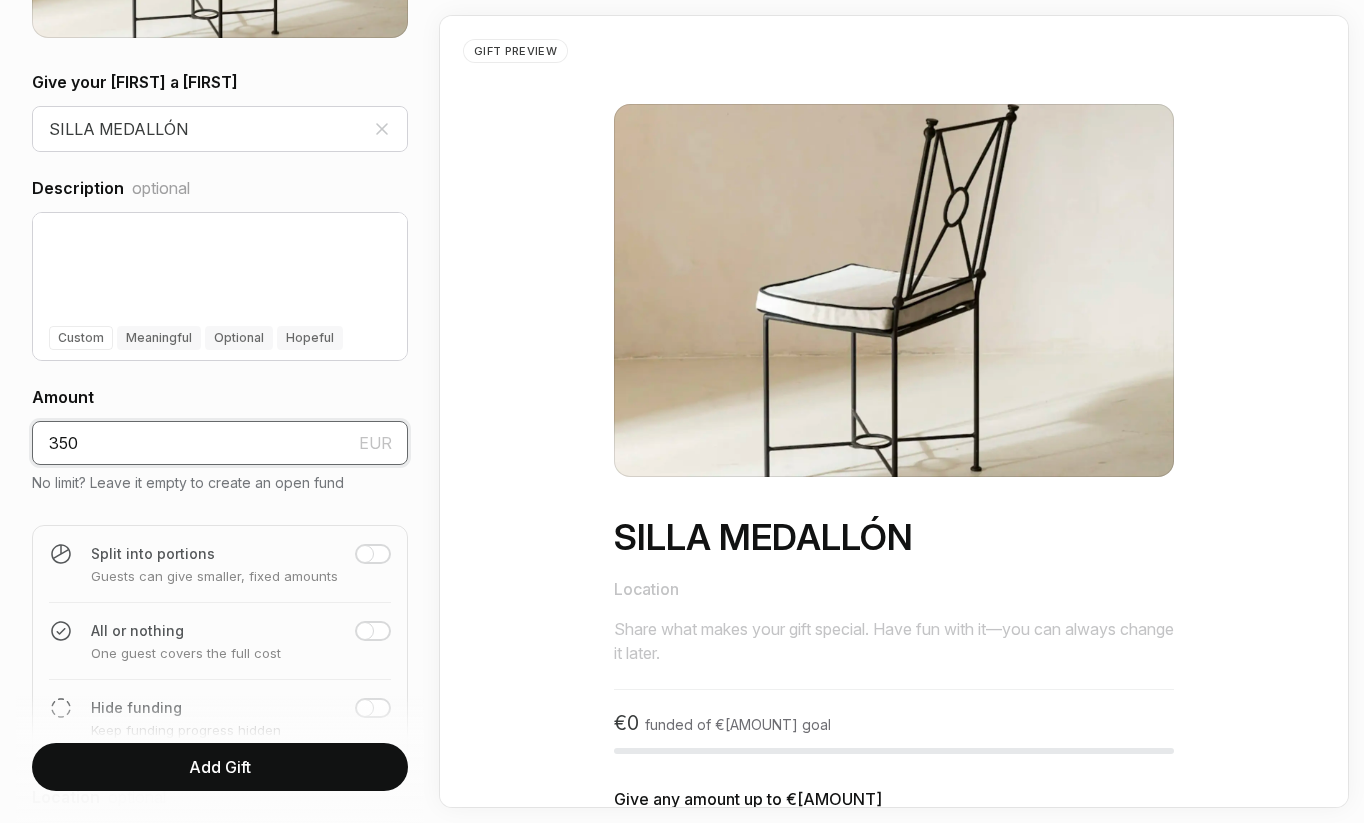 scroll, scrollTop: 412, scrollLeft: 0, axis: vertical 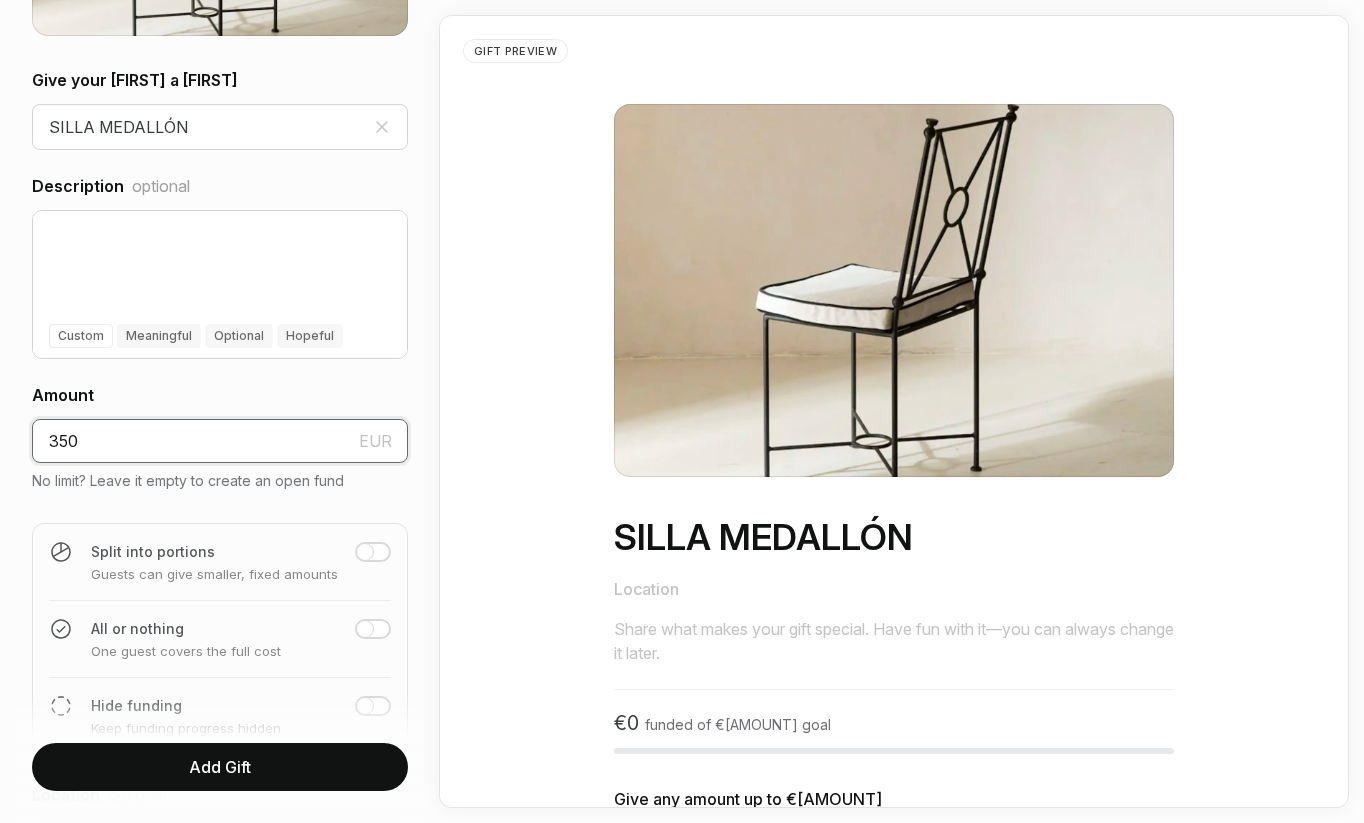 type on "350" 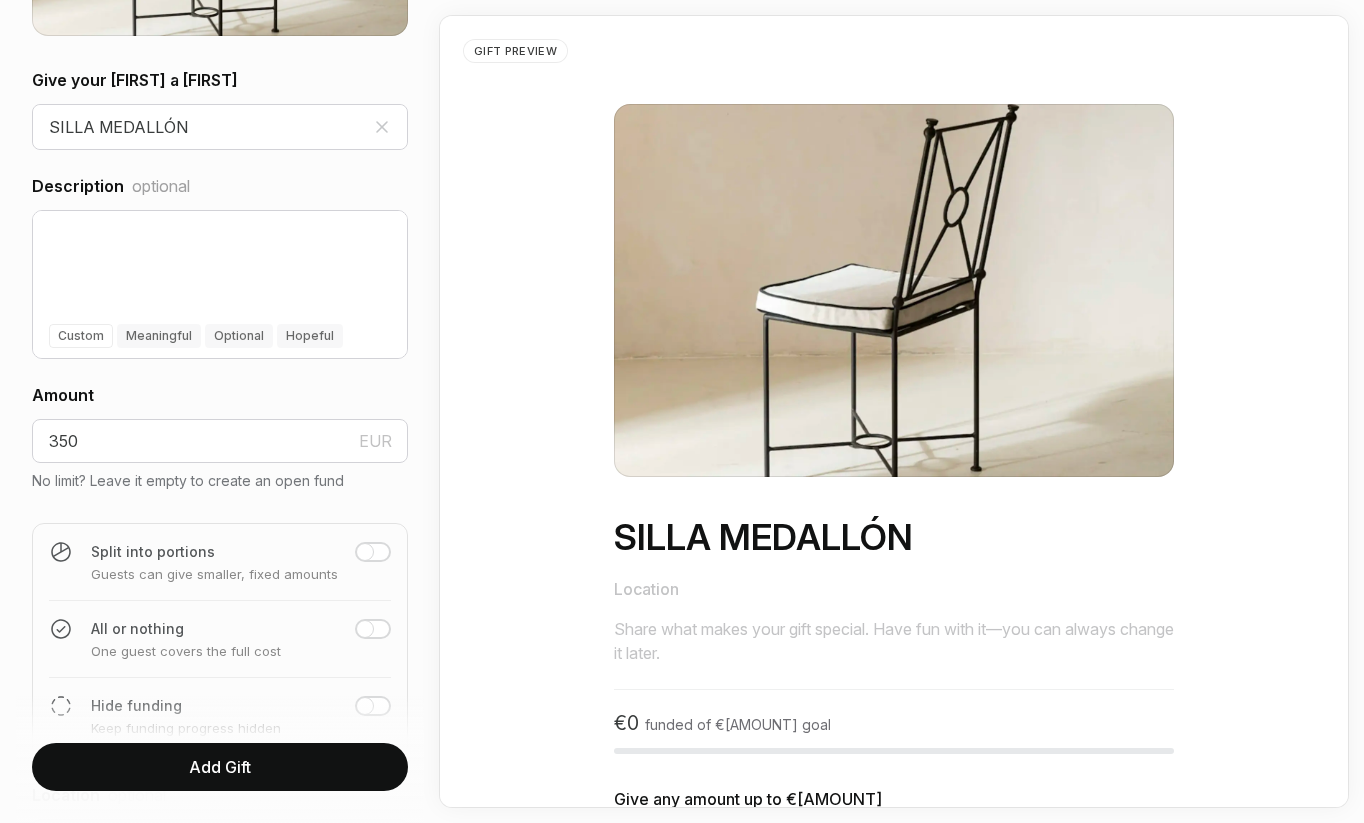 click on "Split into portions
Guests can give smaller, fixed amounts
Quantity
Total amount" at bounding box center [220, 641] 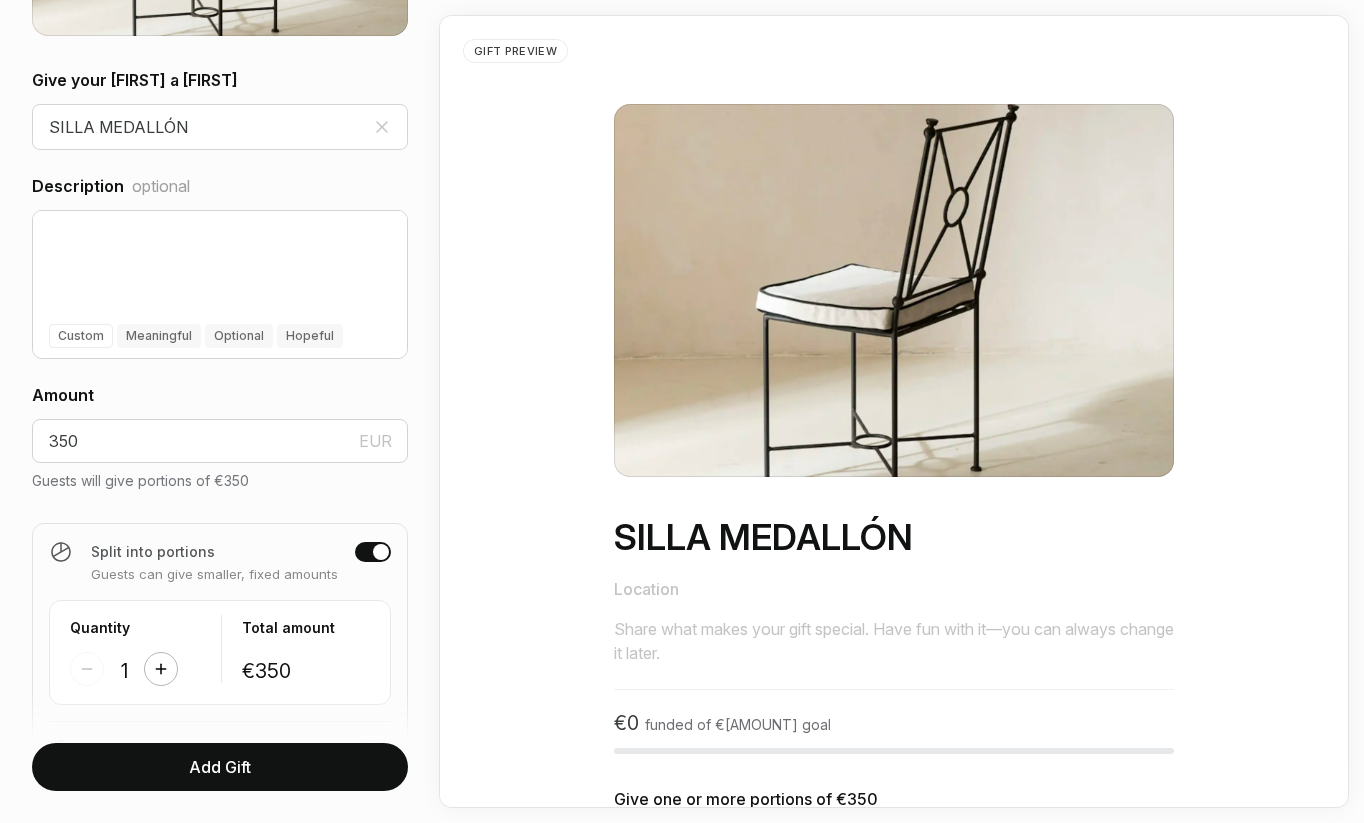 click at bounding box center [161, 669] 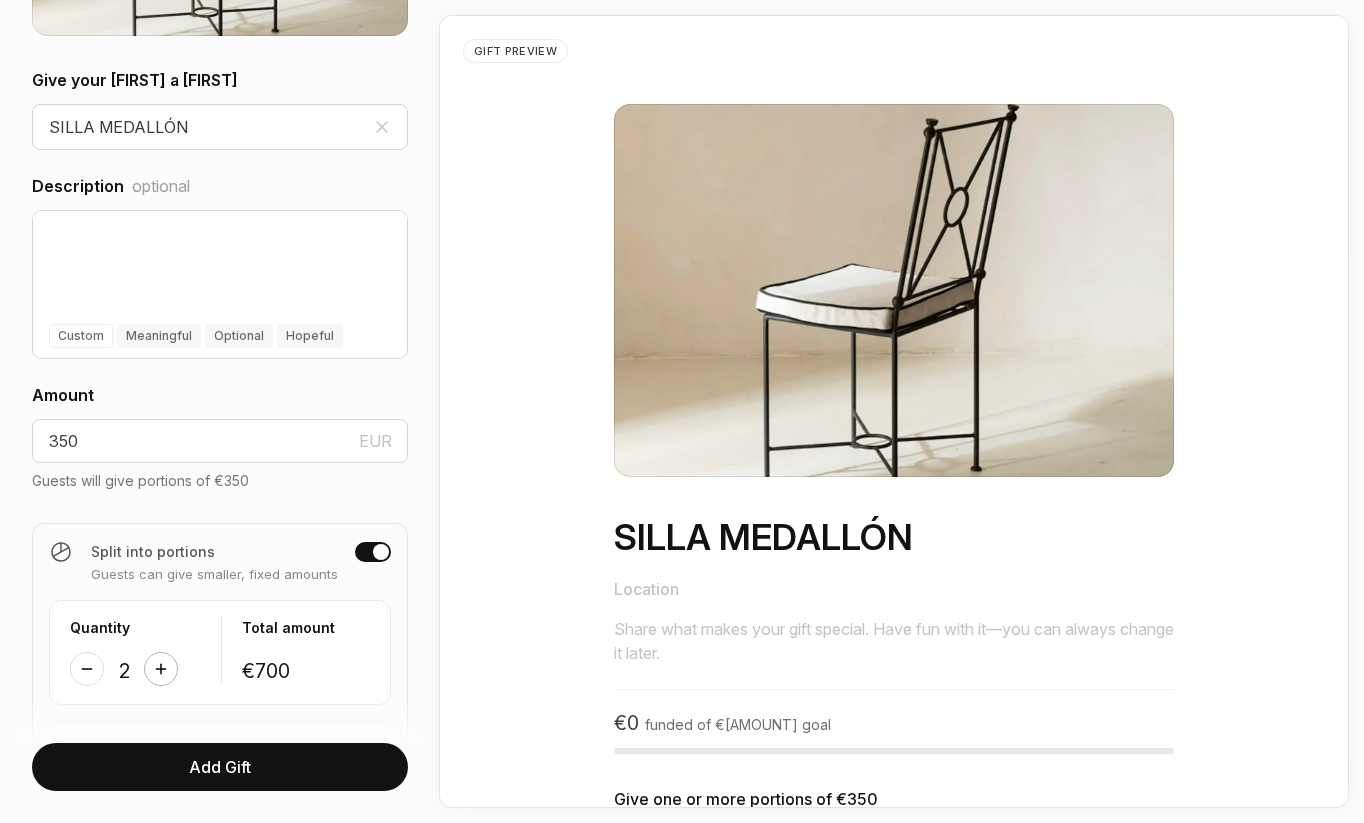 click at bounding box center (161, 669) 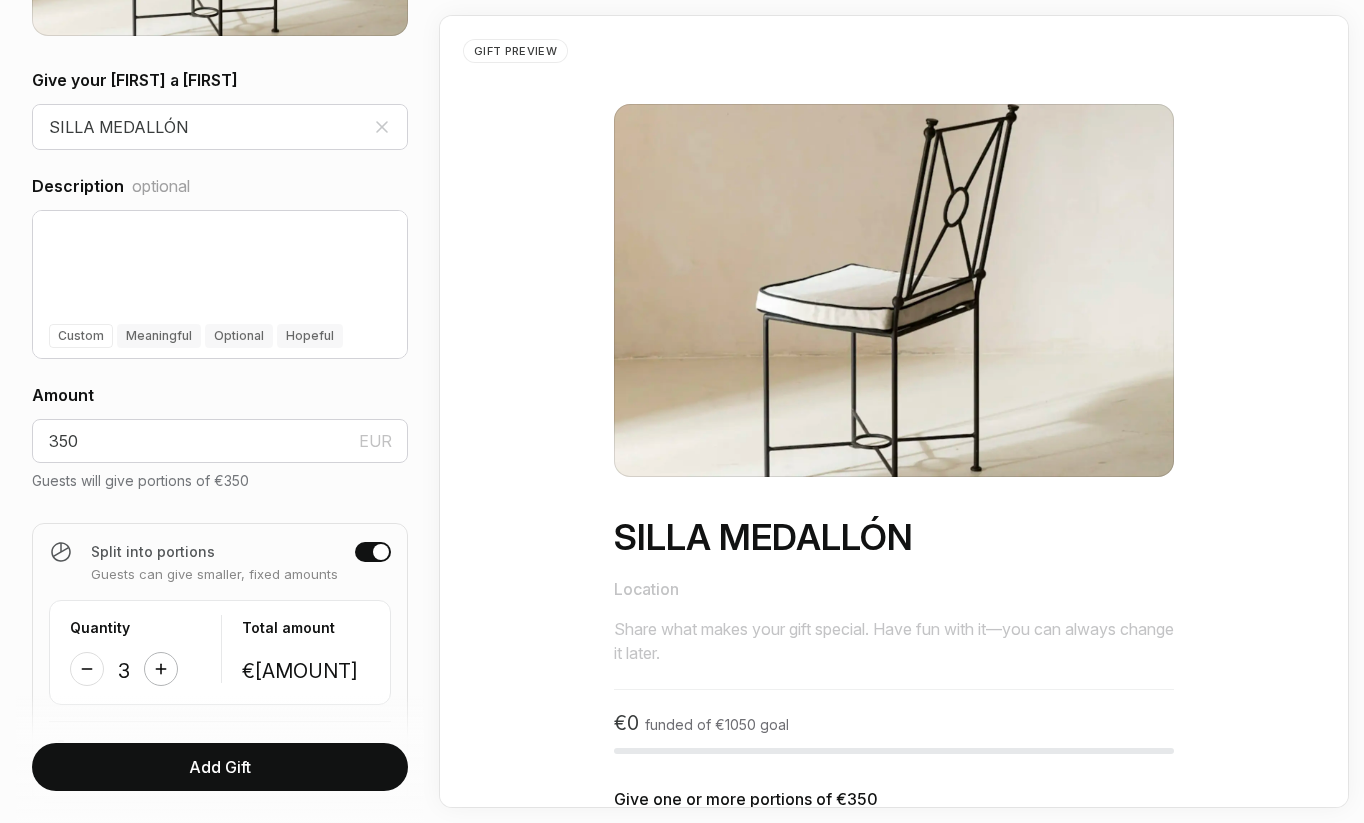 click at bounding box center [161, 669] 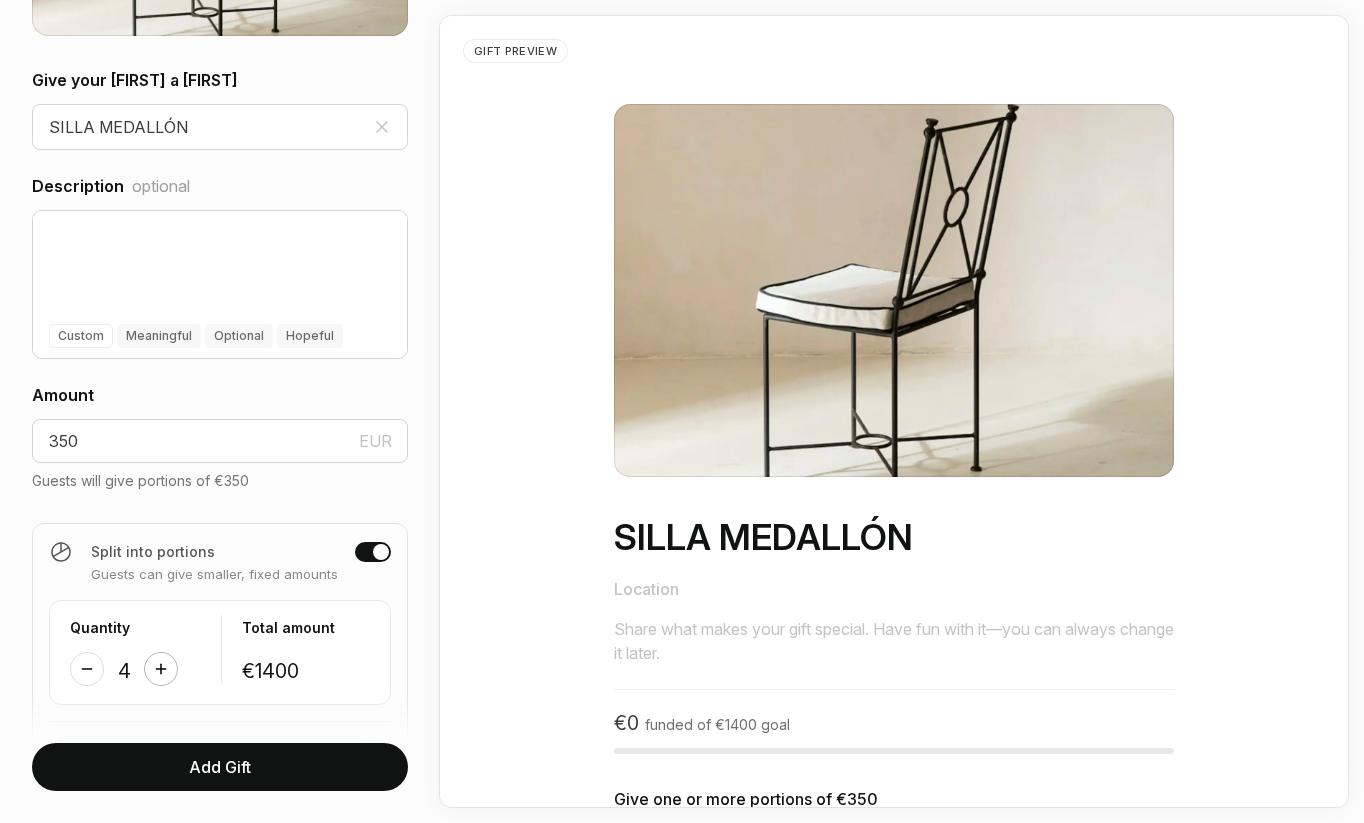 click at bounding box center (161, 669) 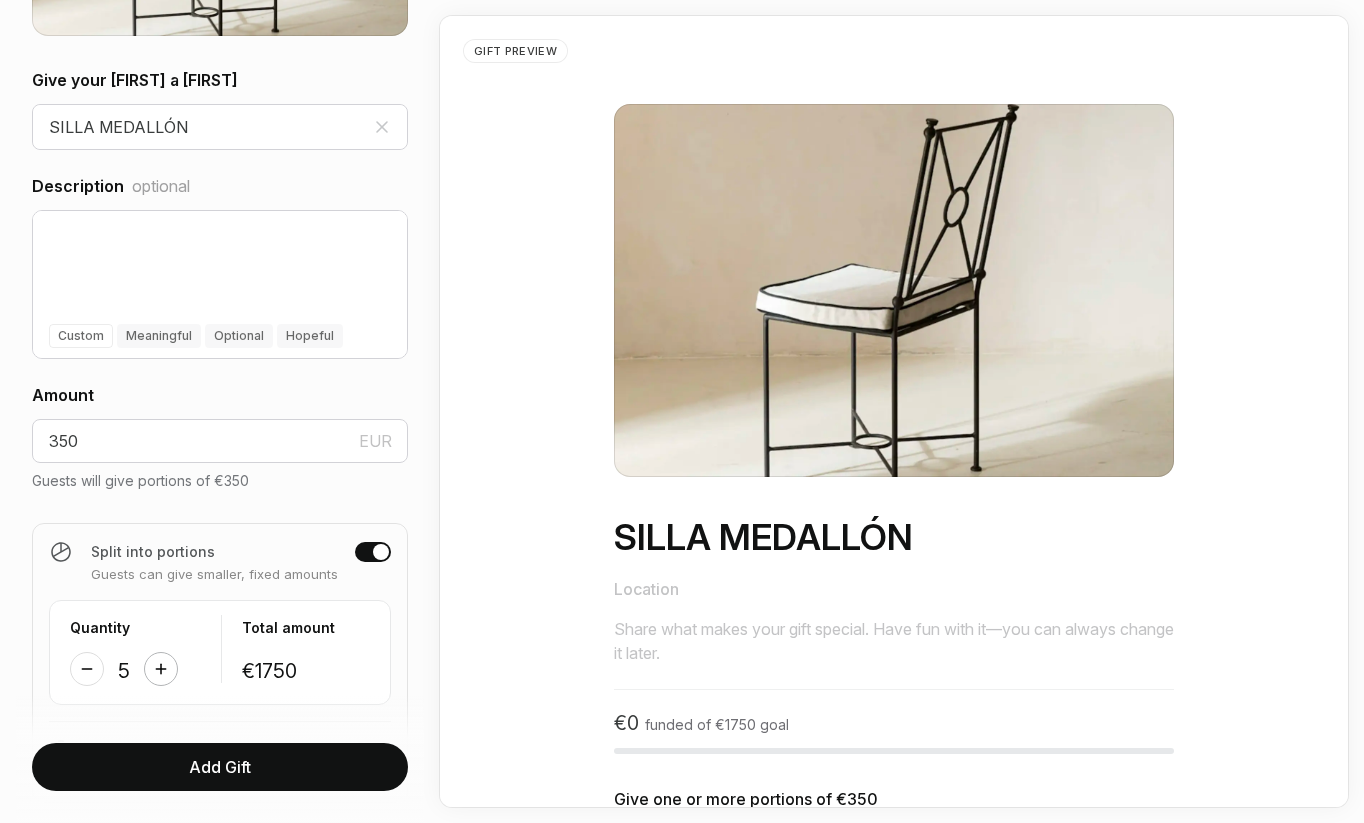 click at bounding box center [161, 669] 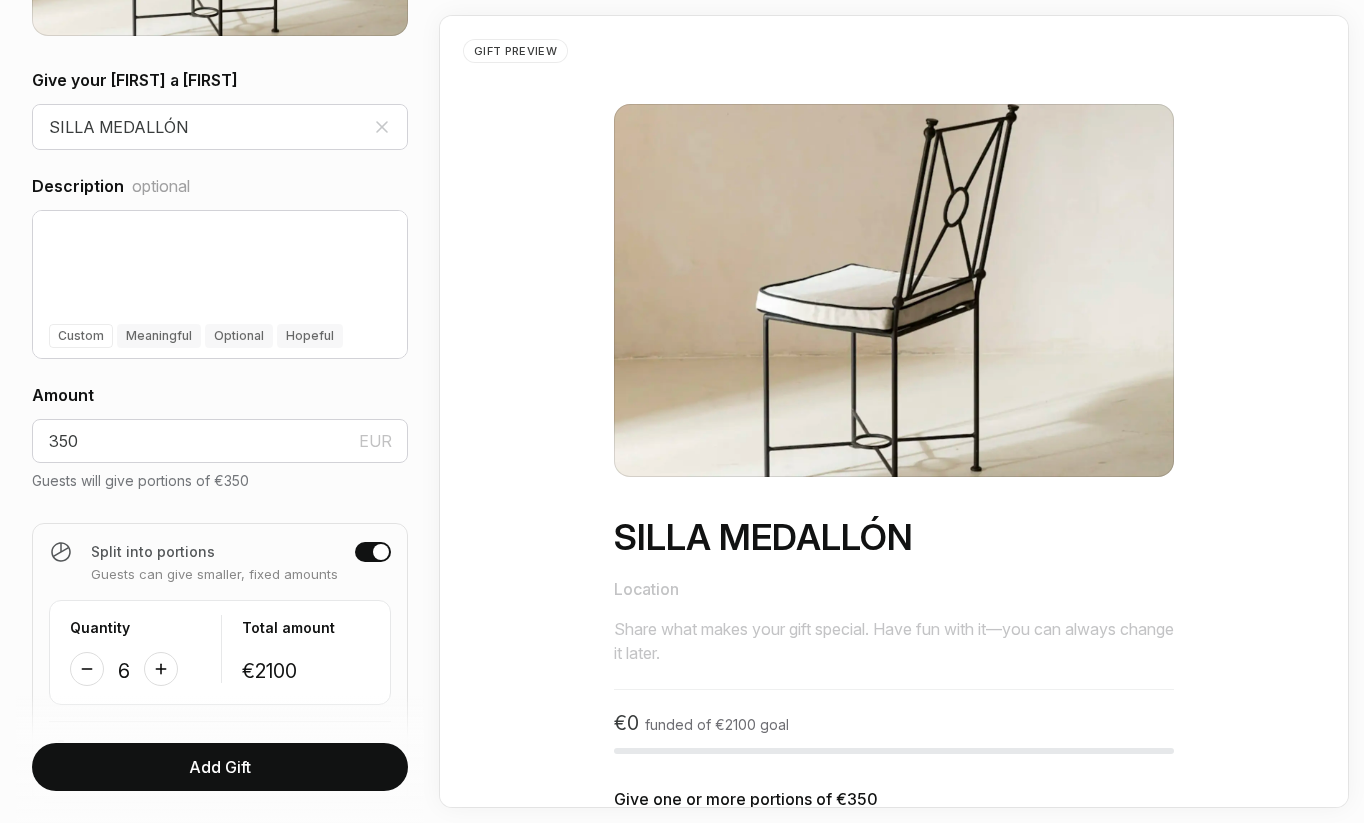 click on "Add Gift" at bounding box center [220, 767] 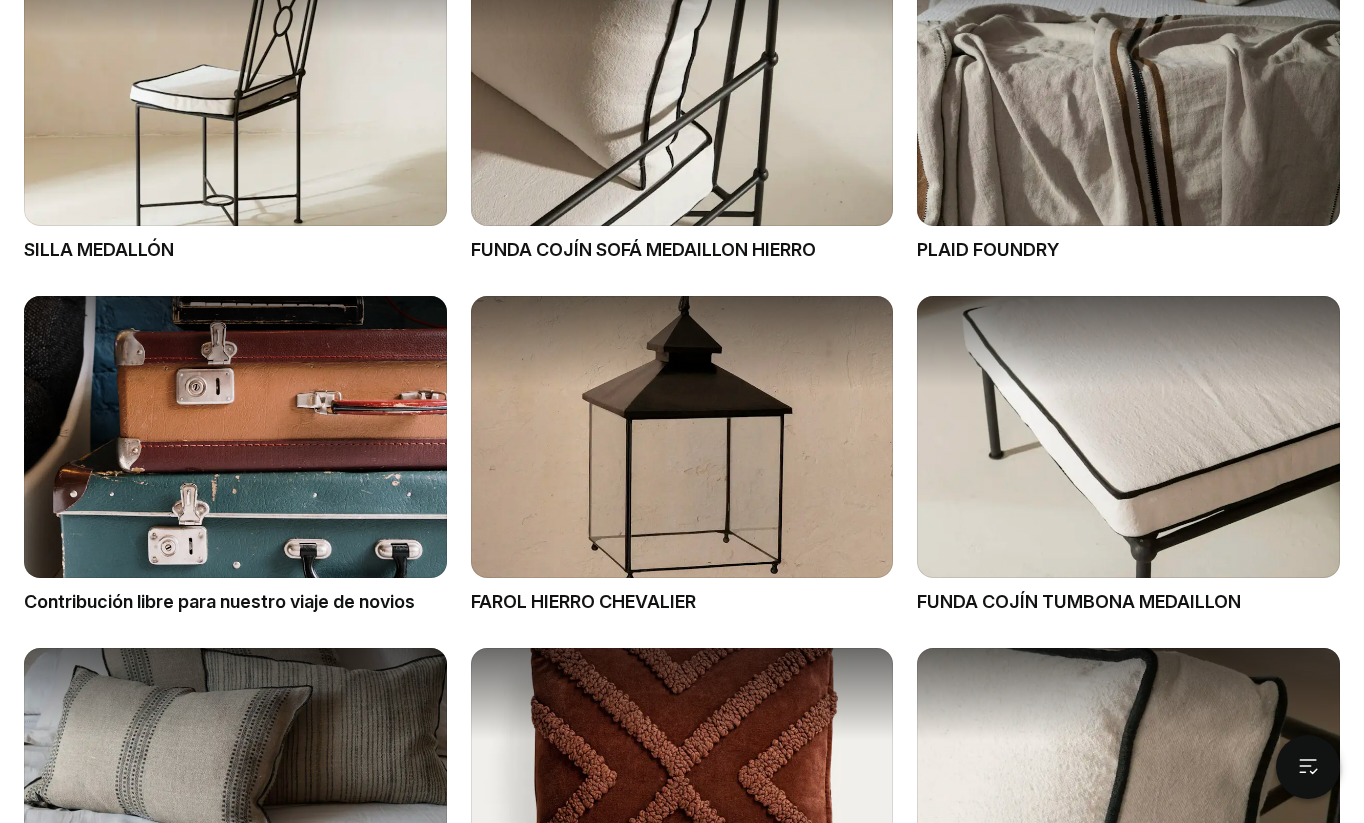 scroll, scrollTop: 1271, scrollLeft: 0, axis: vertical 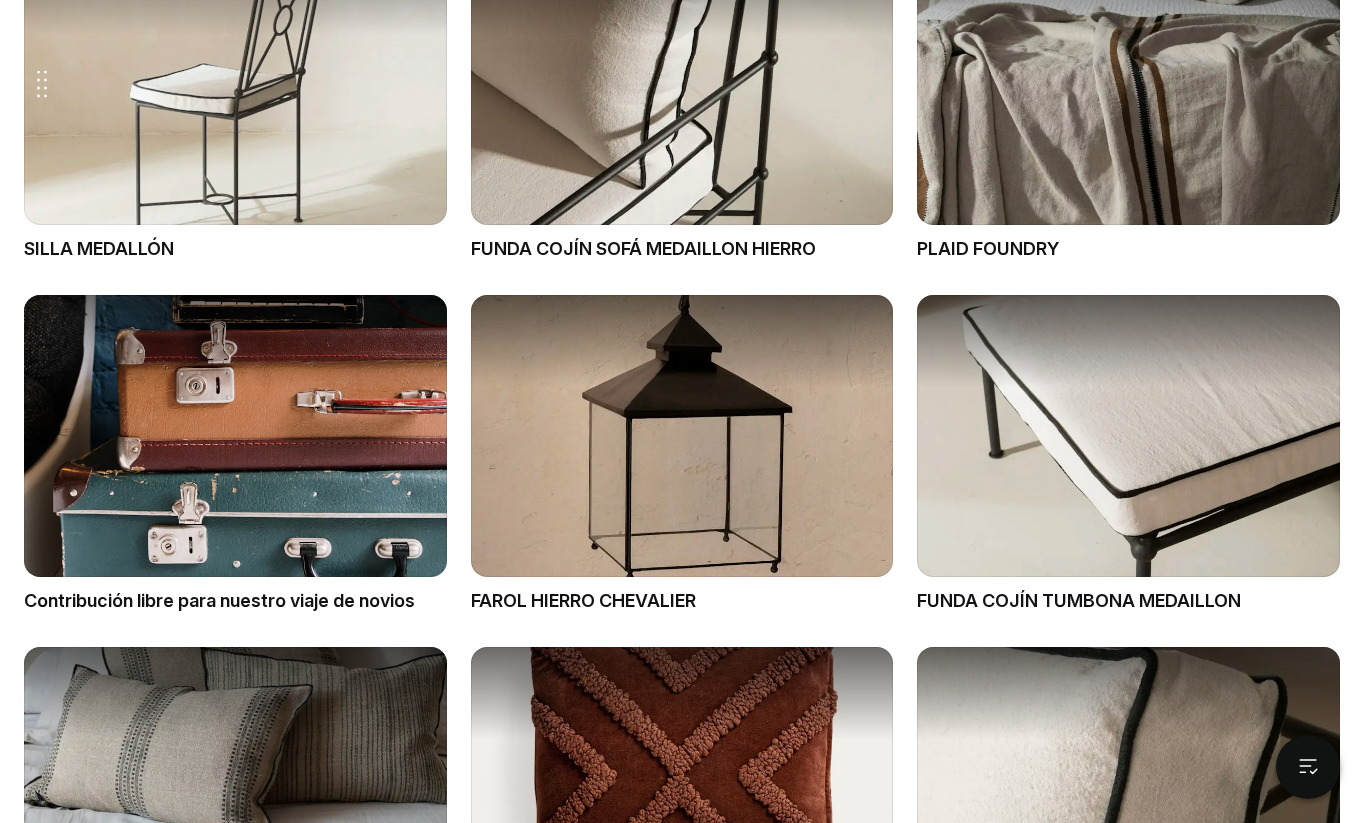 click on "Drag gift
Delete
Pin
Edit" at bounding box center (235, 84) 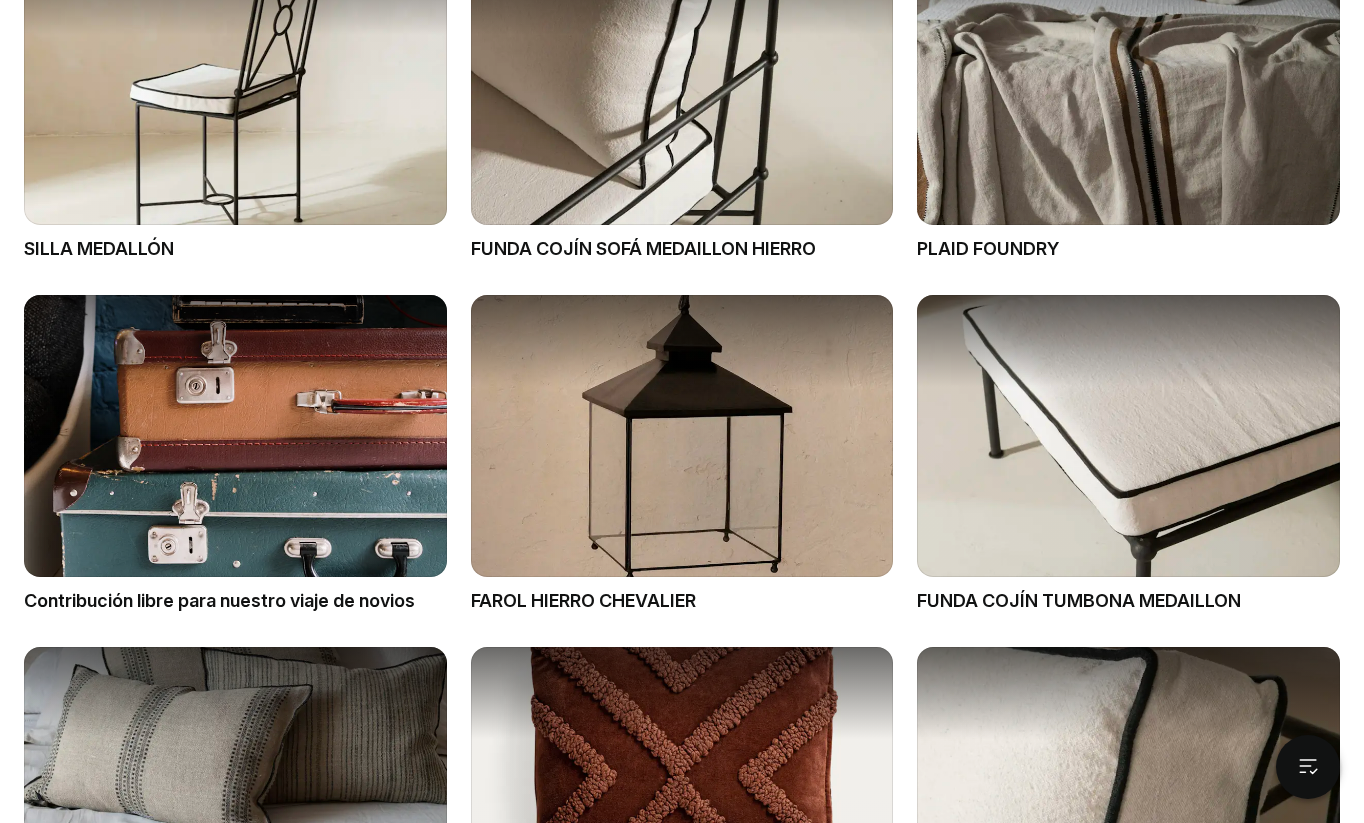 scroll, scrollTop: 0, scrollLeft: 0, axis: both 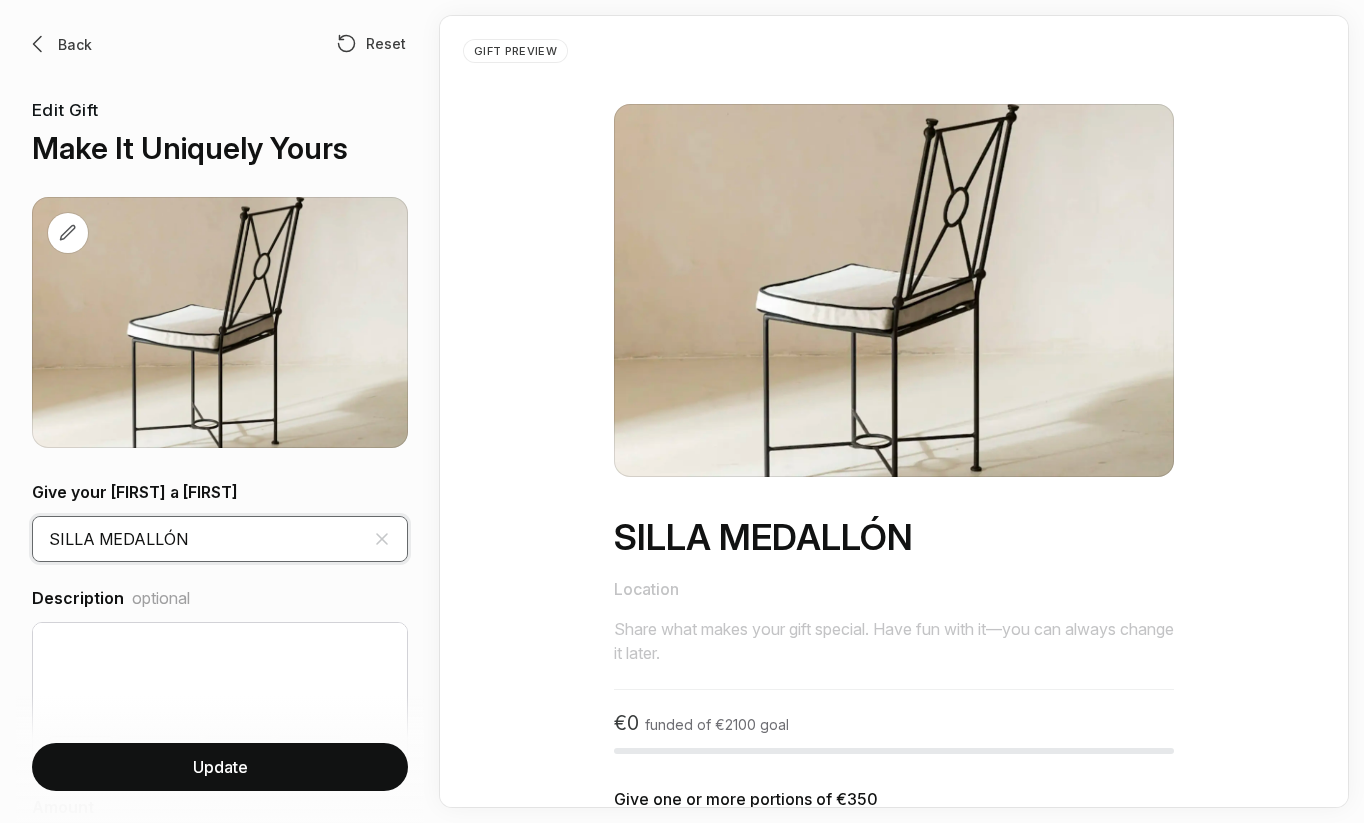 click on "SILLA MEDALLÓN" at bounding box center [220, 539] 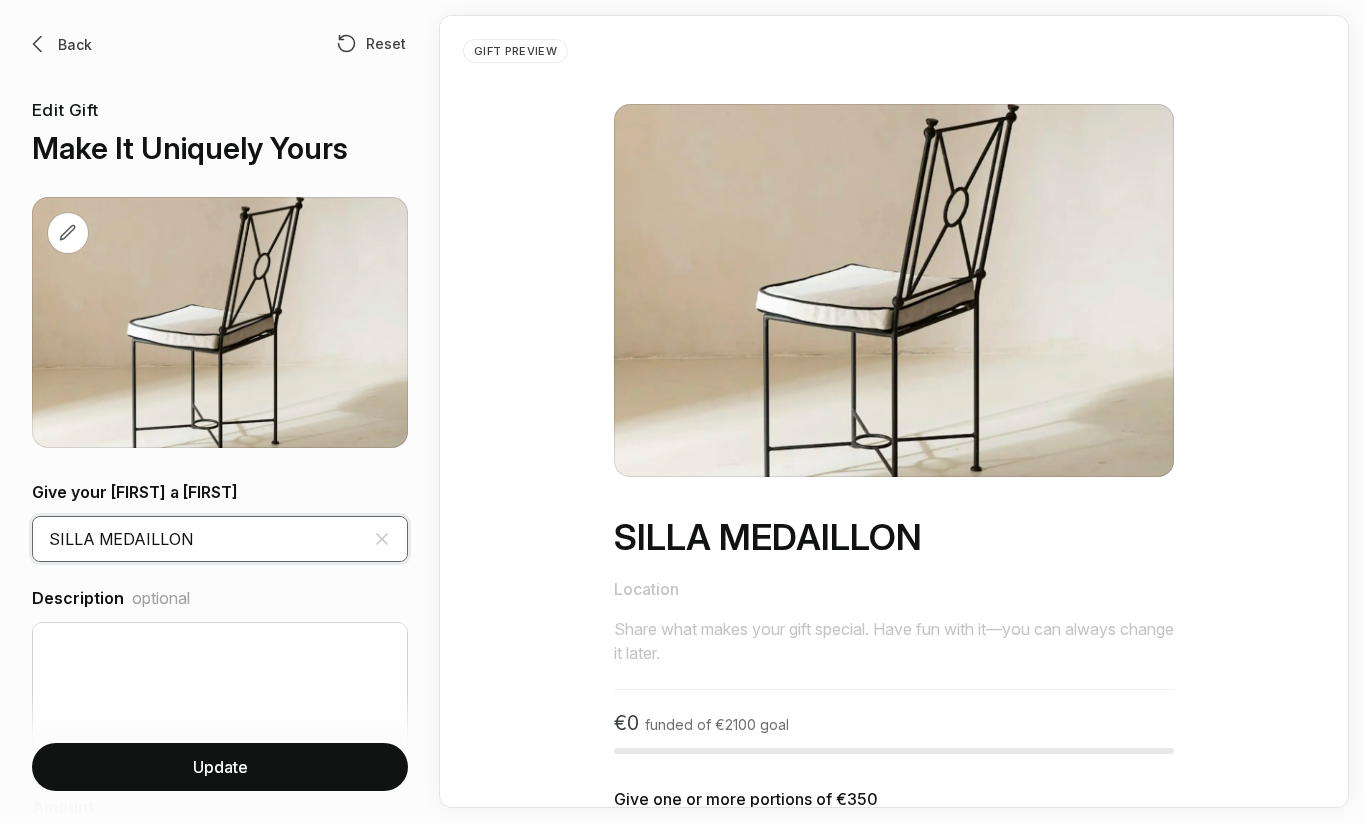 type on "SILLA MEDAILLON" 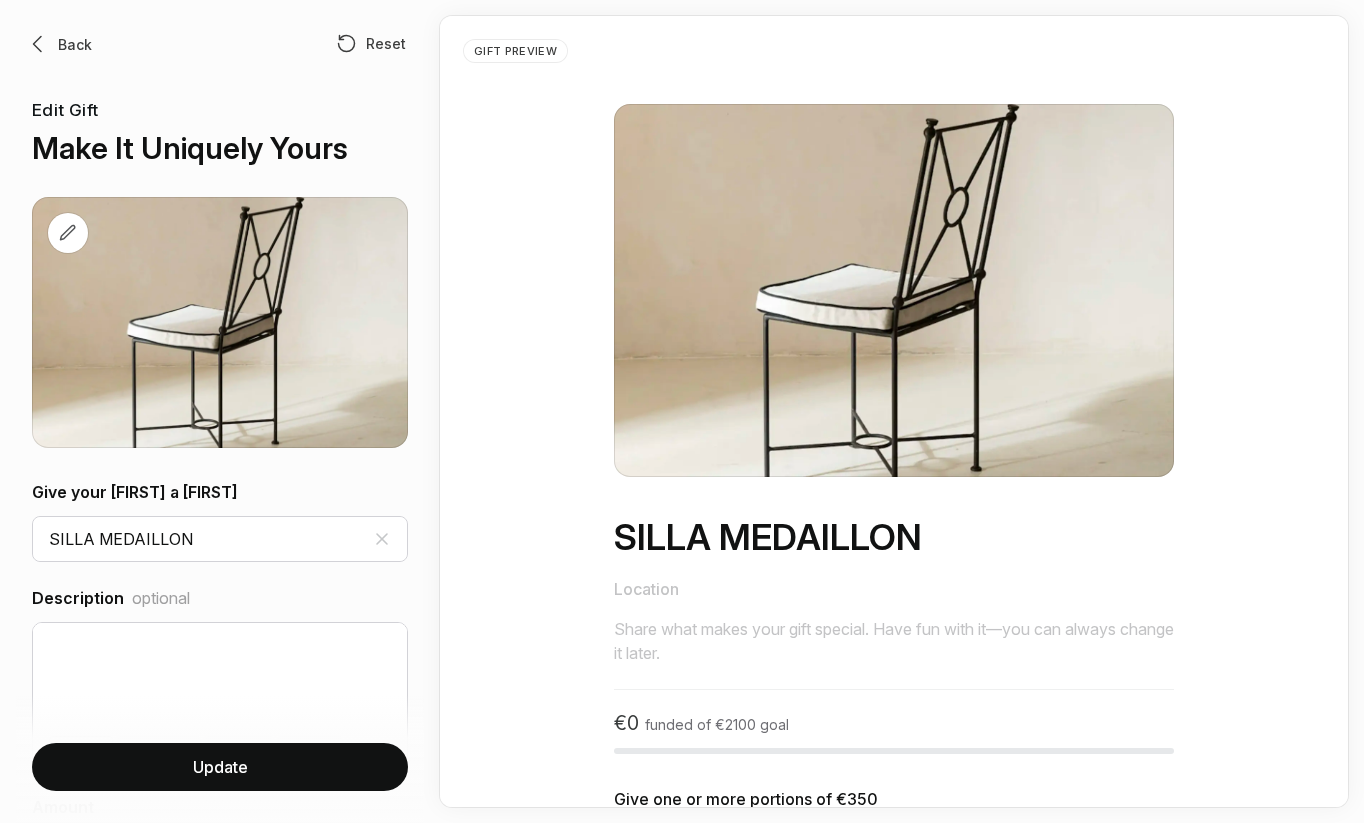click on "Update" at bounding box center [220, 767] 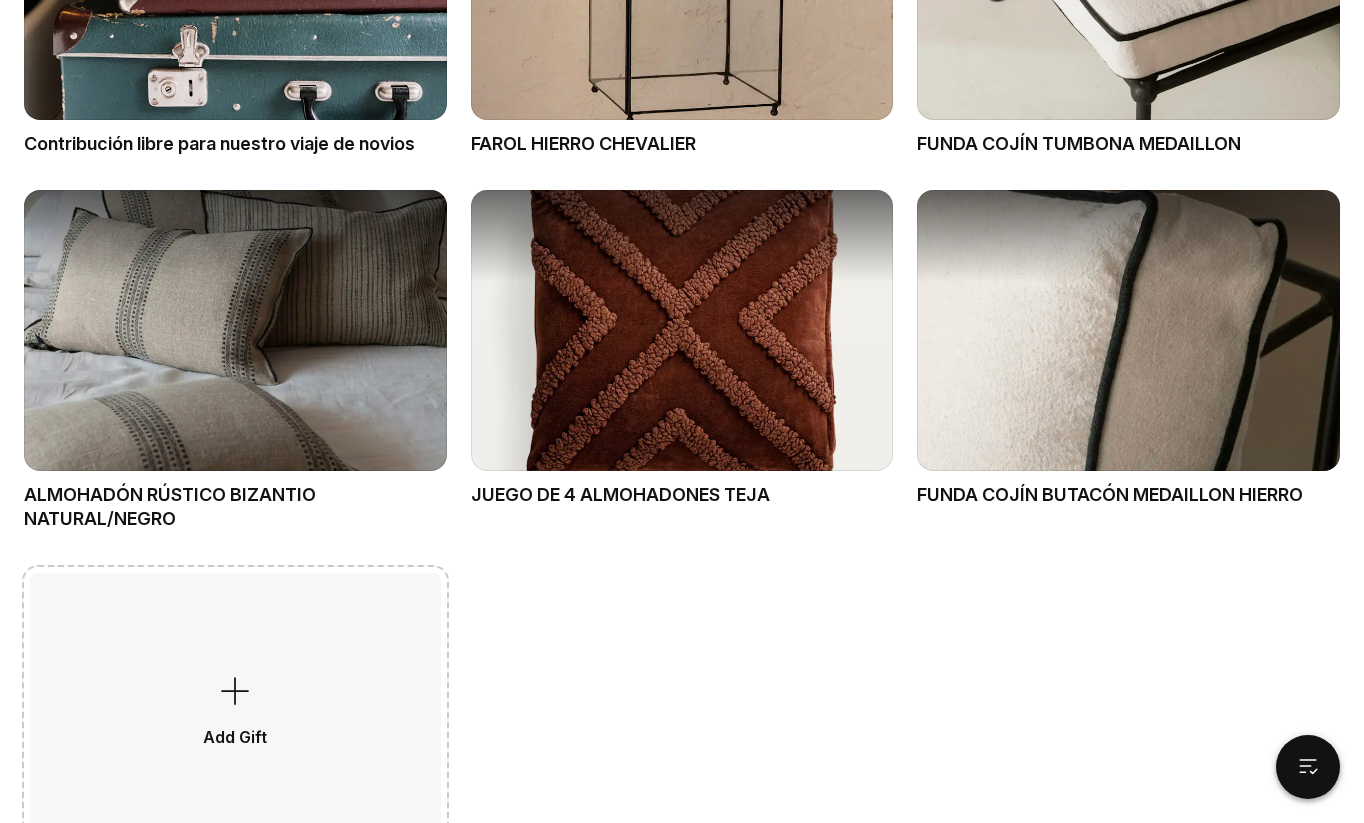 scroll, scrollTop: 1732, scrollLeft: 0, axis: vertical 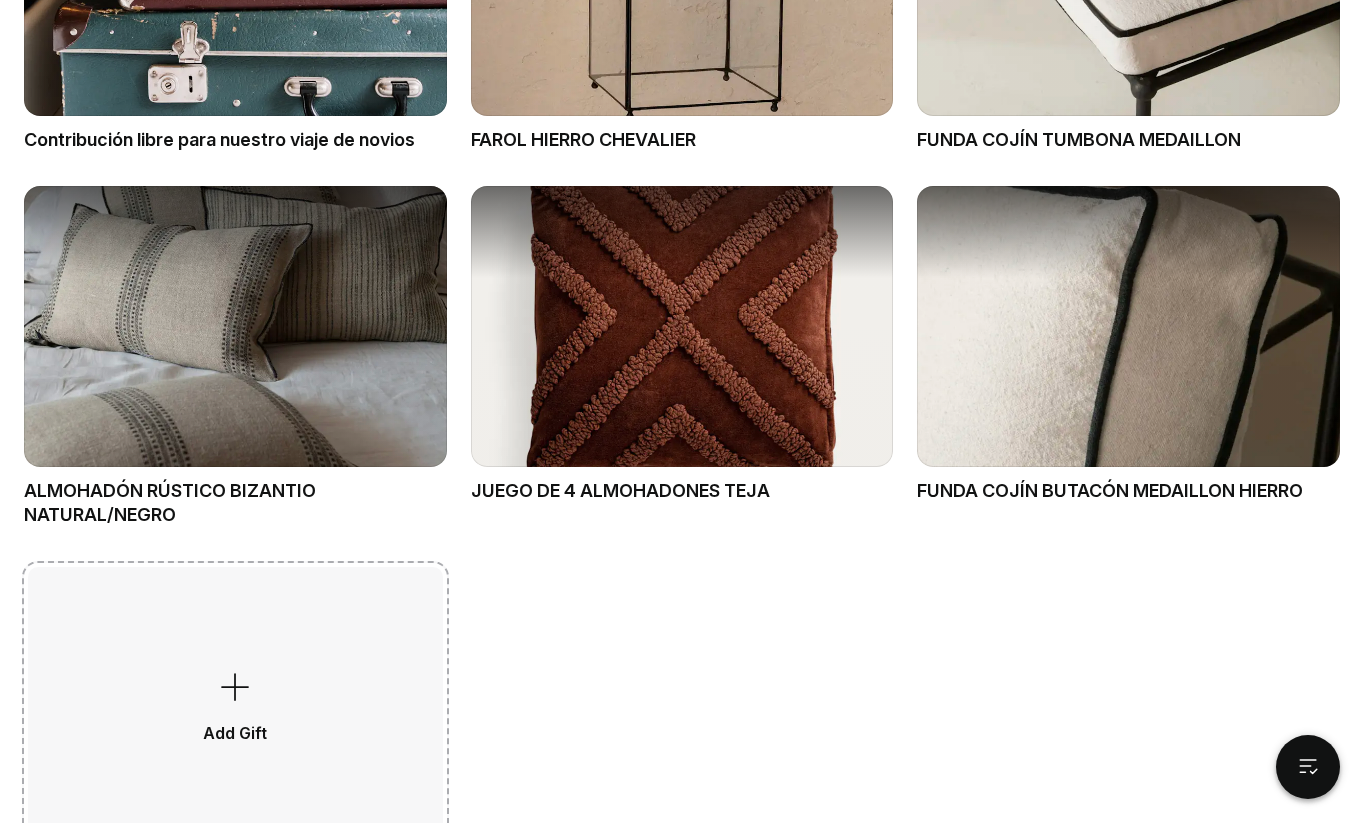 click on "Add Gift" at bounding box center [235, 703] 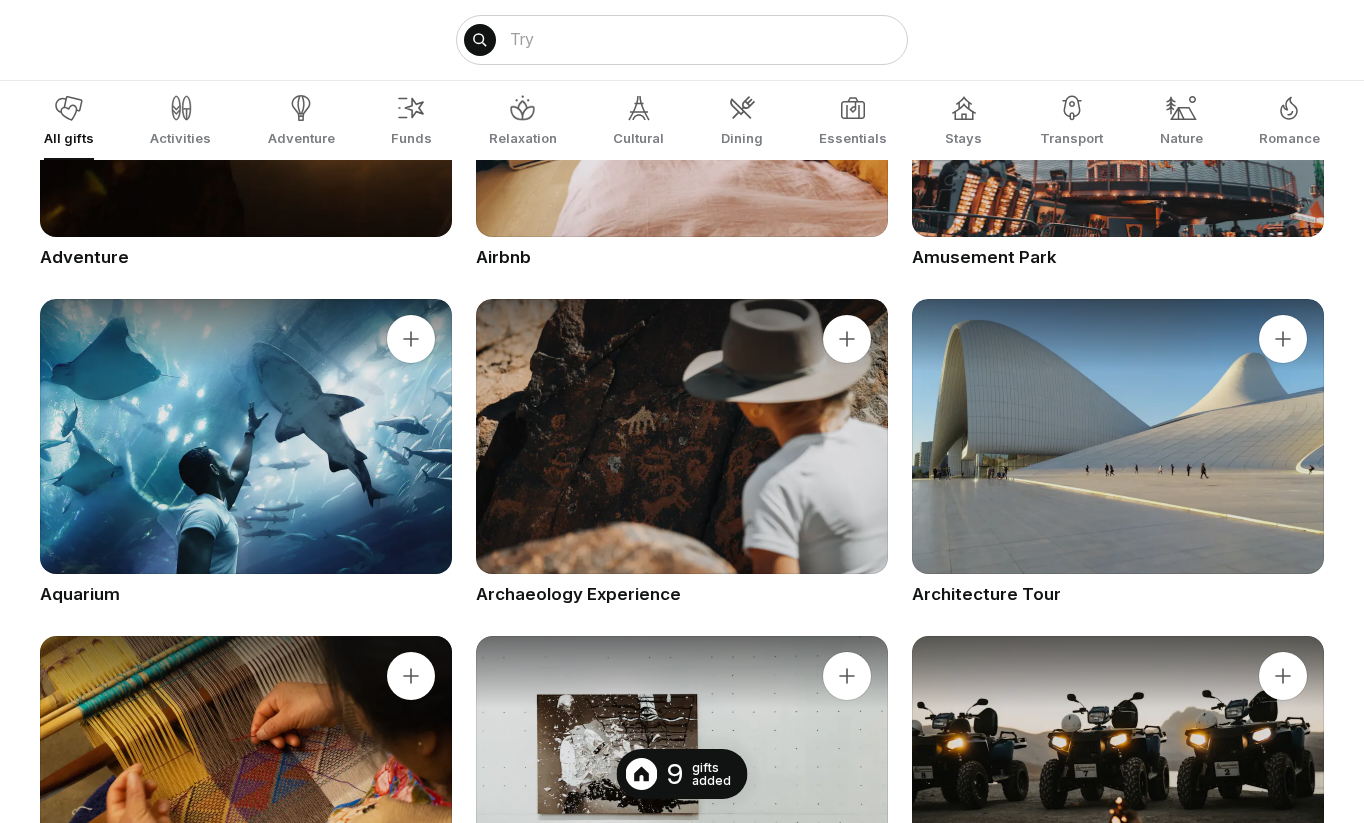 scroll, scrollTop: 0, scrollLeft: 0, axis: both 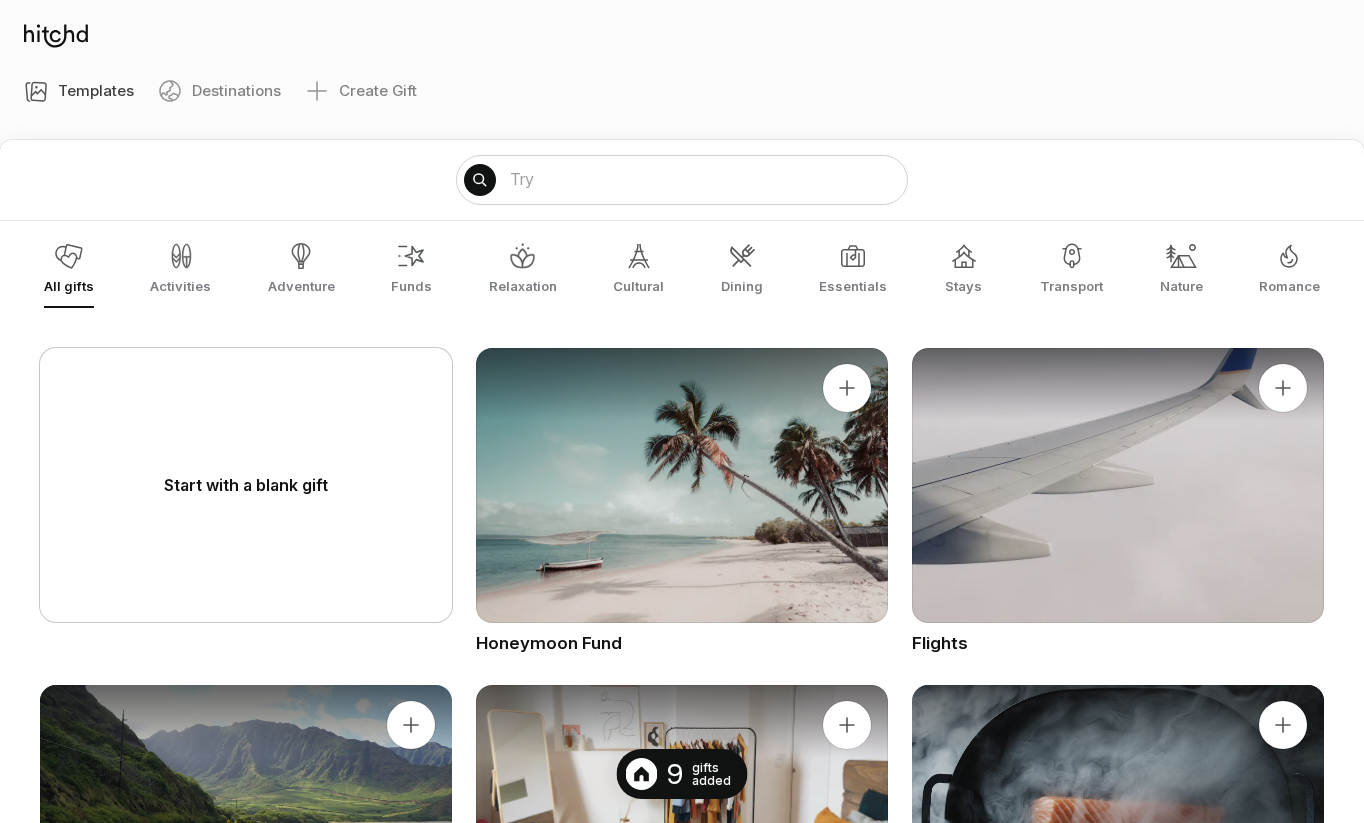 click on "Start with a blank gift" at bounding box center [246, 485] 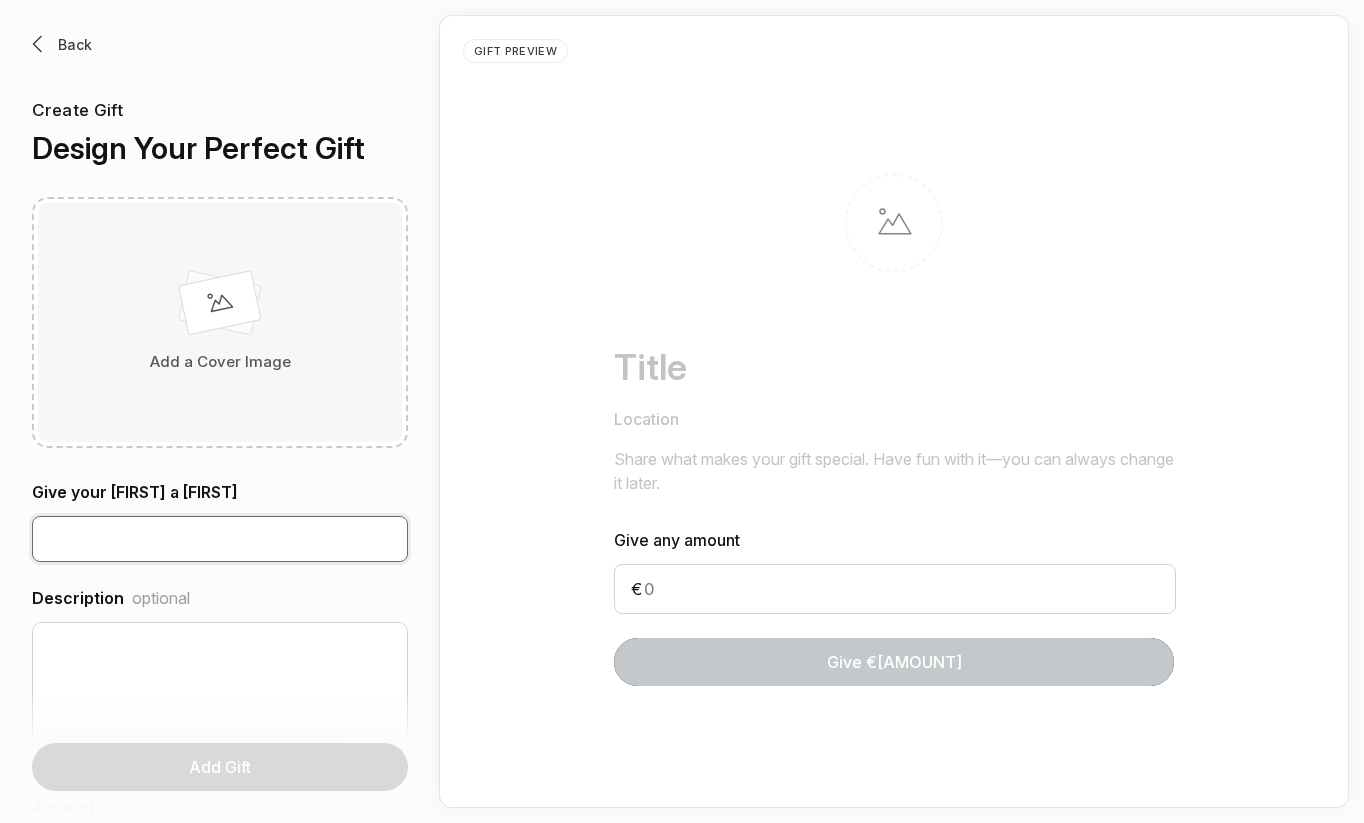 click at bounding box center [220, 539] 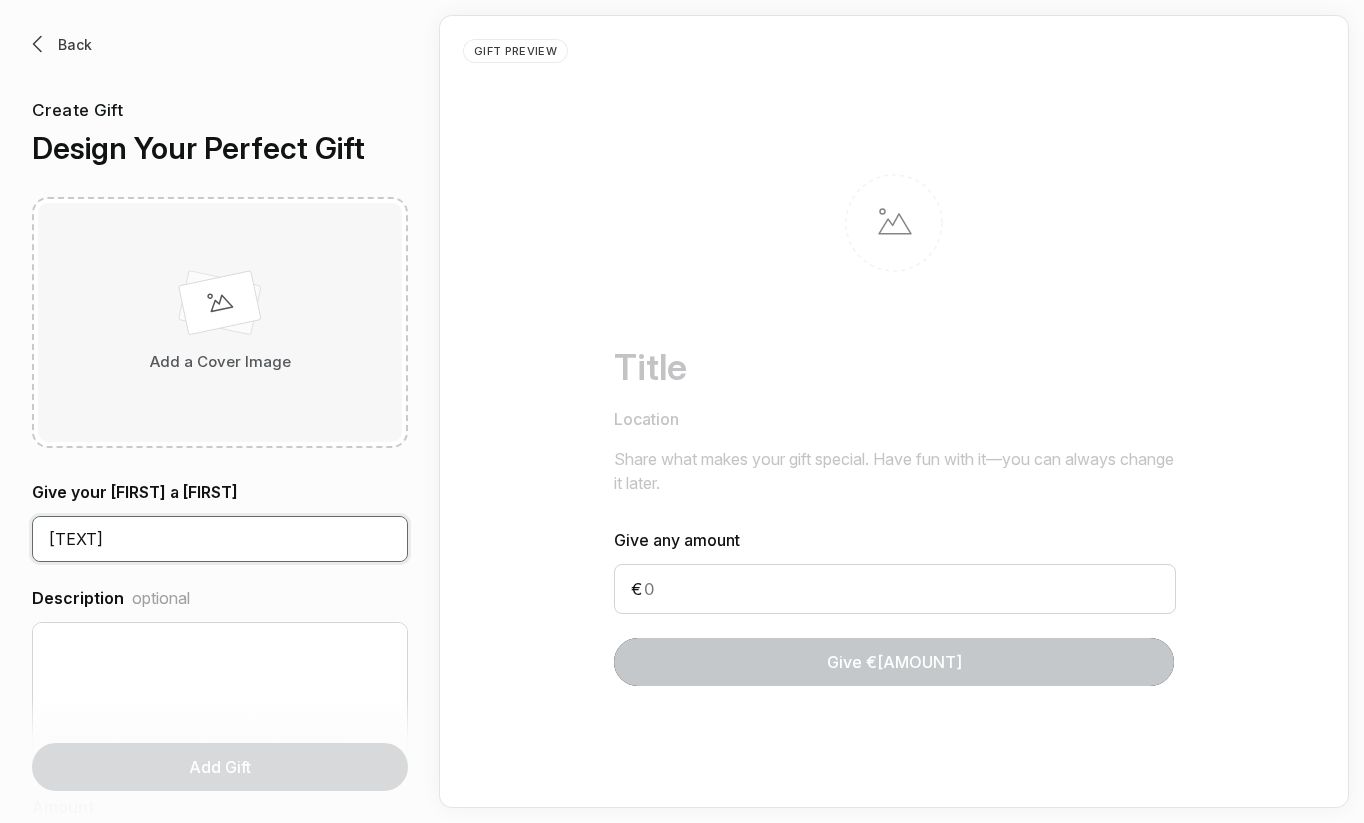 scroll, scrollTop: 0, scrollLeft: 26, axis: horizontal 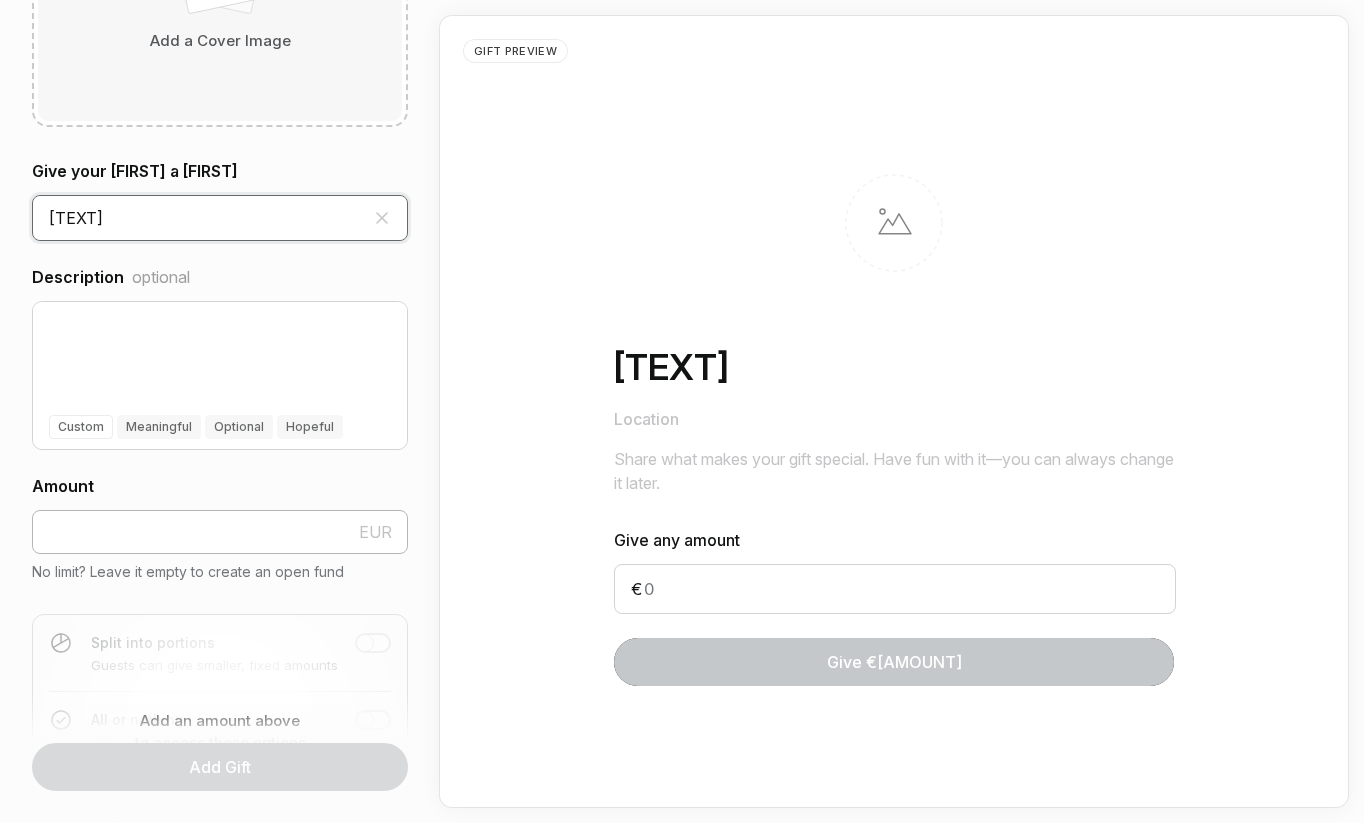 type on "[TEXT]" 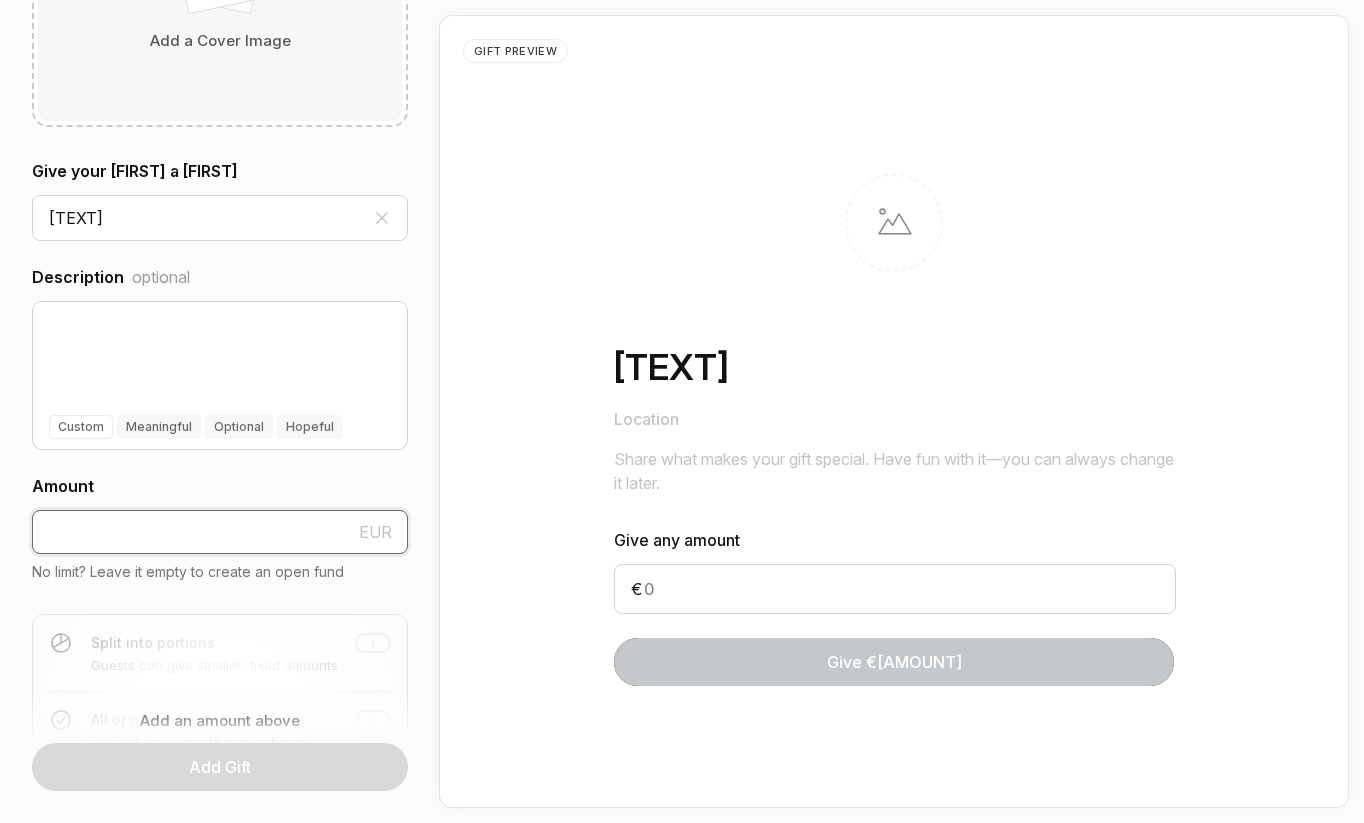 click at bounding box center [220, 532] 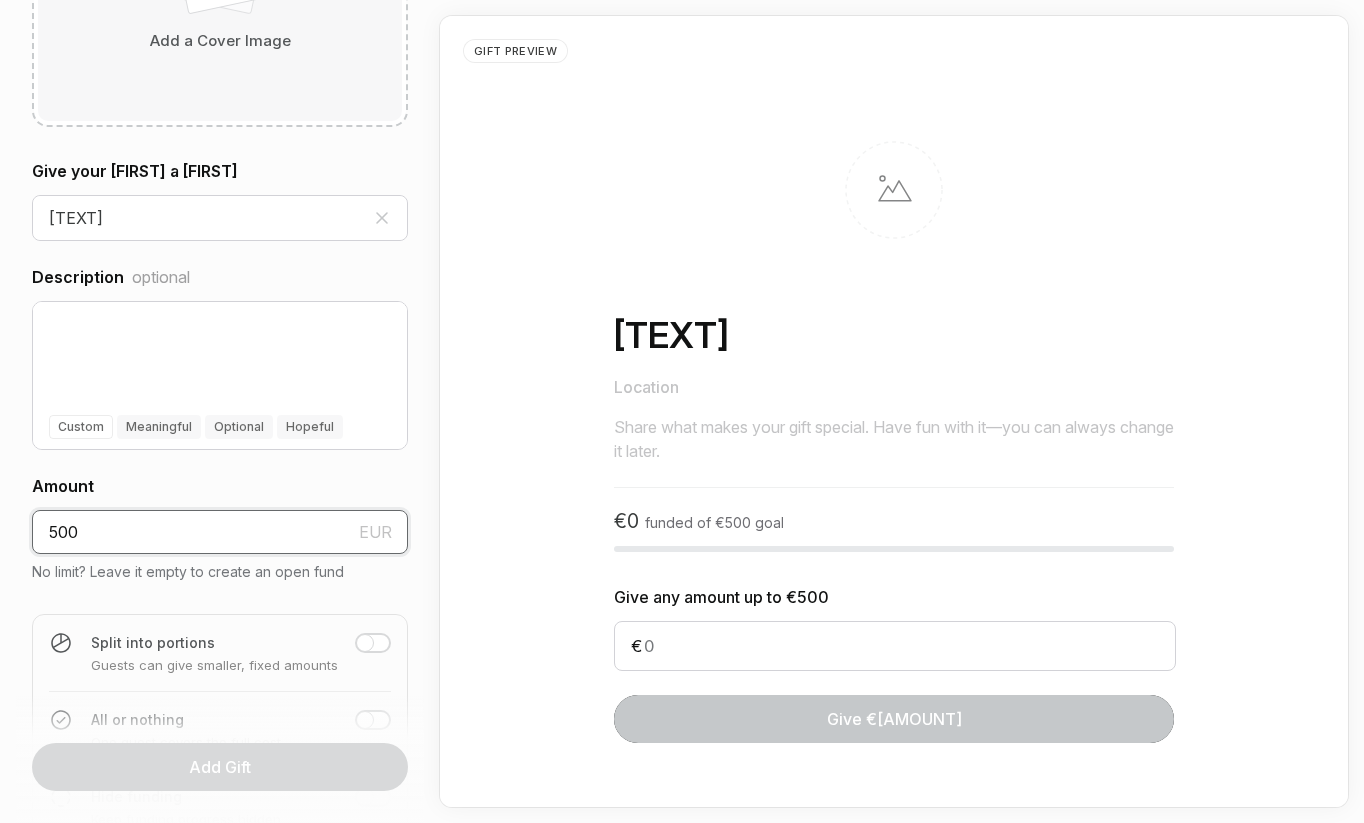 type on "500" 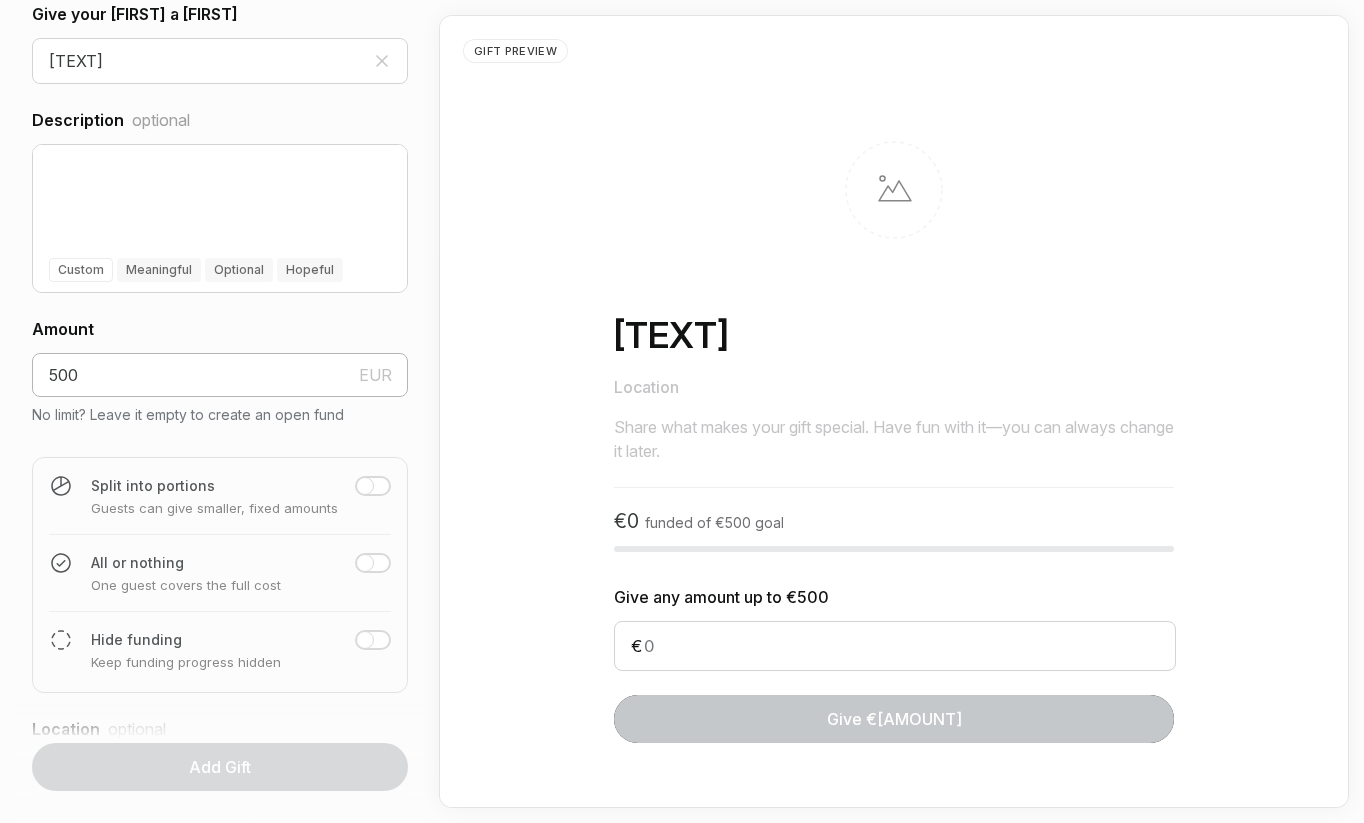 scroll, scrollTop: 483, scrollLeft: 0, axis: vertical 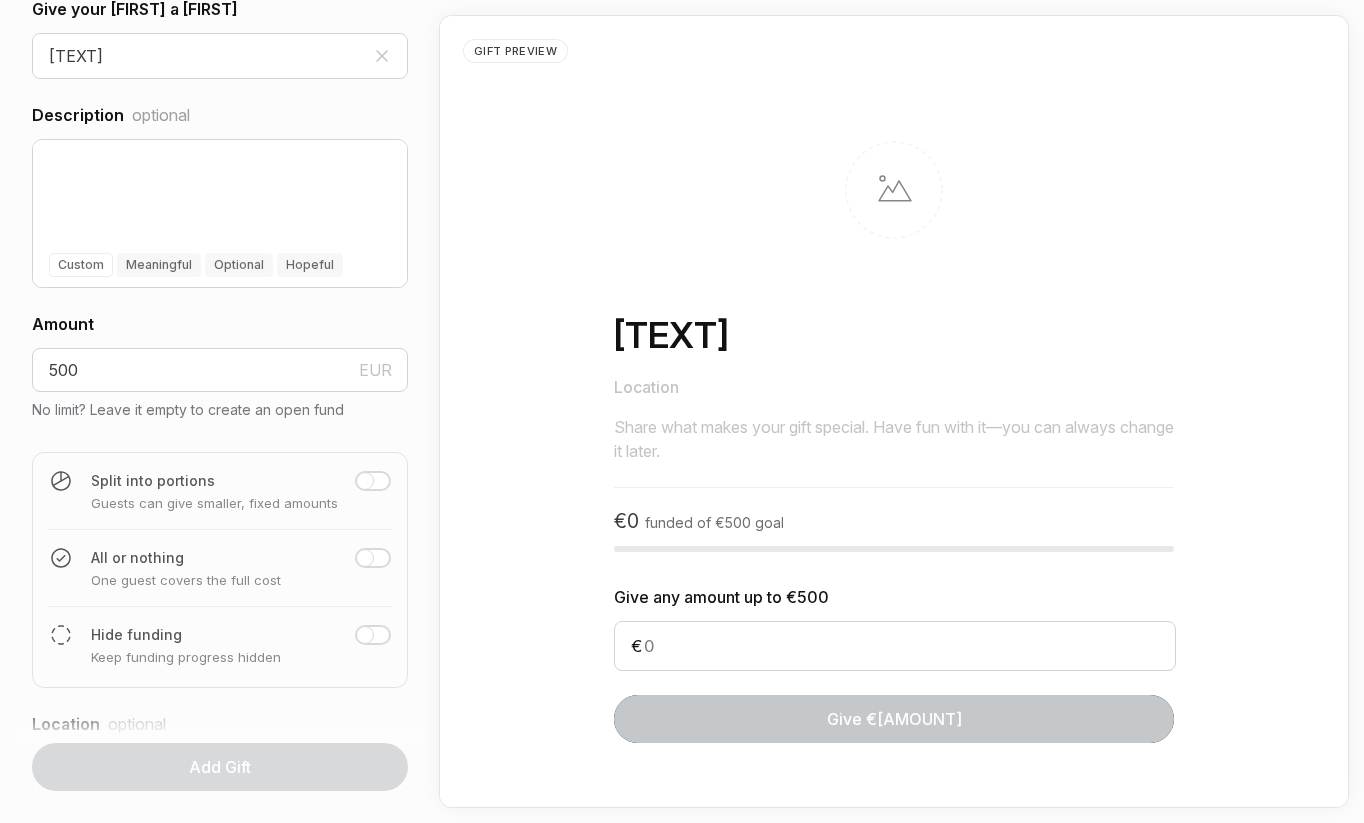 click at bounding box center [365, 481] 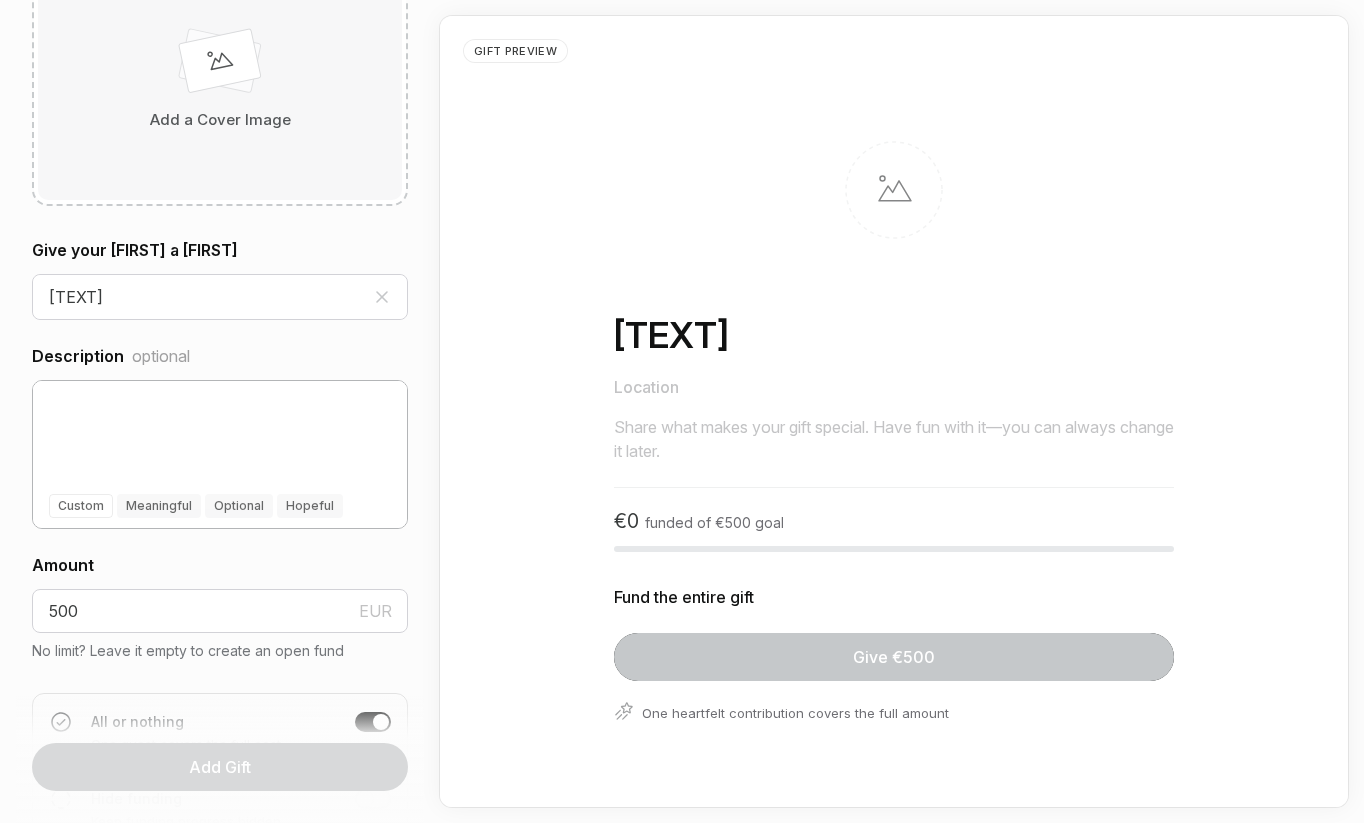 scroll, scrollTop: 228, scrollLeft: 0, axis: vertical 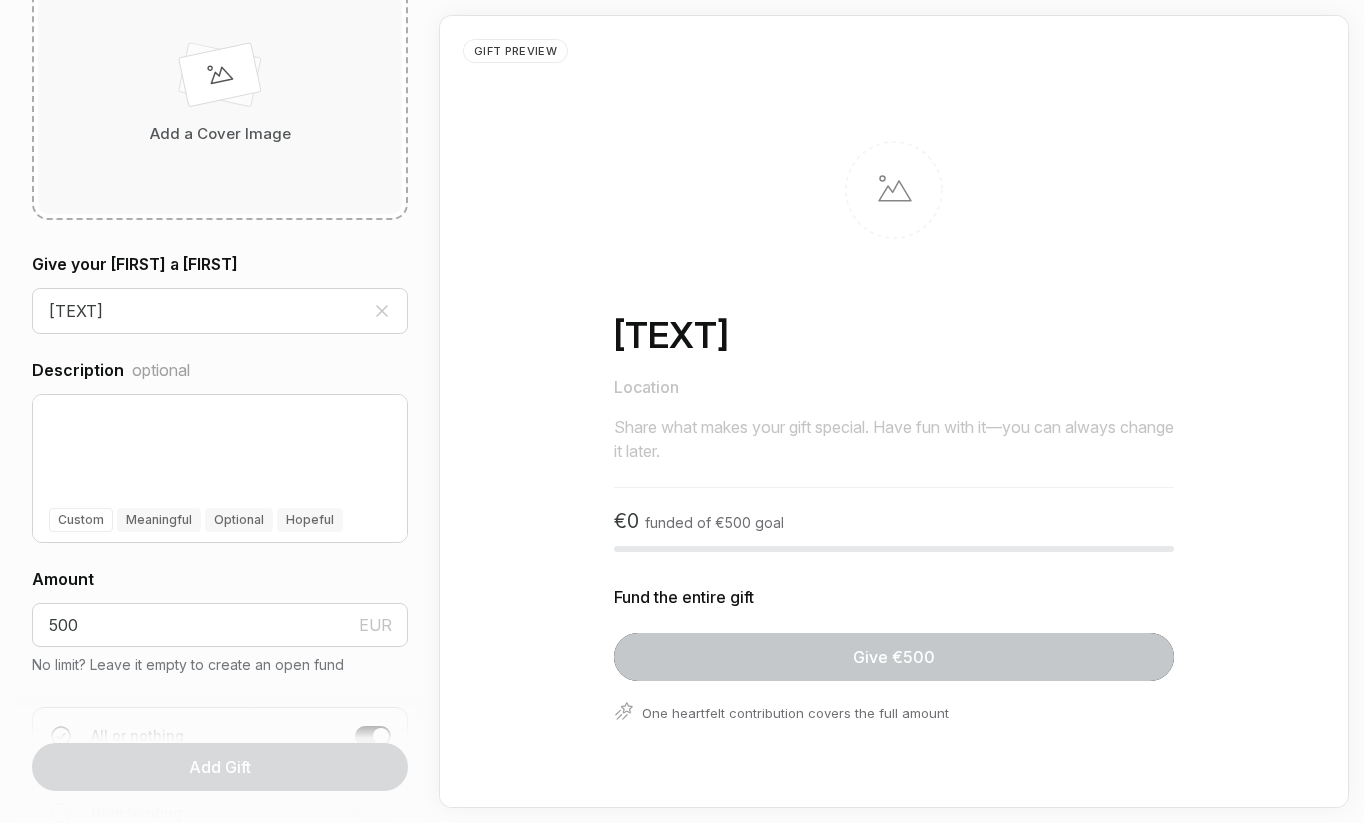 click on "Add a Cover Image" at bounding box center [220, 94] 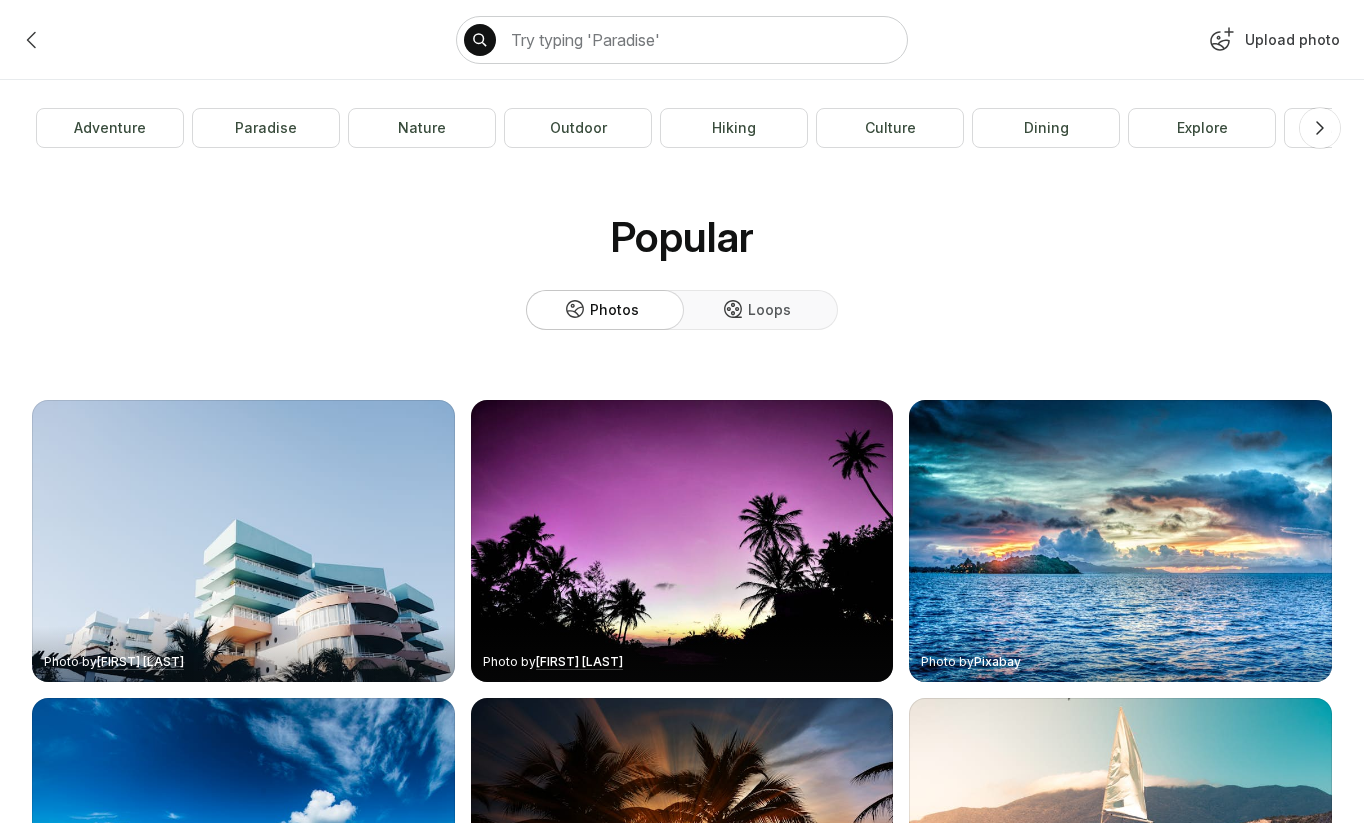 click on "Upload photo" at bounding box center (1272, 44) 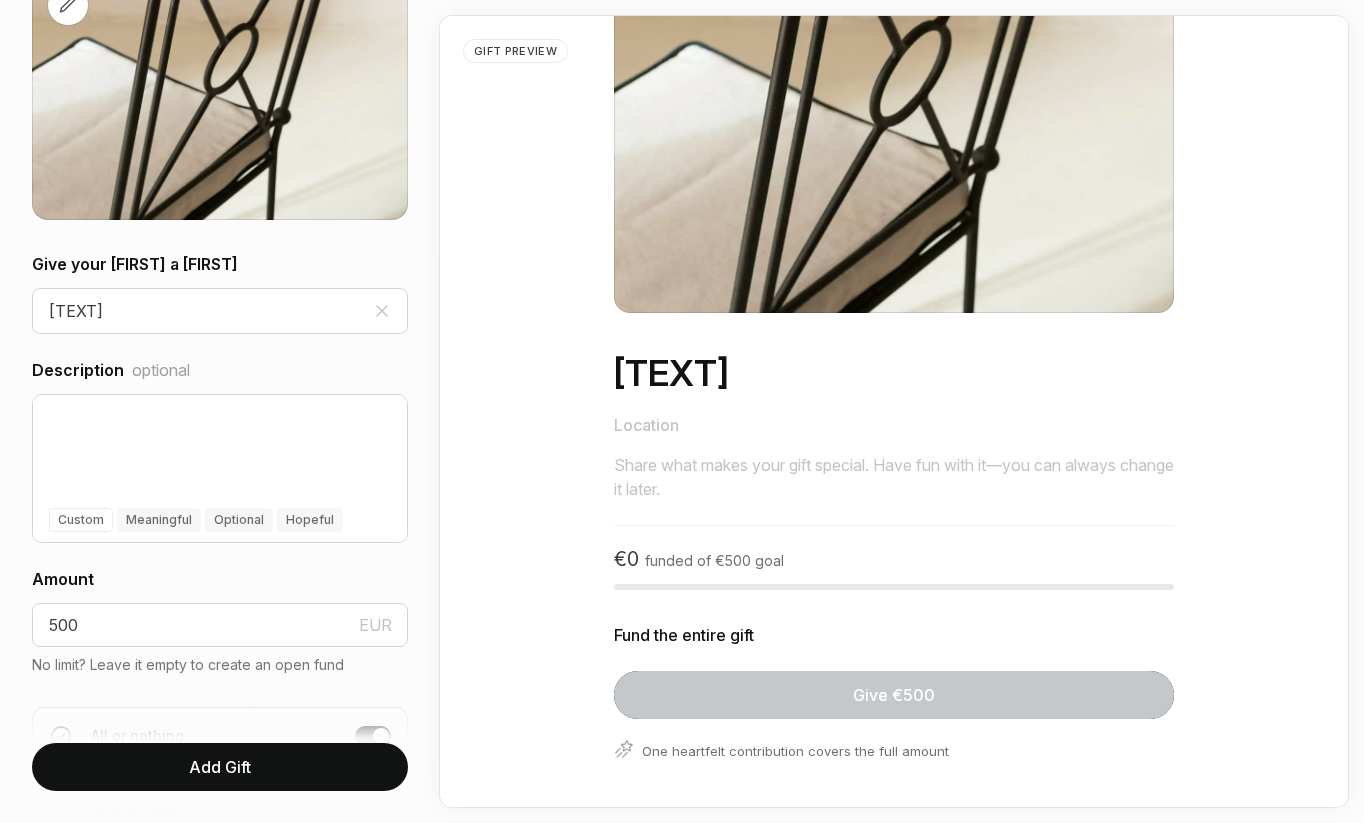 scroll, scrollTop: 248, scrollLeft: 0, axis: vertical 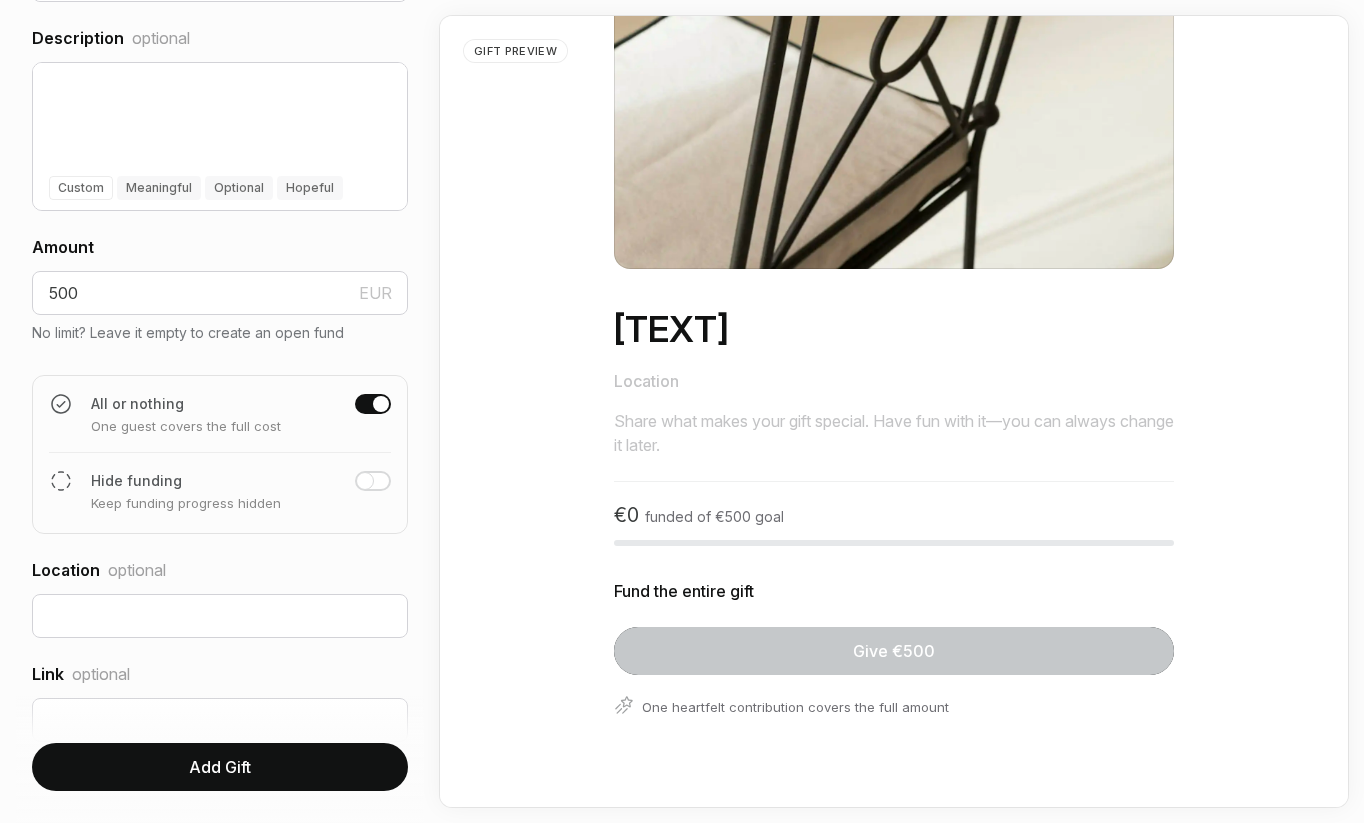 click on "Add Gift" at bounding box center (220, 767) 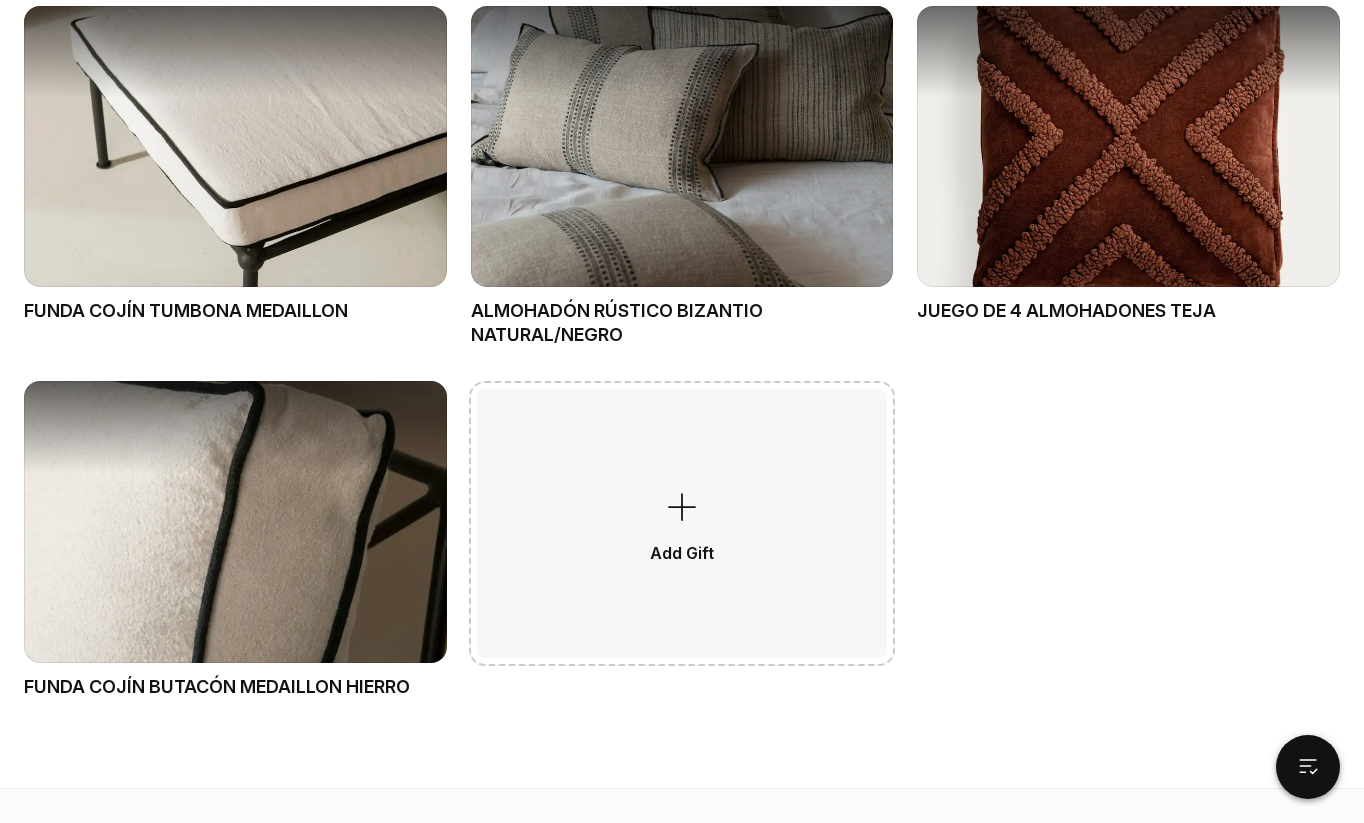 scroll, scrollTop: 1913, scrollLeft: 0, axis: vertical 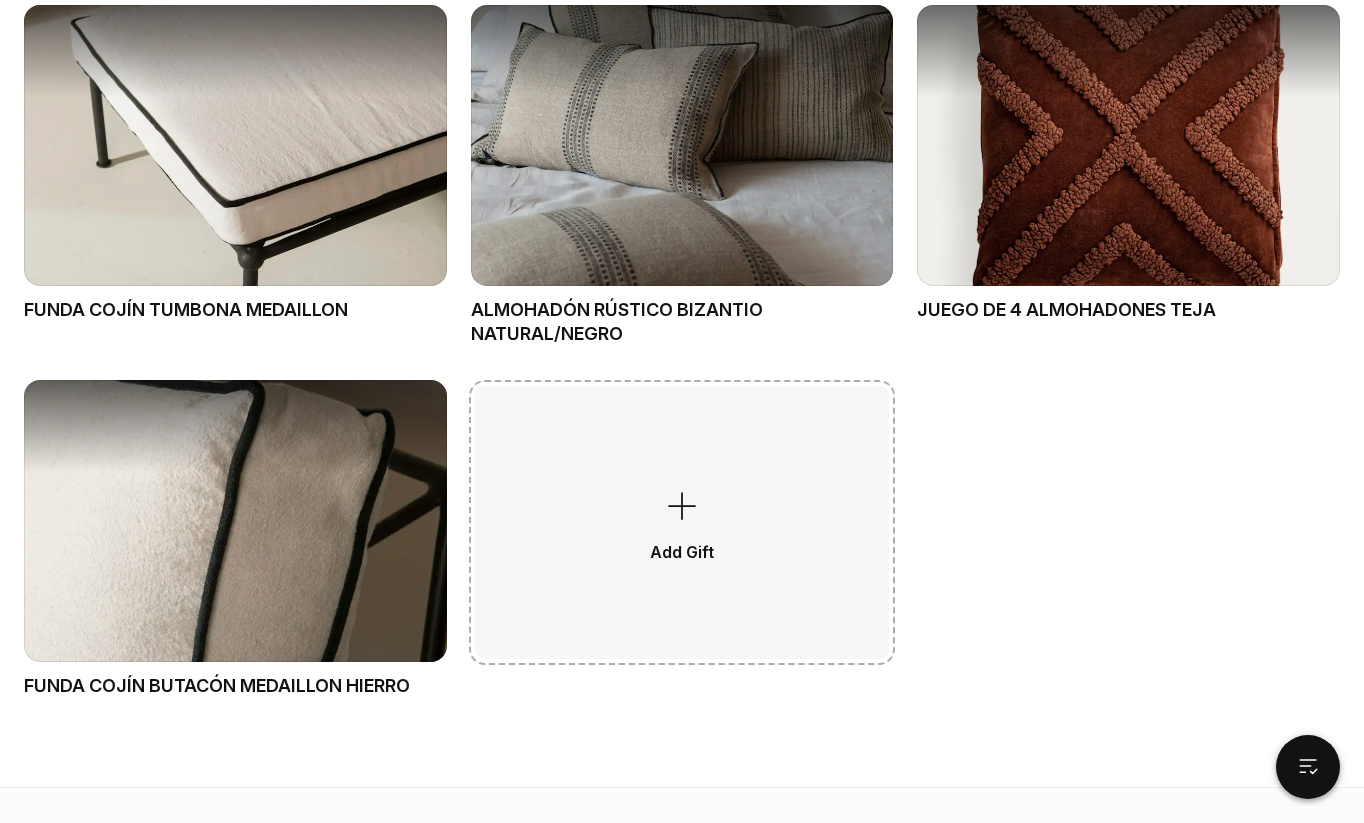 click on "Add Gift" at bounding box center [682, 522] 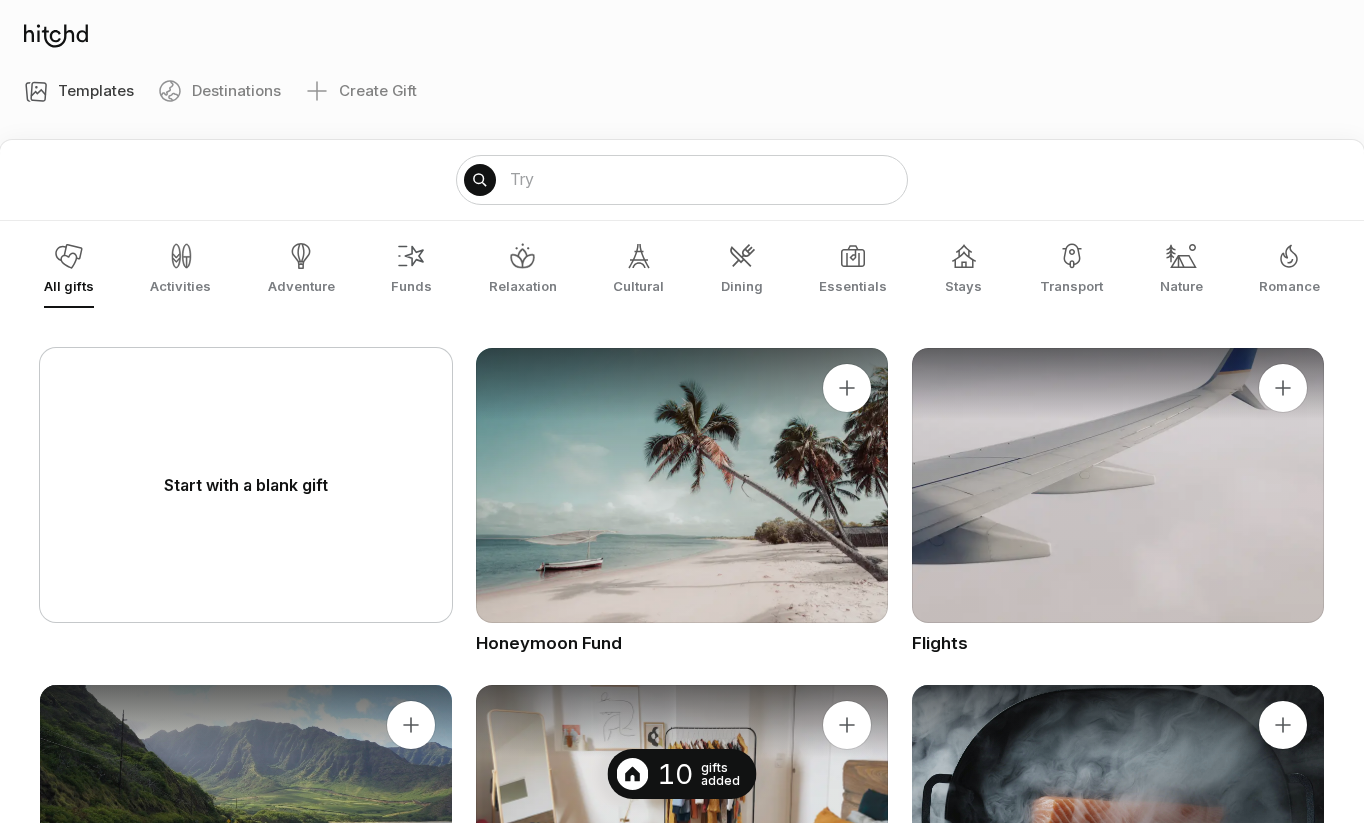 click on "Start with a blank gift" at bounding box center [246, 485] 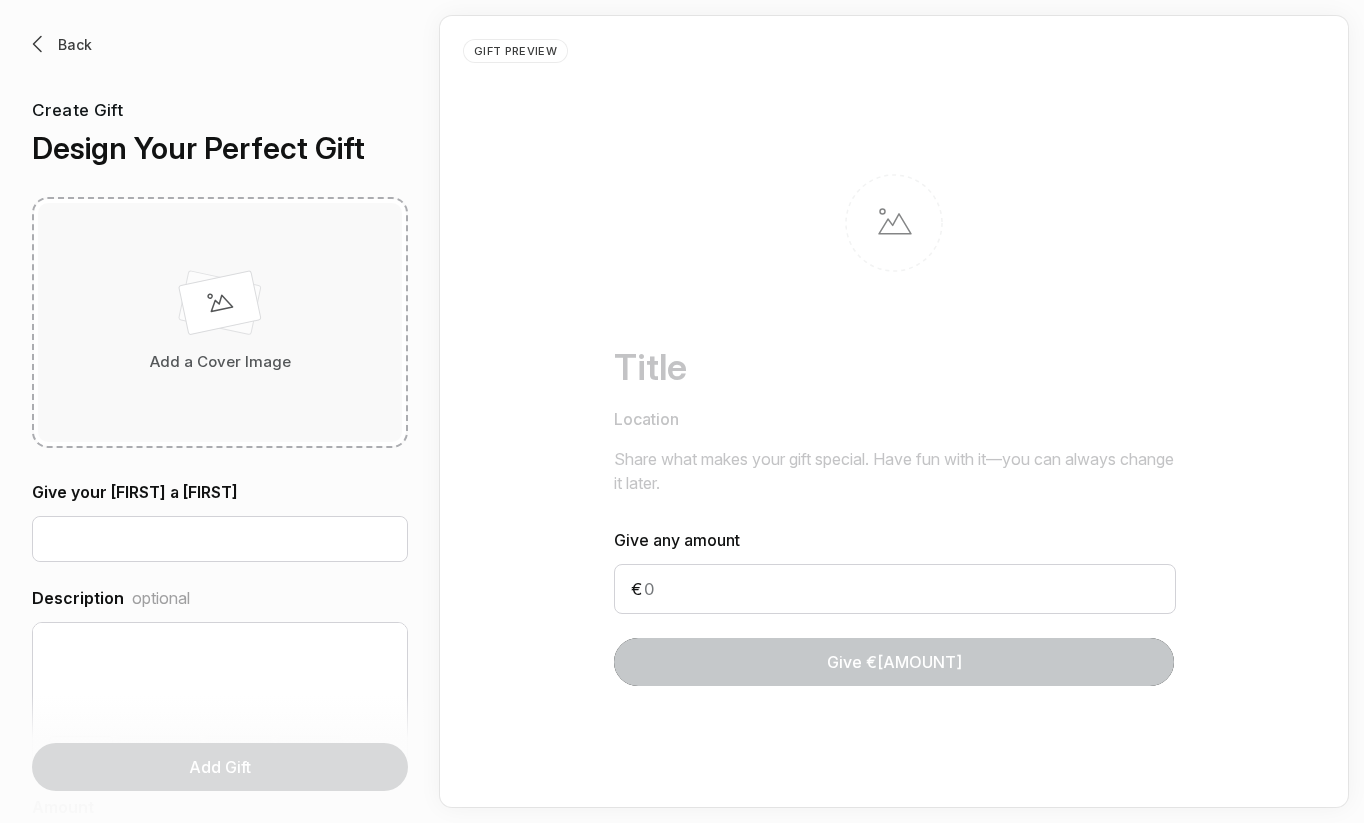 click on "Add a Cover Image" at bounding box center (220, 322) 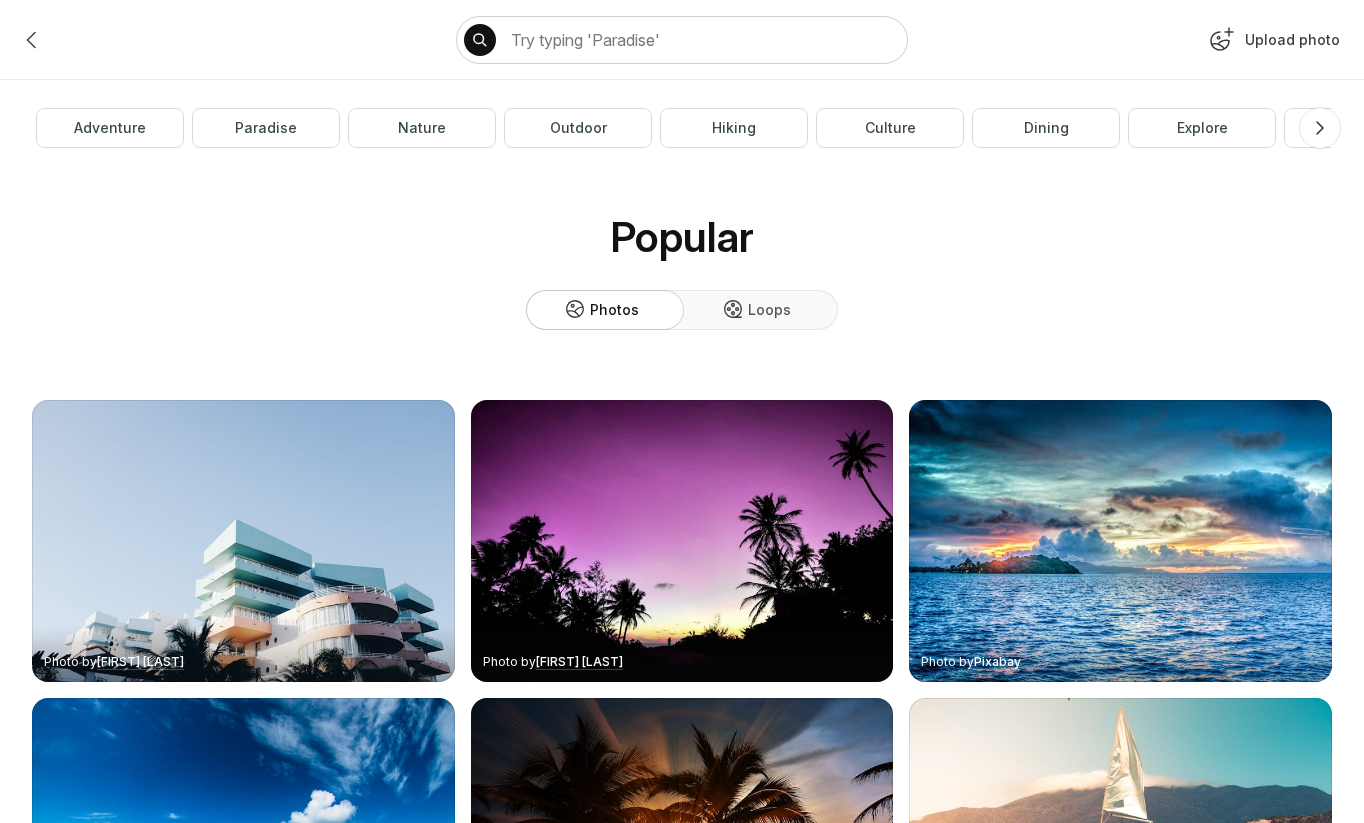 click on "Upload photo" at bounding box center [1272, 44] 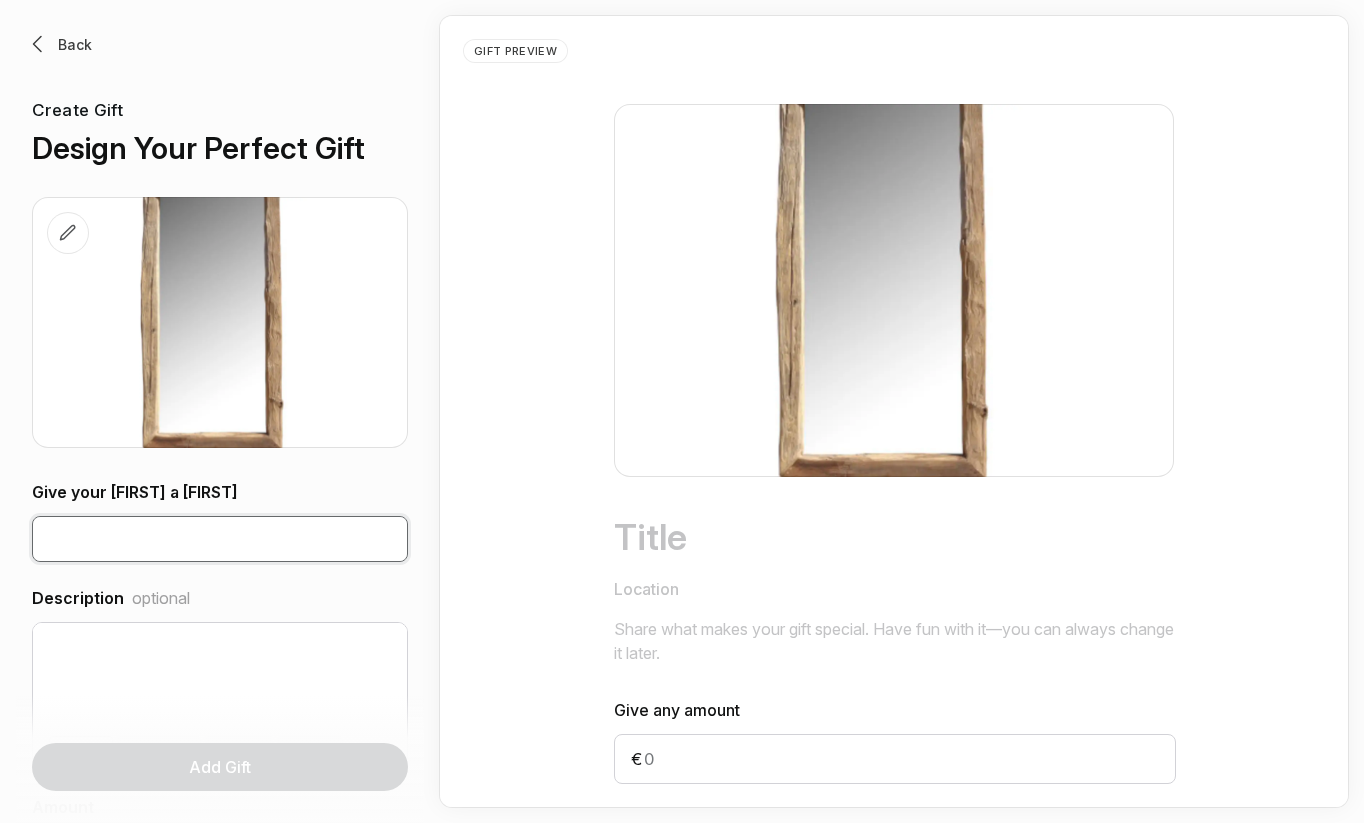 click at bounding box center [220, 539] 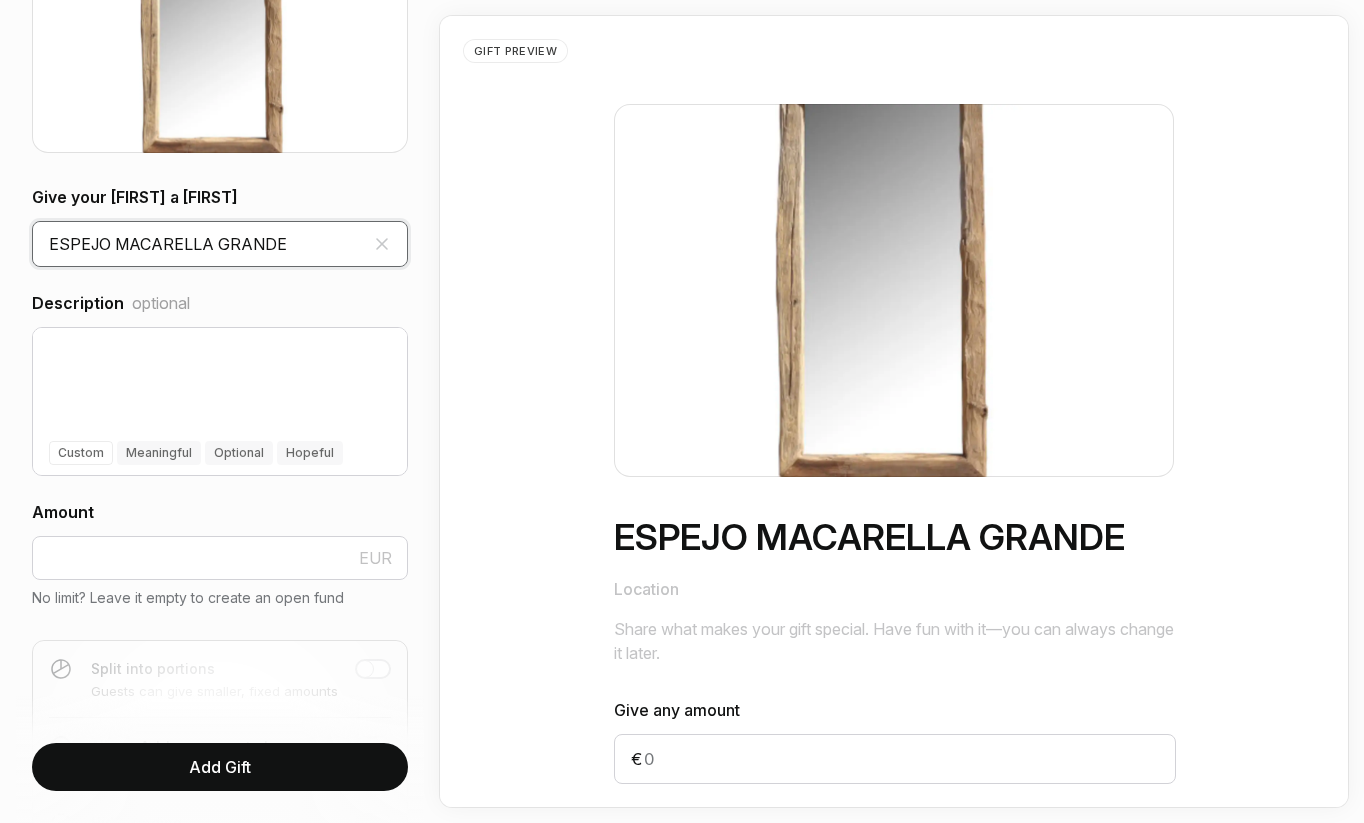 scroll, scrollTop: 358, scrollLeft: 0, axis: vertical 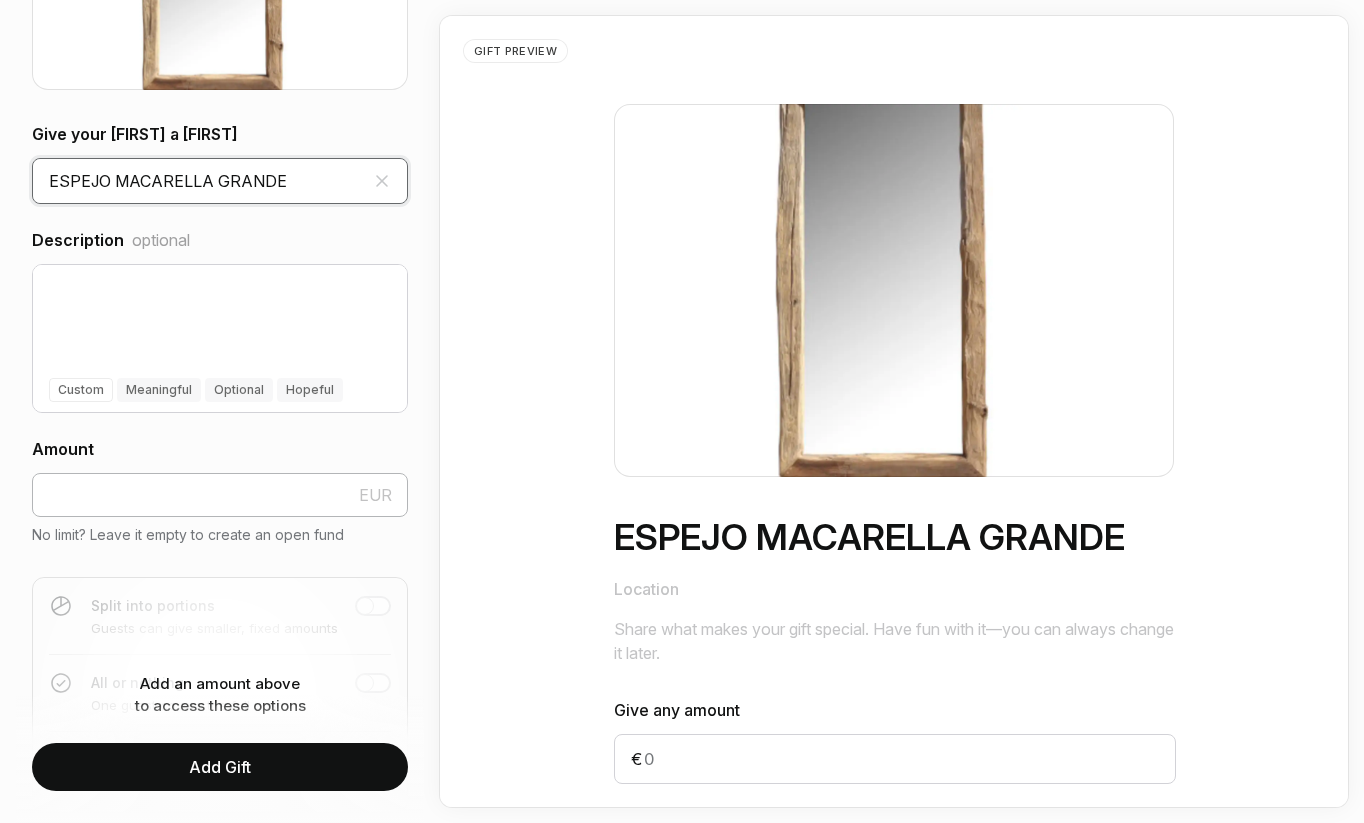 type on "ESPEJO MACARELLA GRANDE" 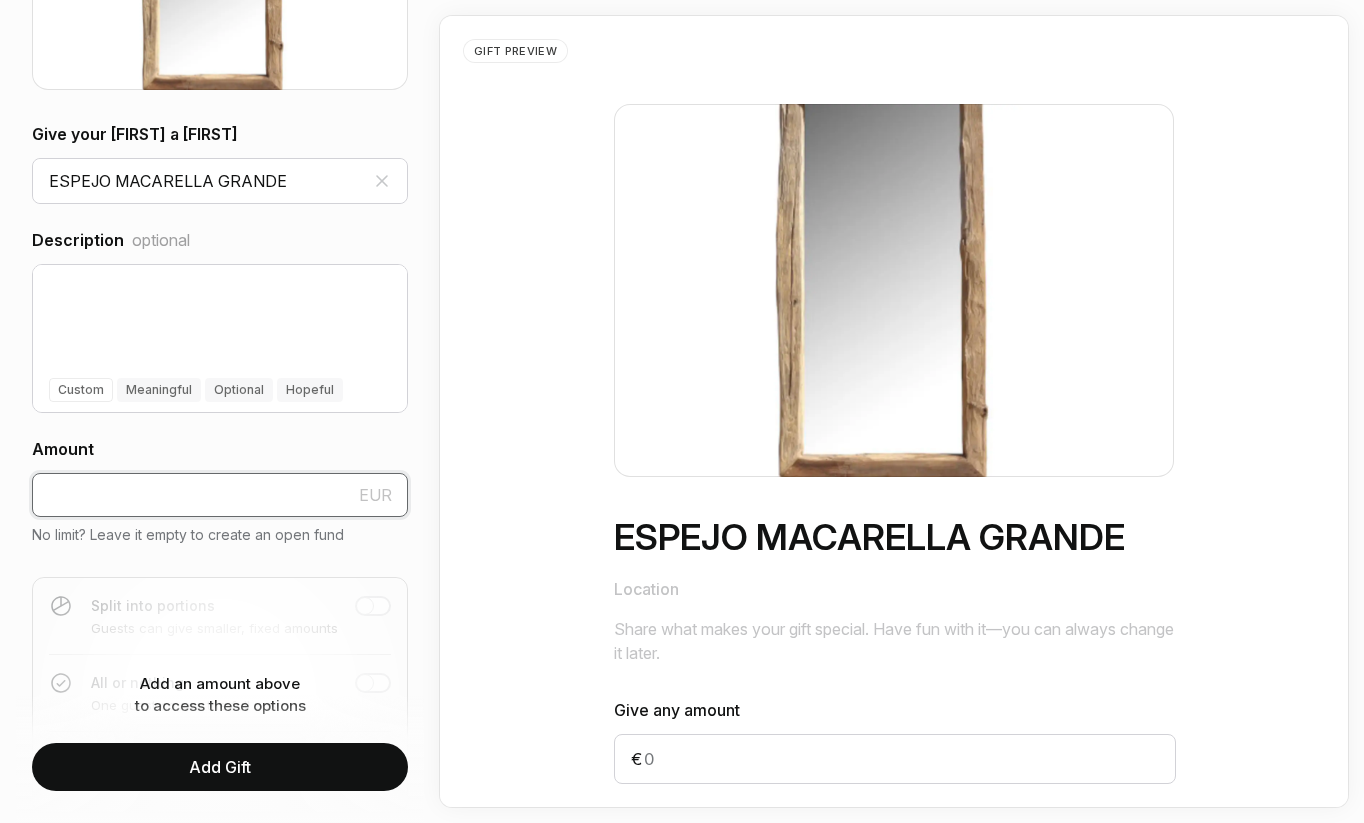 click at bounding box center (220, 495) 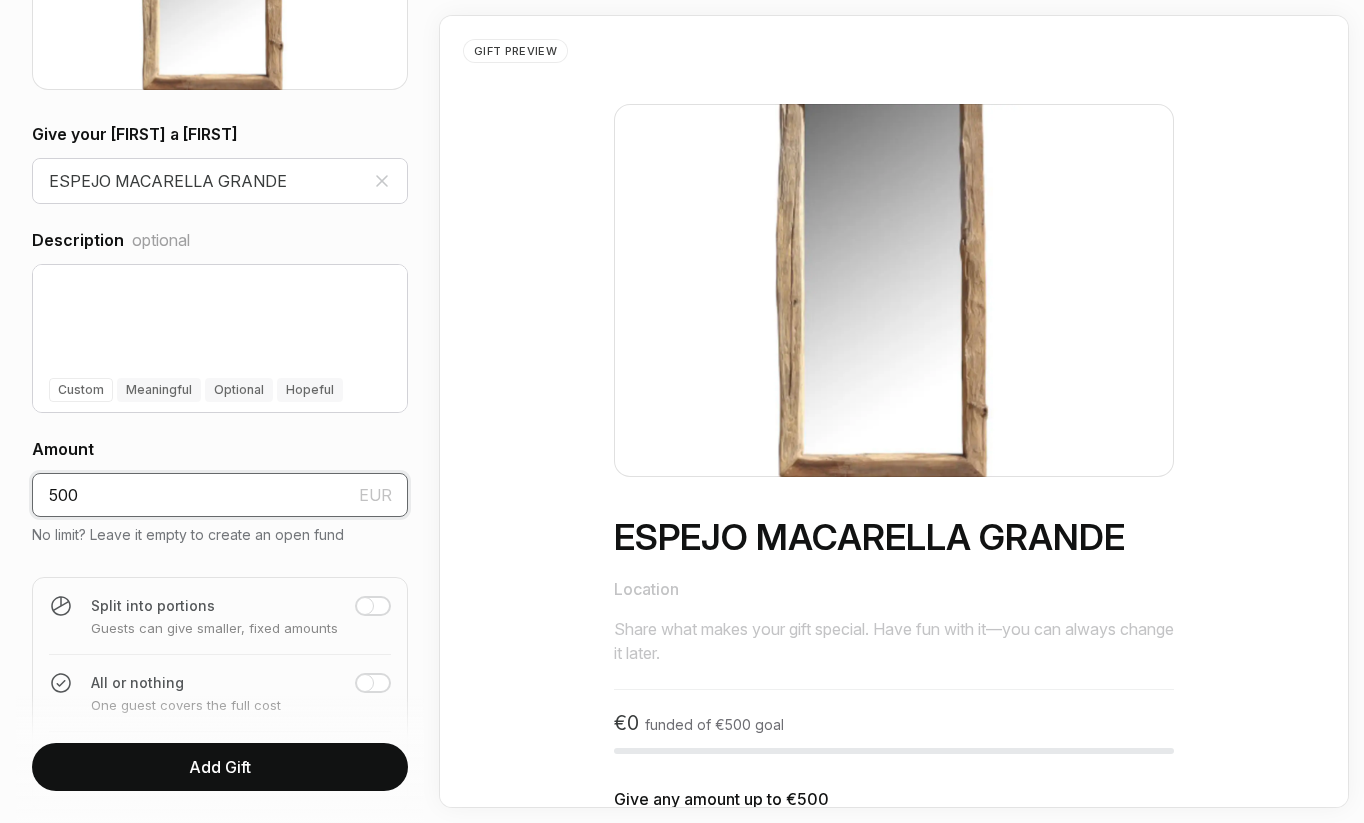 type on "500" 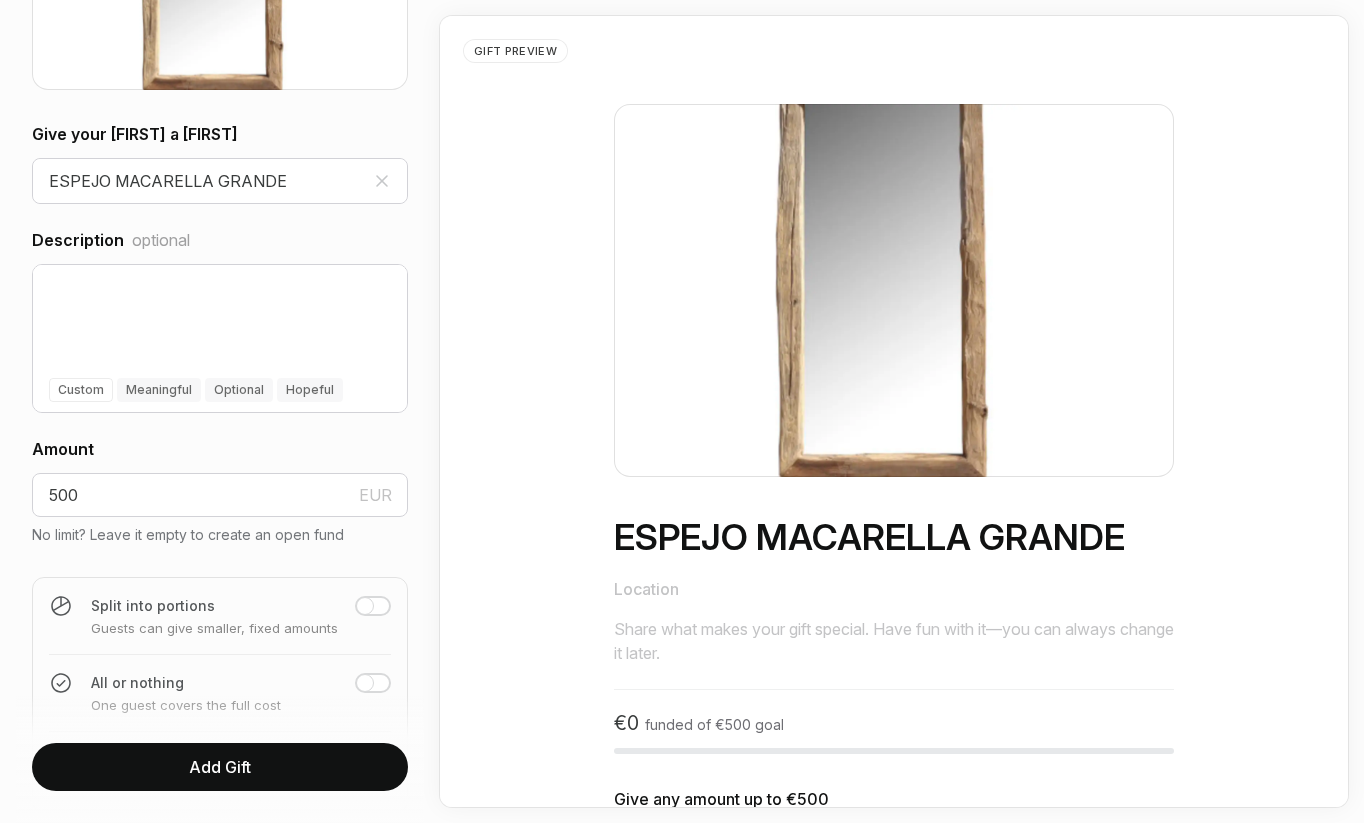 click at bounding box center [365, 606] 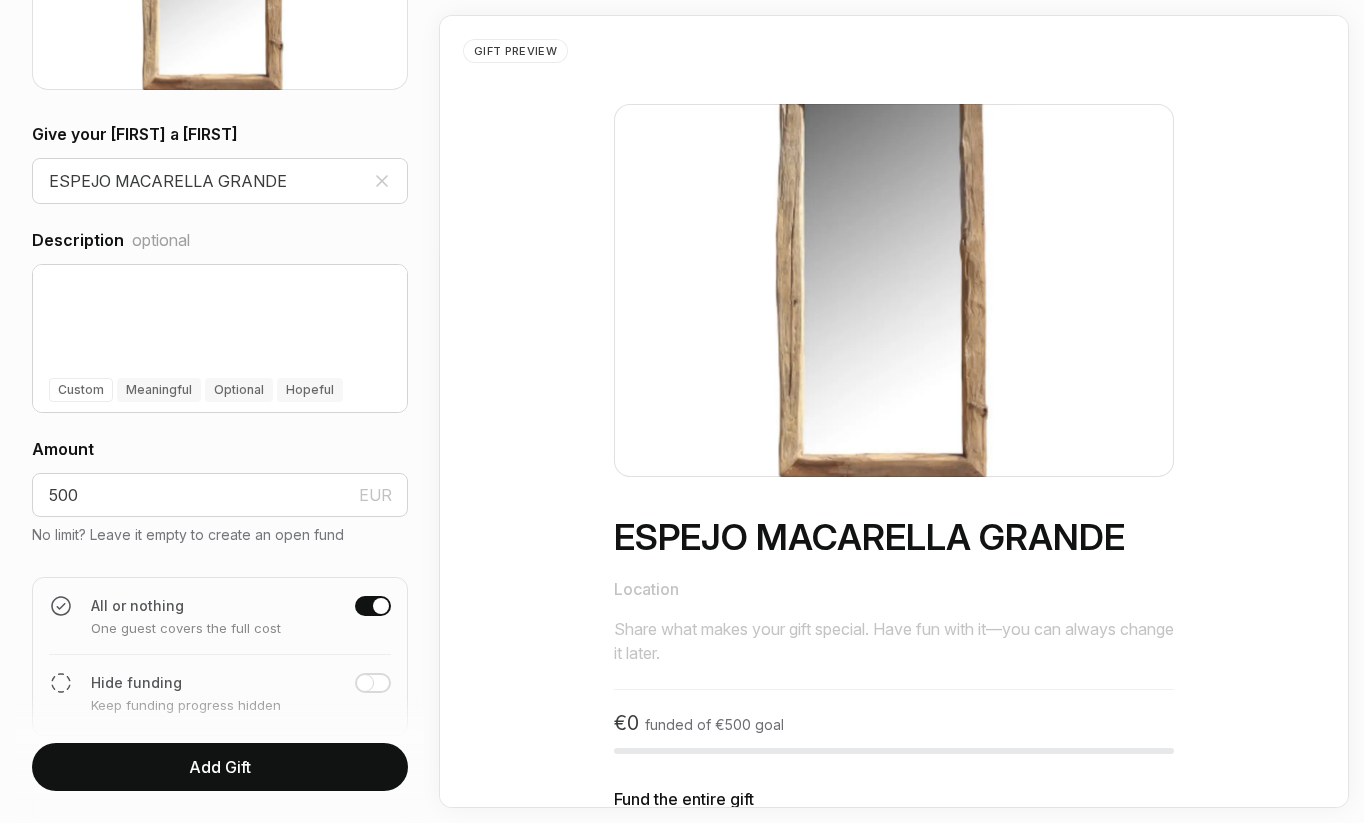 click on "Add Gift" at bounding box center (220, 767) 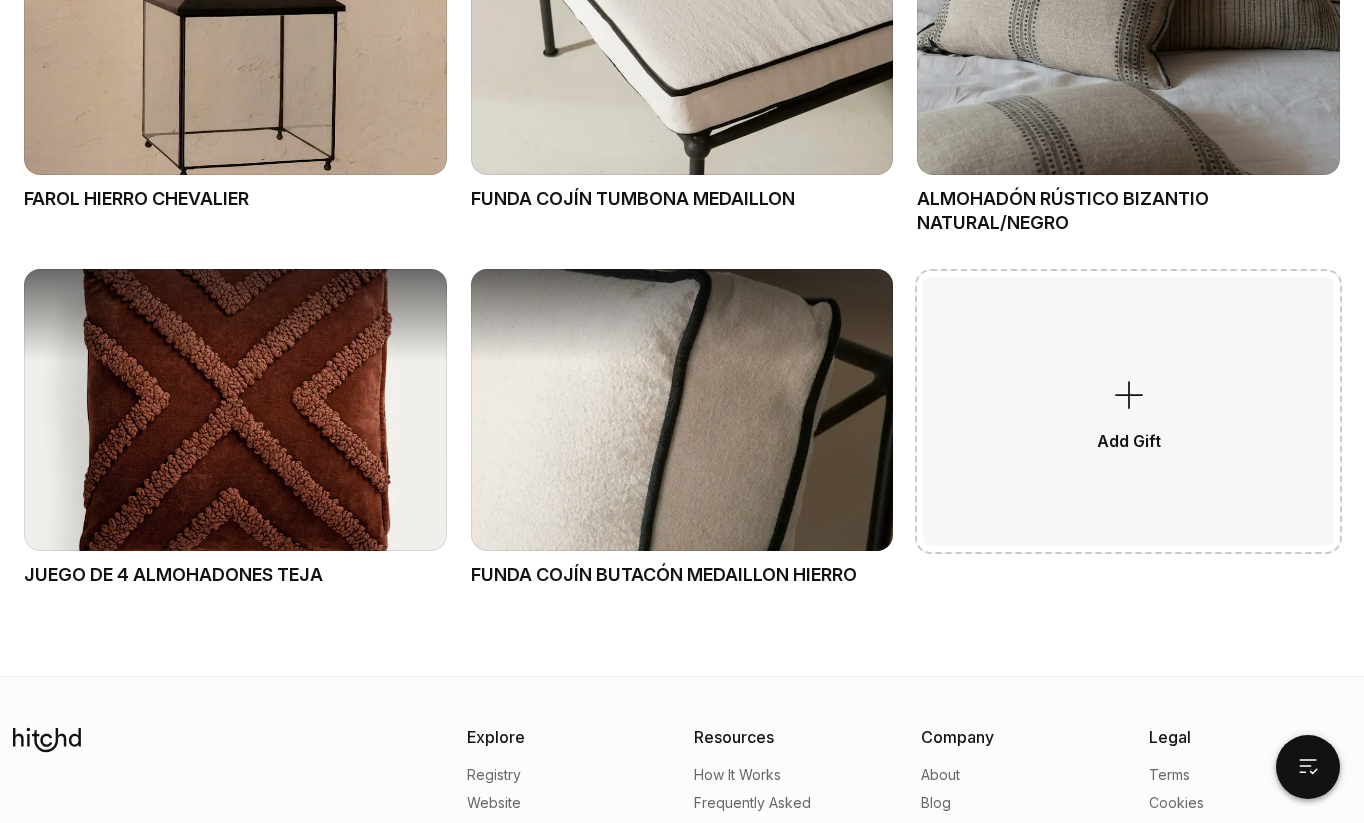 scroll, scrollTop: 2101, scrollLeft: 0, axis: vertical 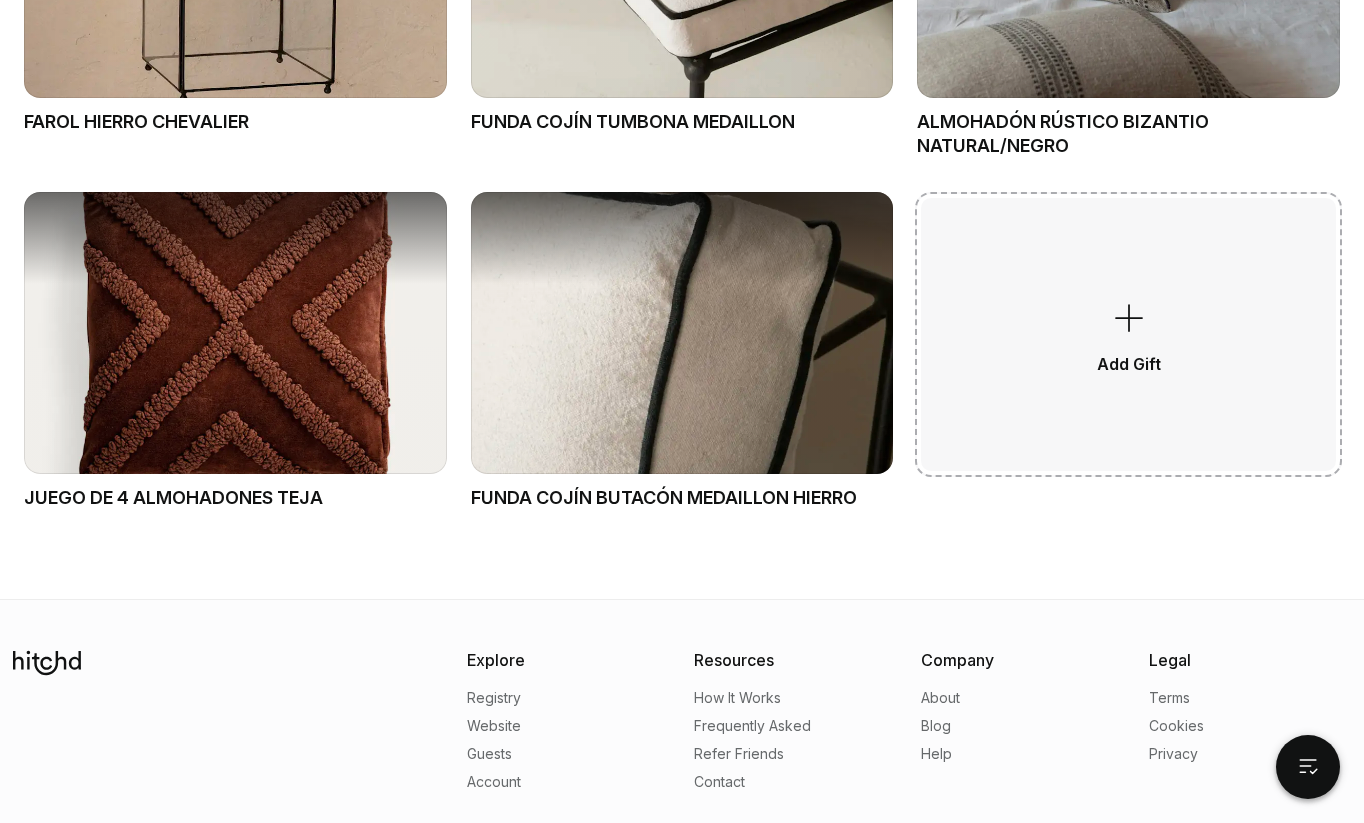 click on "Add Gift" at bounding box center (1128, 334) 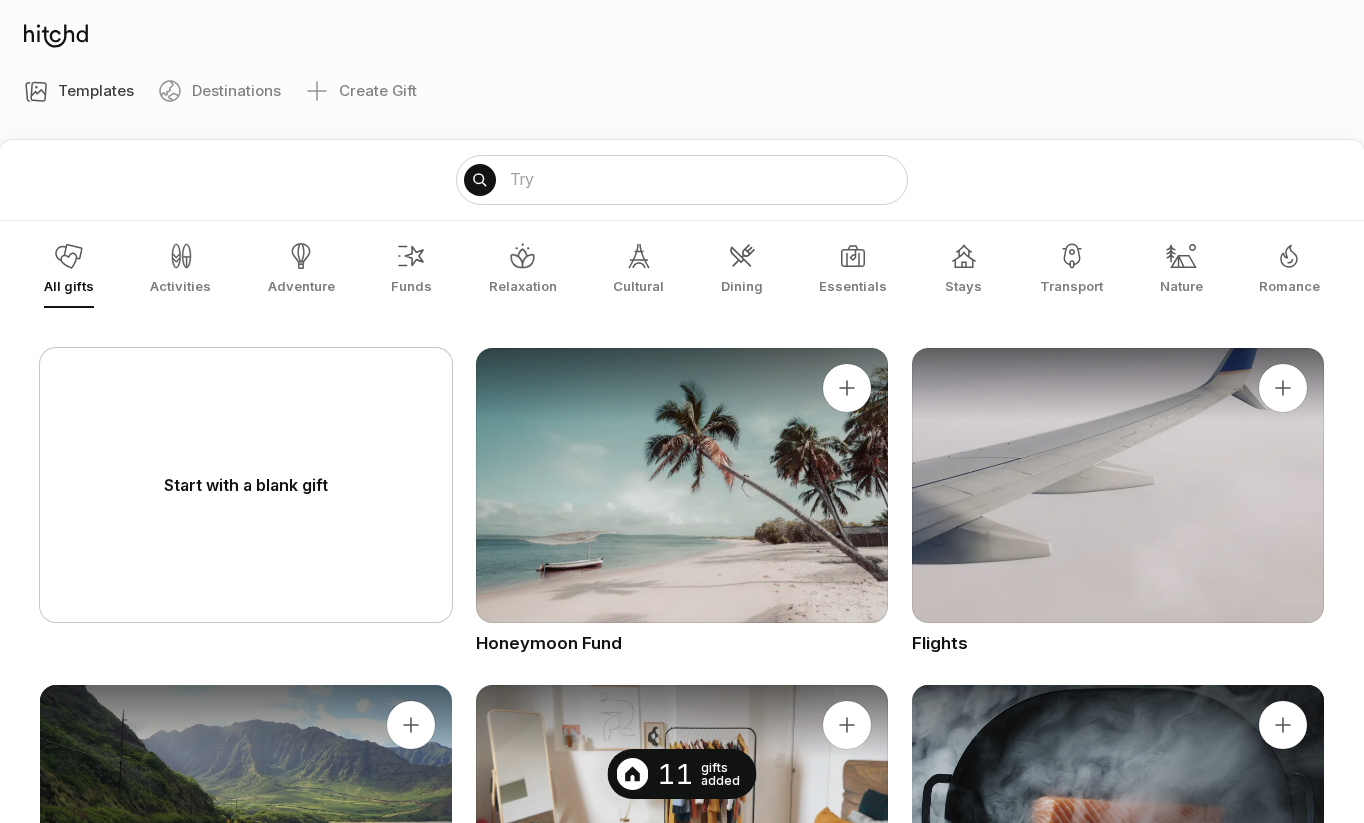 click on "Start with a blank gift" at bounding box center [246, 485] 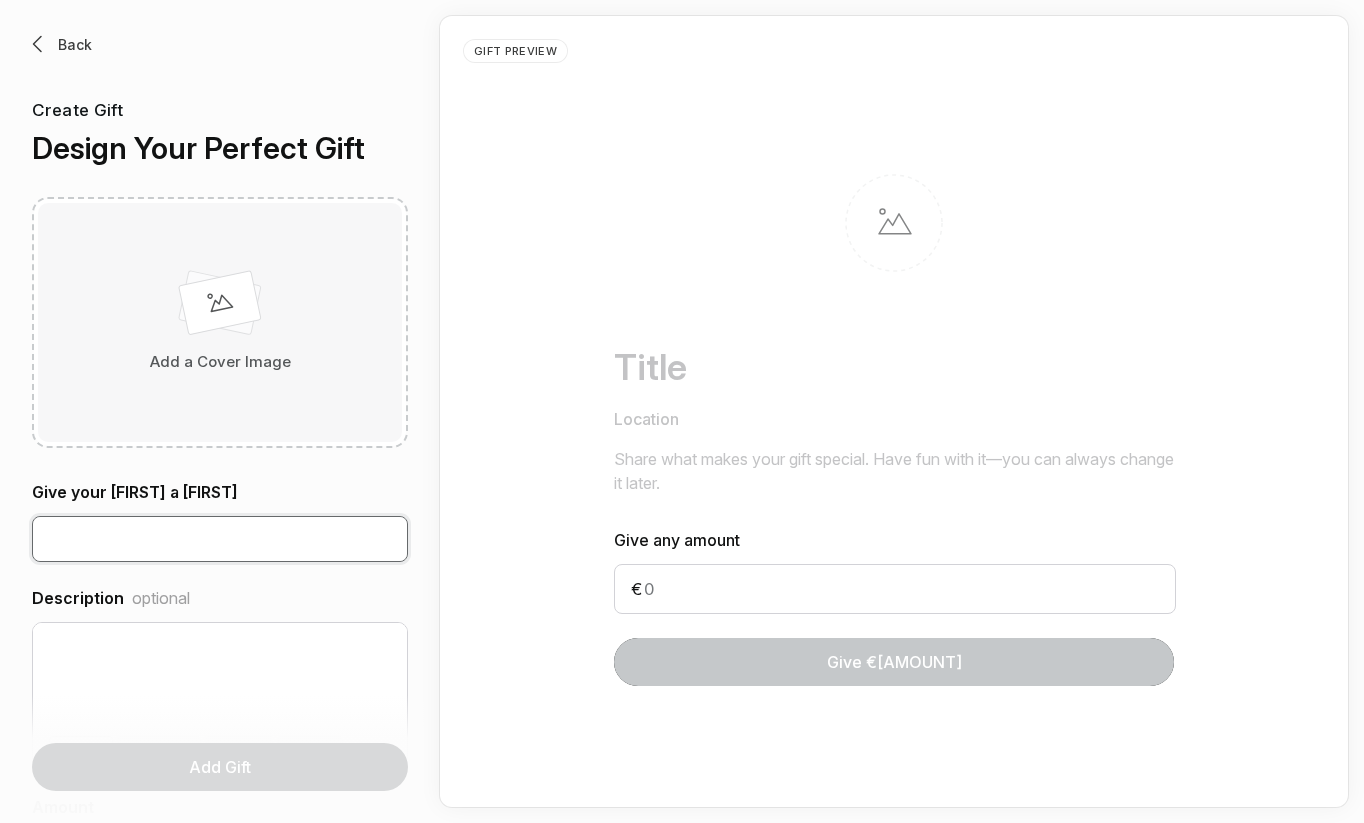 click at bounding box center (220, 539) 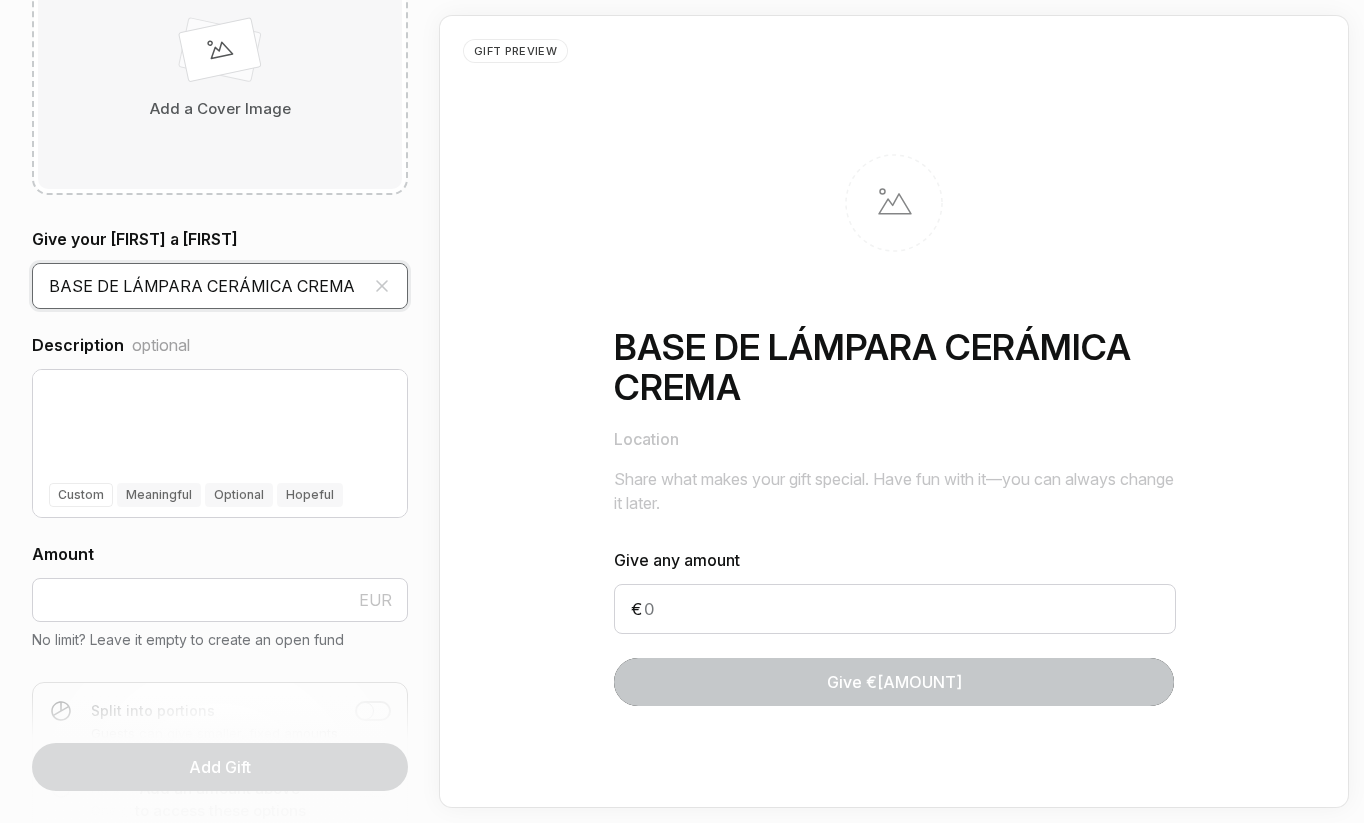 scroll, scrollTop: 257, scrollLeft: 0, axis: vertical 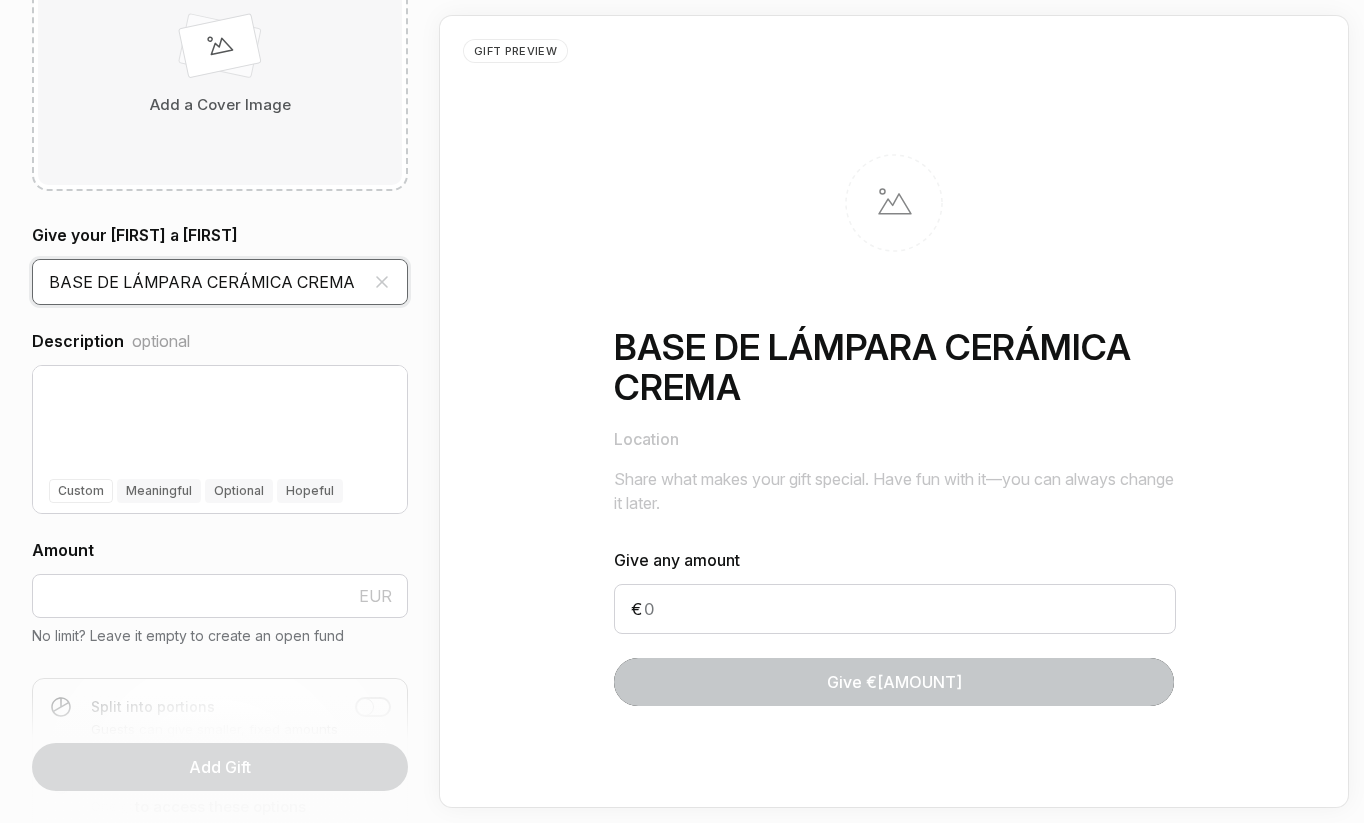 type on "BASE DE LÁMPARA CERÁMICA CREMA" 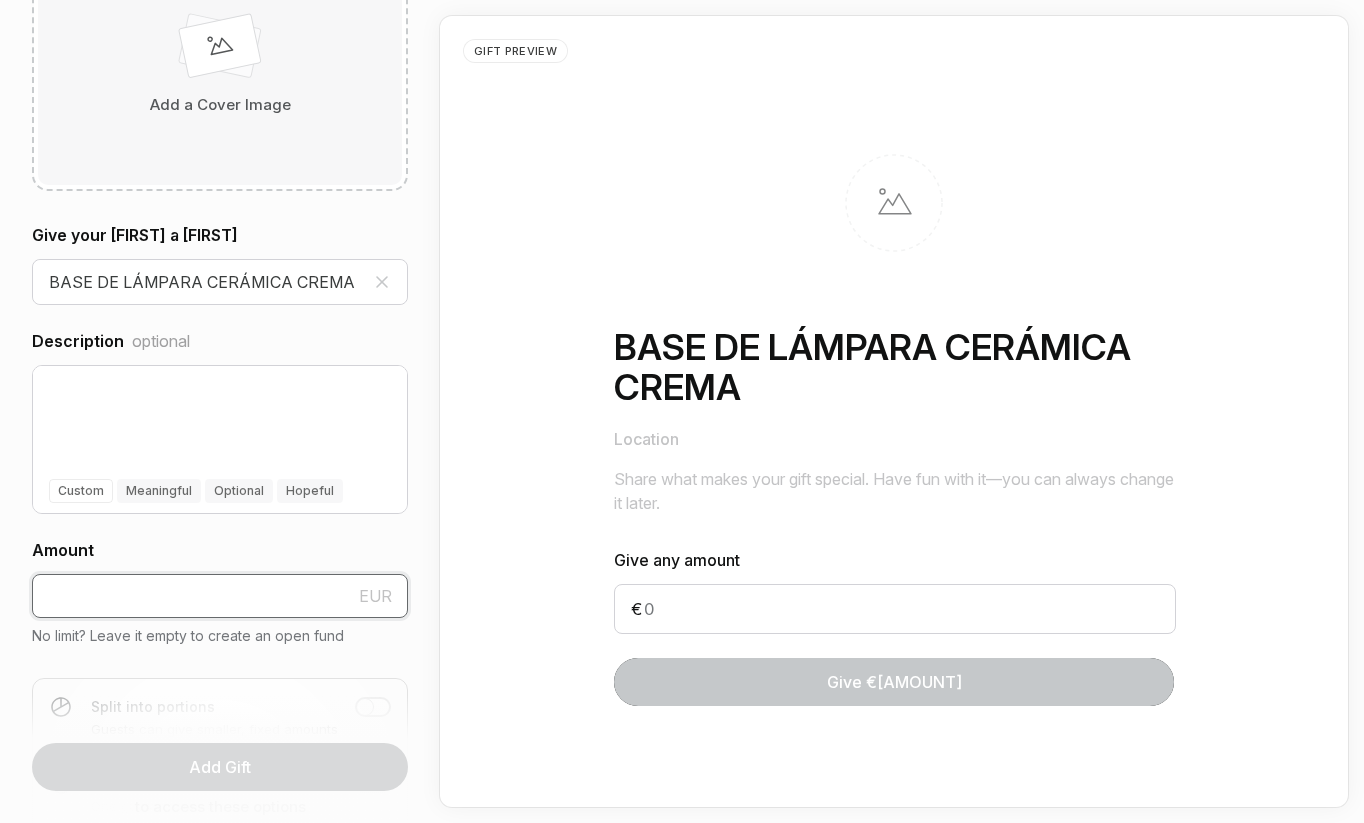 click at bounding box center [220, 596] 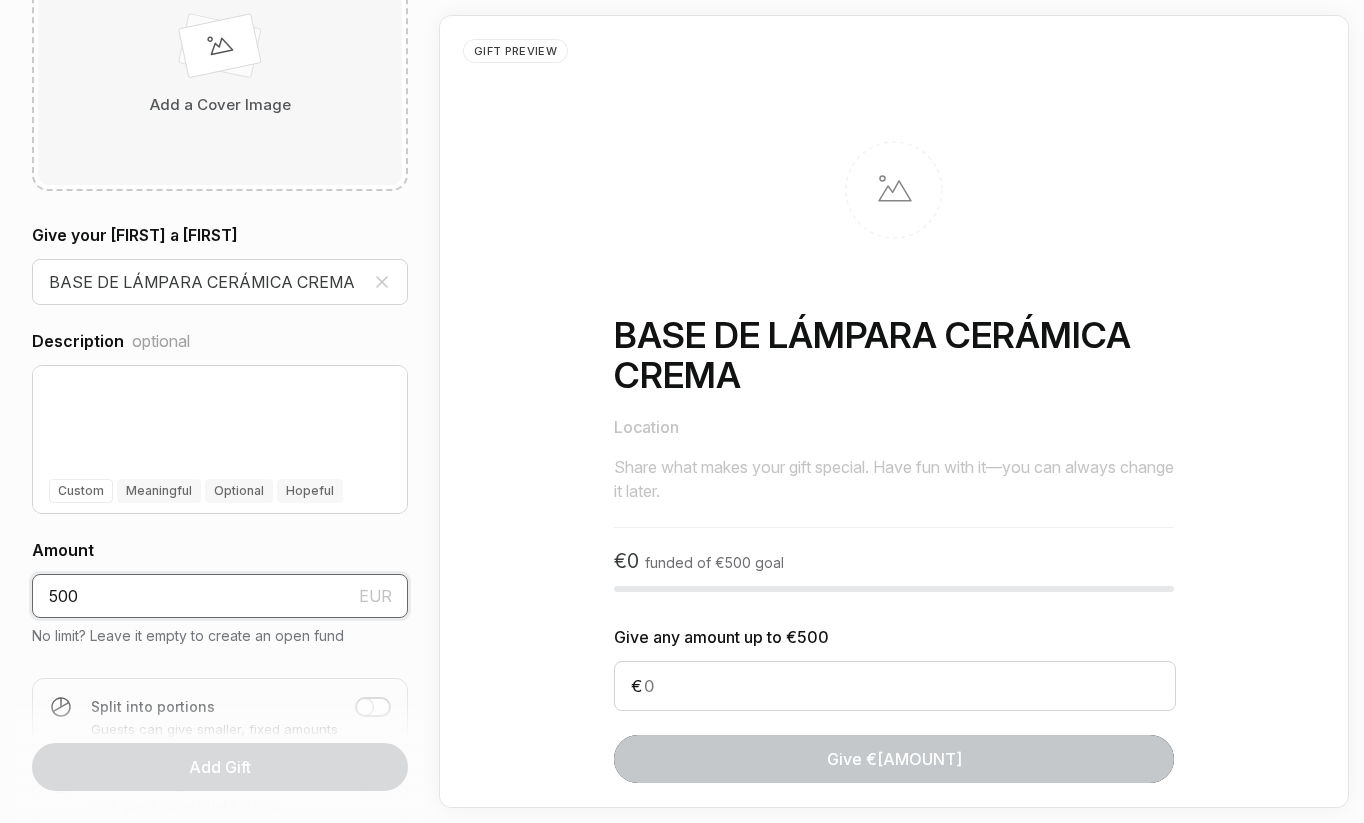 type on "500" 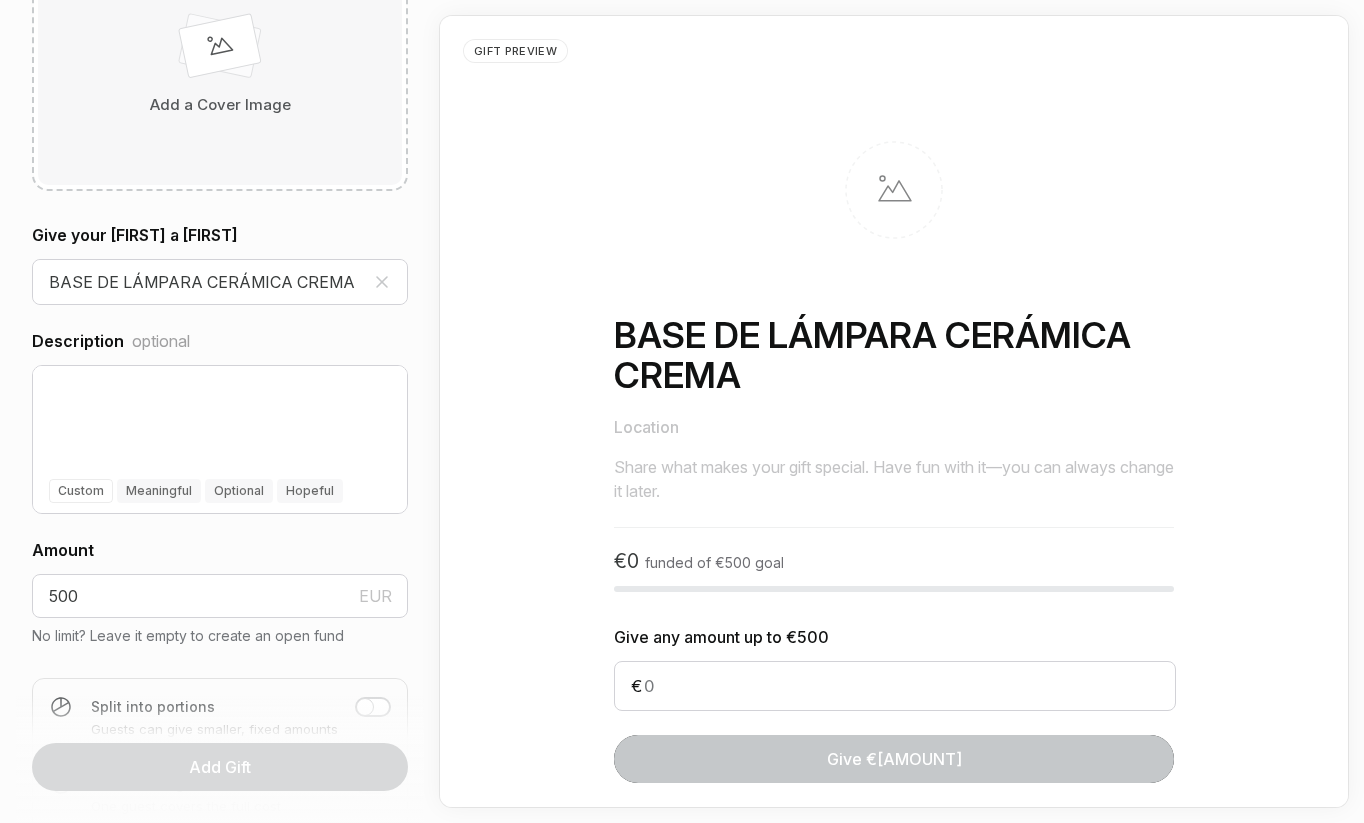 click on "Give your gift a name
BASE DE LÁMPARA CERÁMICA CREMA
Description optional" at bounding box center [220, 719] 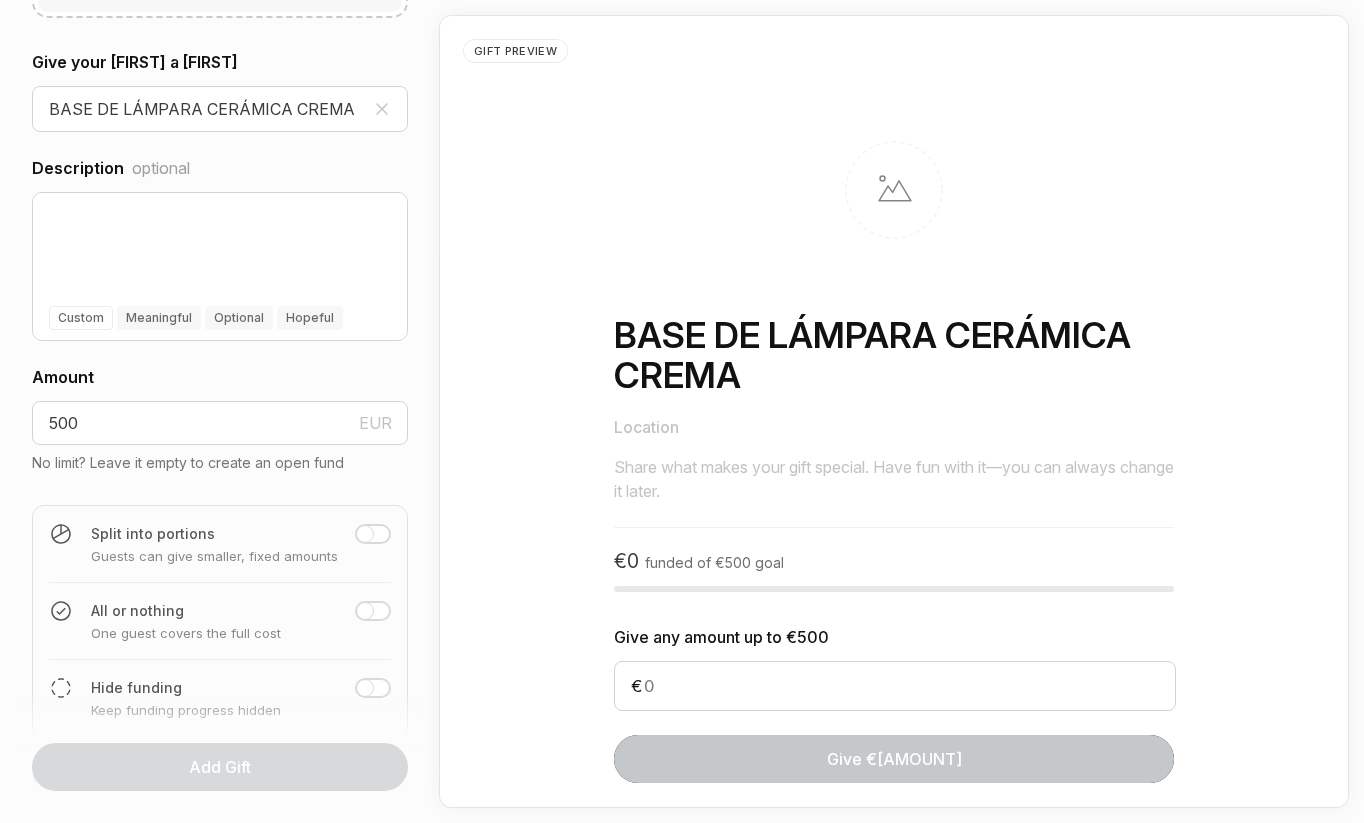 scroll, scrollTop: 439, scrollLeft: 0, axis: vertical 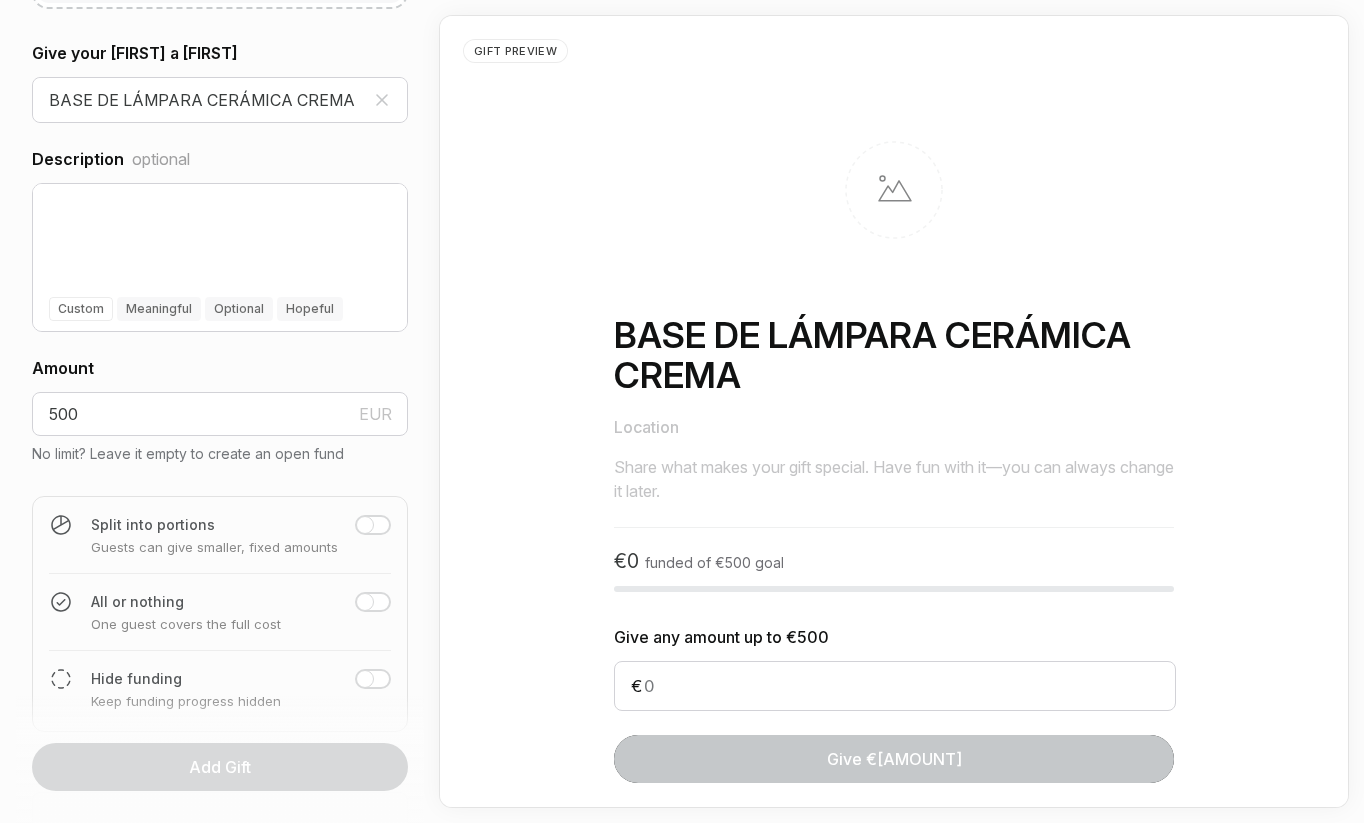 click at bounding box center [365, 525] 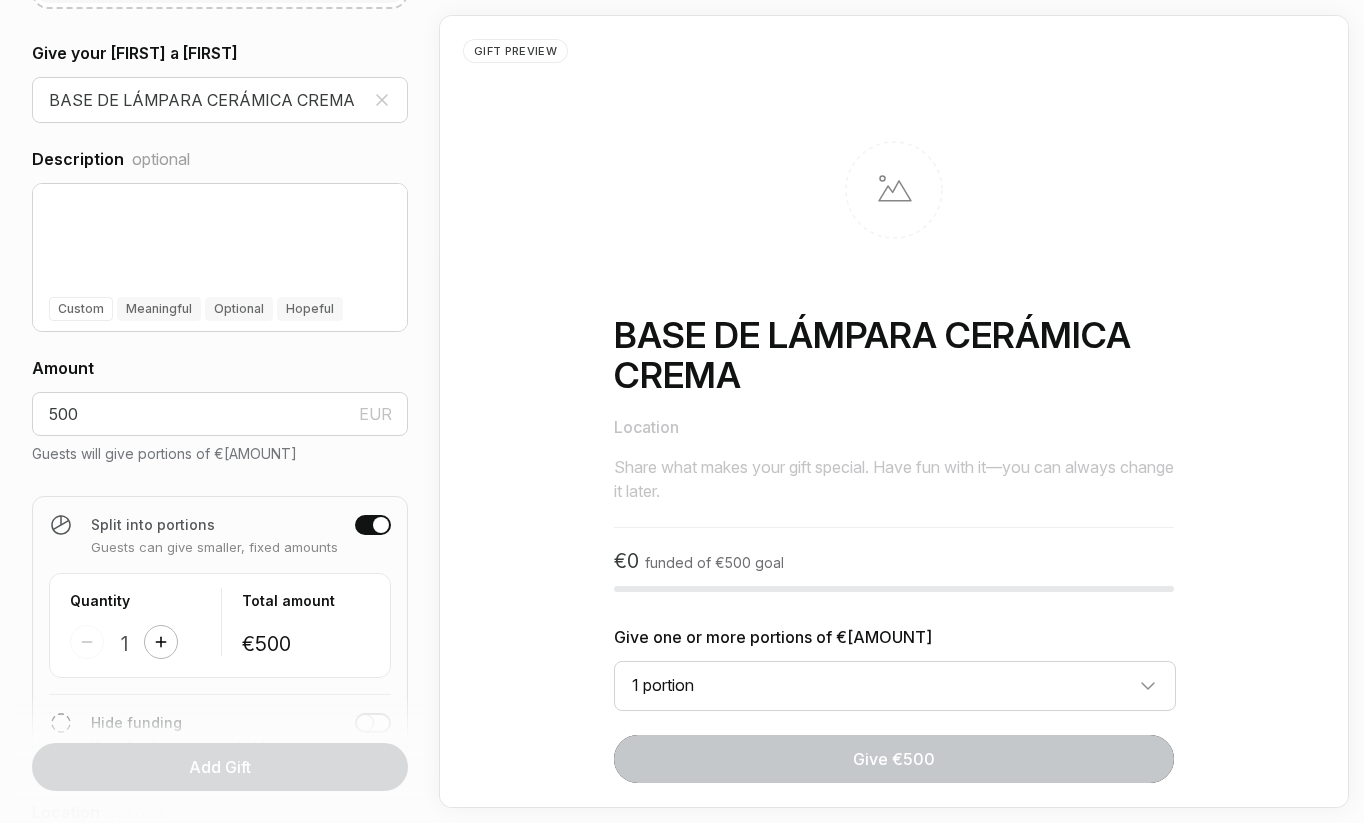 click at bounding box center [161, 642] 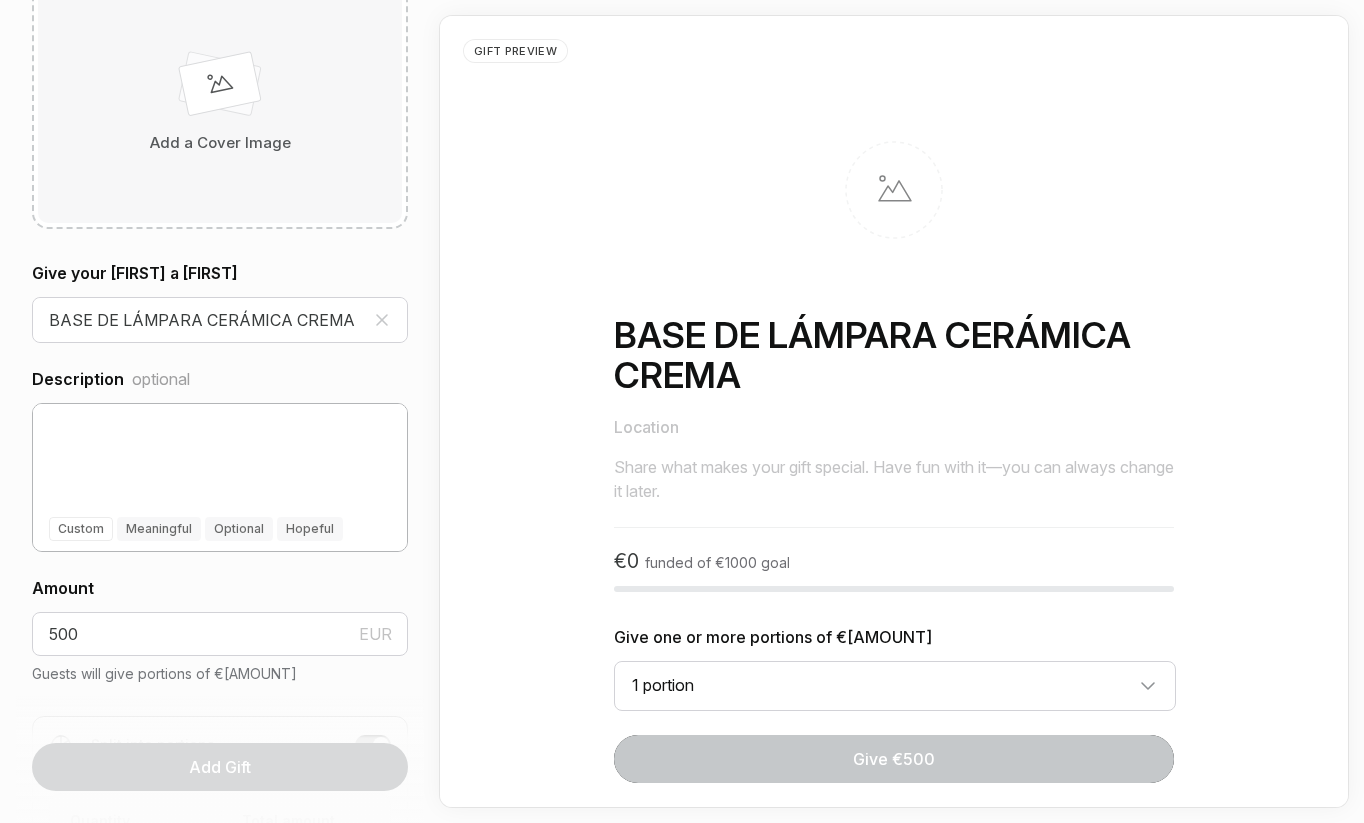 scroll, scrollTop: 68, scrollLeft: 0, axis: vertical 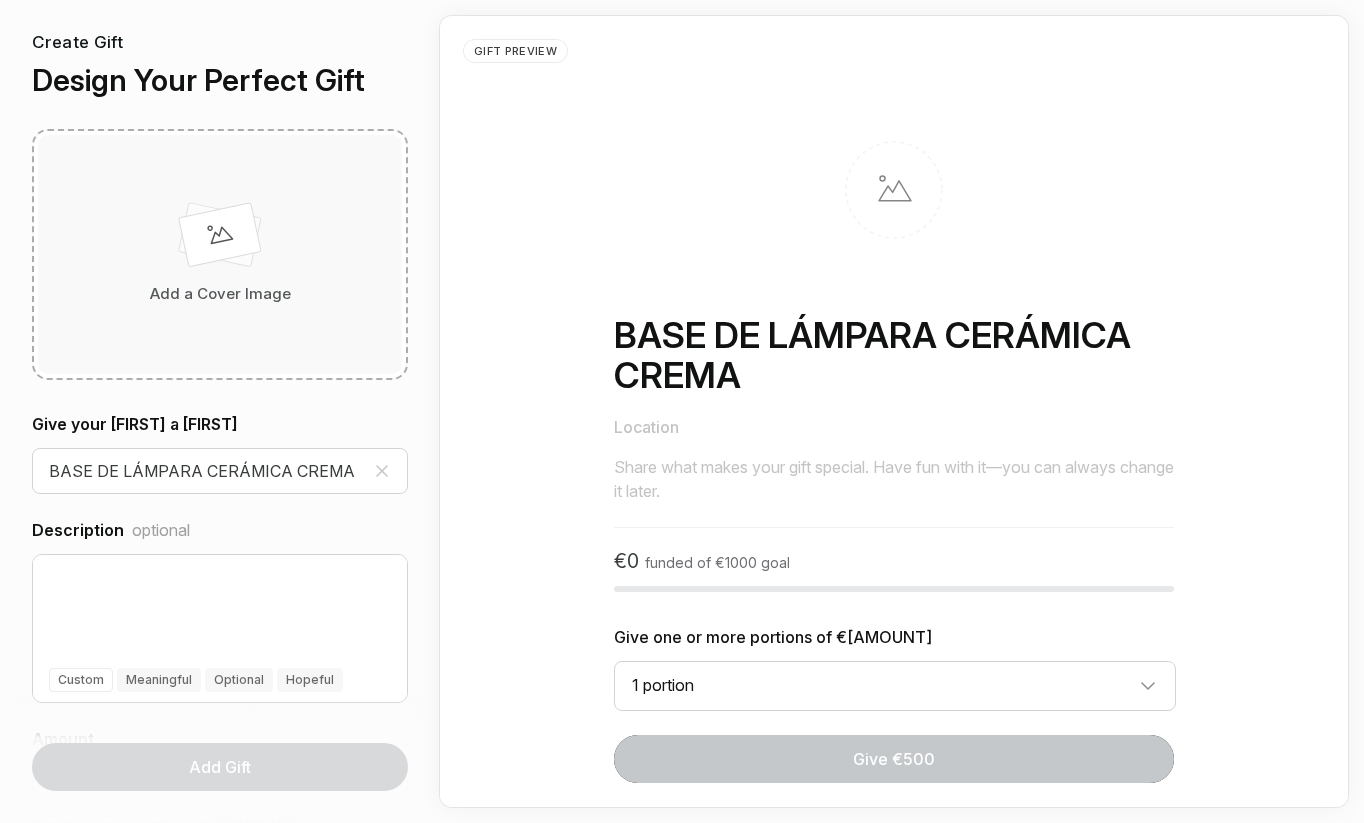 click on "Add a Cover Image" at bounding box center [220, 254] 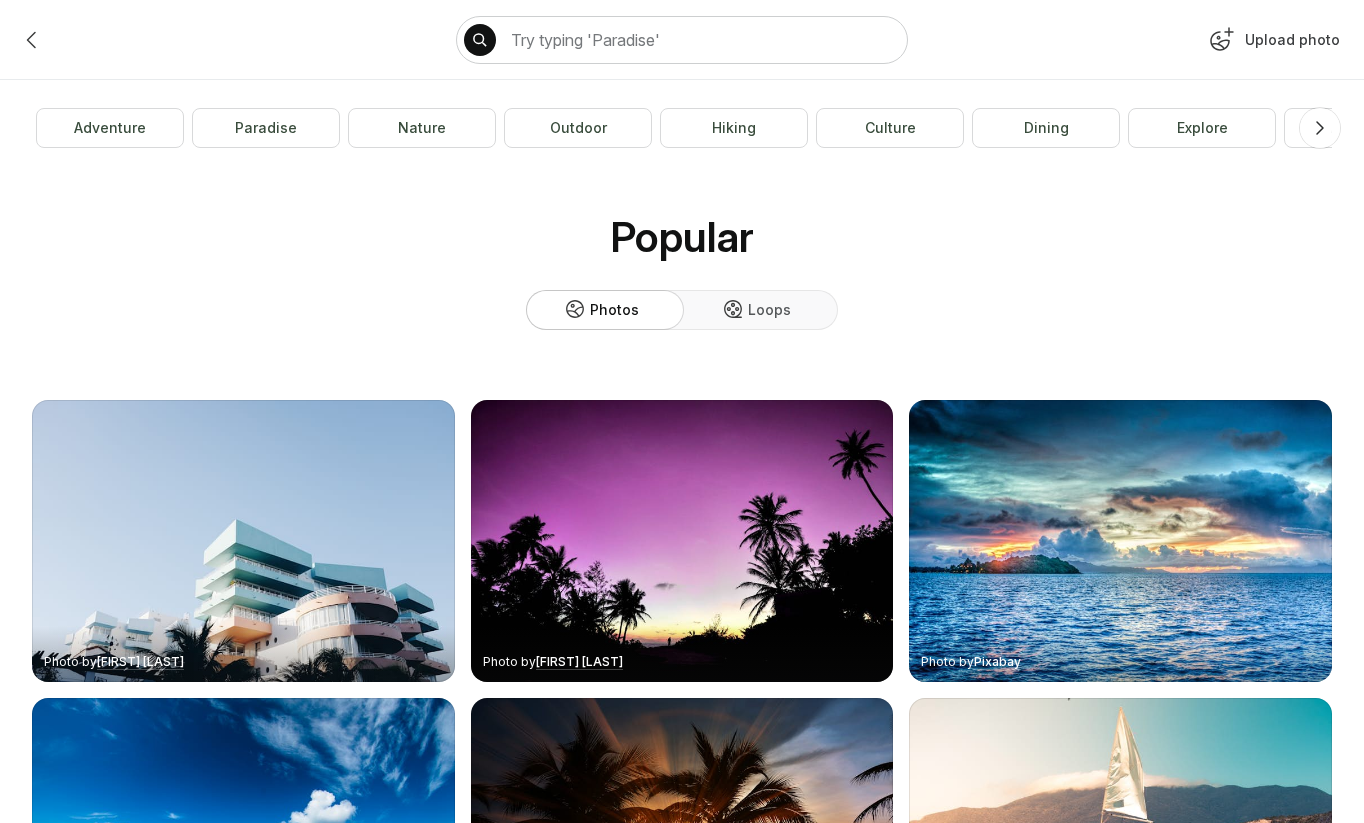 click on "Upload photo" at bounding box center (1272, 44) 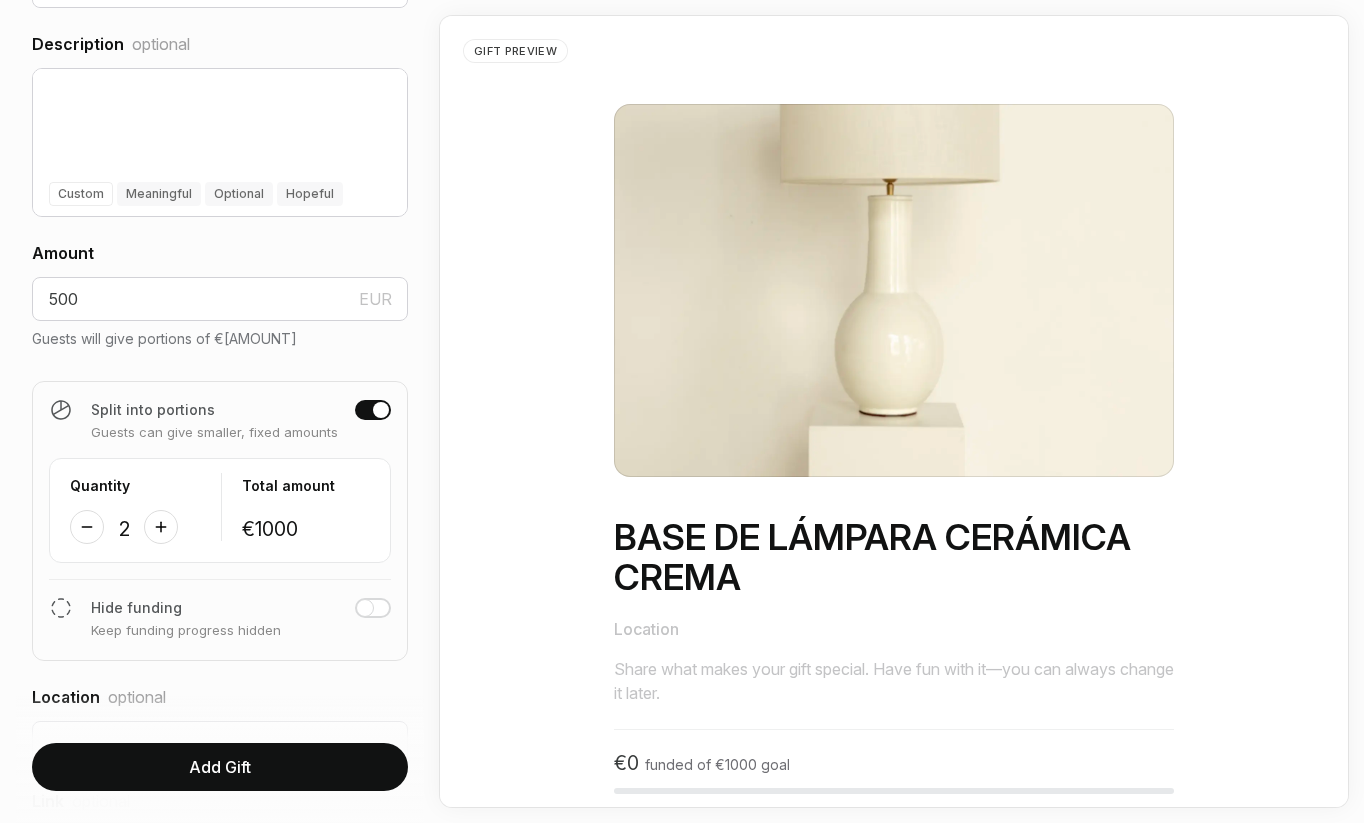 scroll, scrollTop: 740, scrollLeft: 0, axis: vertical 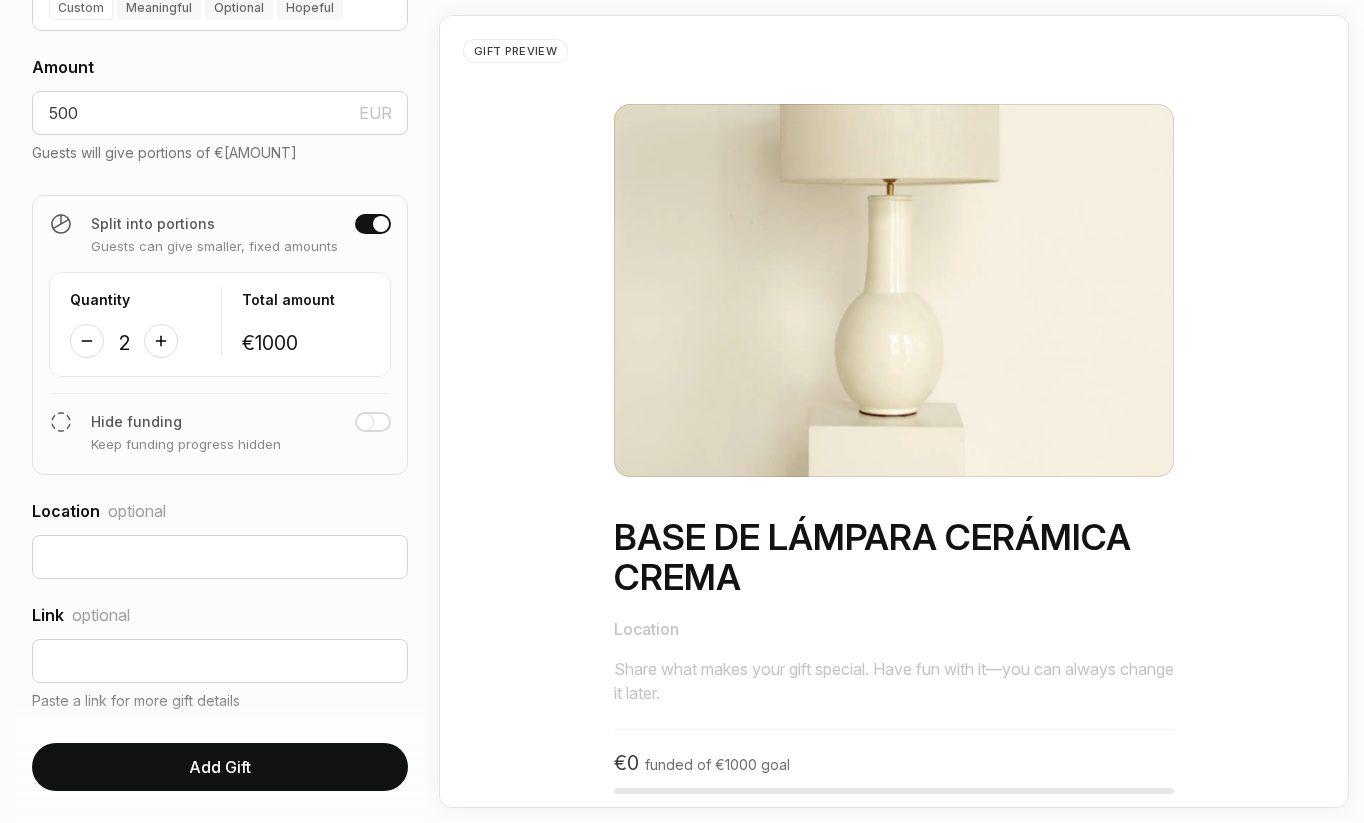 click on "Add Gift" at bounding box center [220, 767] 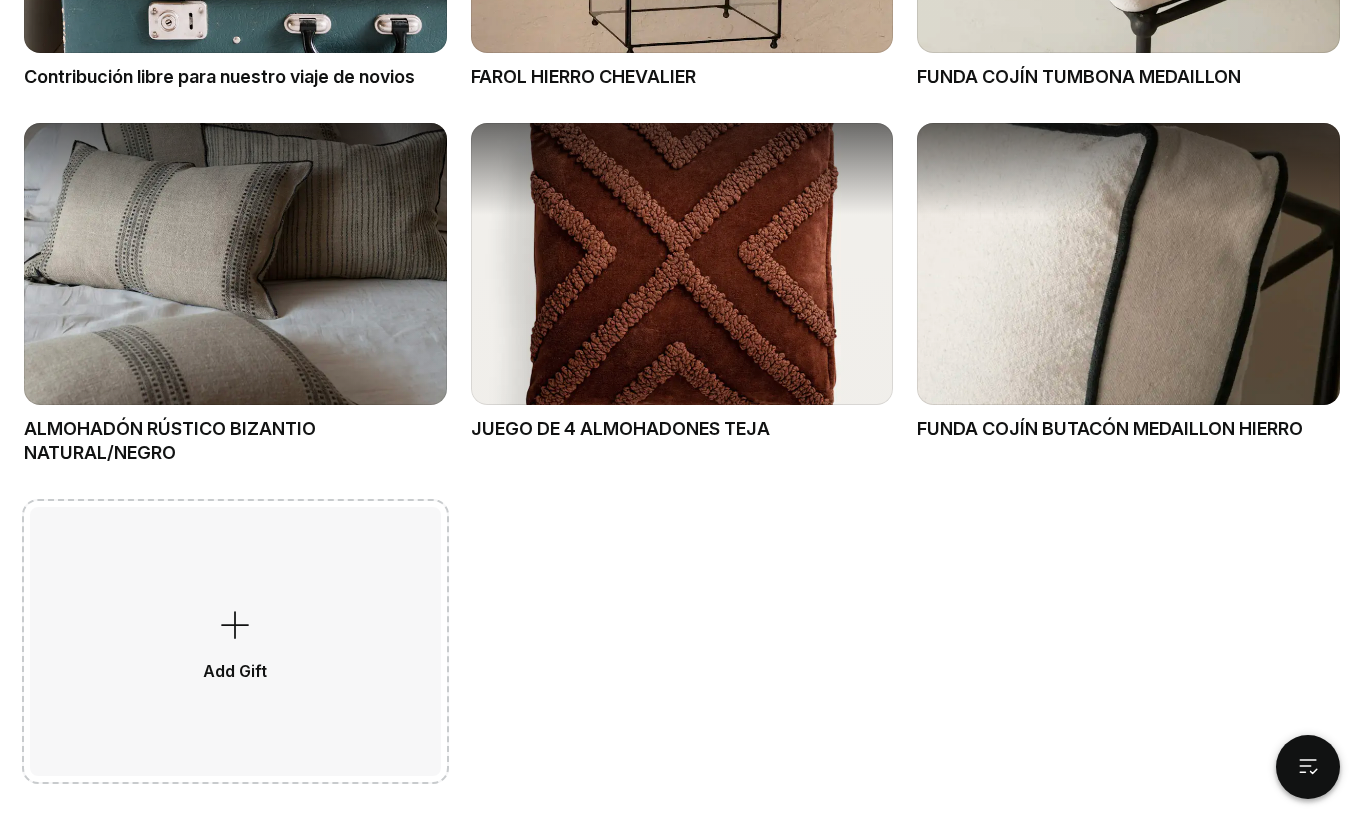 scroll, scrollTop: 2153, scrollLeft: 0, axis: vertical 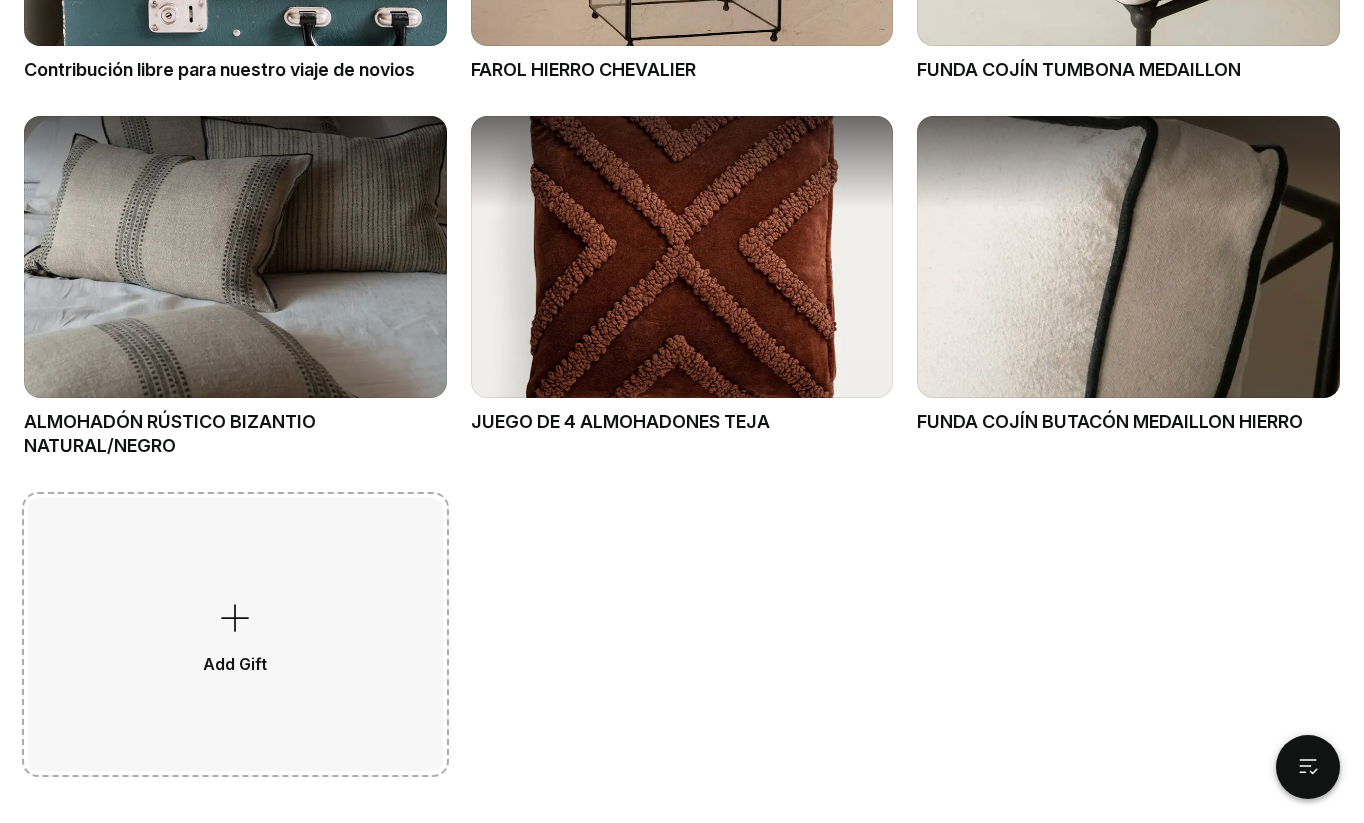 click on "Add Gift" at bounding box center (235, 634) 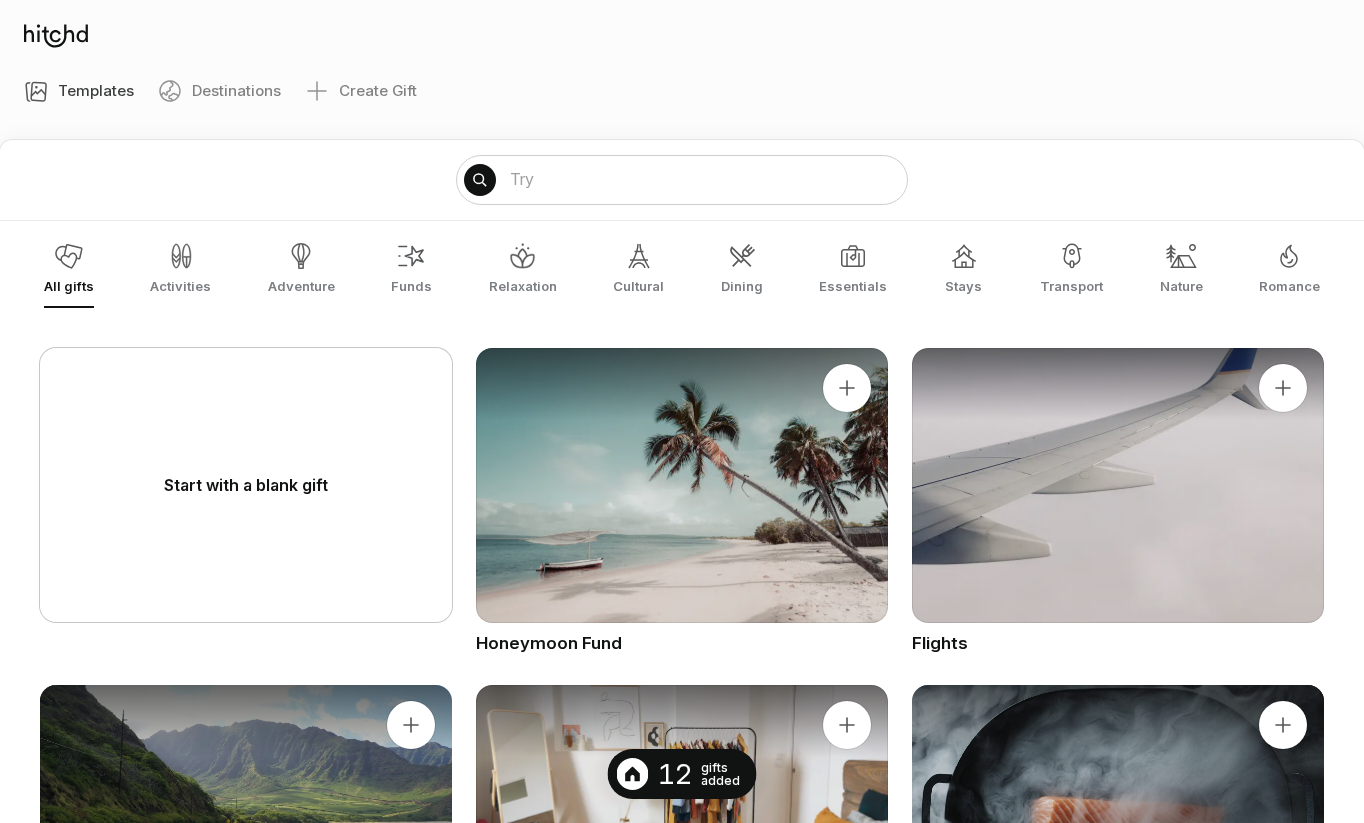 click on "Start with a blank gift" at bounding box center [246, 485] 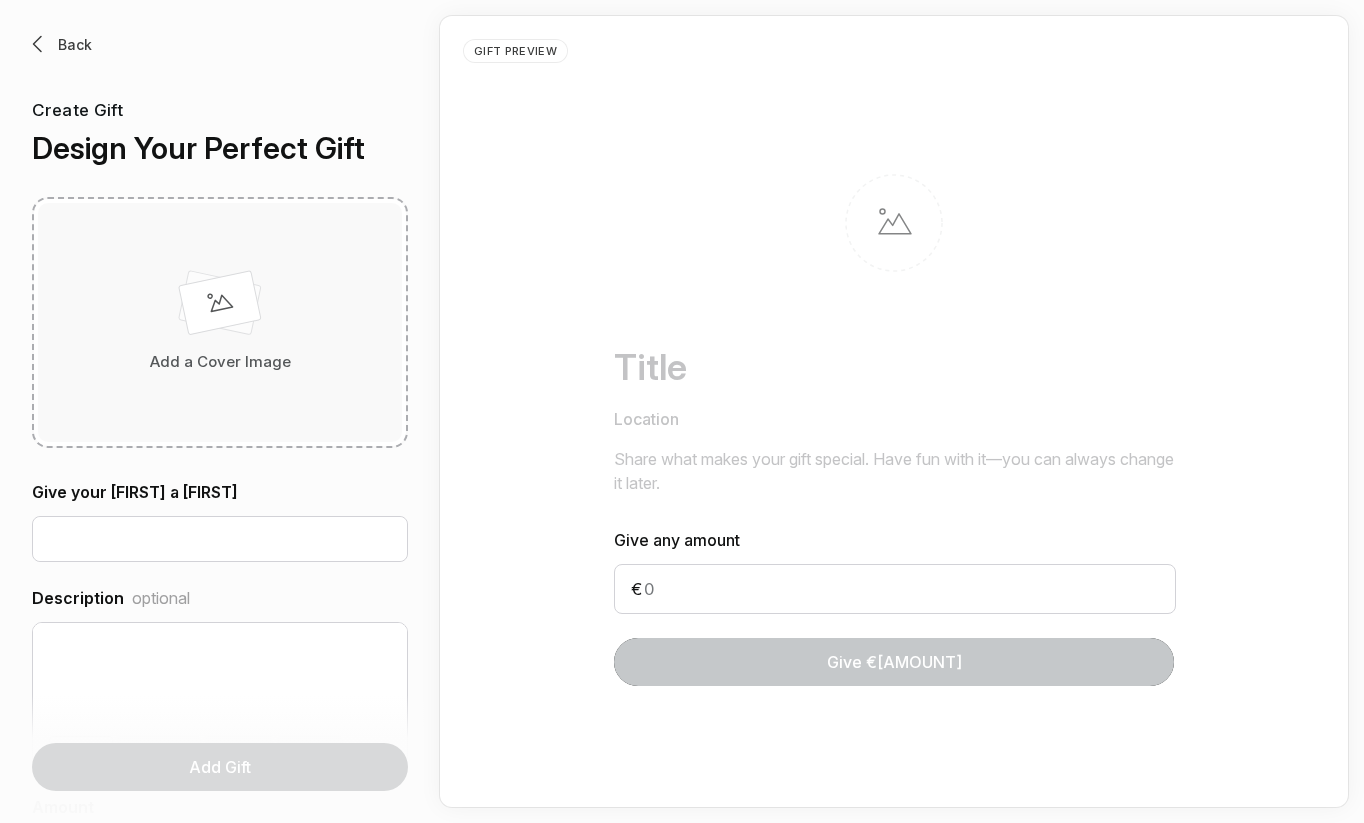 click on "Add a Cover Image" at bounding box center [220, 322] 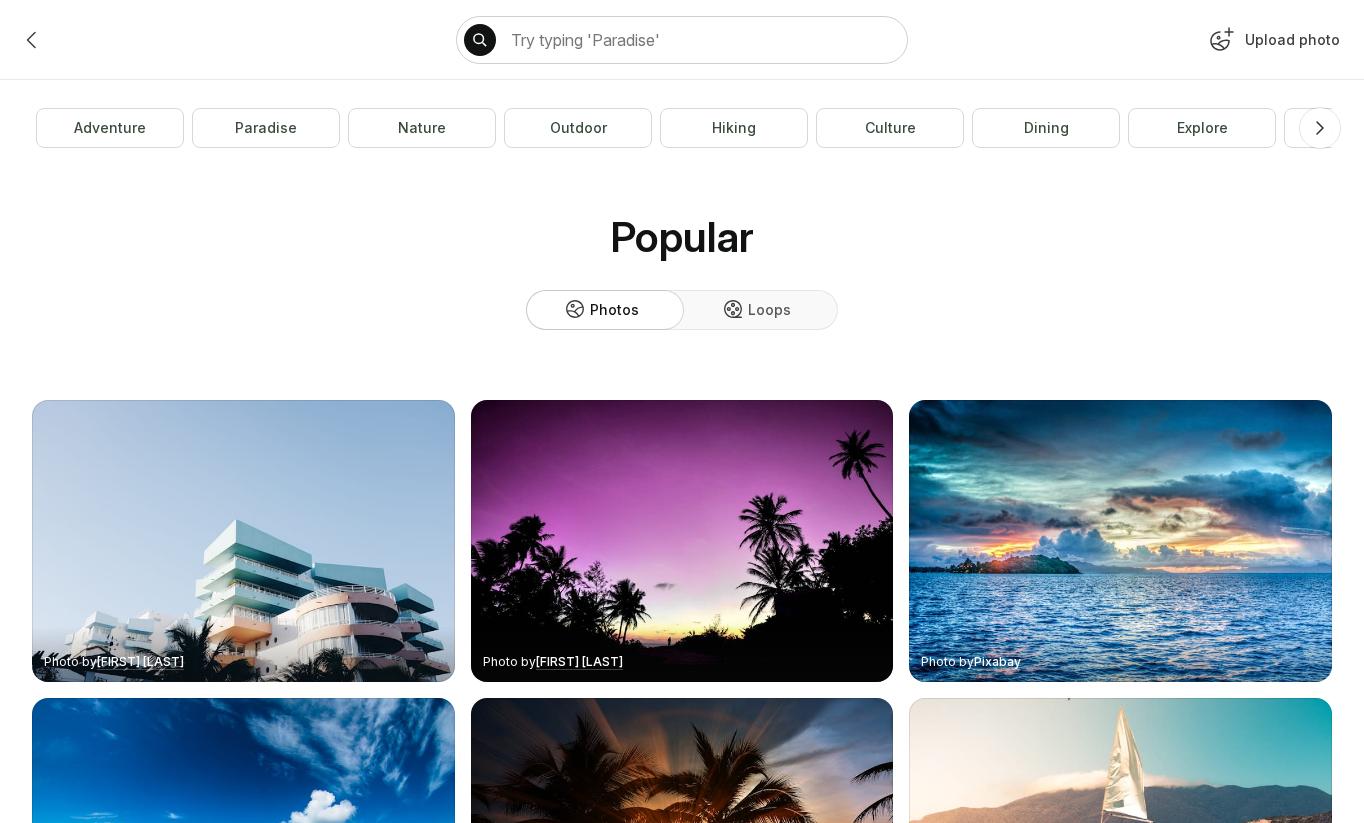 click on "Upload photo" at bounding box center (1272, 44) 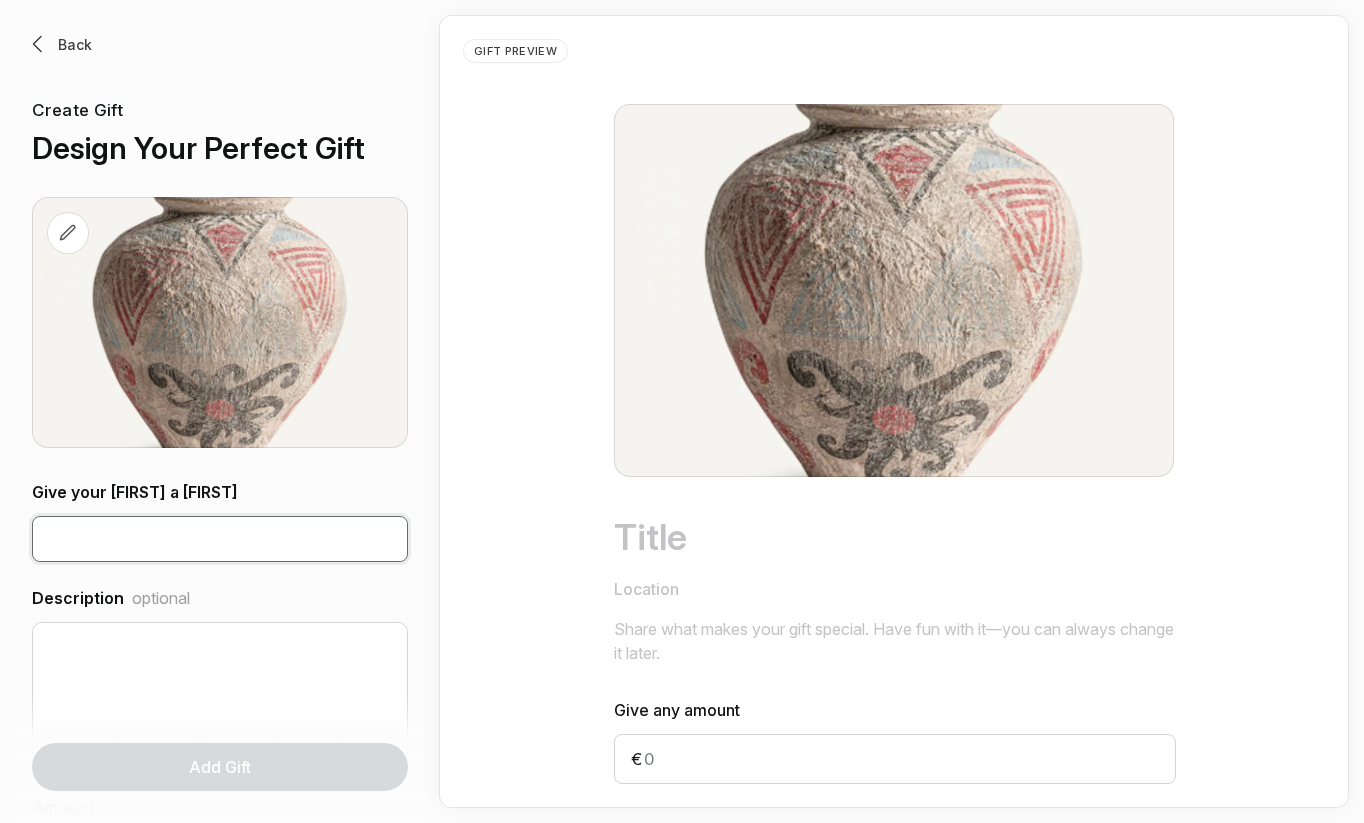click at bounding box center (220, 539) 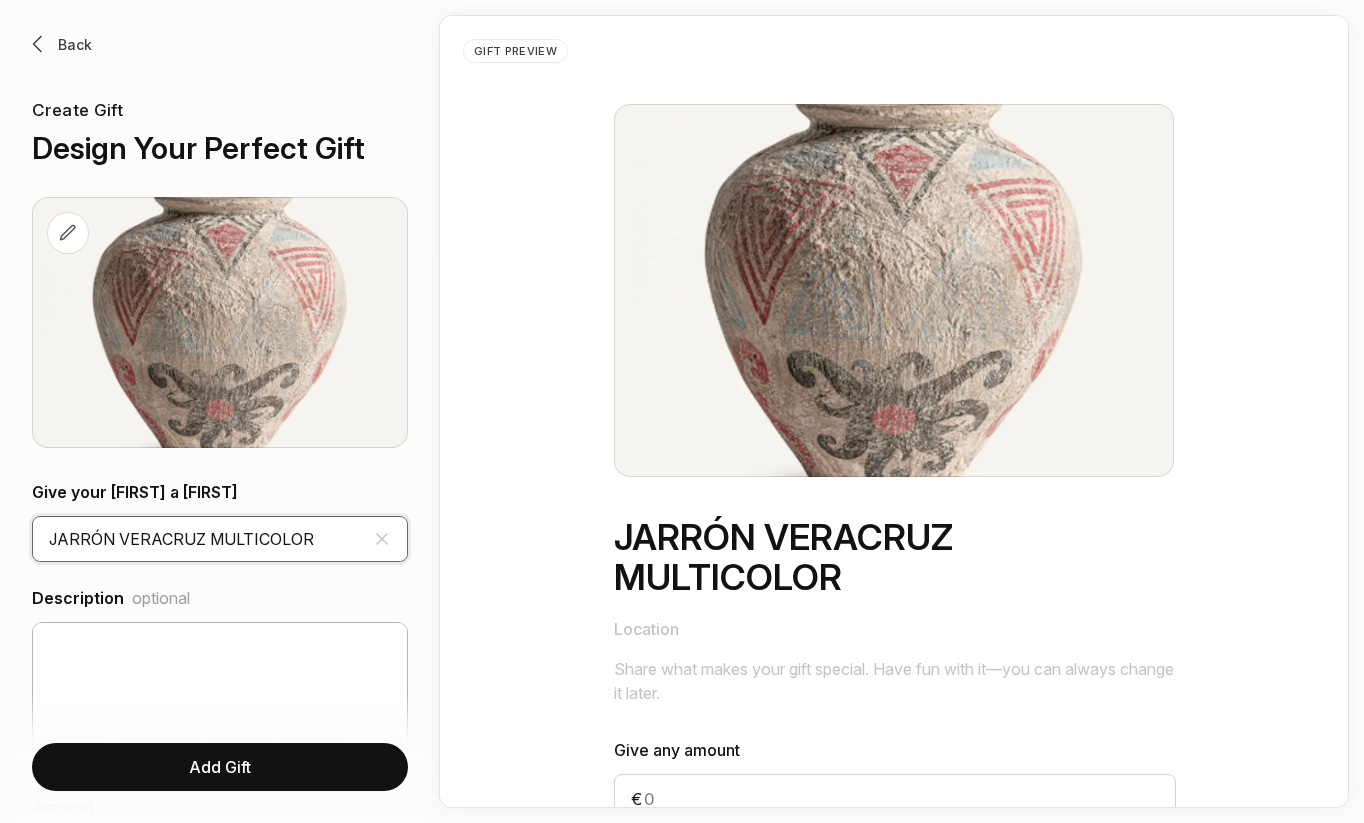 type on "JARRÓN VERACRUZ MULTICOLOR" 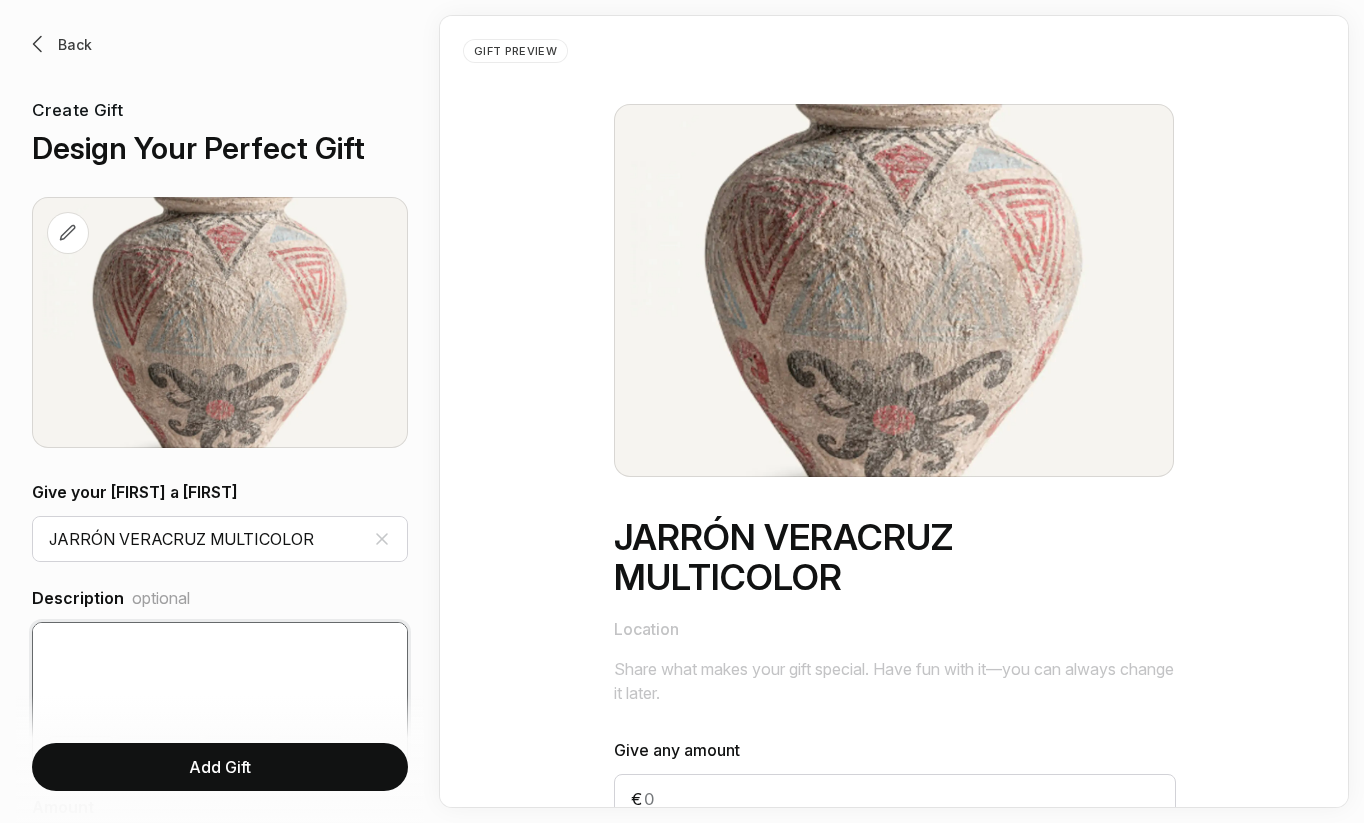 click at bounding box center [220, 667] 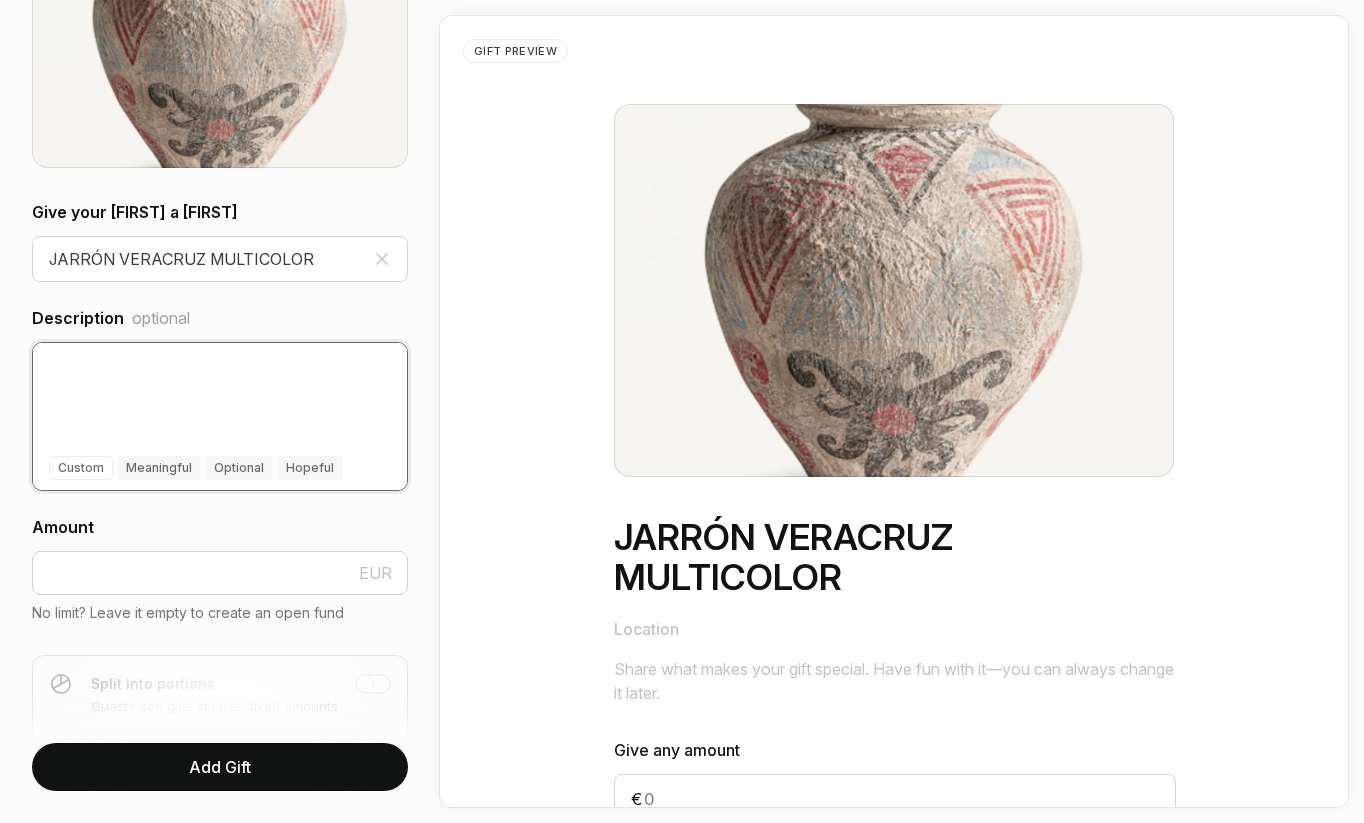scroll, scrollTop: 281, scrollLeft: 0, axis: vertical 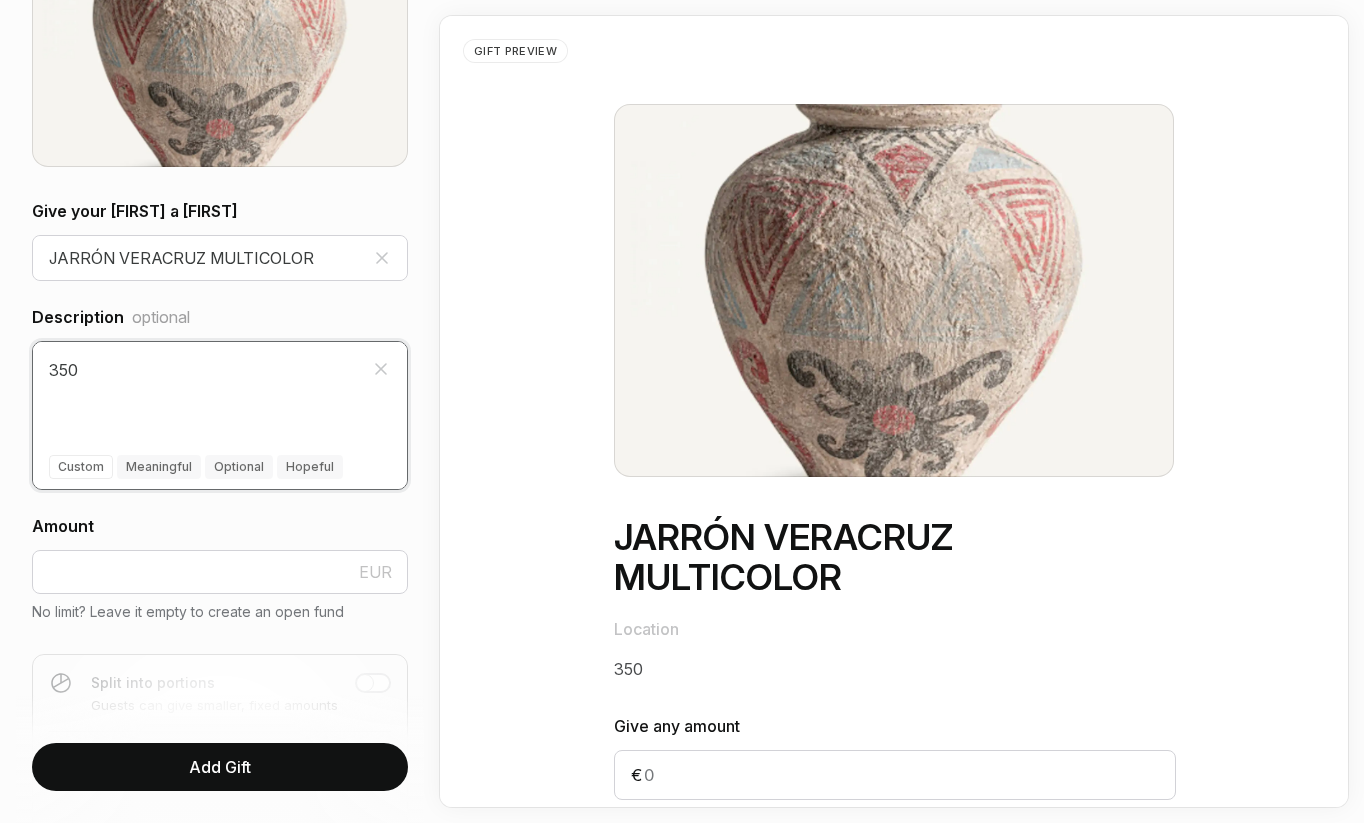 drag, startPoint x: 99, startPoint y: 360, endPoint x: 23, endPoint y: 360, distance: 76 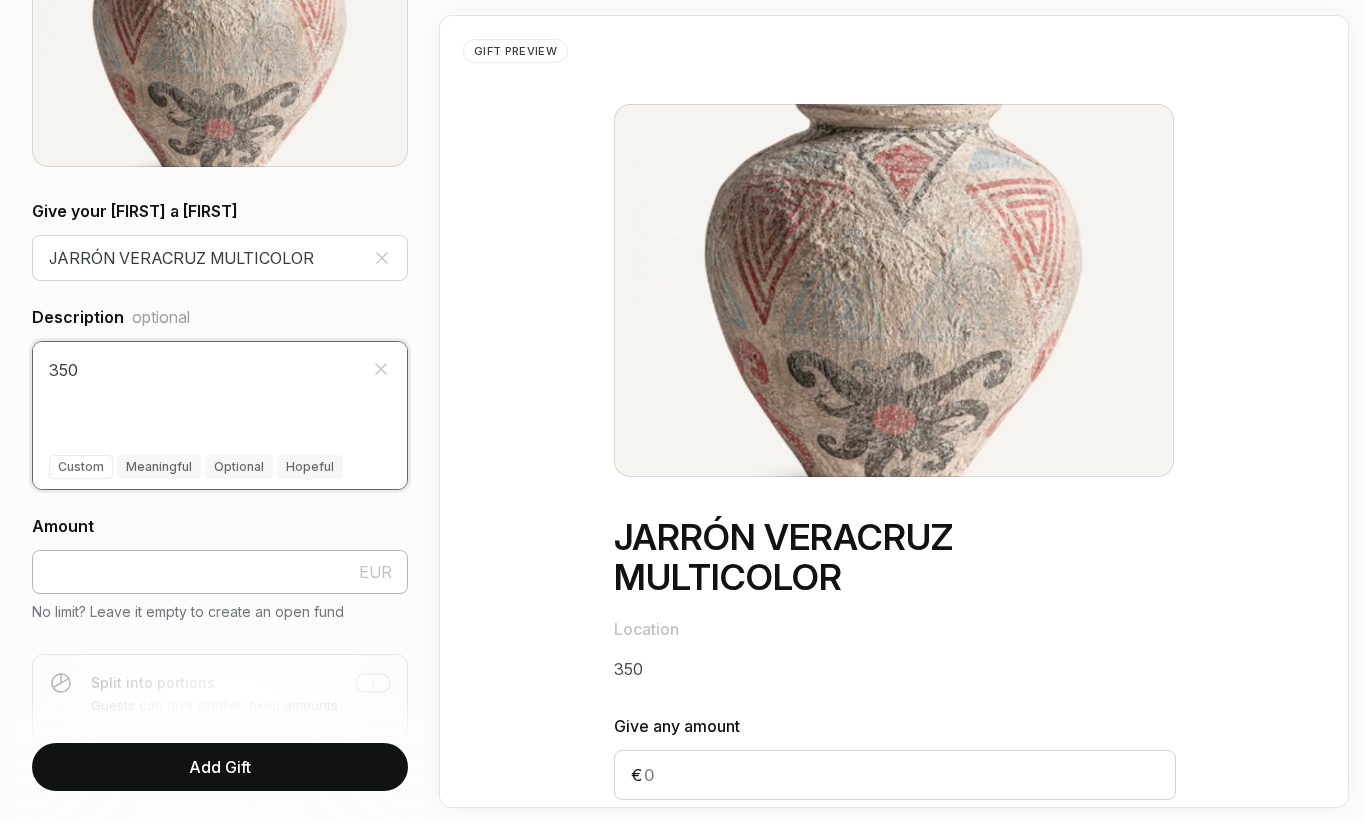 type on "350" 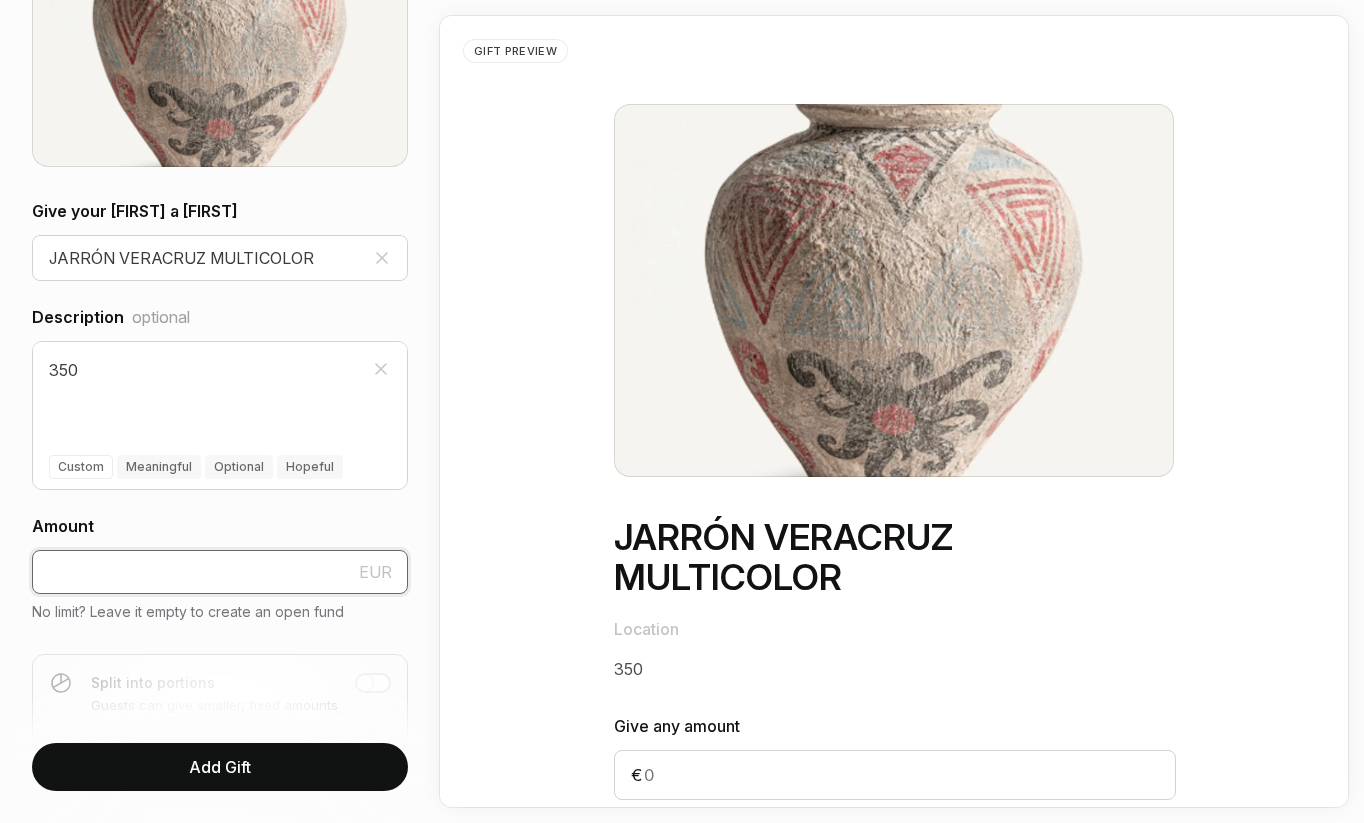 click at bounding box center (220, 572) 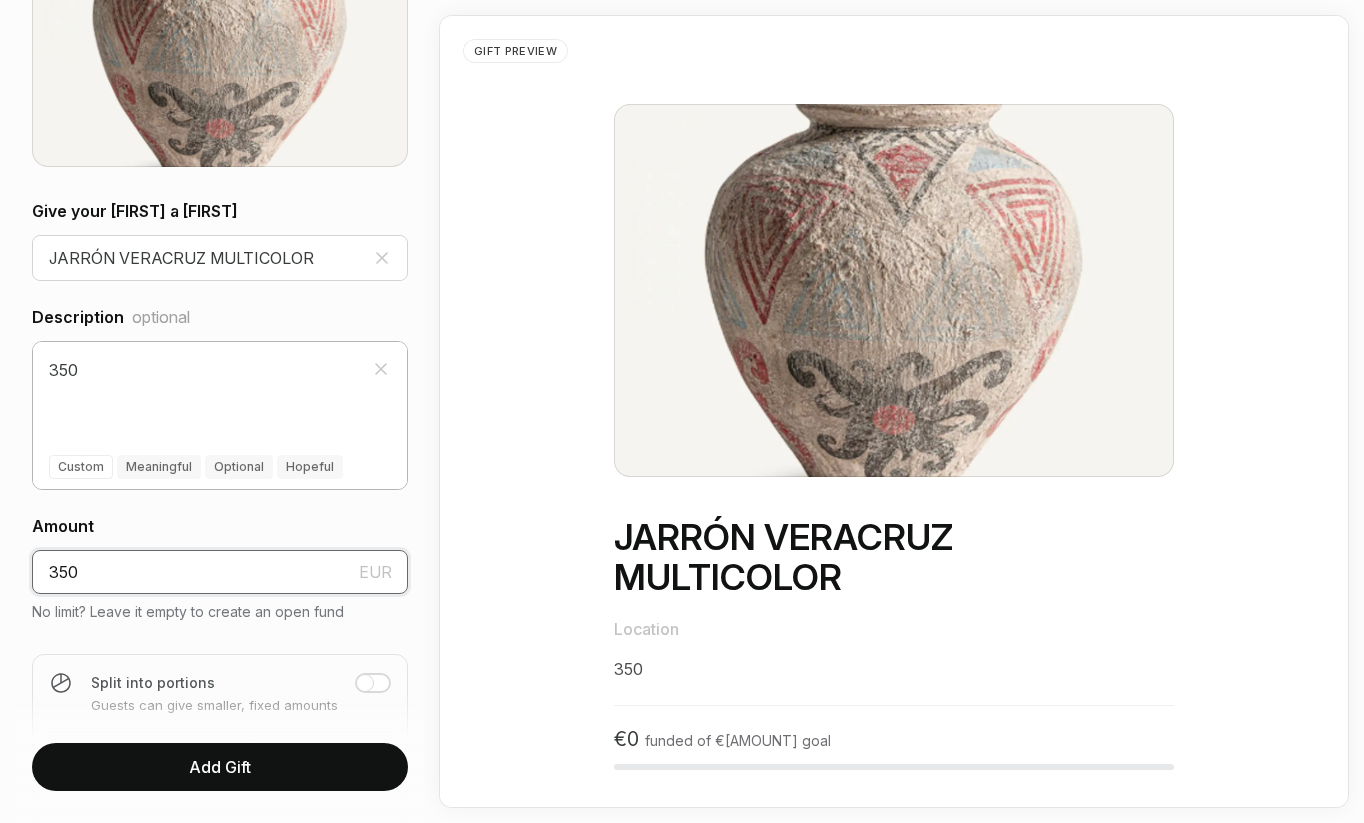type on "350" 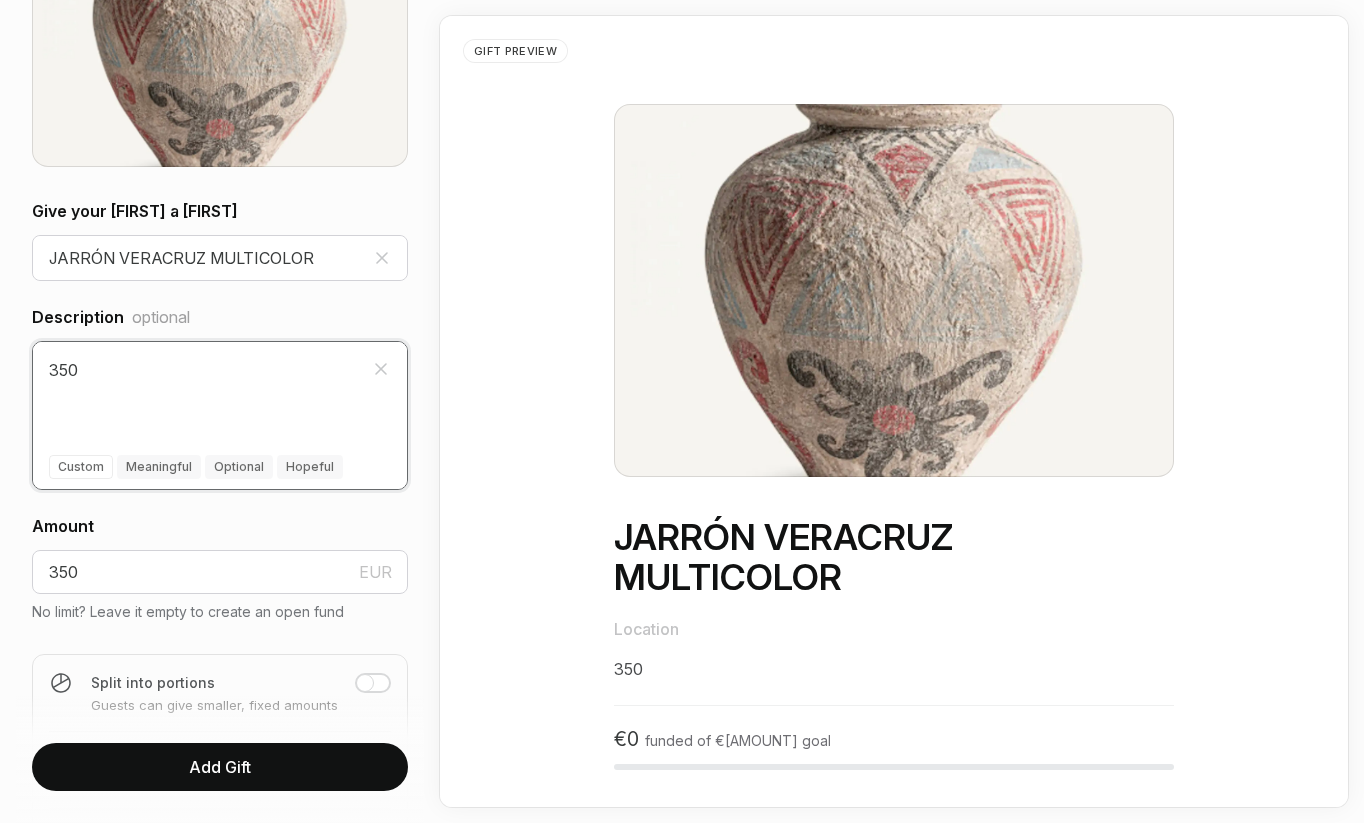 drag, startPoint x: 116, startPoint y: 382, endPoint x: 15, endPoint y: 371, distance: 101.597244 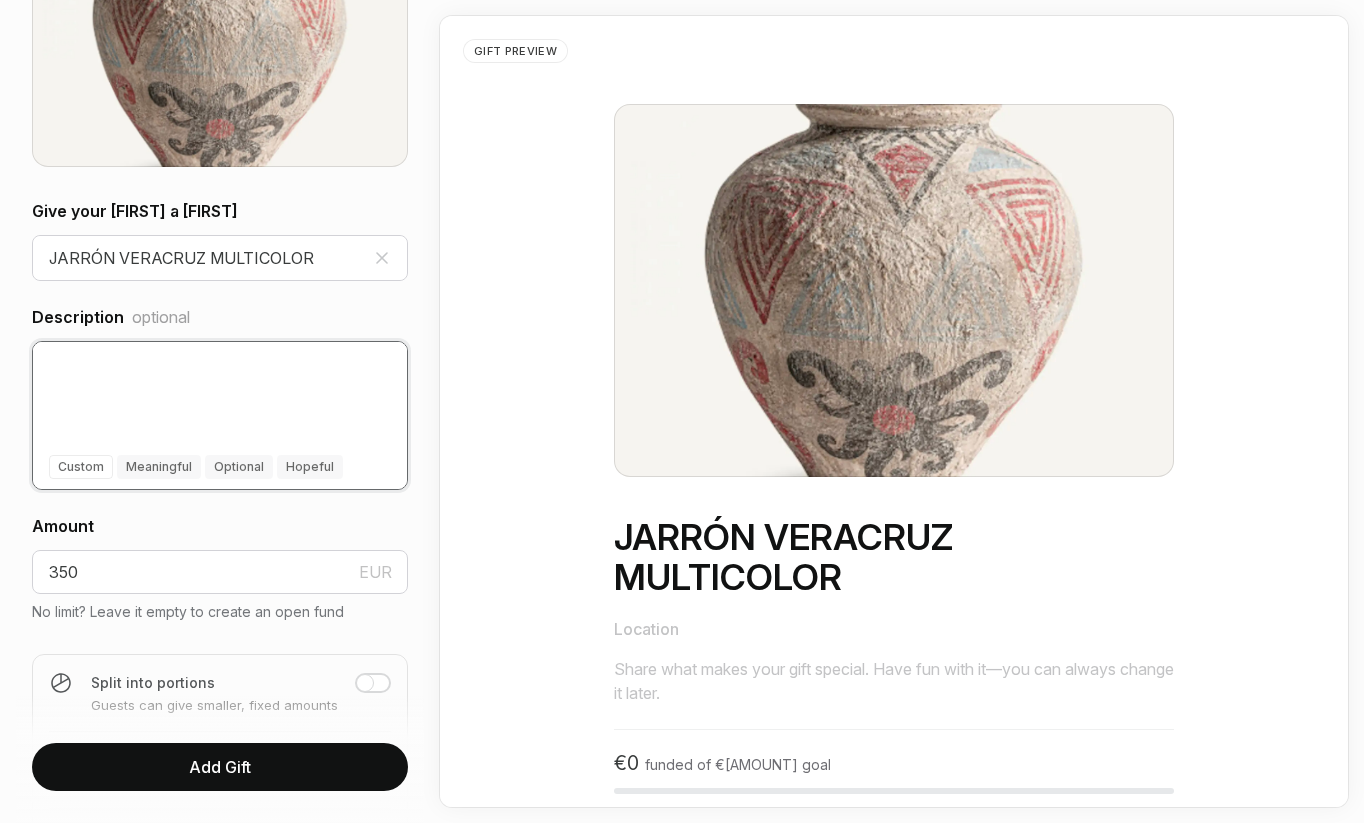type 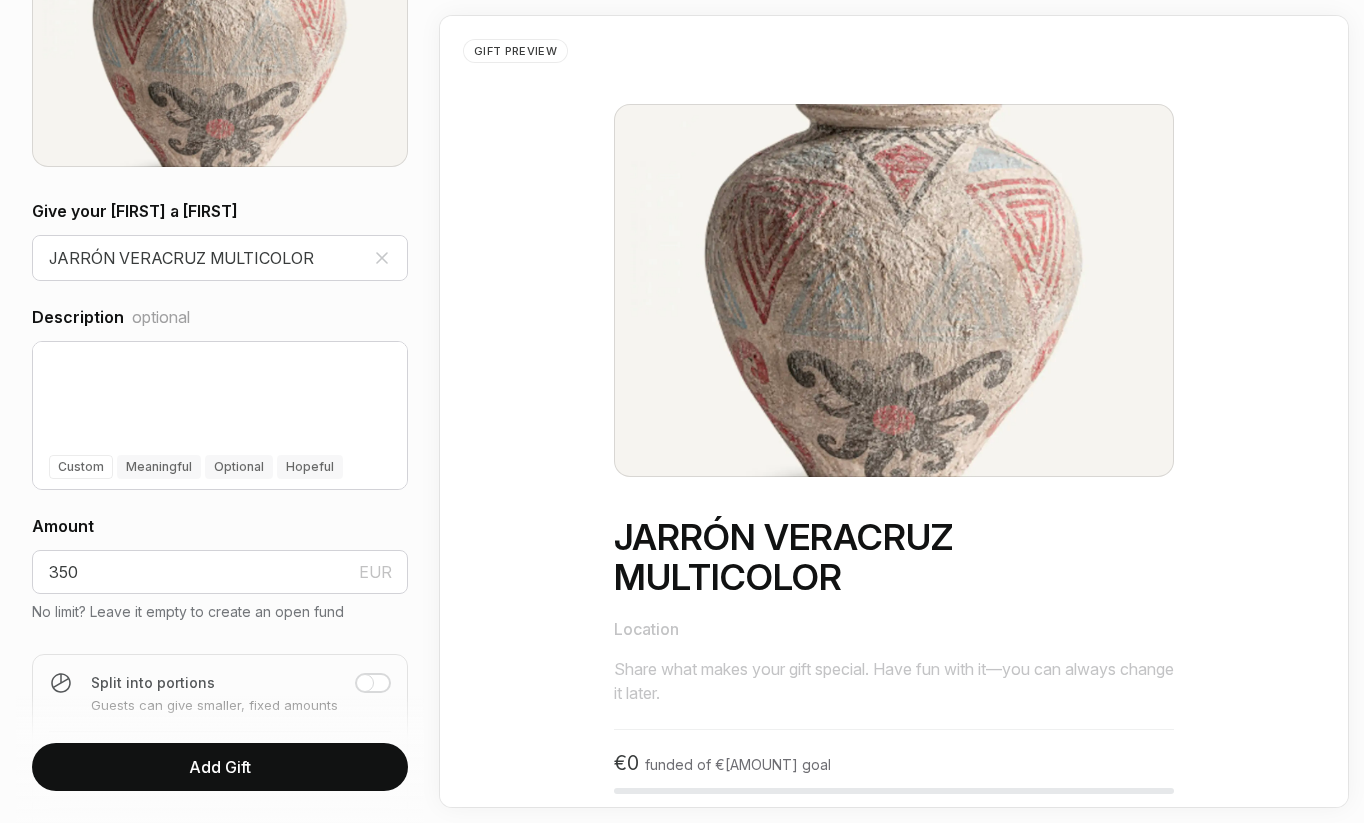 click on "Back
Create Gift
Design Your Perfect Gift
Give your gift a name" at bounding box center (220, 411) 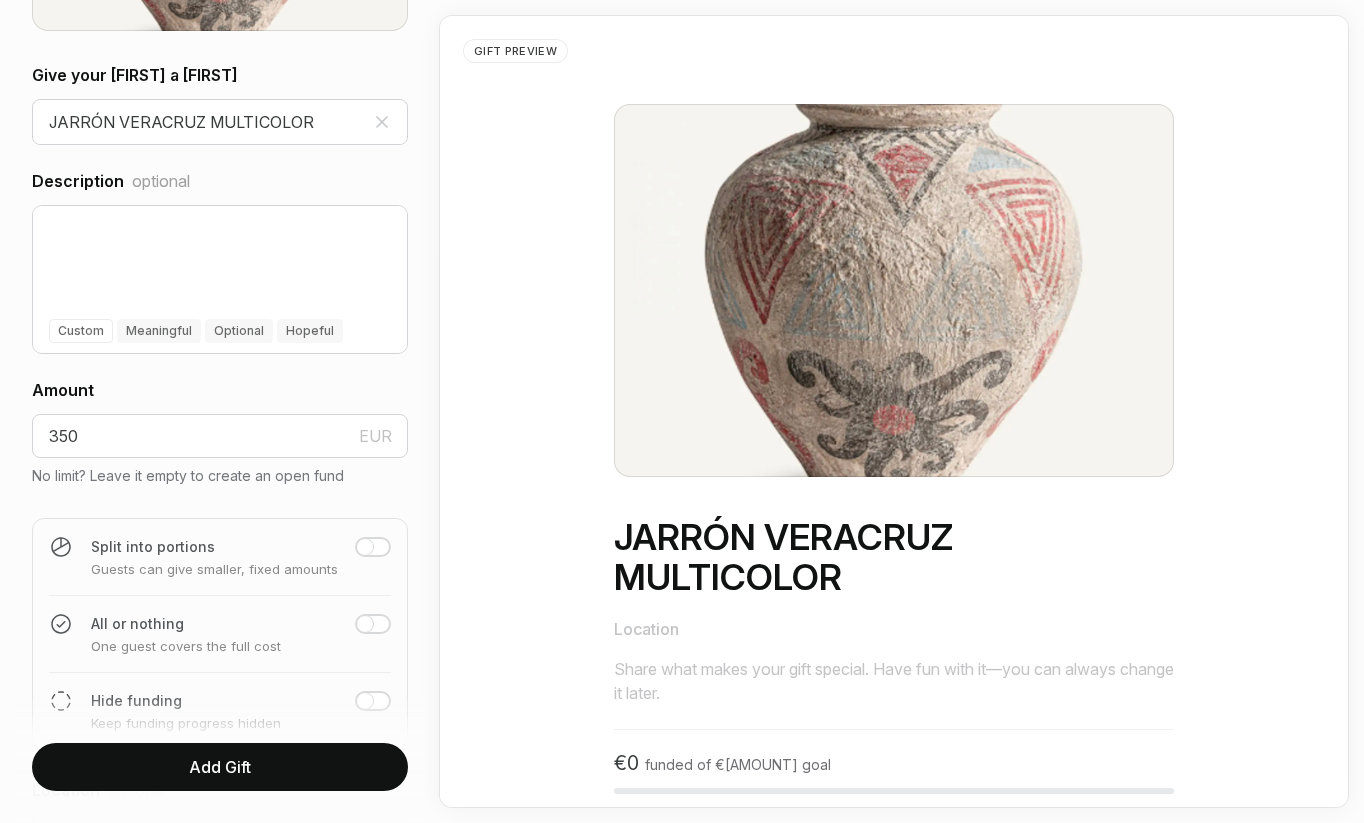 scroll, scrollTop: 451, scrollLeft: 0, axis: vertical 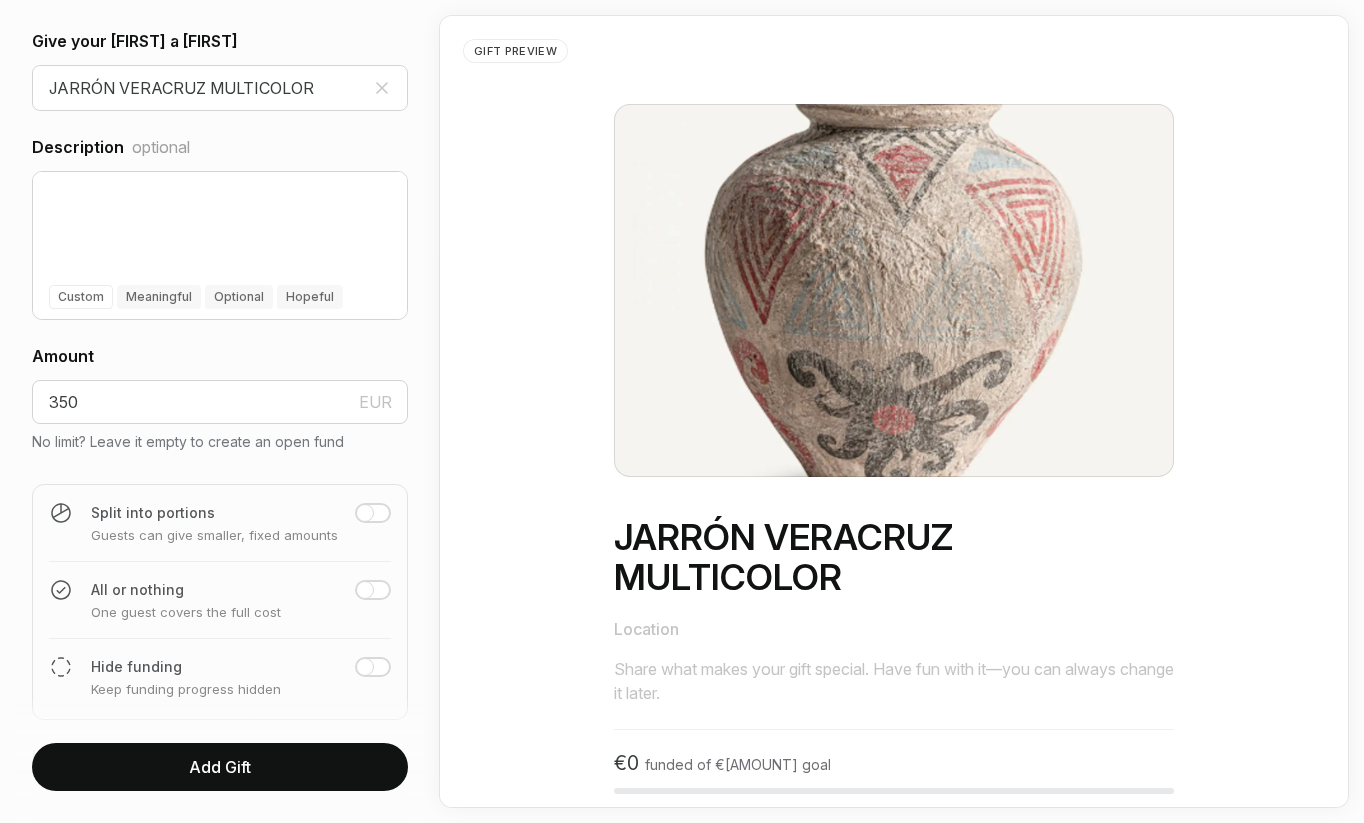 click at bounding box center (365, 513) 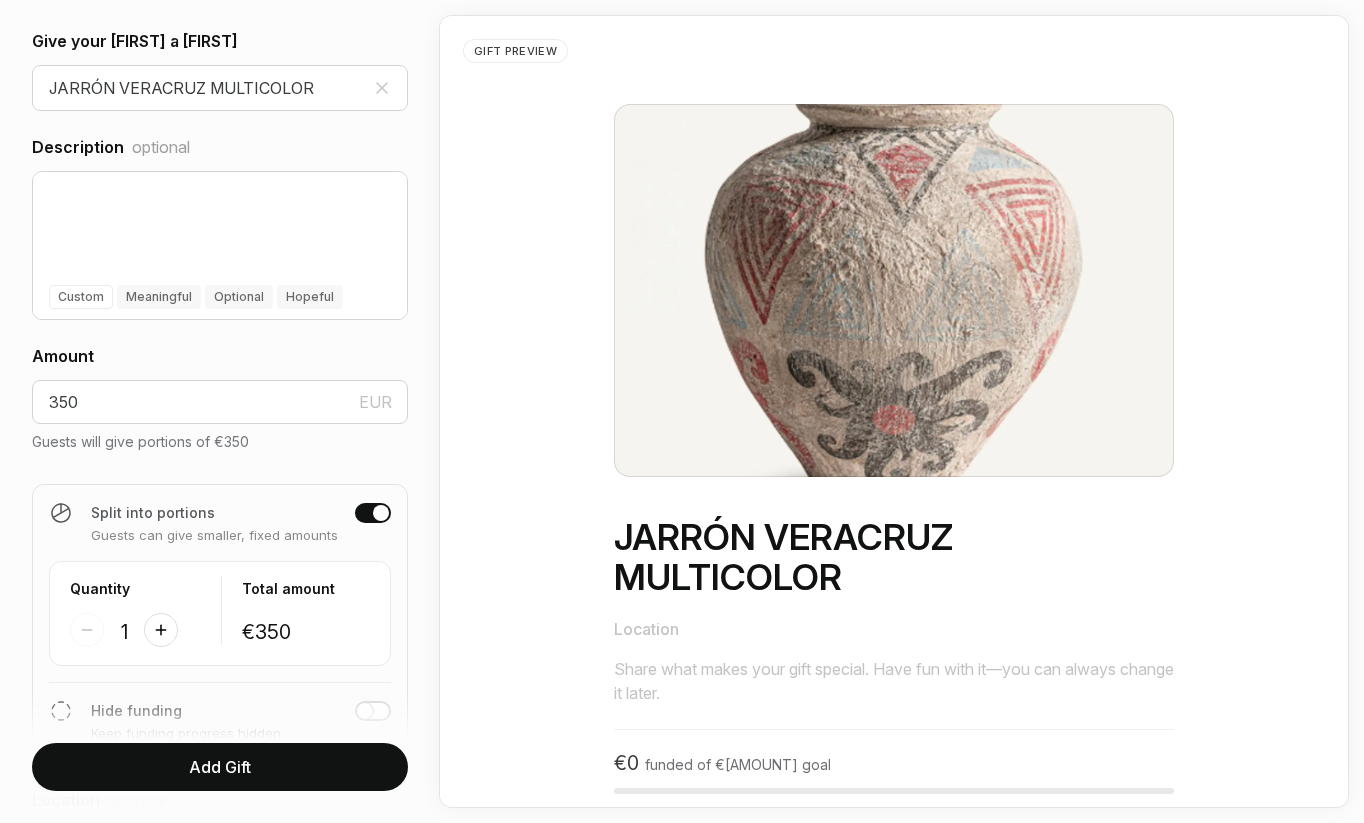 click on "Add Gift" at bounding box center [220, 767] 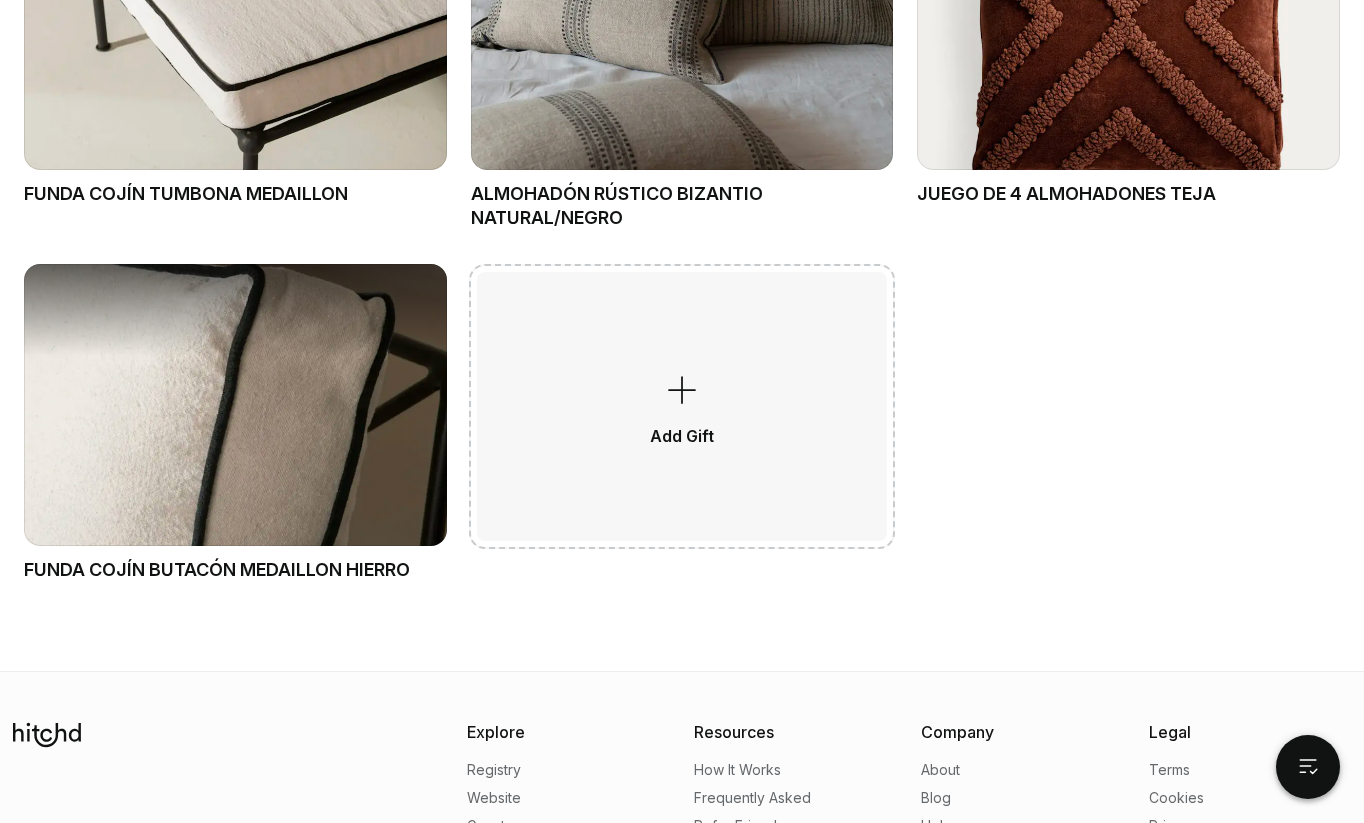 scroll, scrollTop: 2422, scrollLeft: 0, axis: vertical 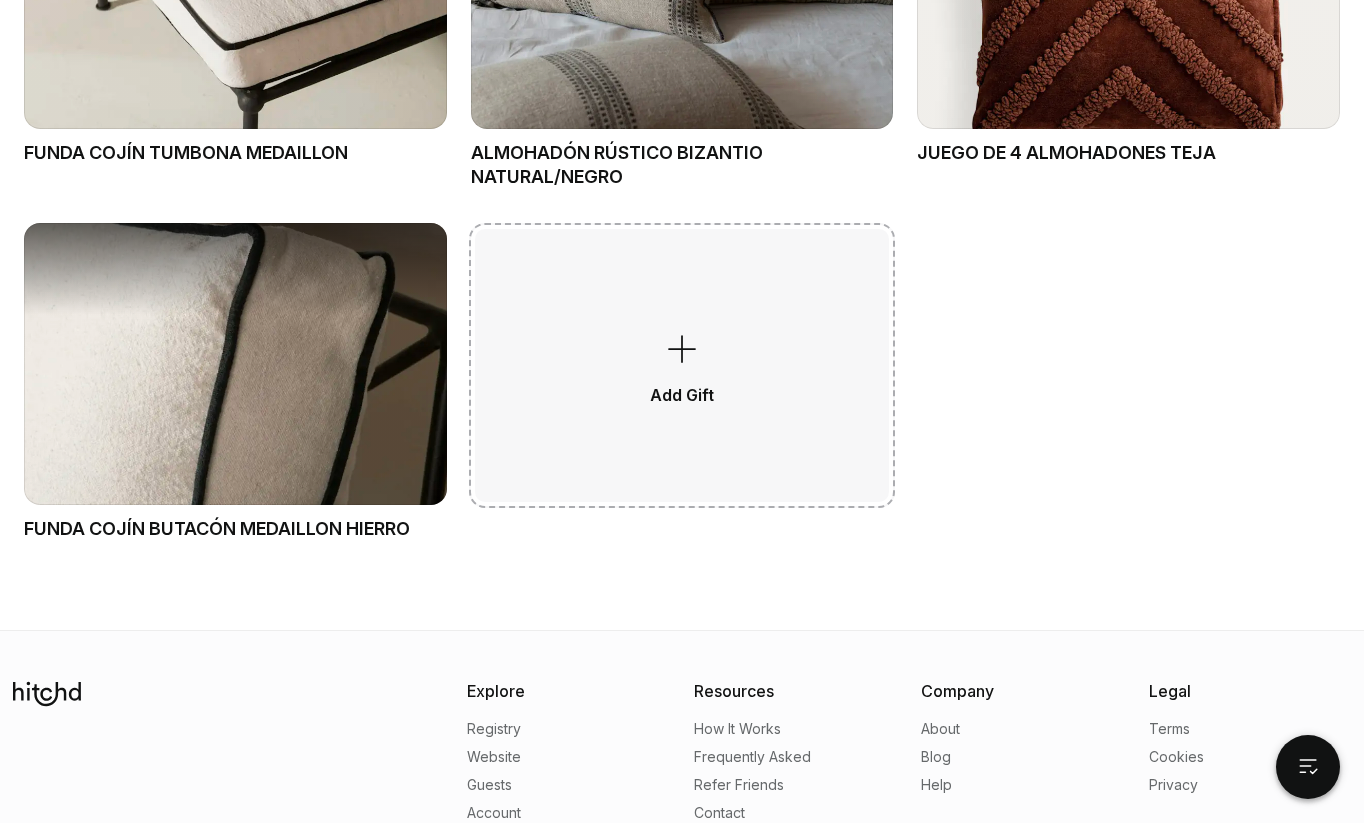click on "Add Gift" at bounding box center (682, 365) 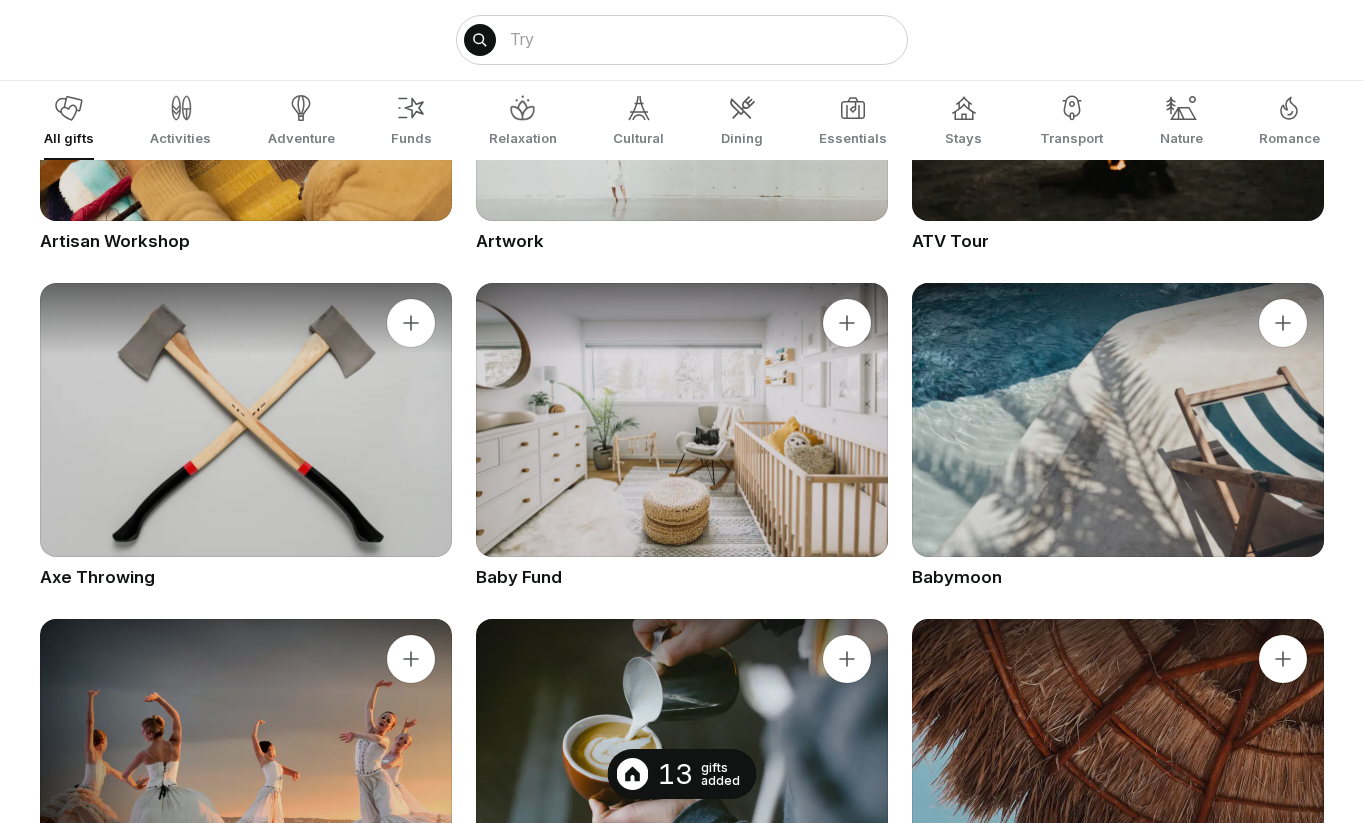 scroll, scrollTop: 0, scrollLeft: 0, axis: both 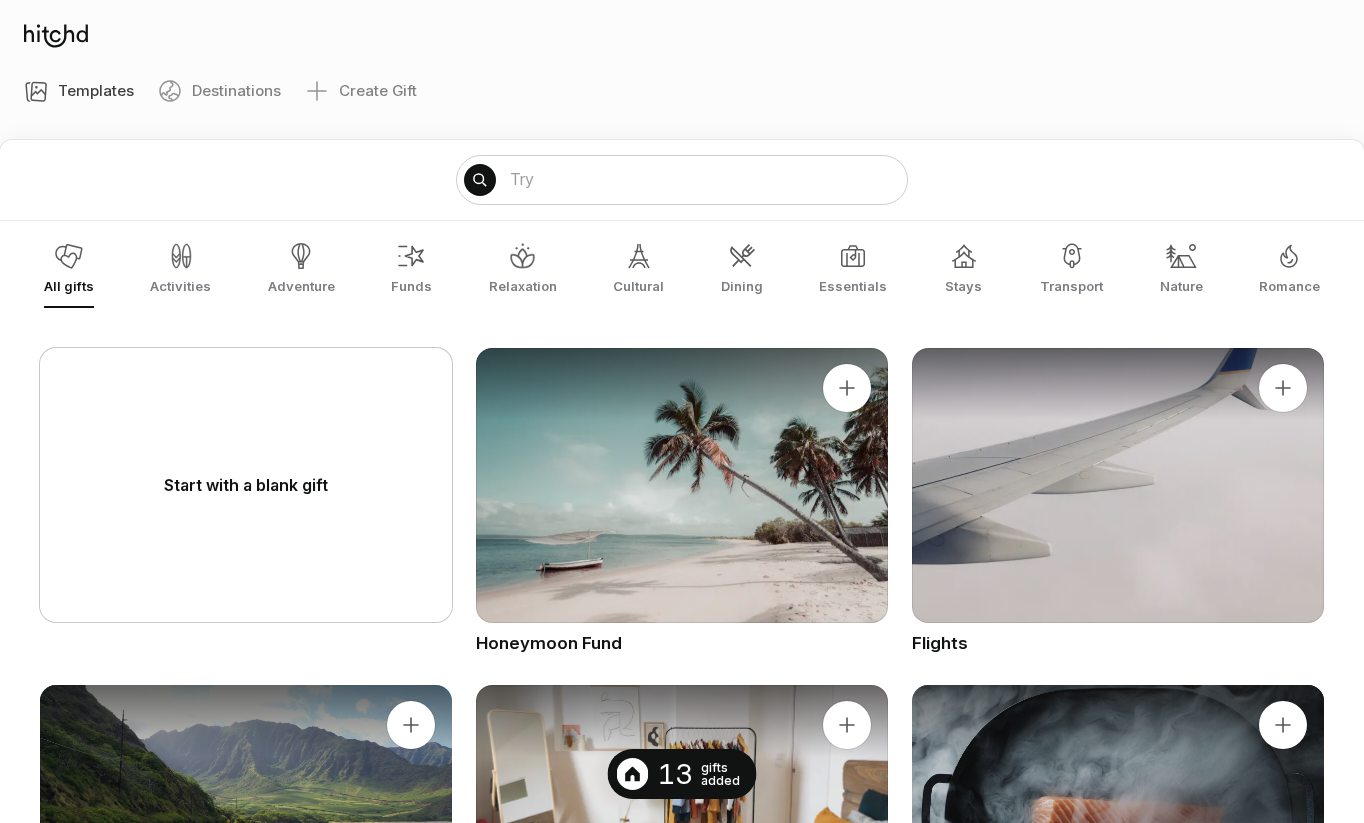 click on "Start with a blank gift" at bounding box center (246, 485) 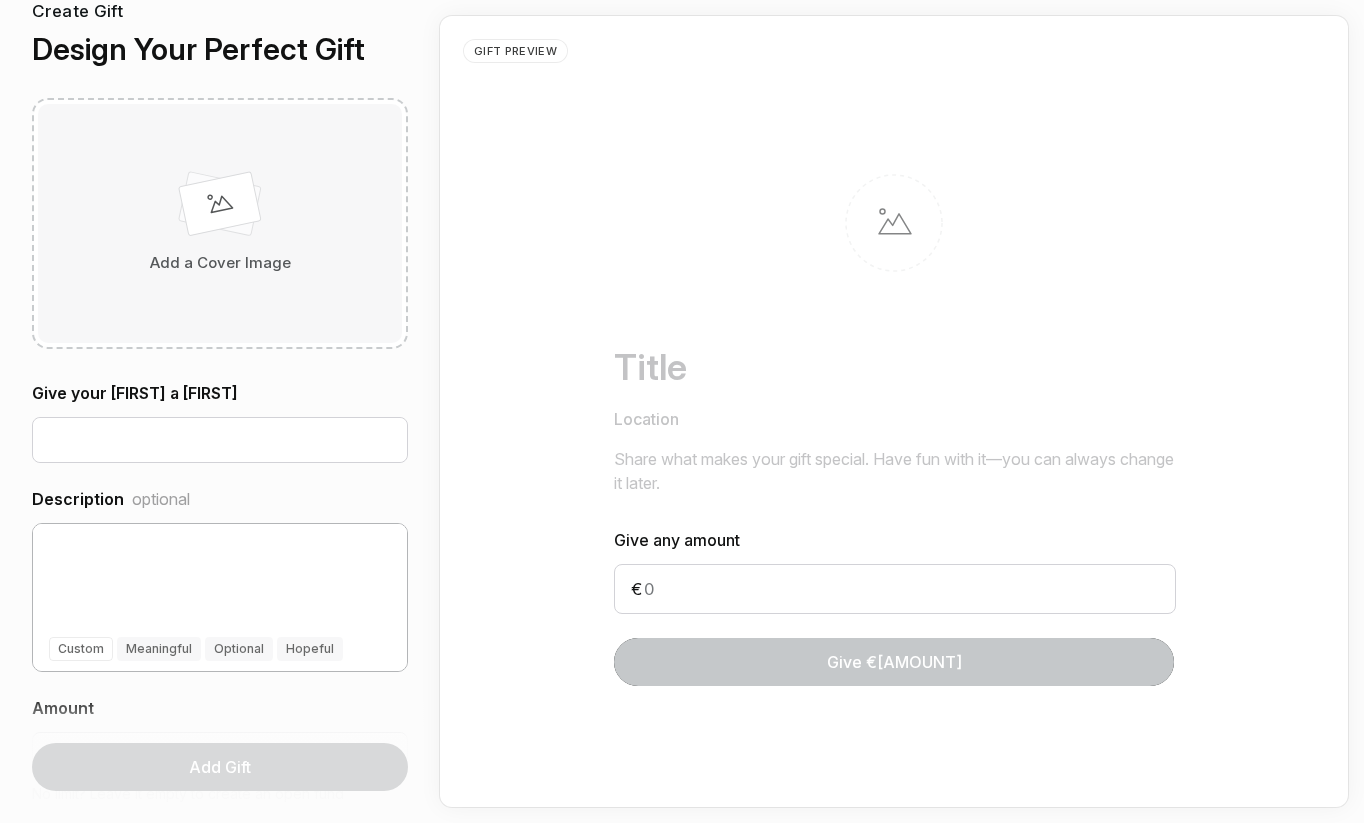 scroll, scrollTop: 120, scrollLeft: 0, axis: vertical 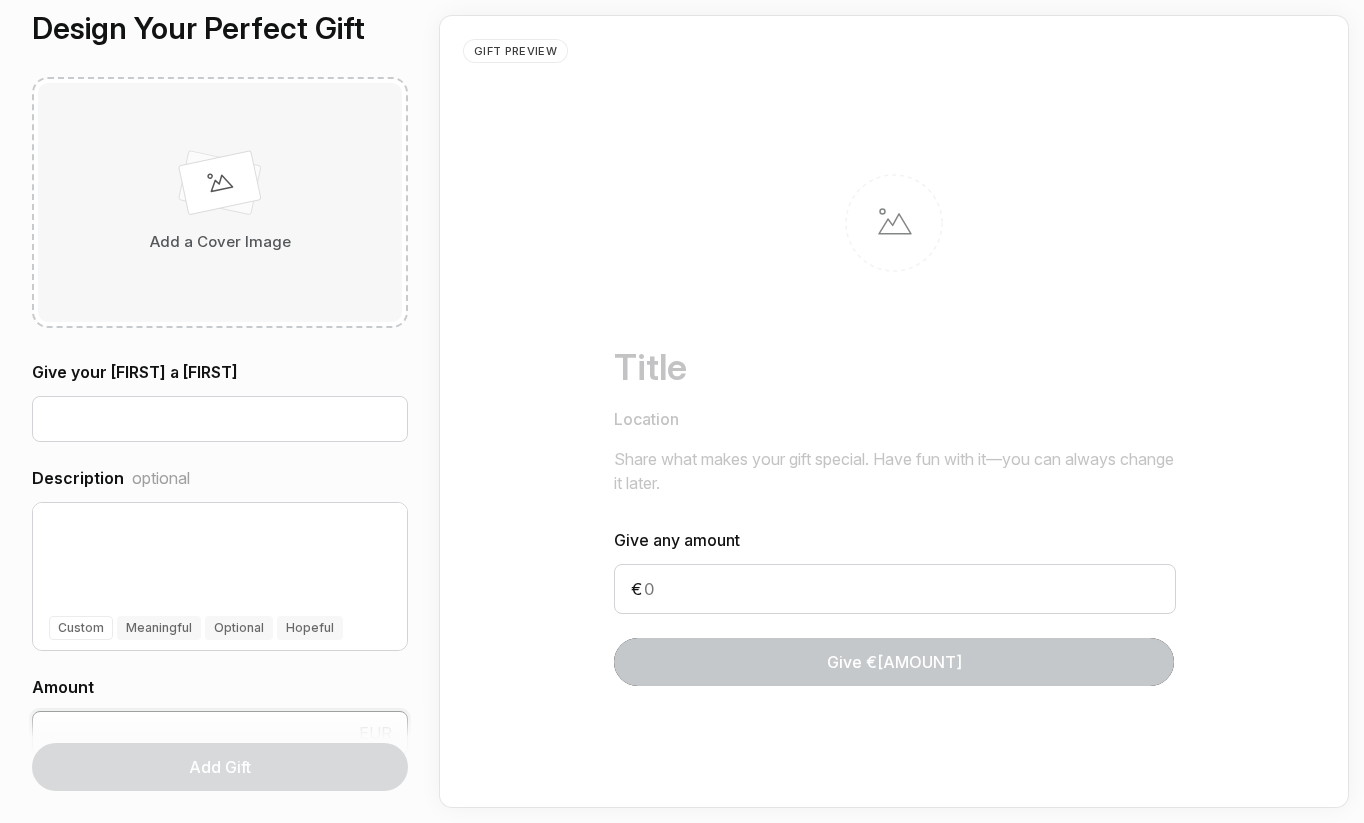 click at bounding box center [220, 733] 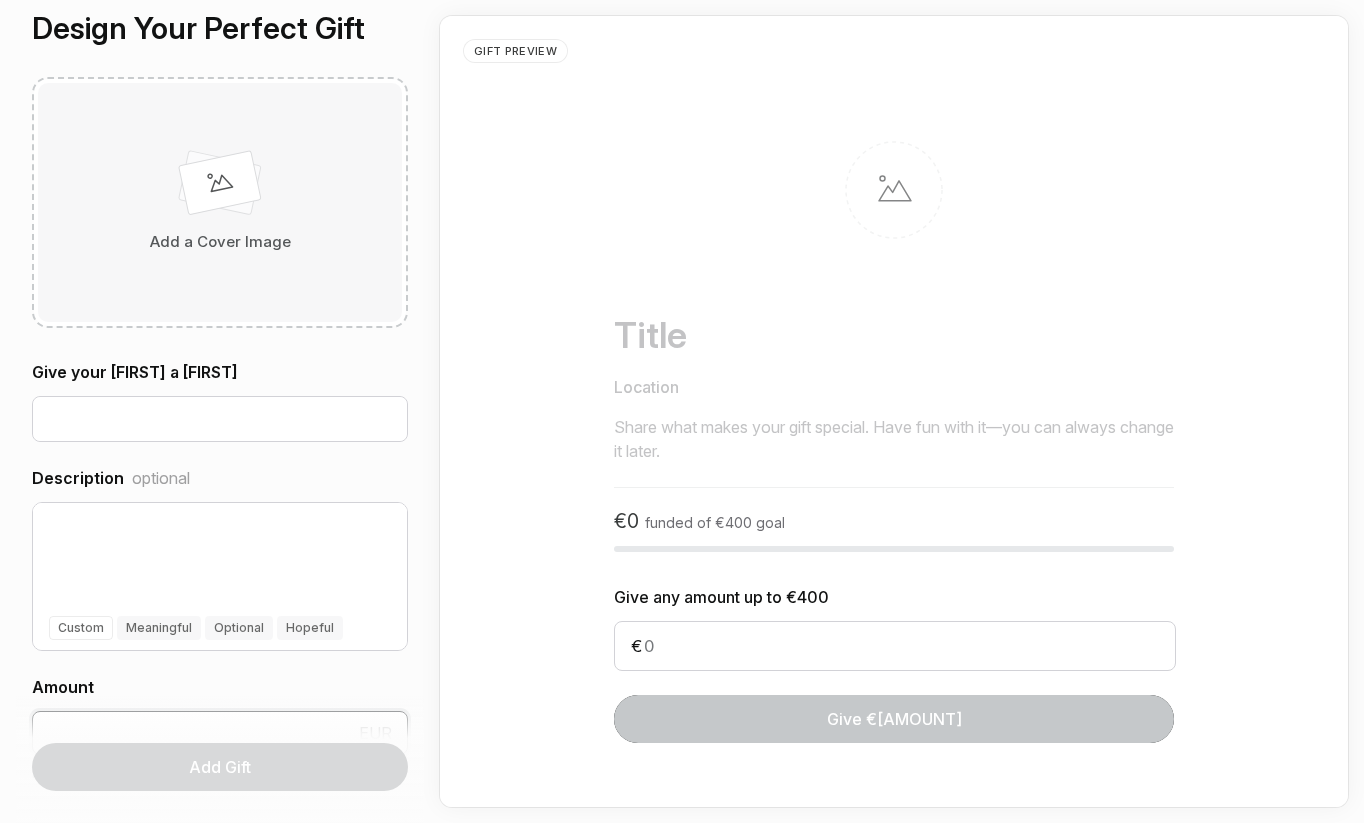 type on "[AMOUNT]" 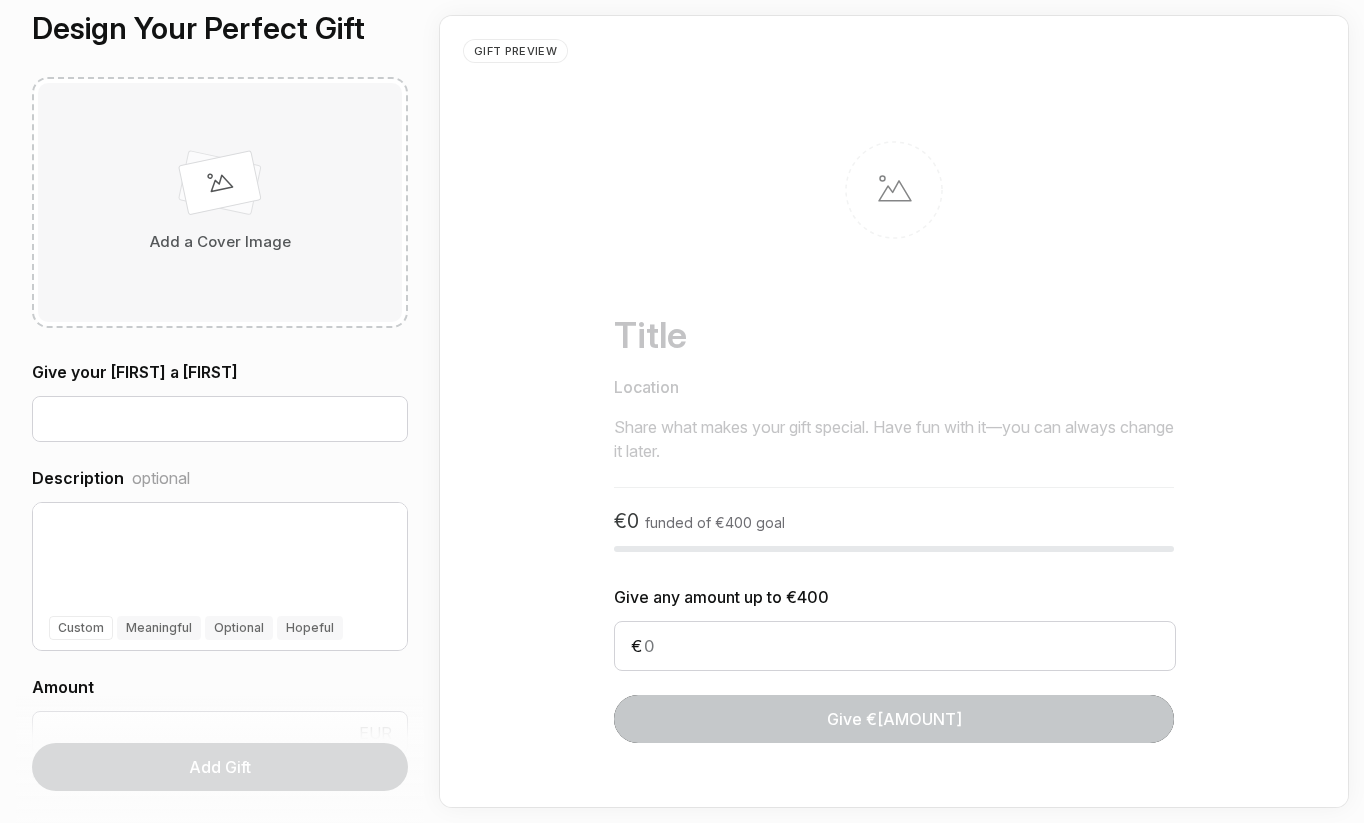 click at bounding box center (220, 187) 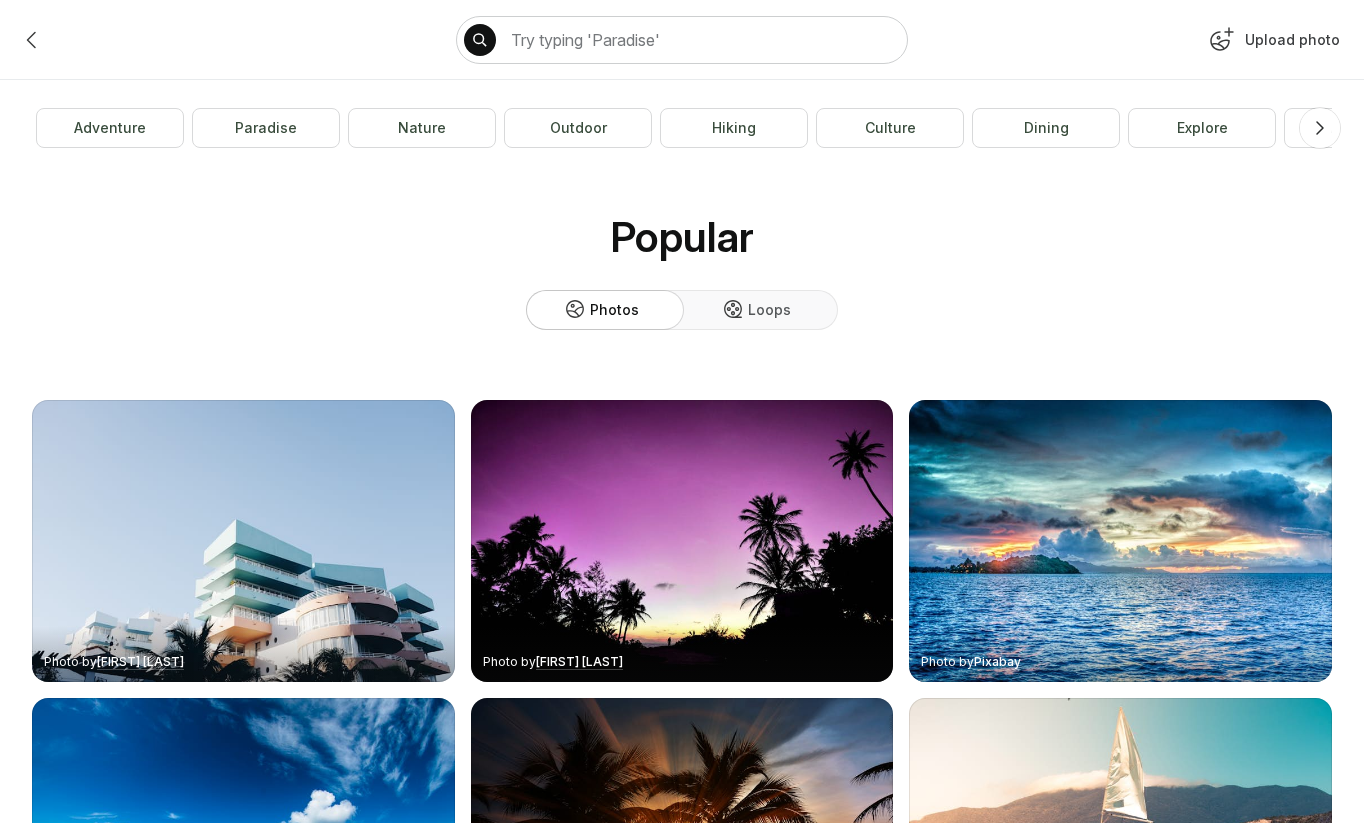 click on "Upload photo" at bounding box center [1272, 44] 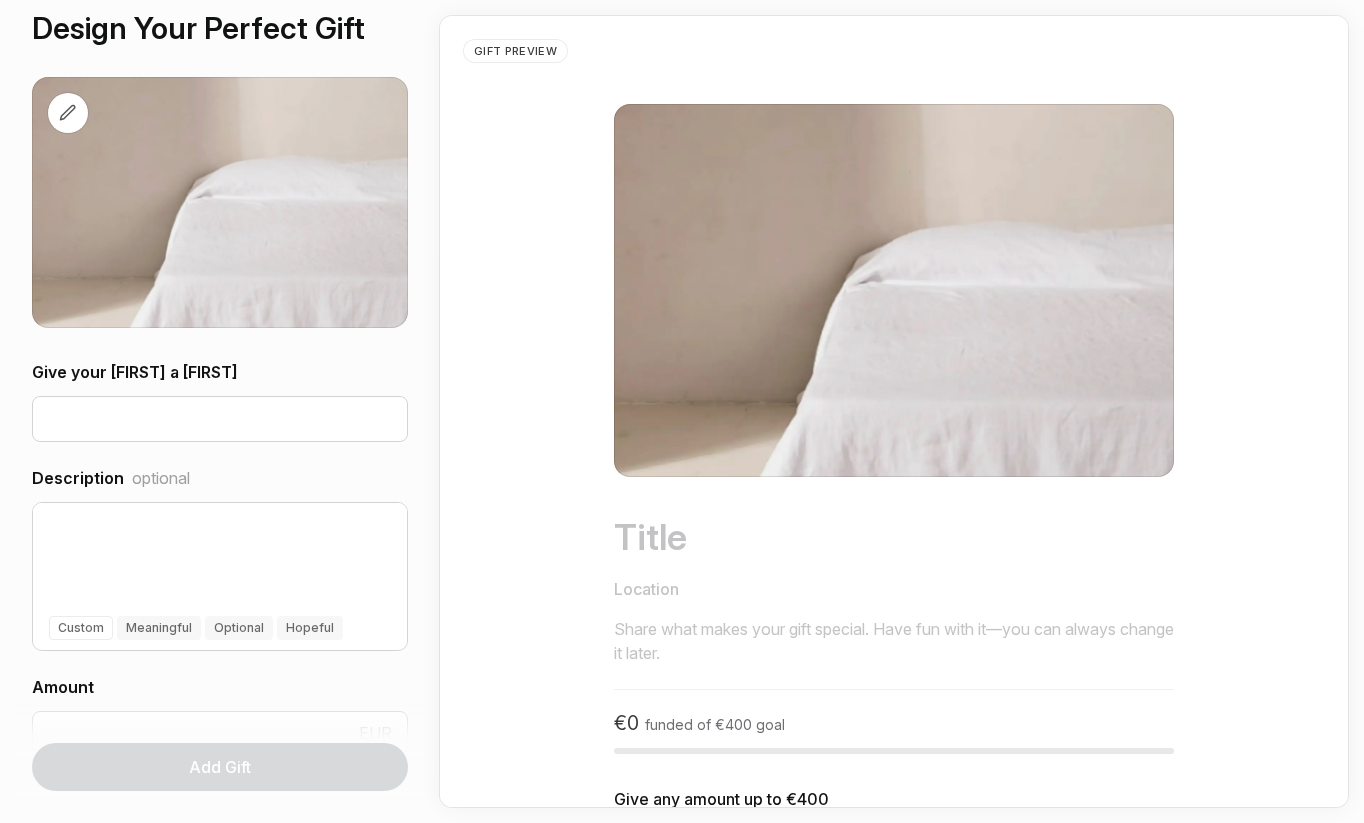 scroll, scrollTop: 0, scrollLeft: 0, axis: both 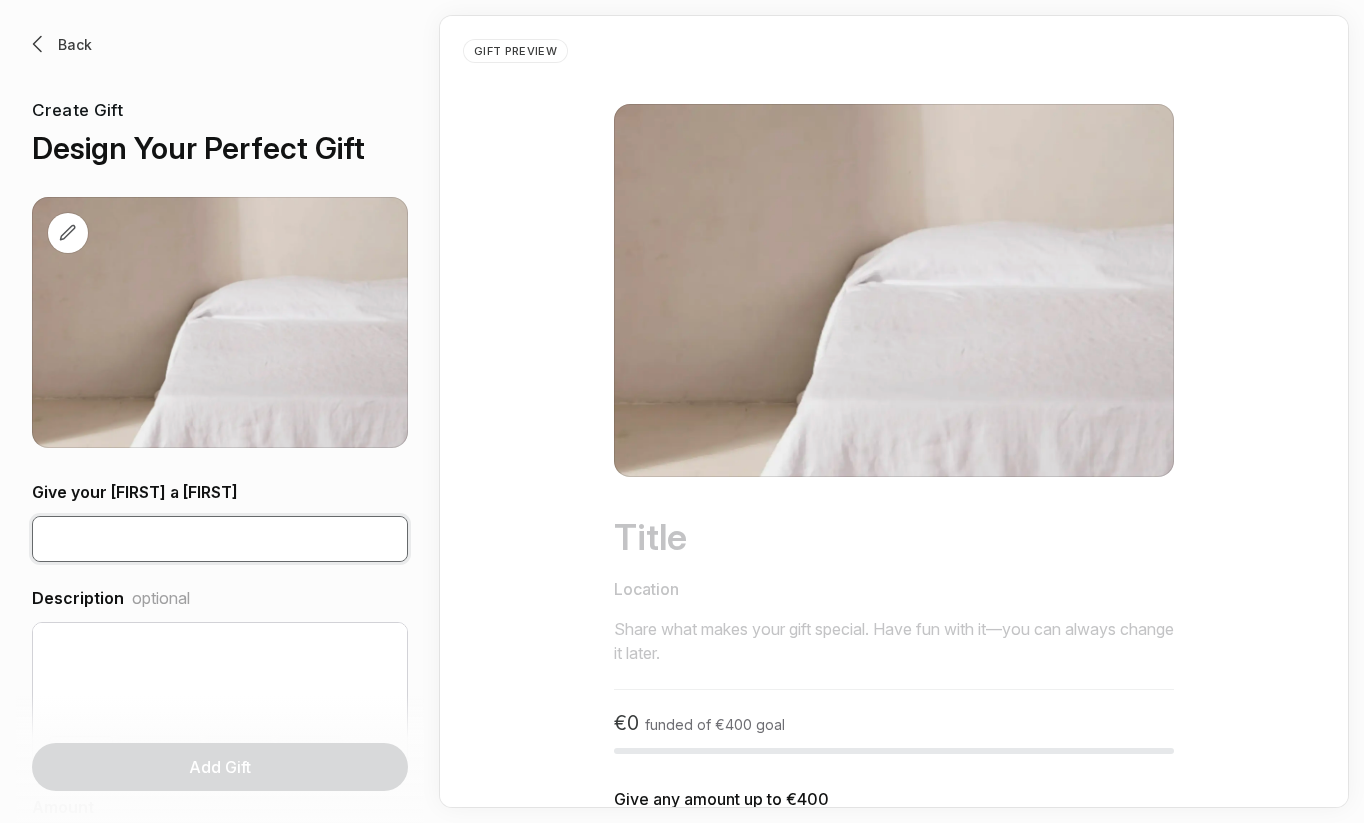 click at bounding box center [220, 539] 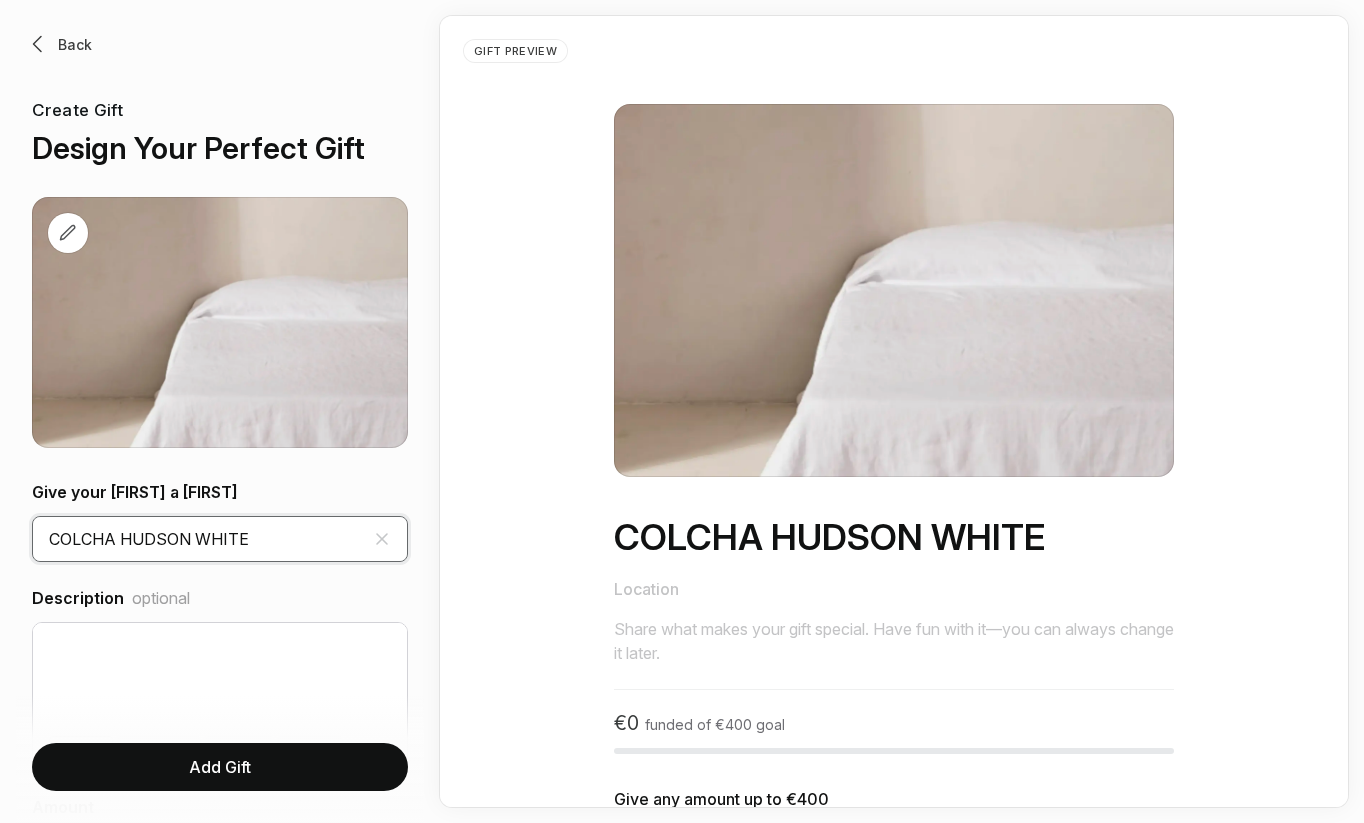 type on "COLCHA HUDSON WHITE" 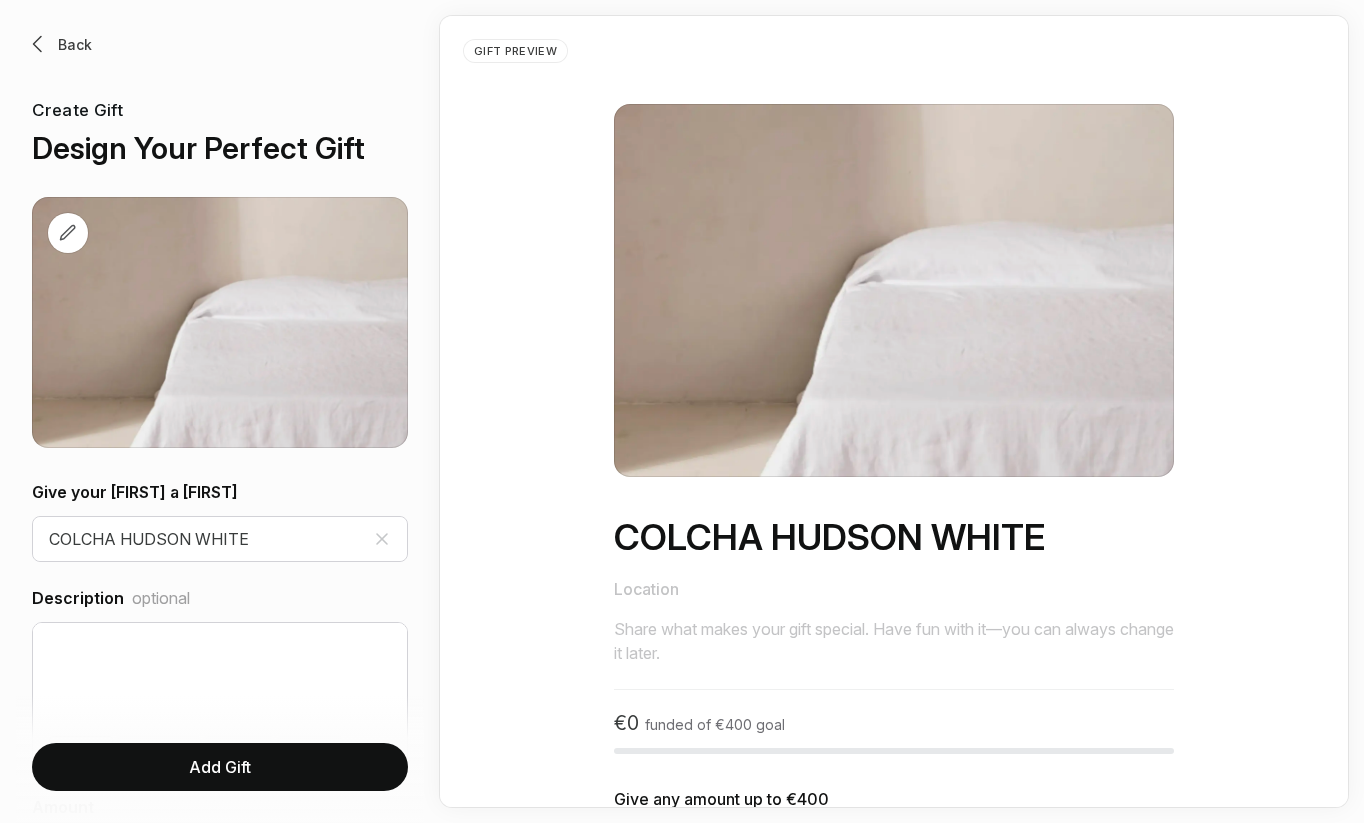click on "Back
Create Gift
Design Your Perfect Gift" at bounding box center [220, 240] 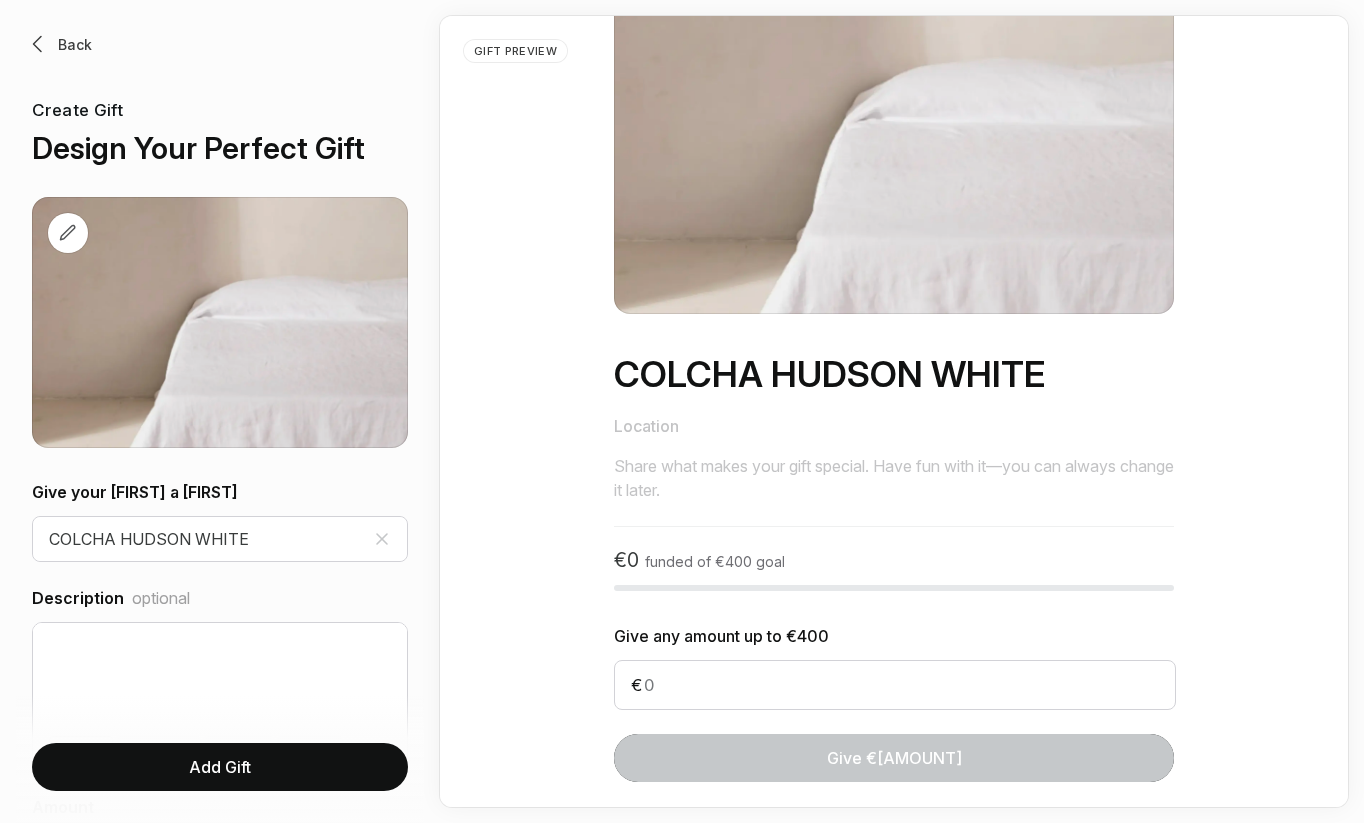 scroll, scrollTop: 208, scrollLeft: 0, axis: vertical 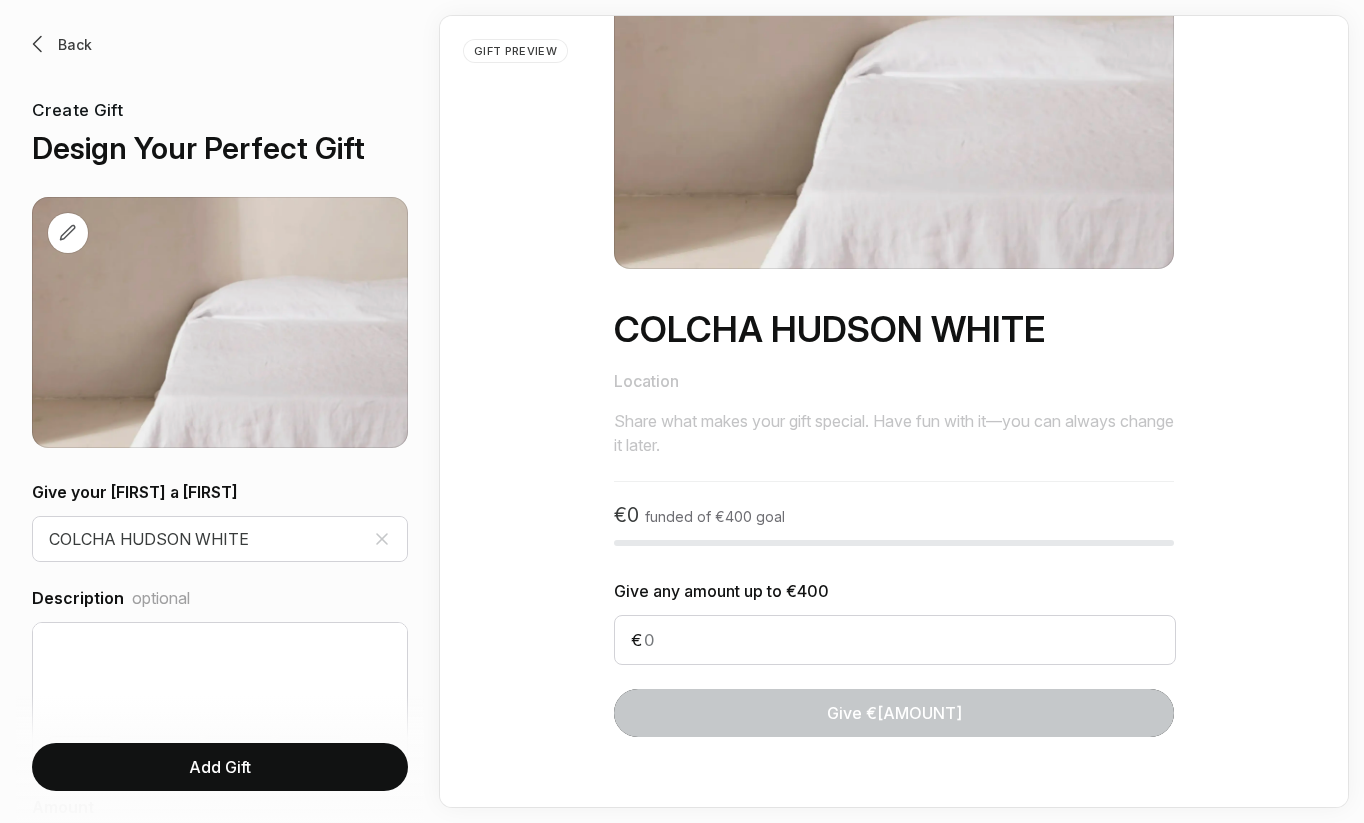 click on "Add Gift" at bounding box center (220, 767) 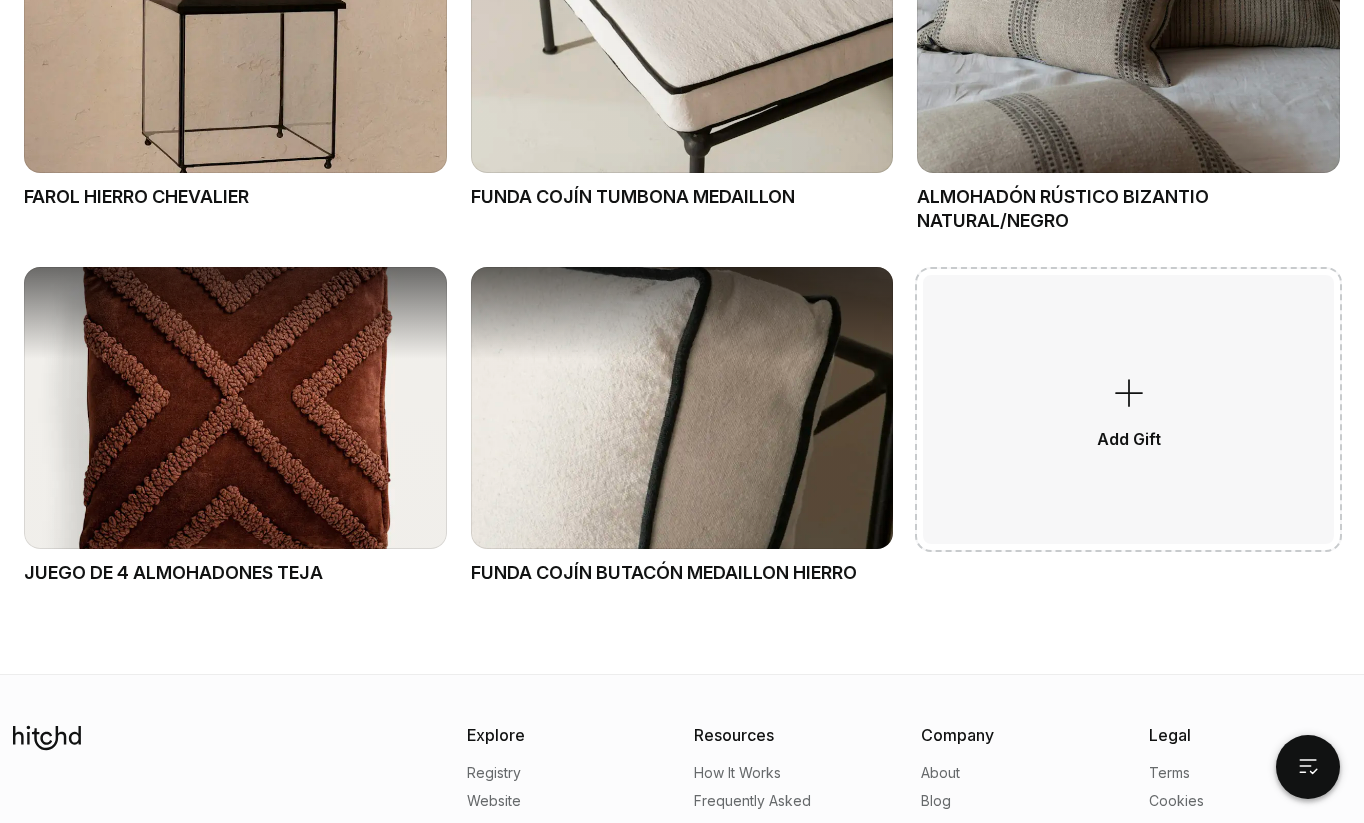 scroll, scrollTop: 2379, scrollLeft: 0, axis: vertical 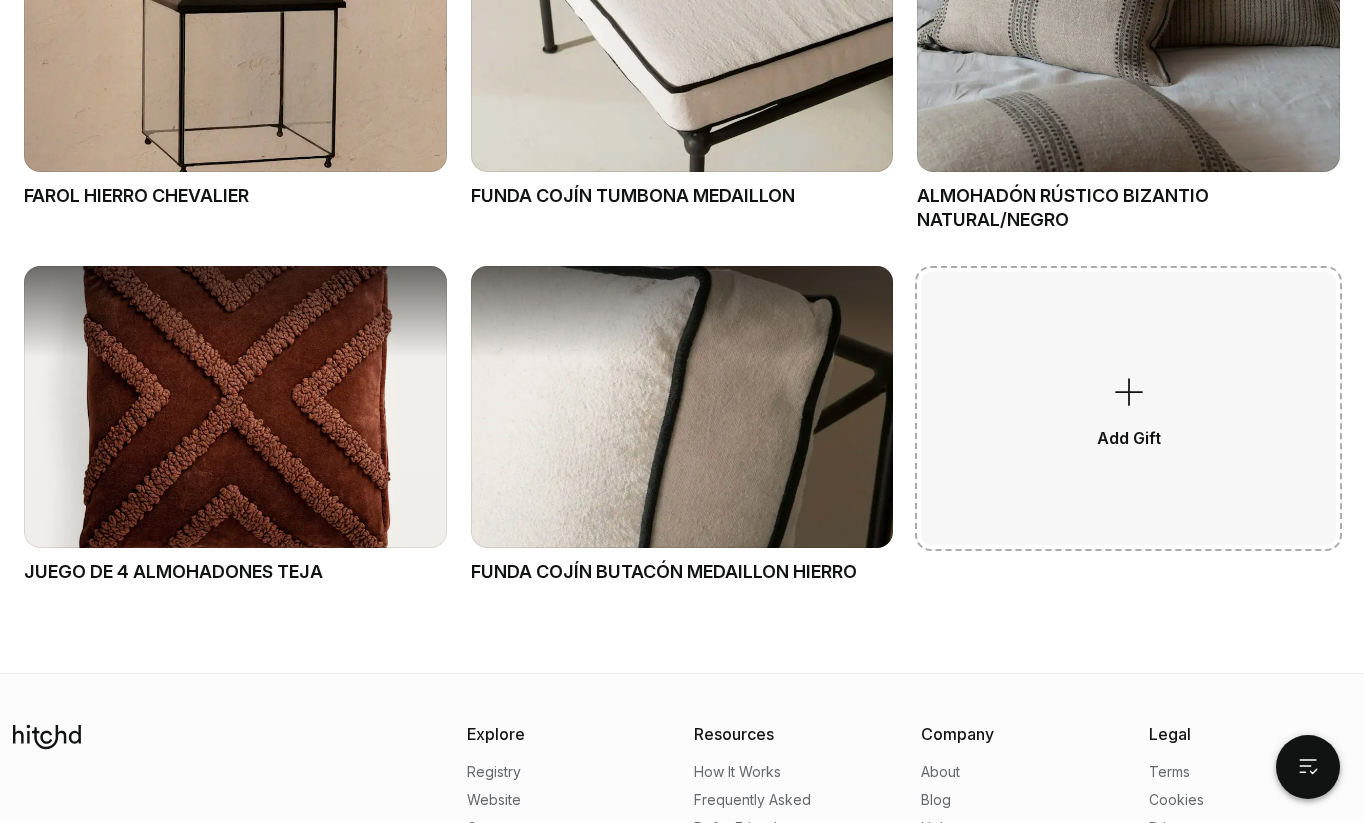 click on "Add Gift" at bounding box center (1128, 408) 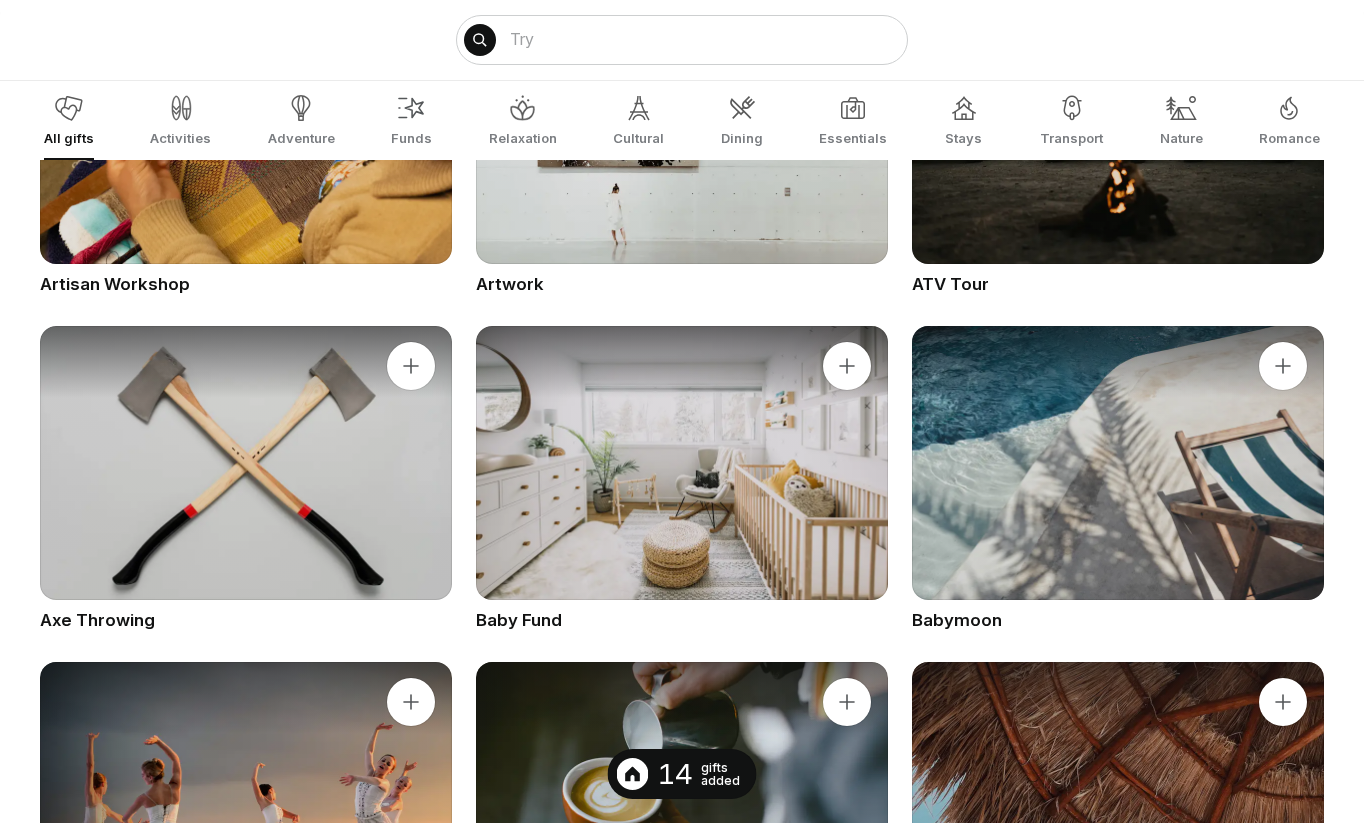 scroll, scrollTop: 0, scrollLeft: 0, axis: both 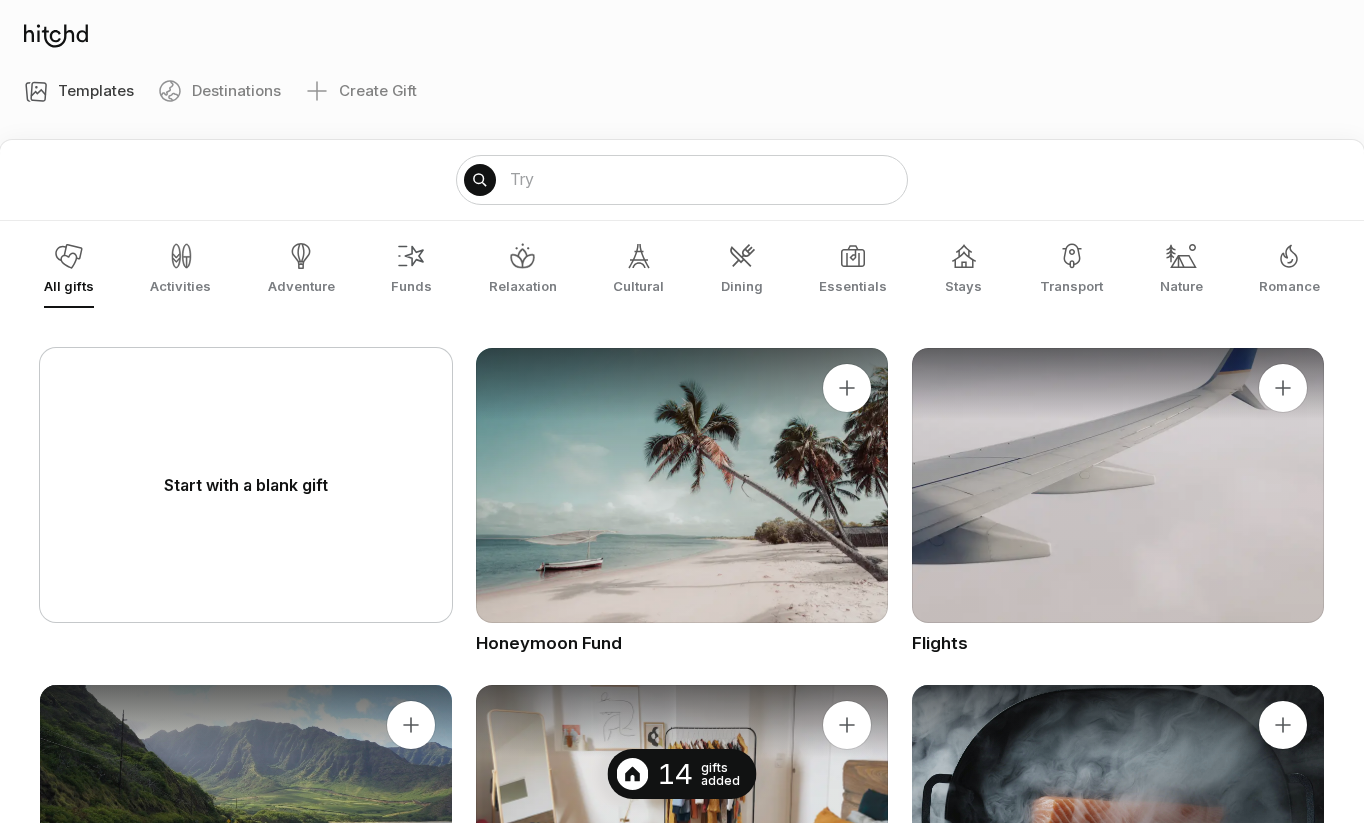 click on "Start with a blank gift" at bounding box center [246, 485] 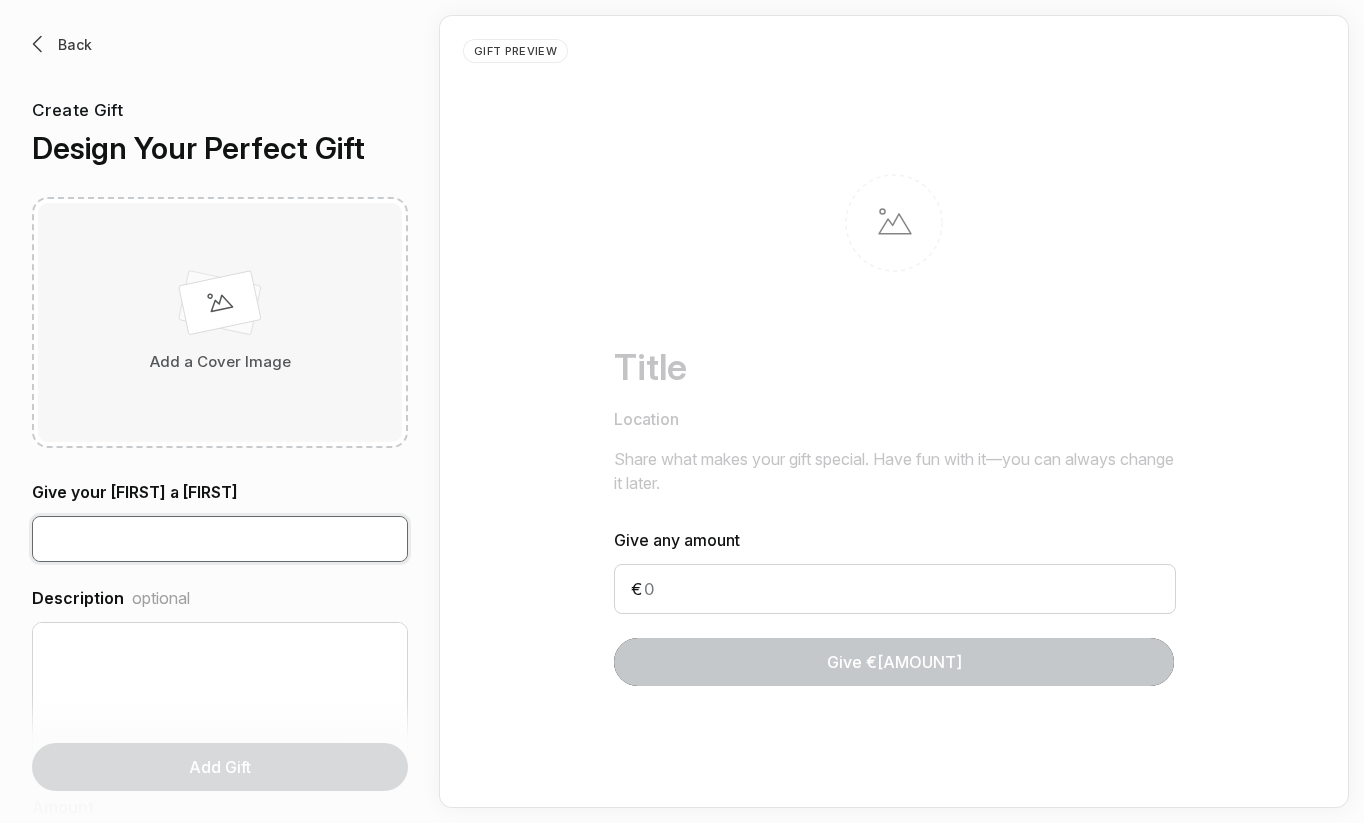 click at bounding box center (220, 539) 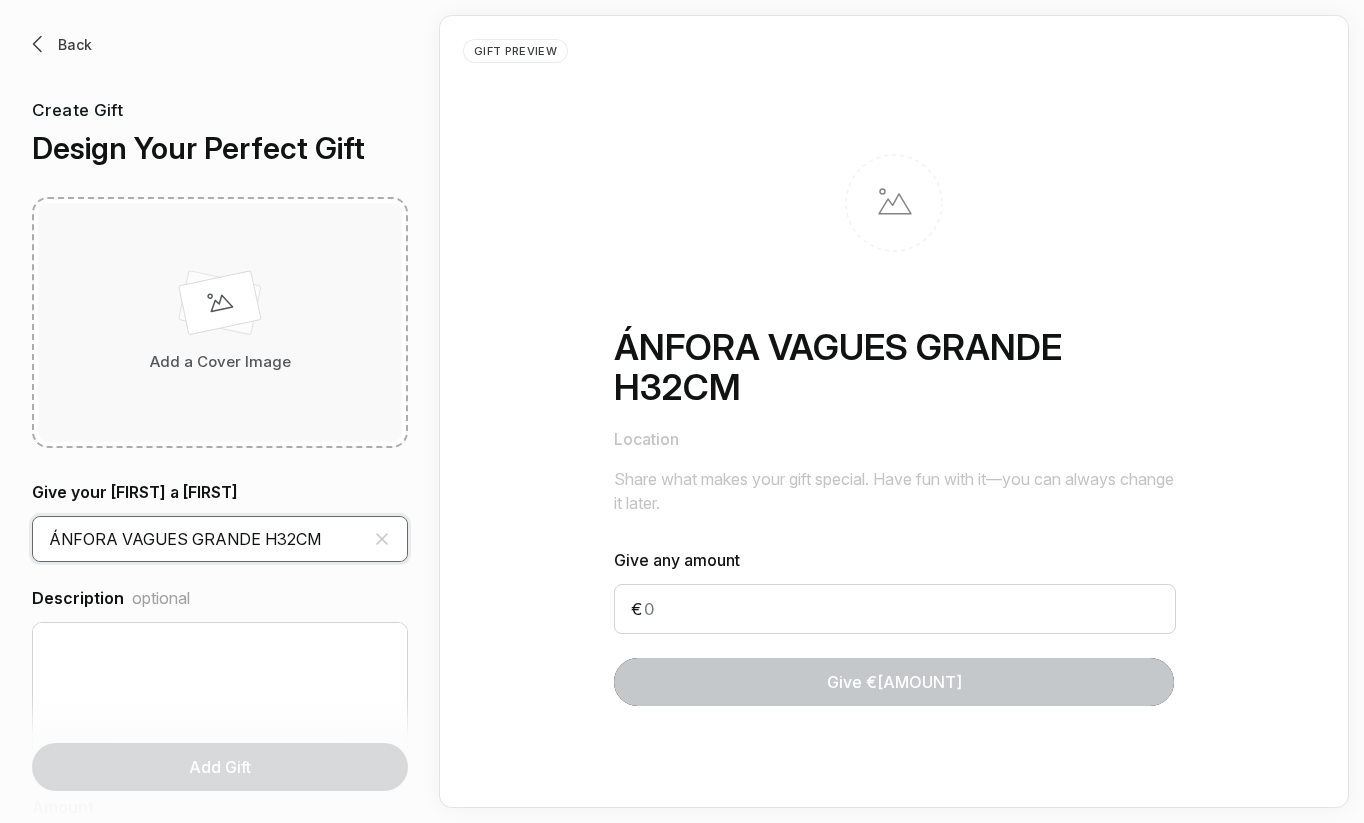 type on "ÁNFORA VAGUES GRANDE H32CM" 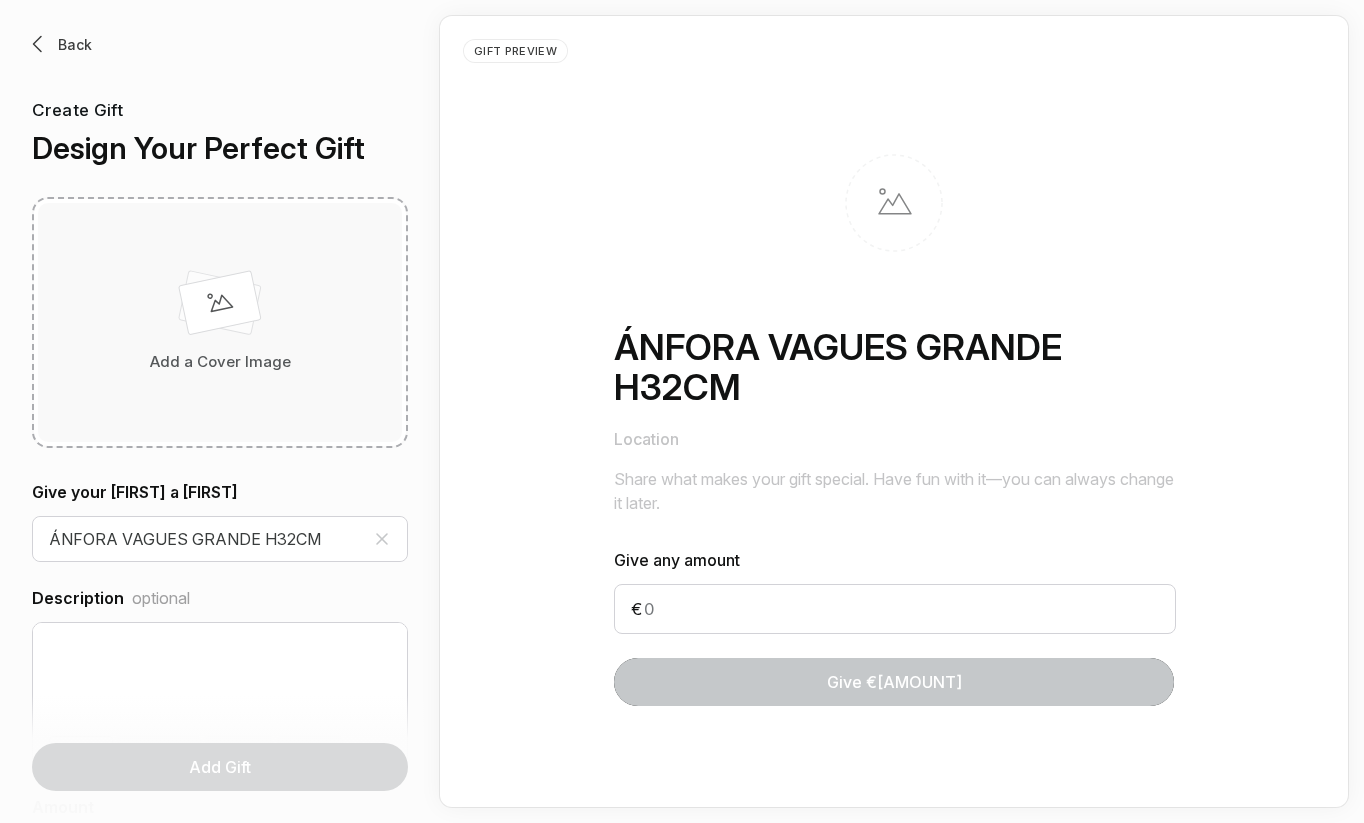 click at bounding box center (220, 307) 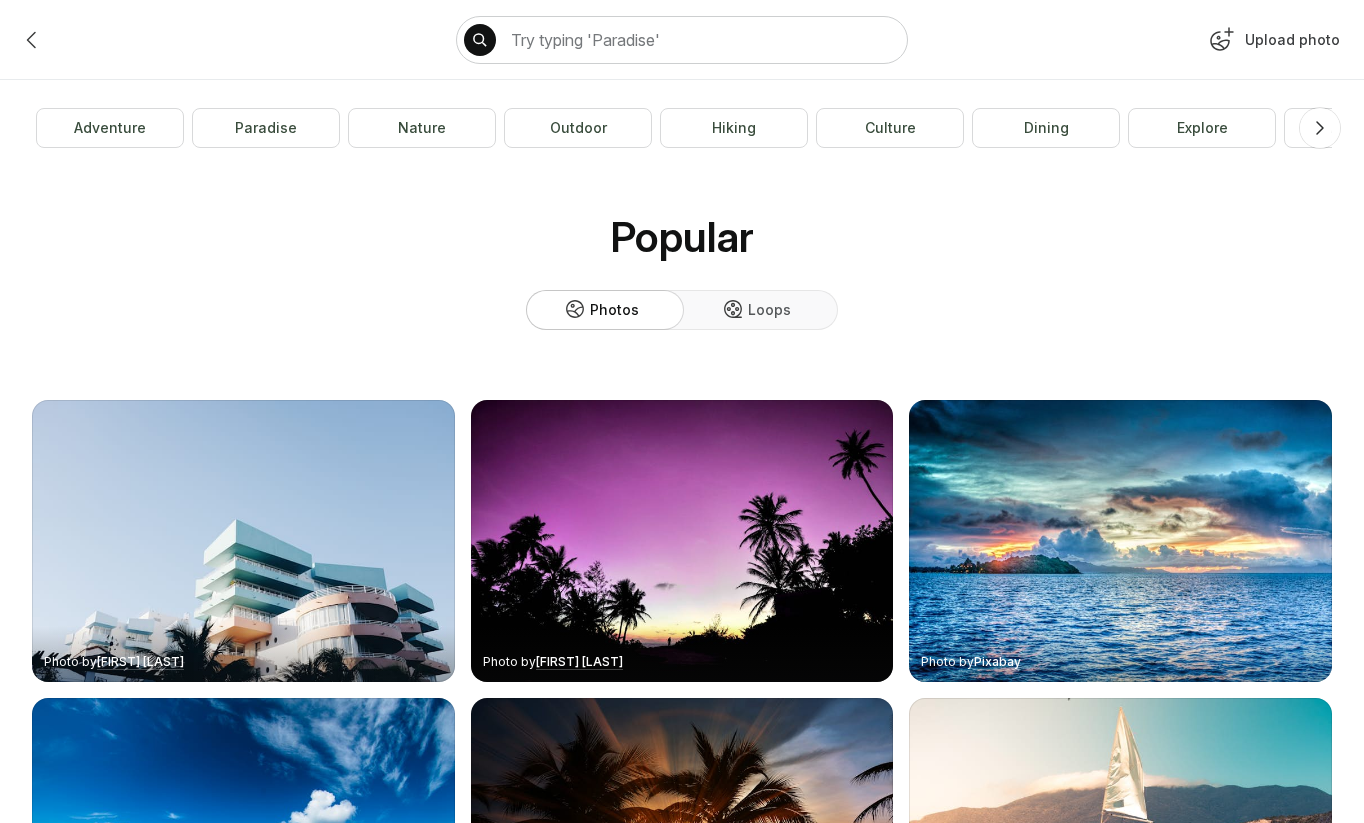 click at bounding box center [1221, 40] 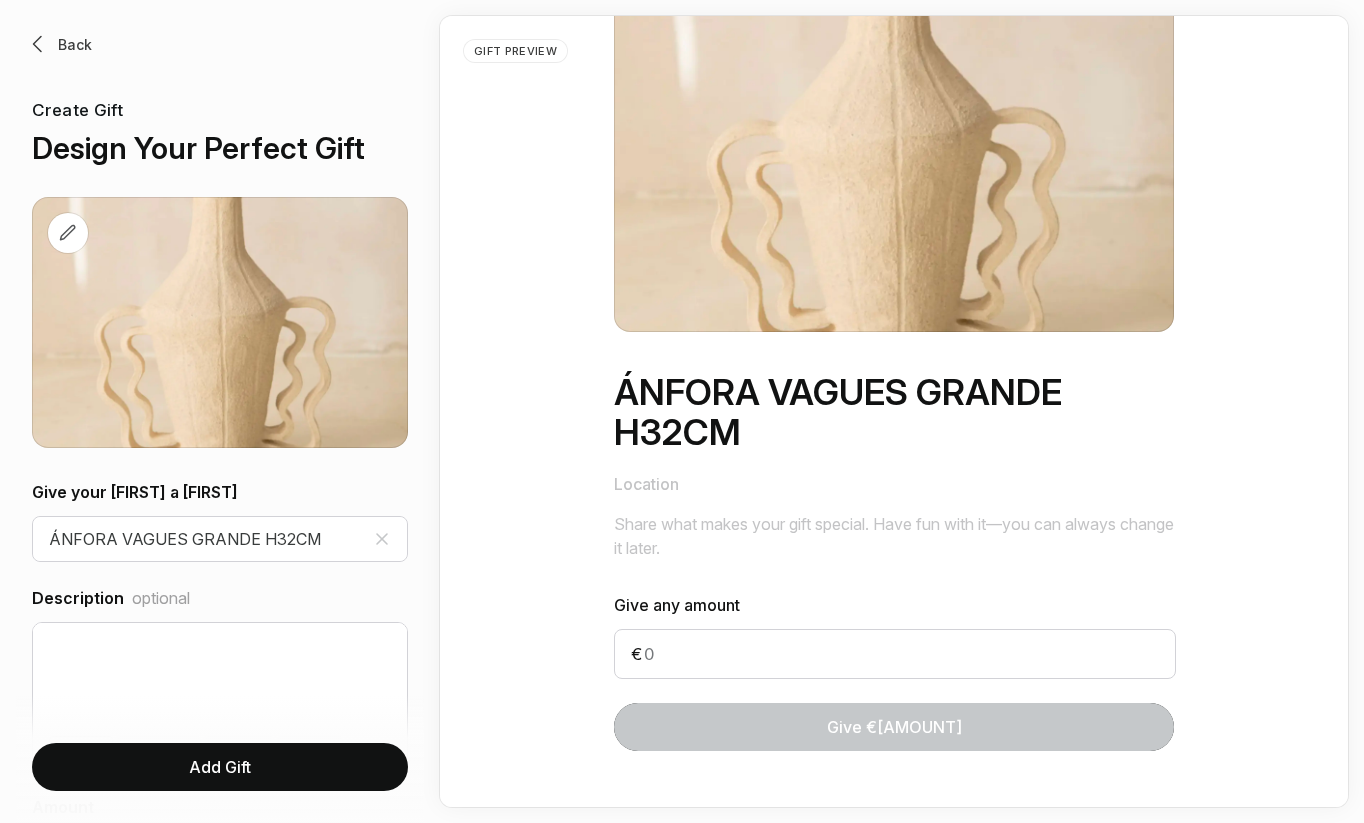 scroll, scrollTop: 177, scrollLeft: 0, axis: vertical 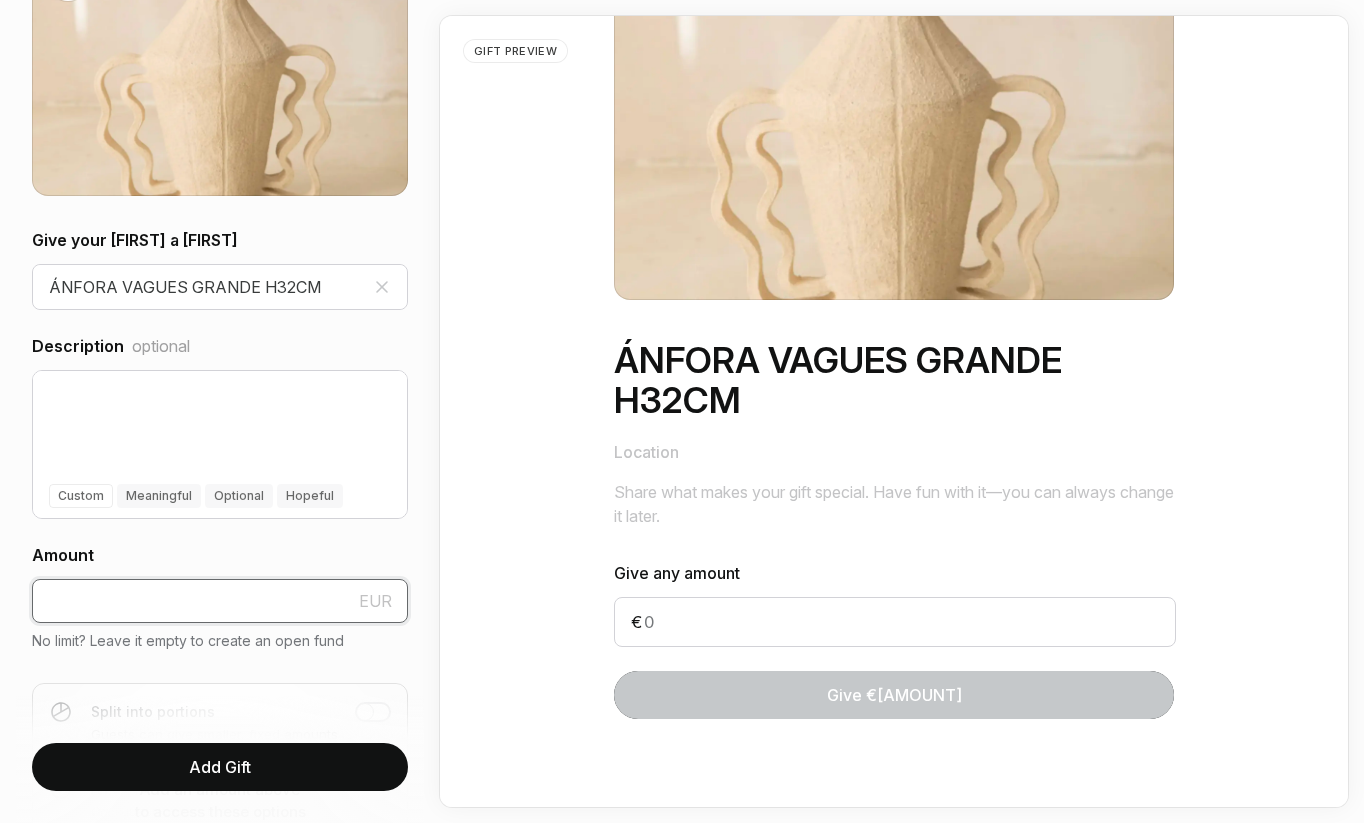 click at bounding box center (220, 601) 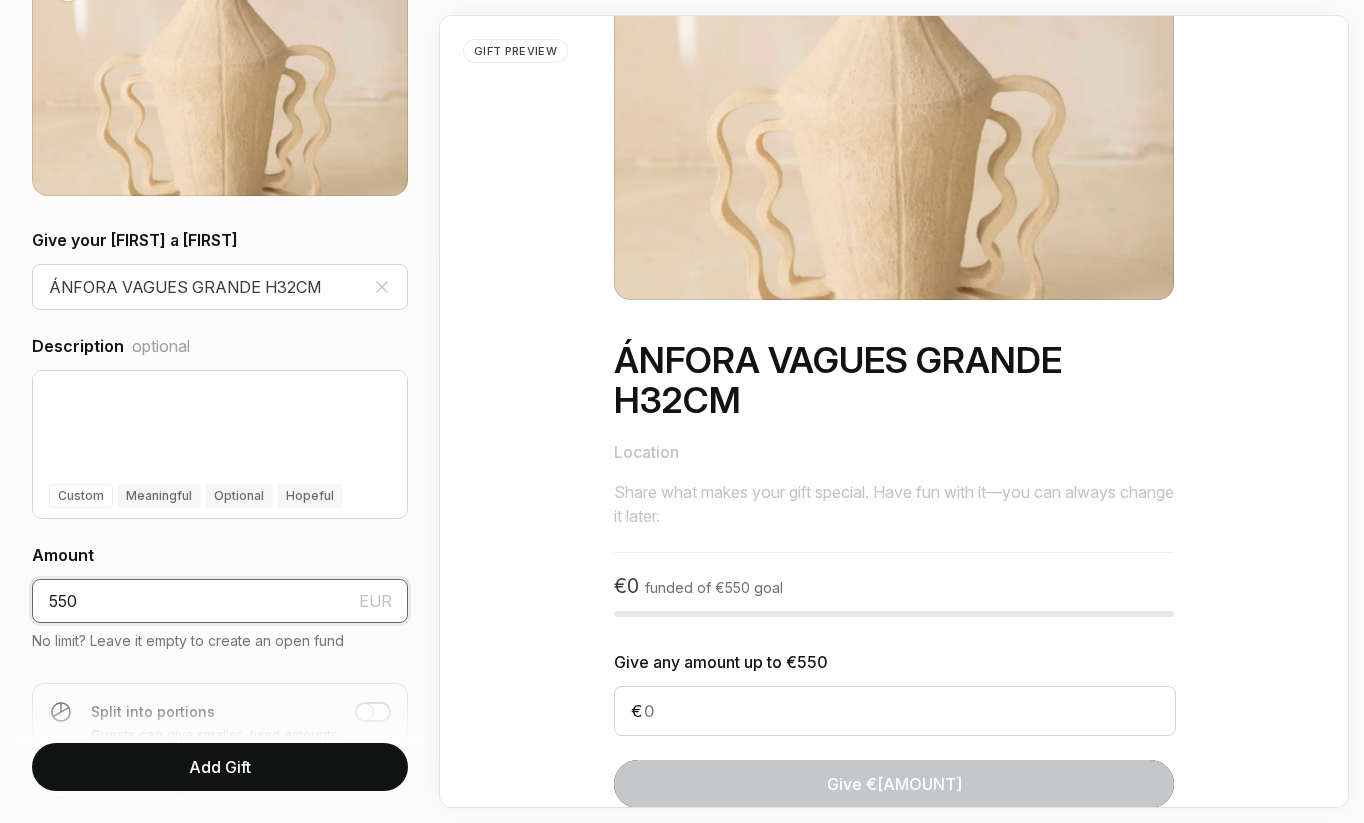 type on "550" 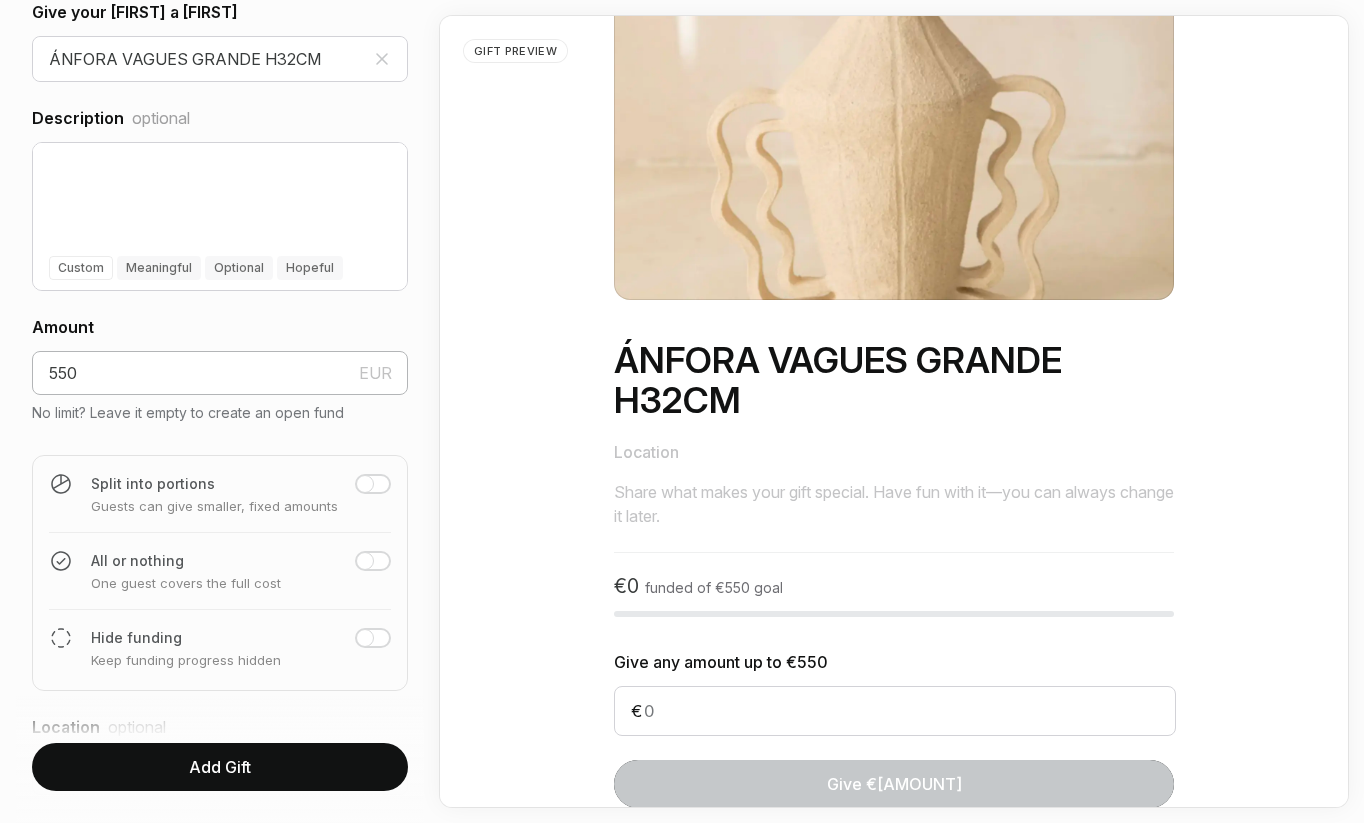 scroll, scrollTop: 479, scrollLeft: 0, axis: vertical 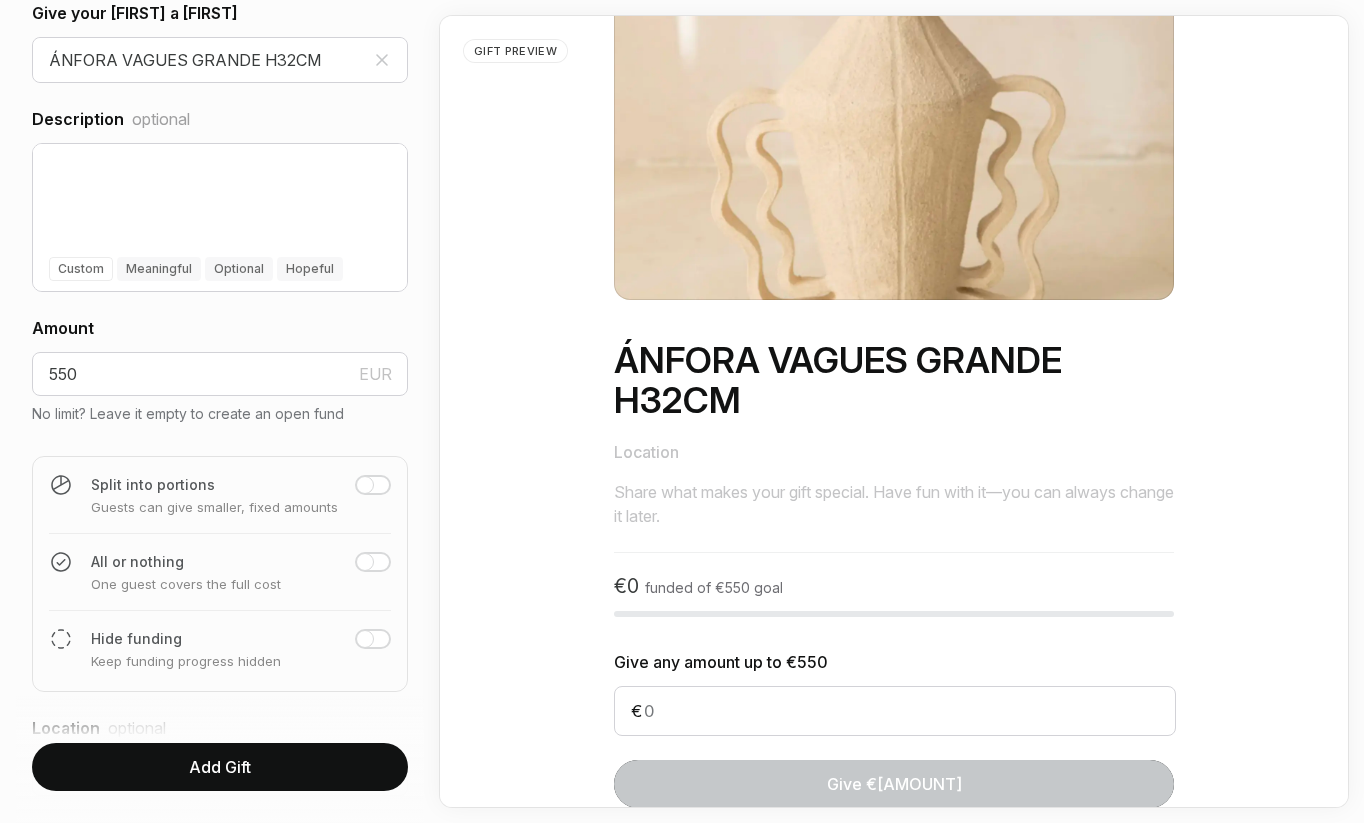 click at bounding box center (365, 485) 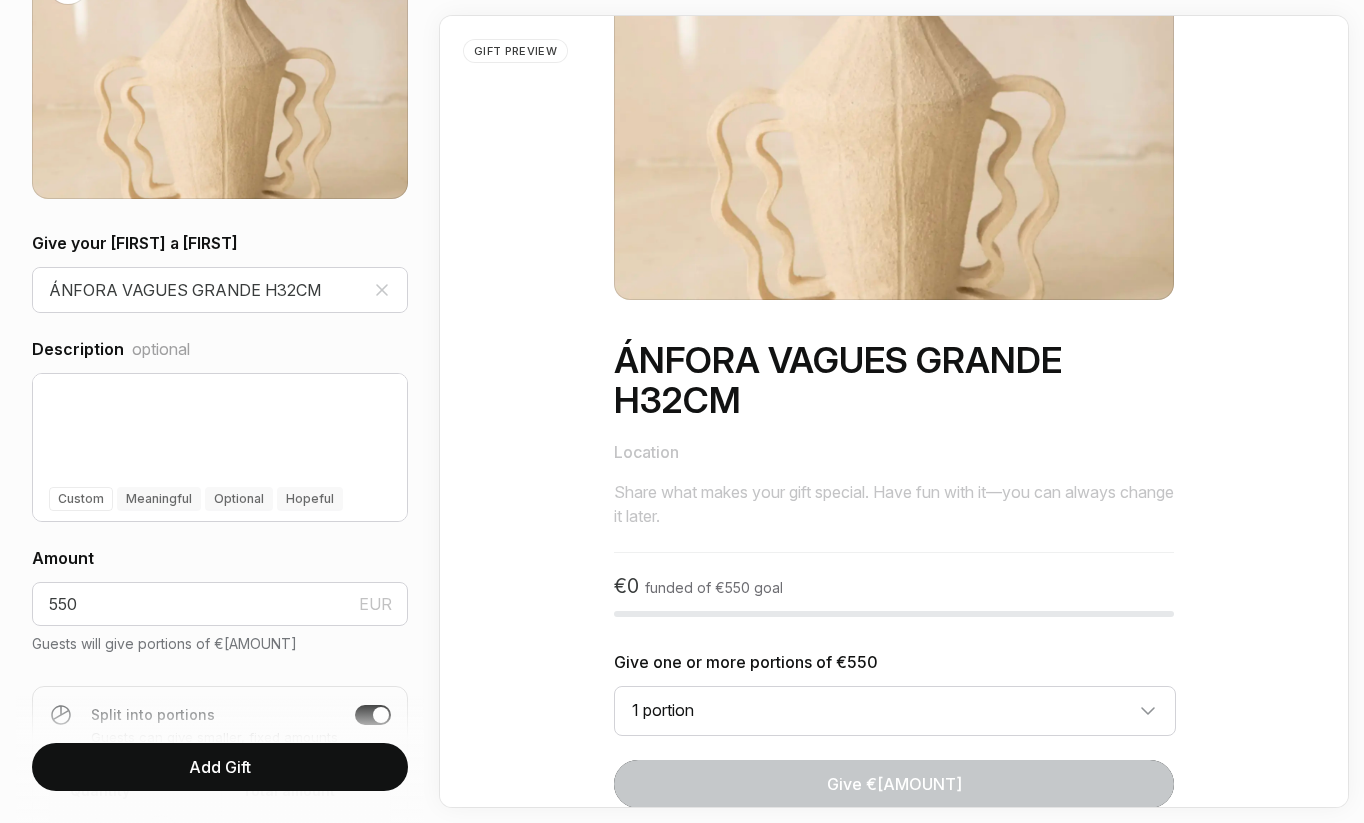 scroll, scrollTop: 218, scrollLeft: 0, axis: vertical 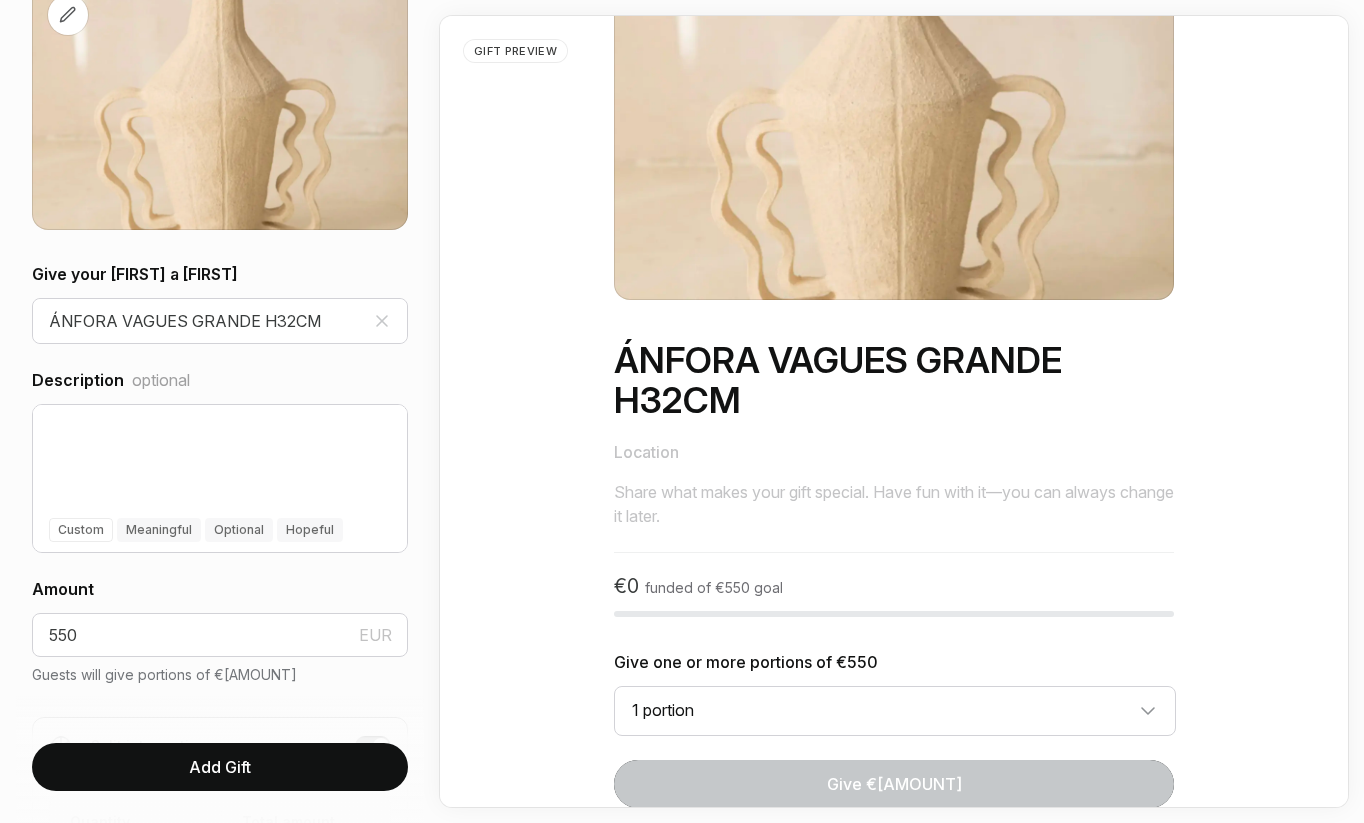 click on "Add Gift" at bounding box center (220, 767) 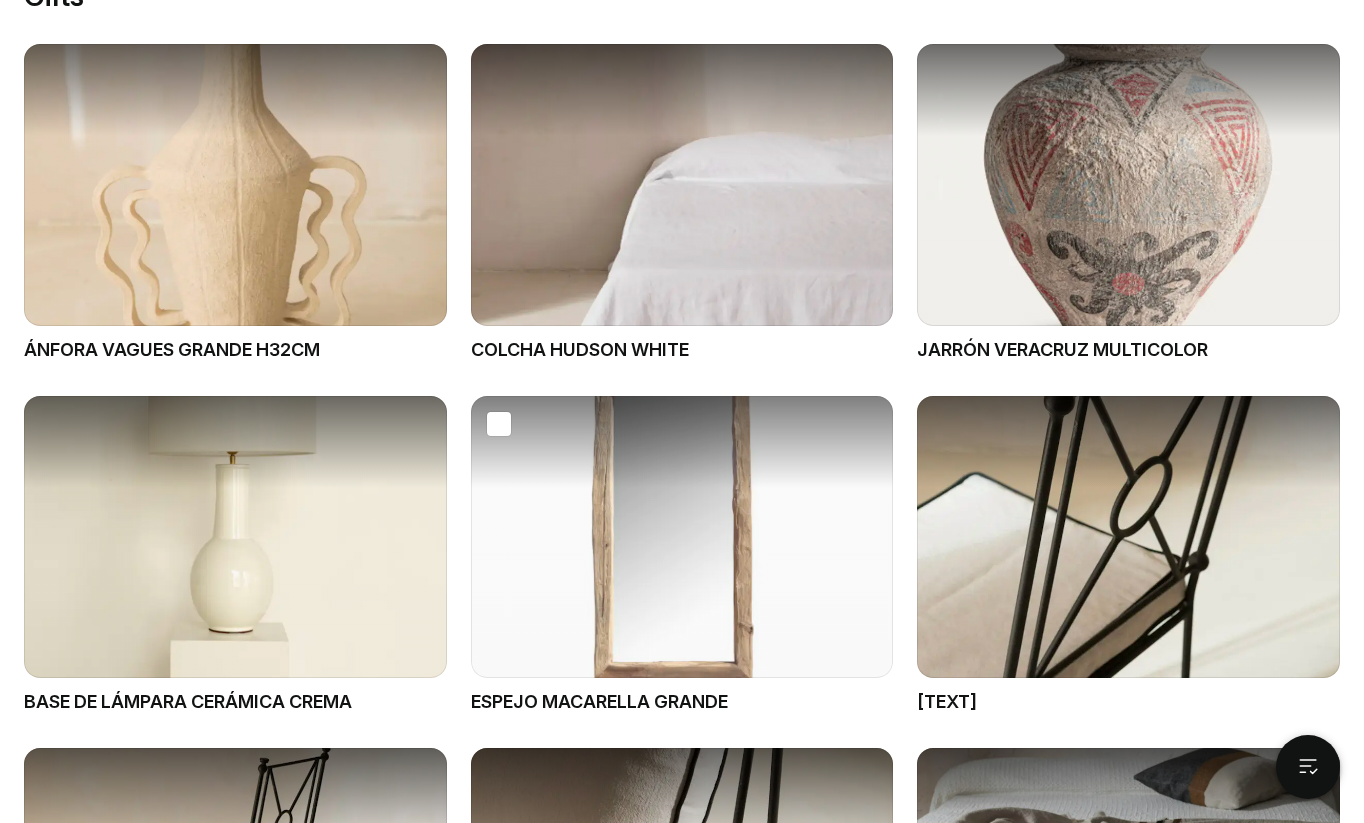 scroll, scrollTop: 1168, scrollLeft: 0, axis: vertical 